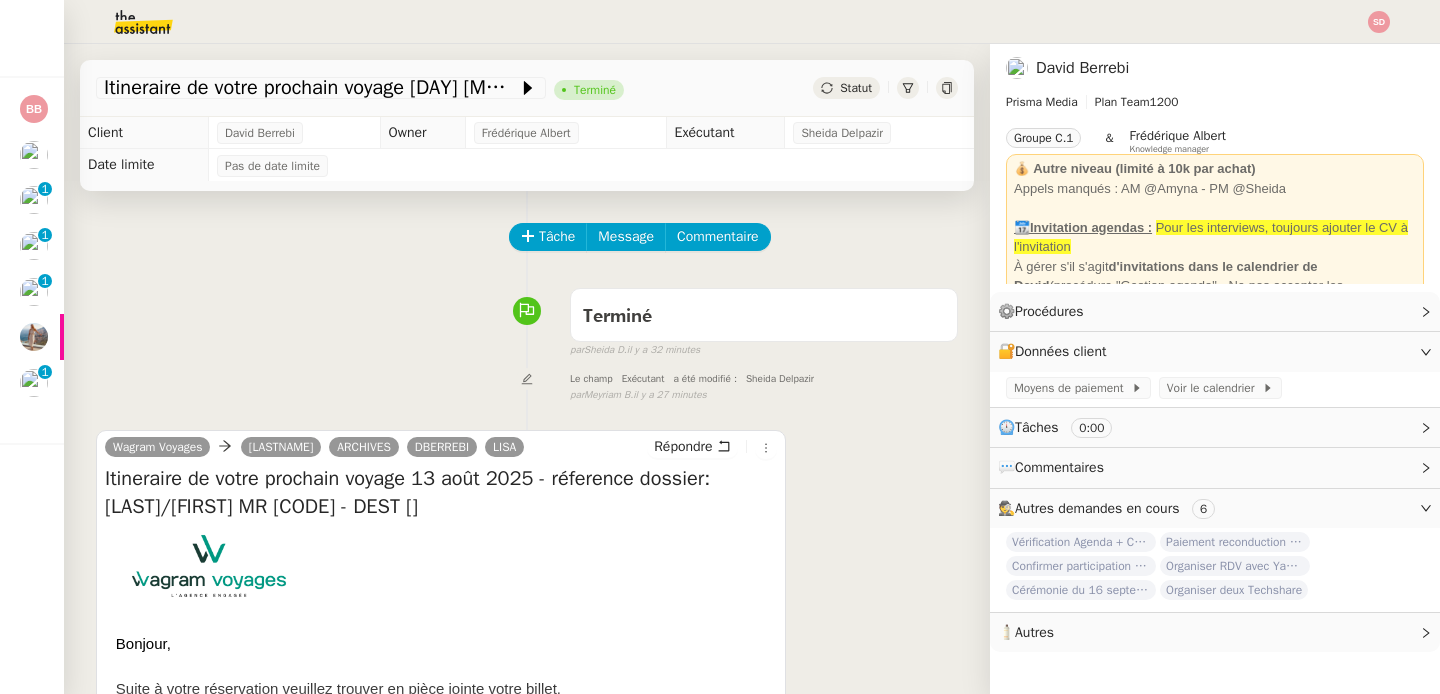 scroll, scrollTop: 0, scrollLeft: 0, axis: both 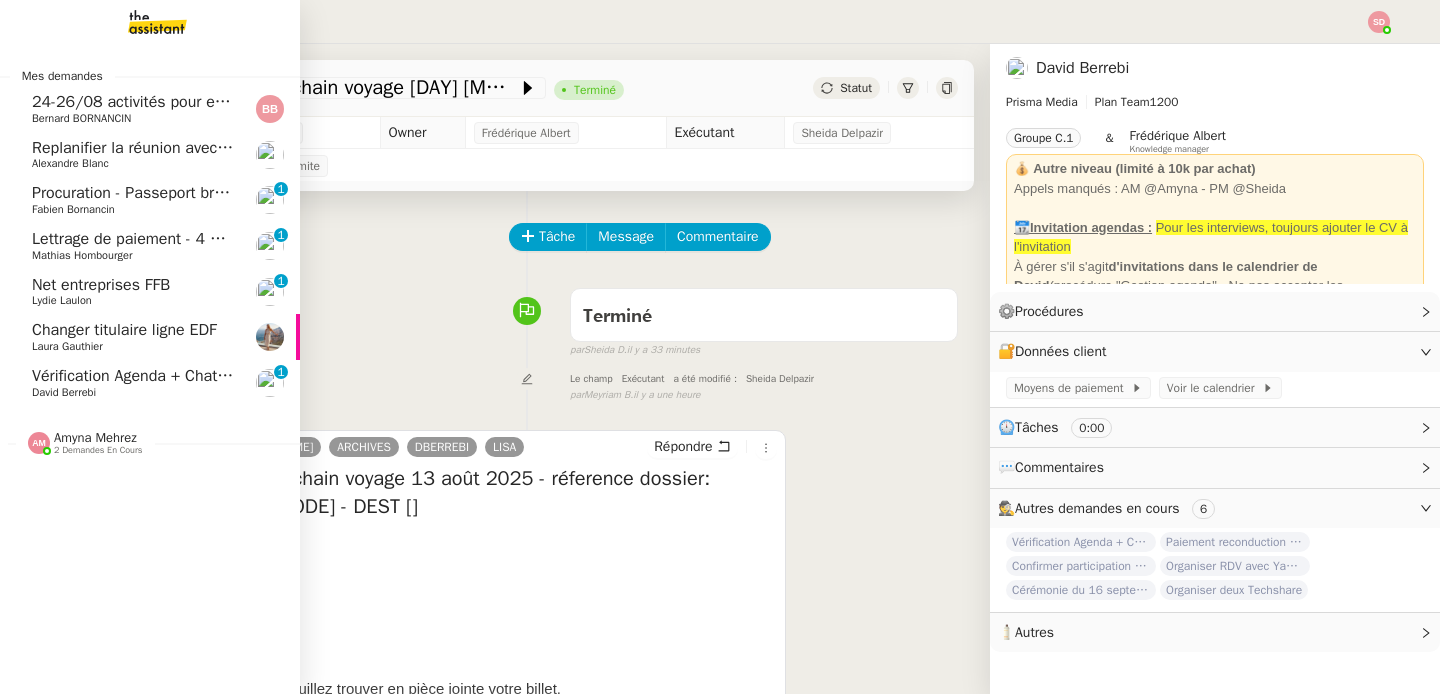 click 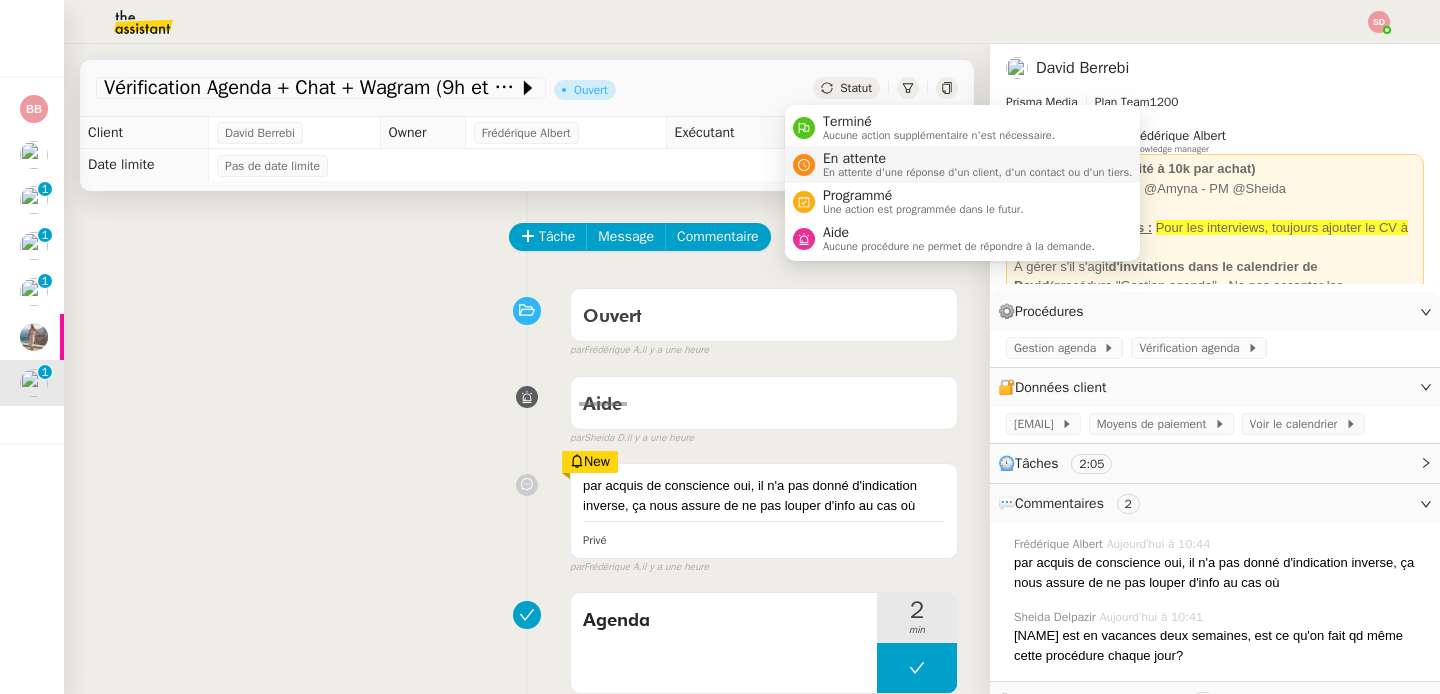 click on "En attente d'une réponse d'un client, d'un contact ou d'un tiers." at bounding box center [978, 172] 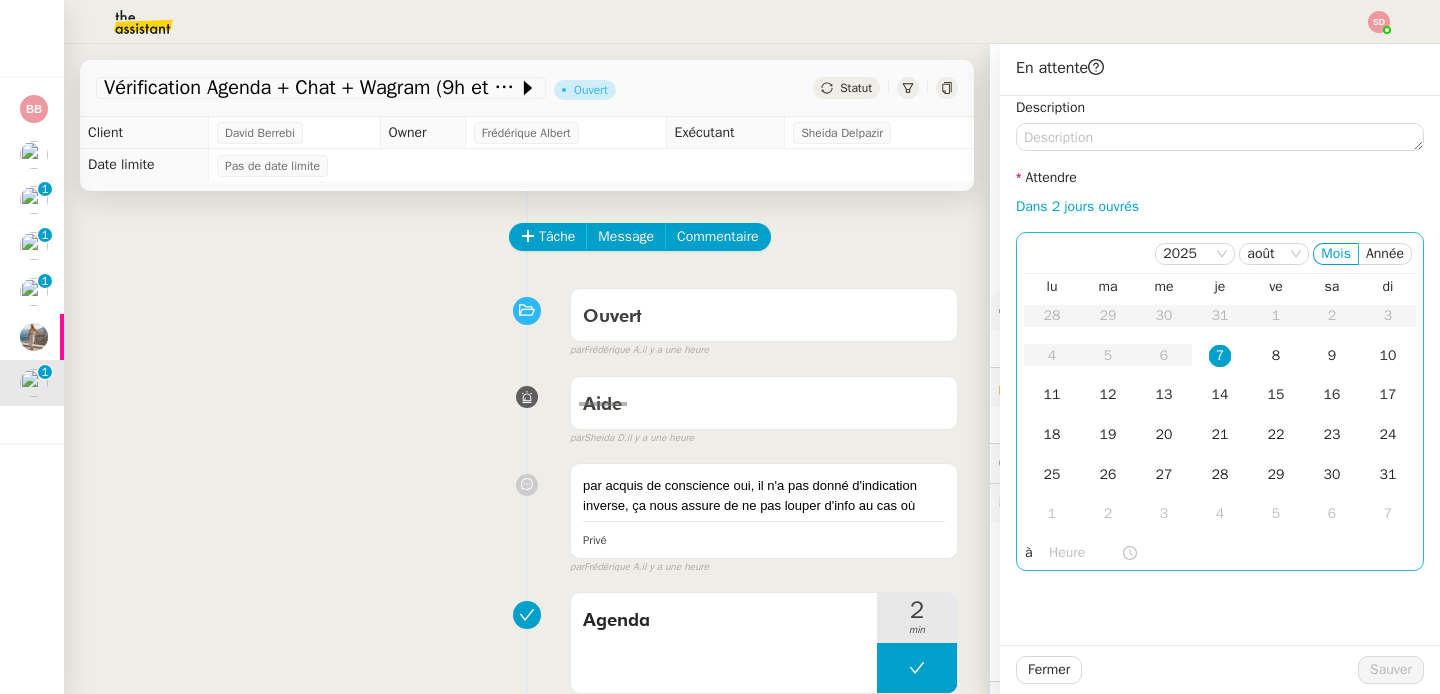 click 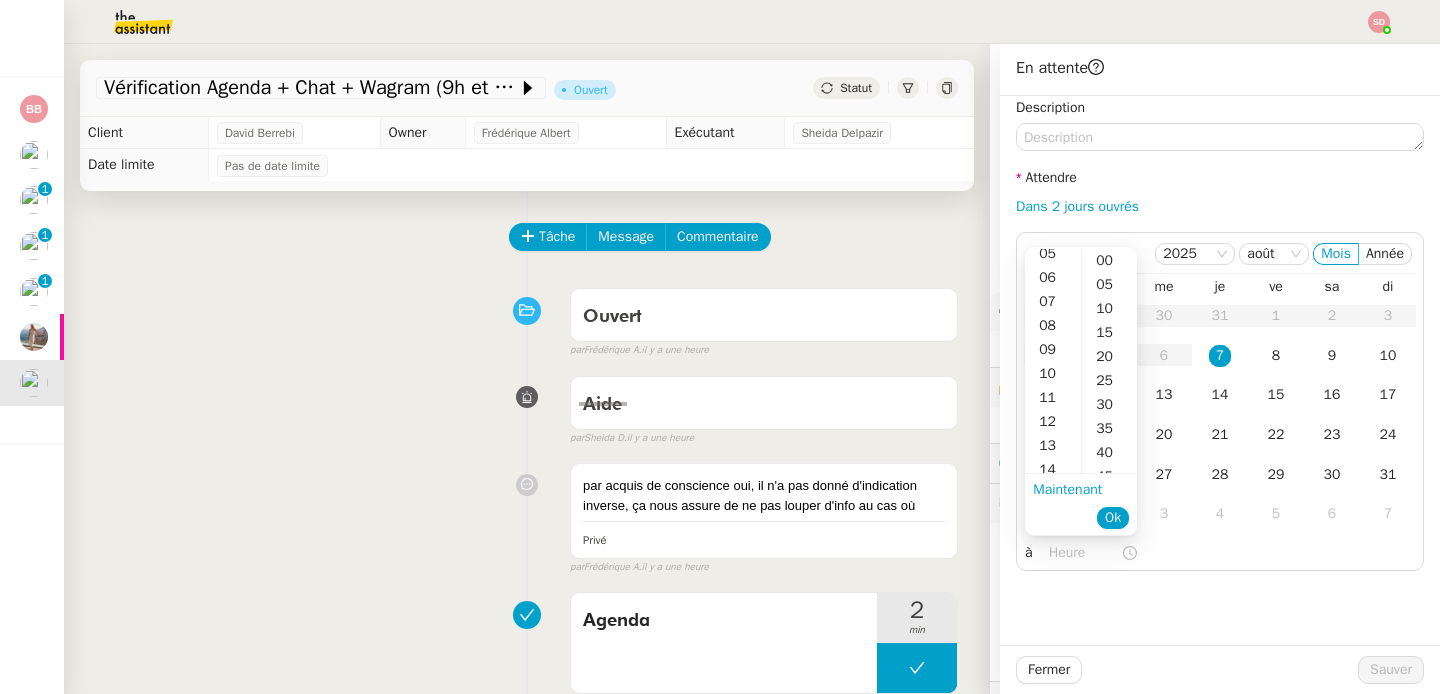 scroll, scrollTop: 129, scrollLeft: 0, axis: vertical 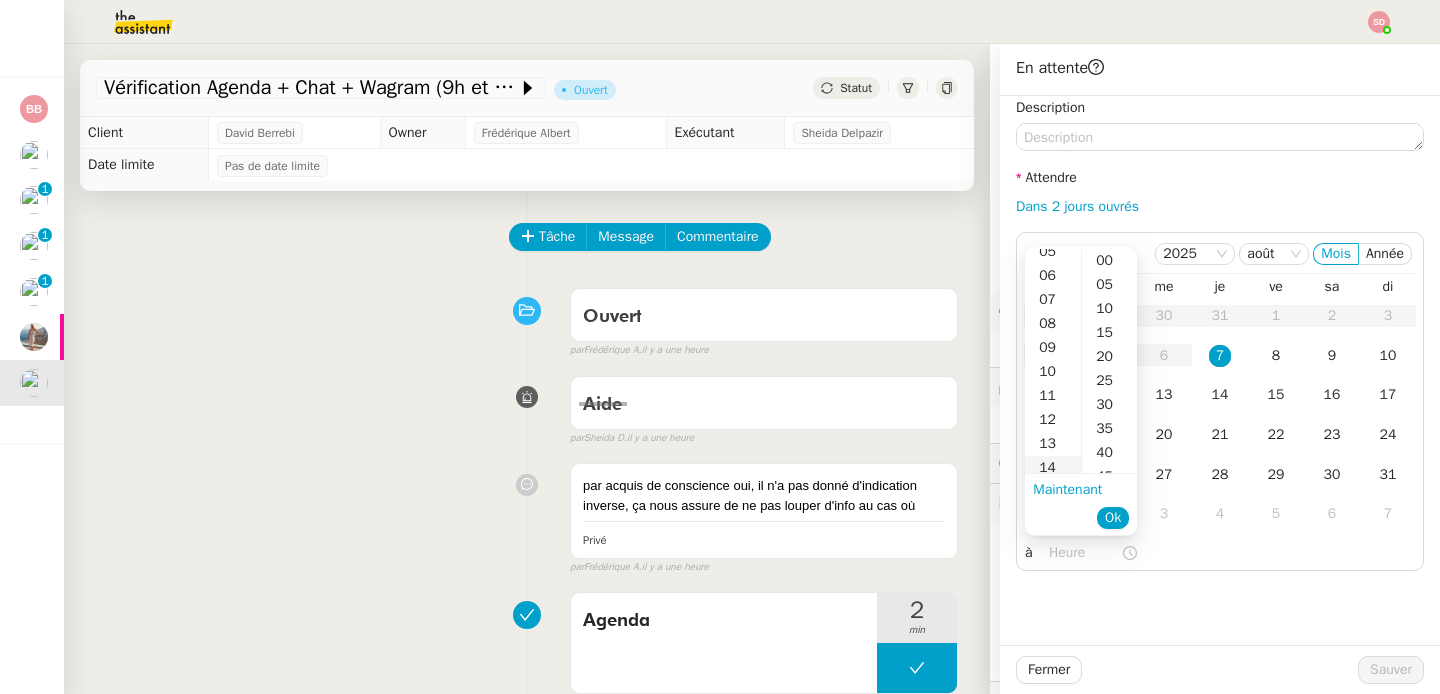 click on "14" at bounding box center (1053, 468) 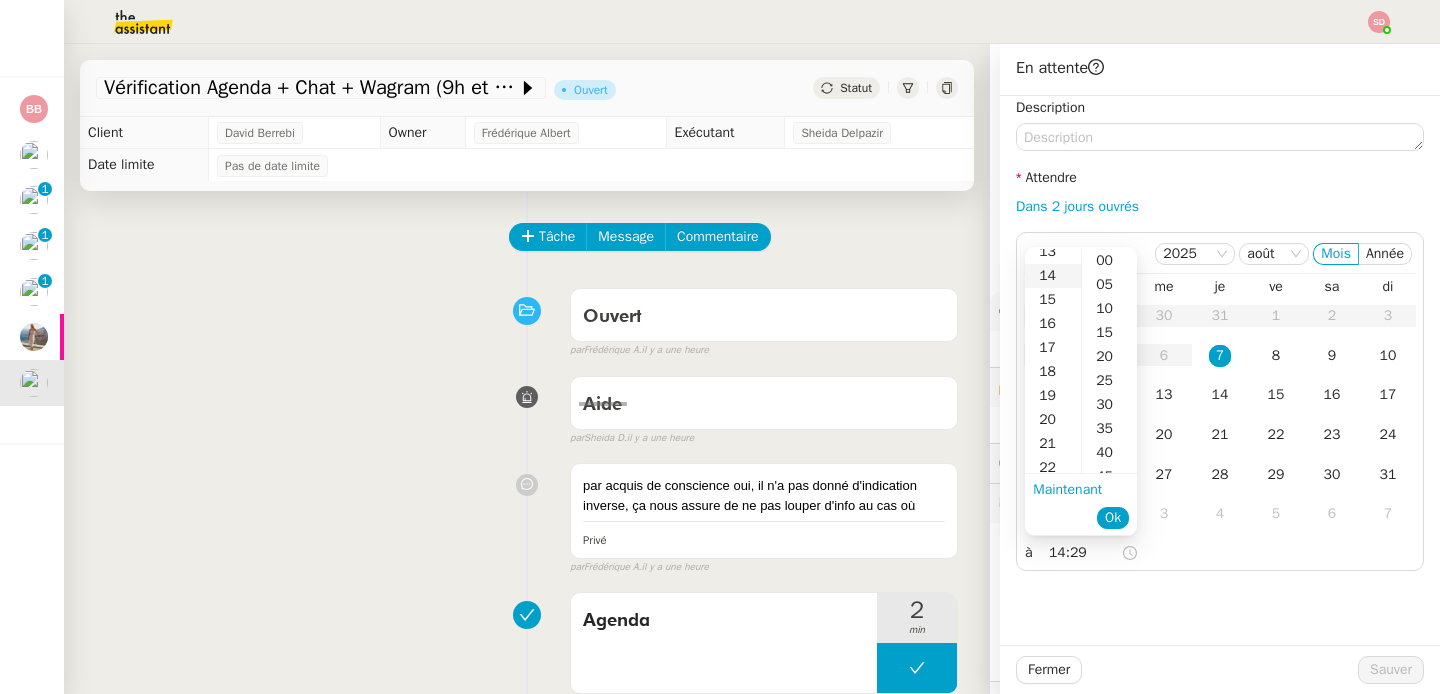 scroll, scrollTop: 336, scrollLeft: 0, axis: vertical 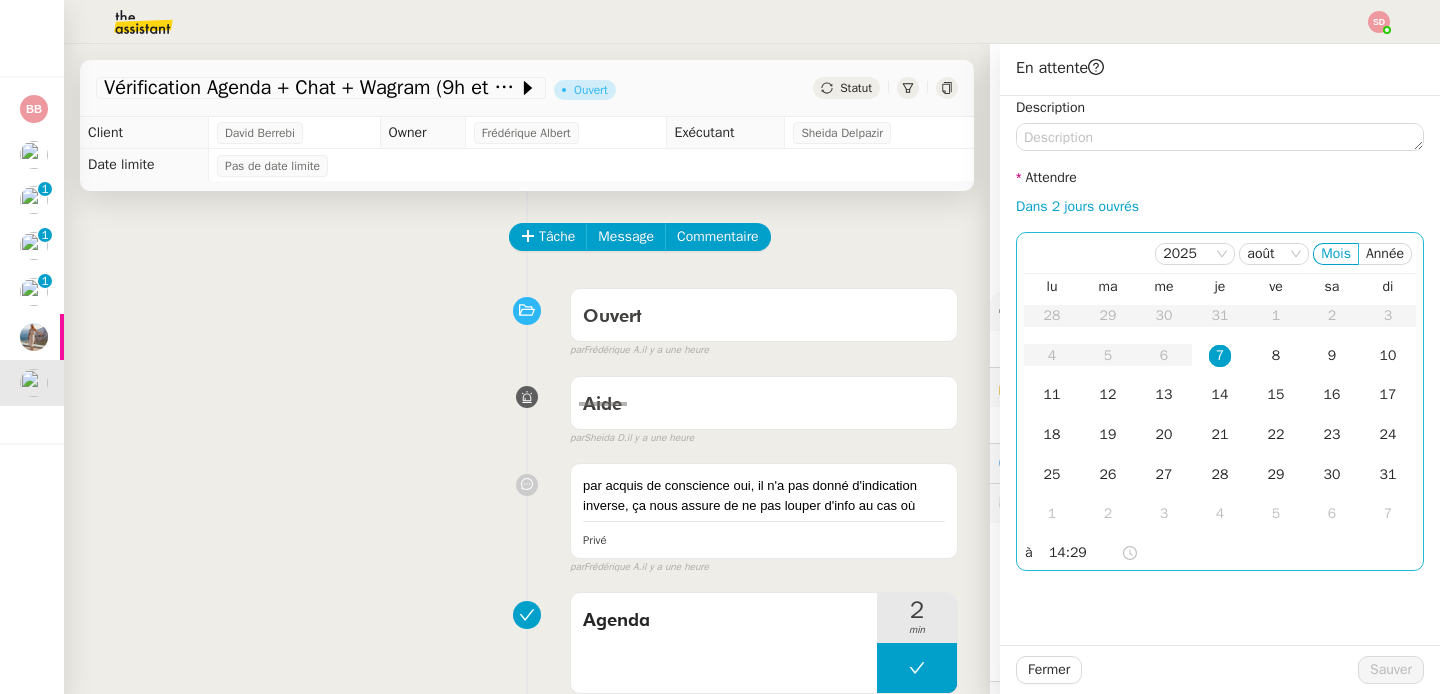 click on "7" 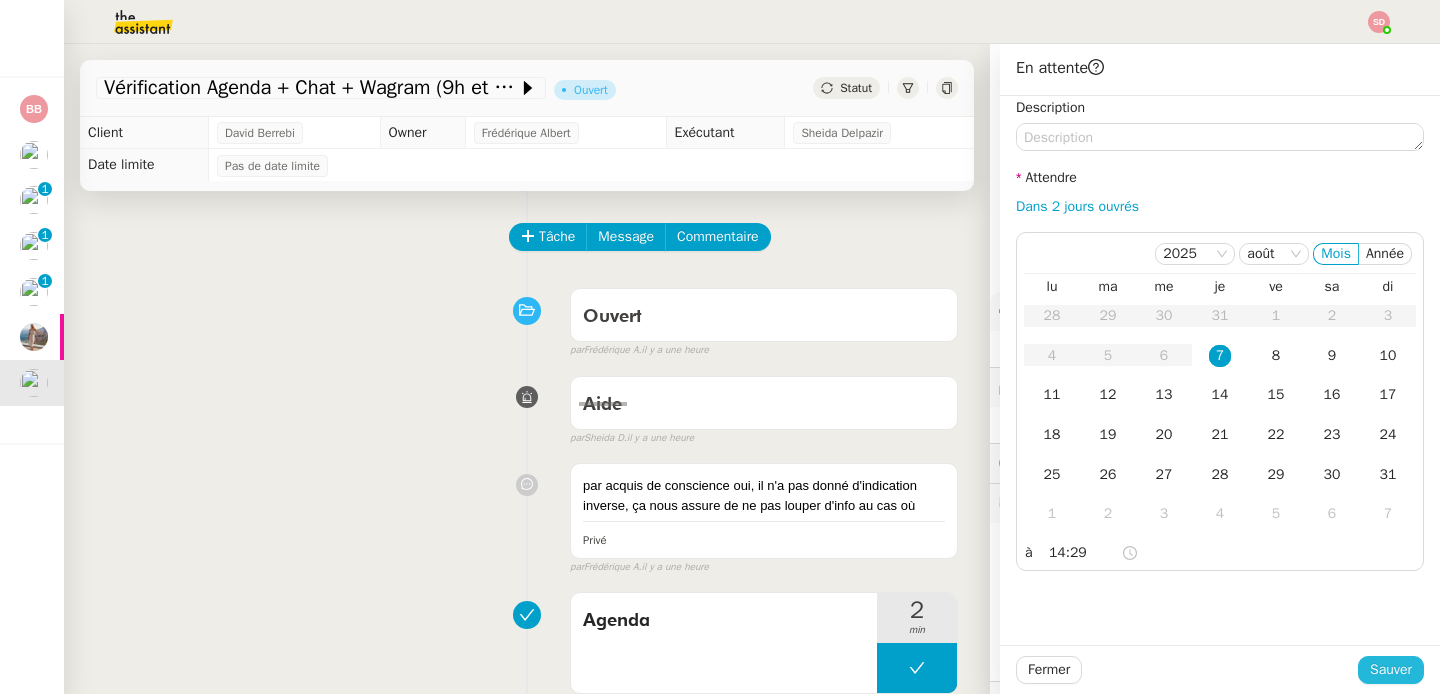 click on "Sauver" 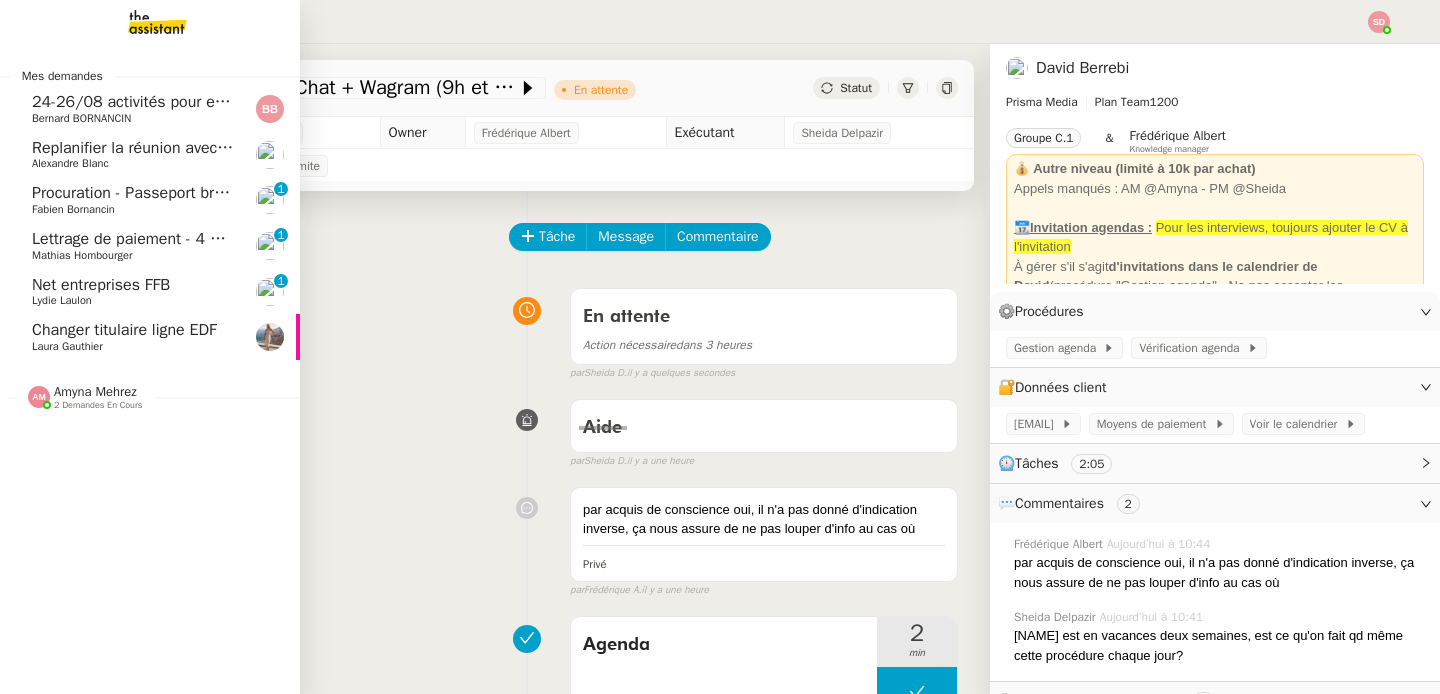 click on "Lydie Laulon" 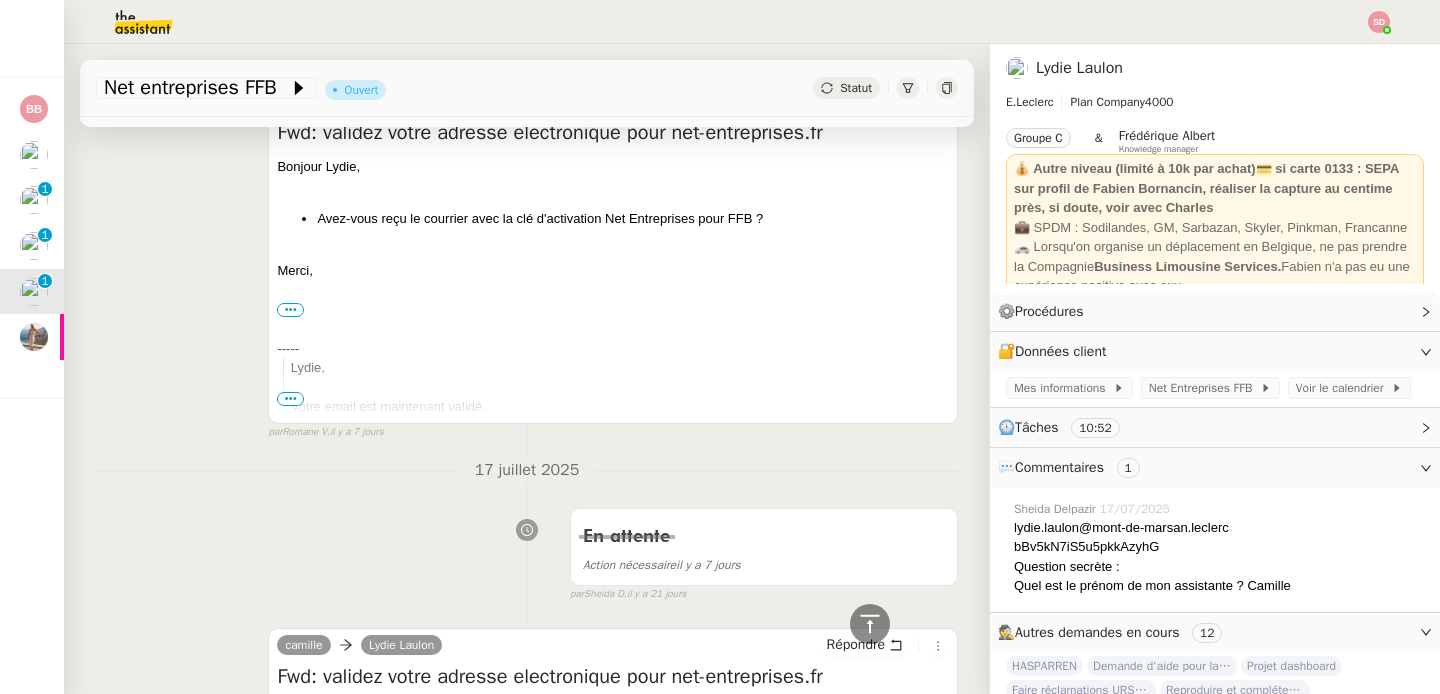 scroll, scrollTop: 462, scrollLeft: 0, axis: vertical 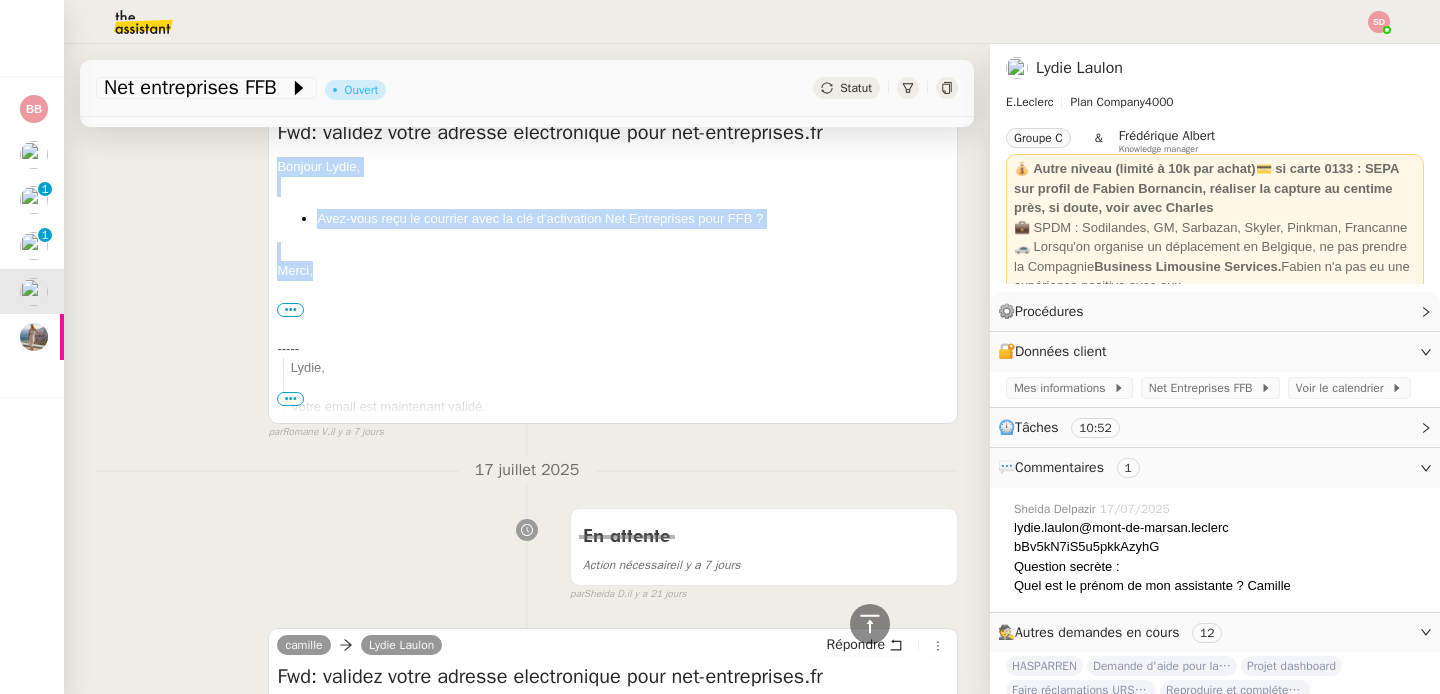 drag, startPoint x: 269, startPoint y: 168, endPoint x: 339, endPoint y: 291, distance: 141.52385 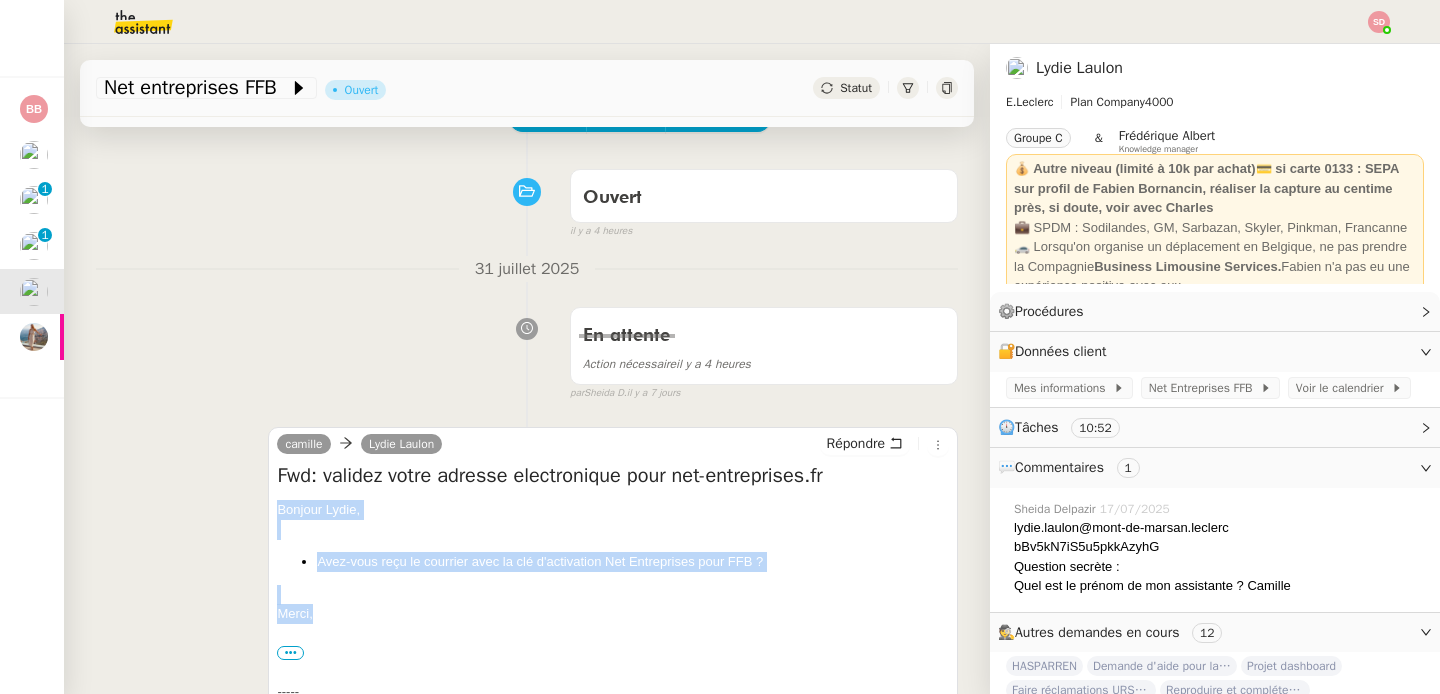scroll, scrollTop: 89, scrollLeft: 0, axis: vertical 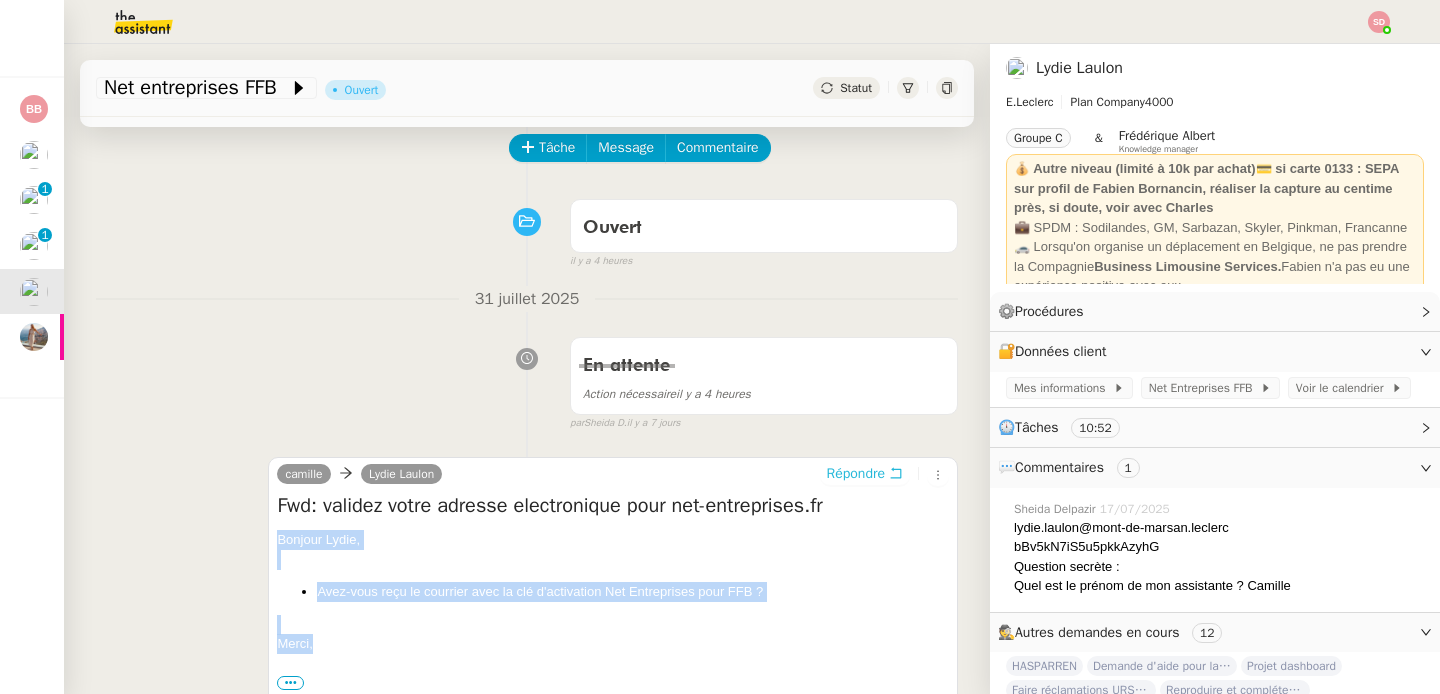 click on "Répondre" at bounding box center (856, 474) 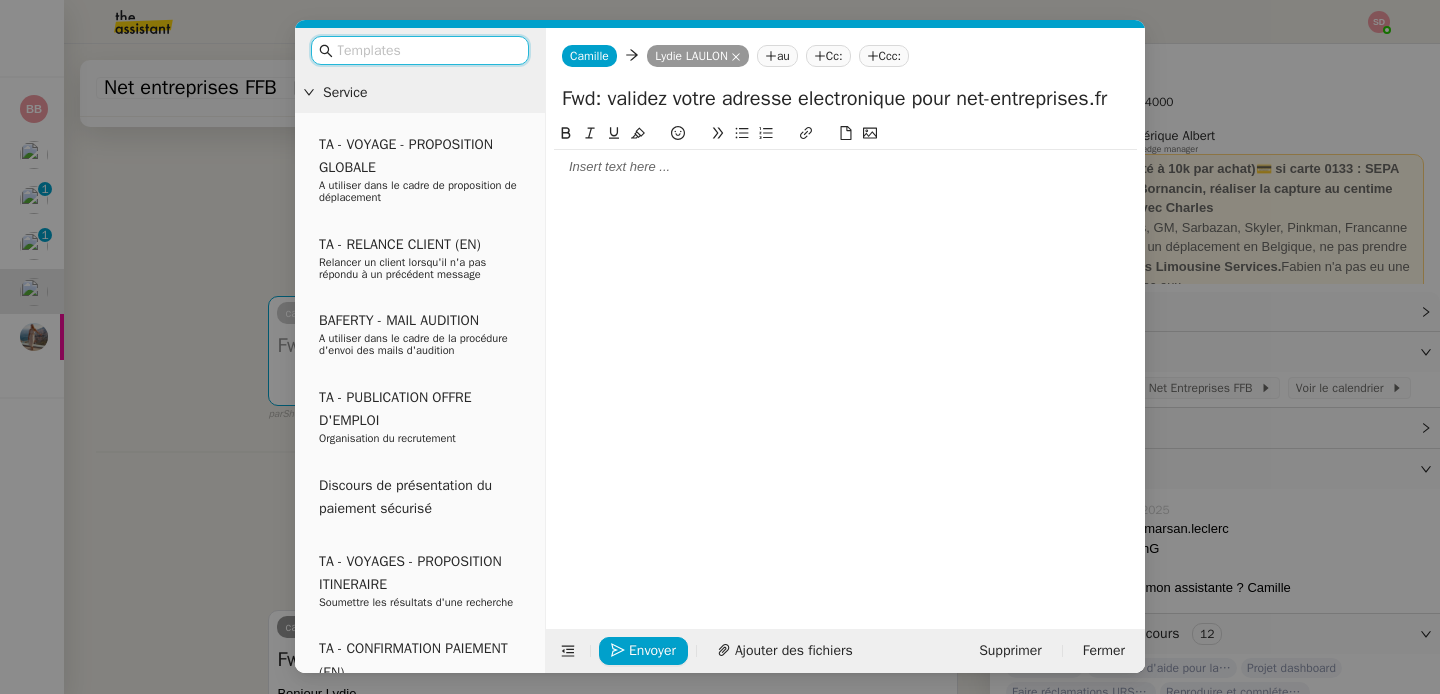 click 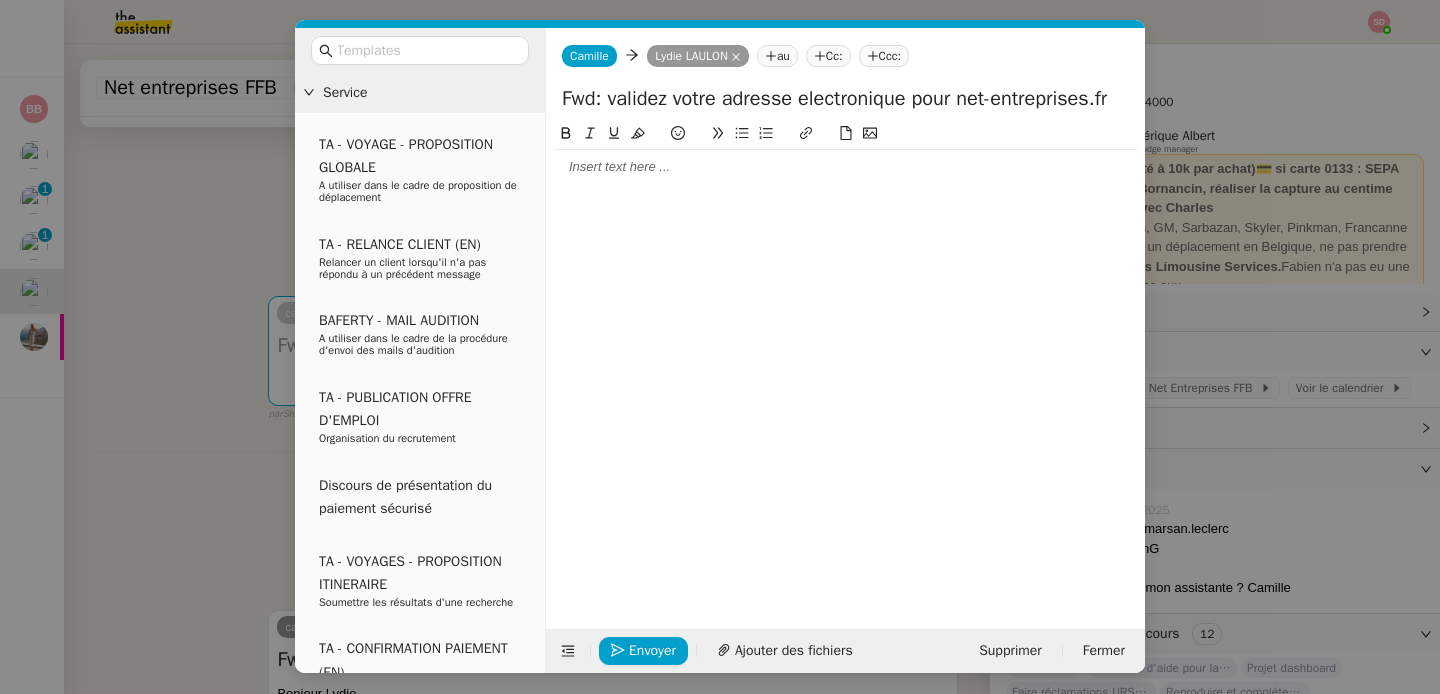 paste 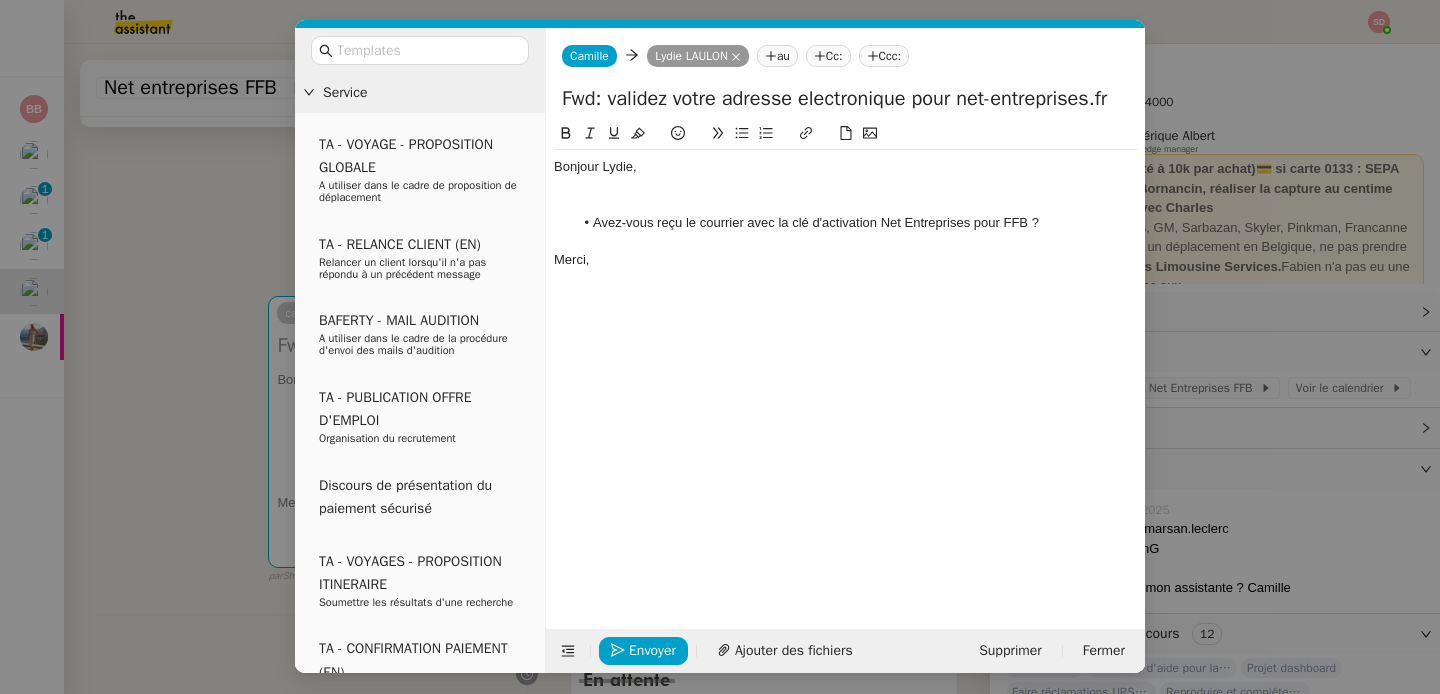 click 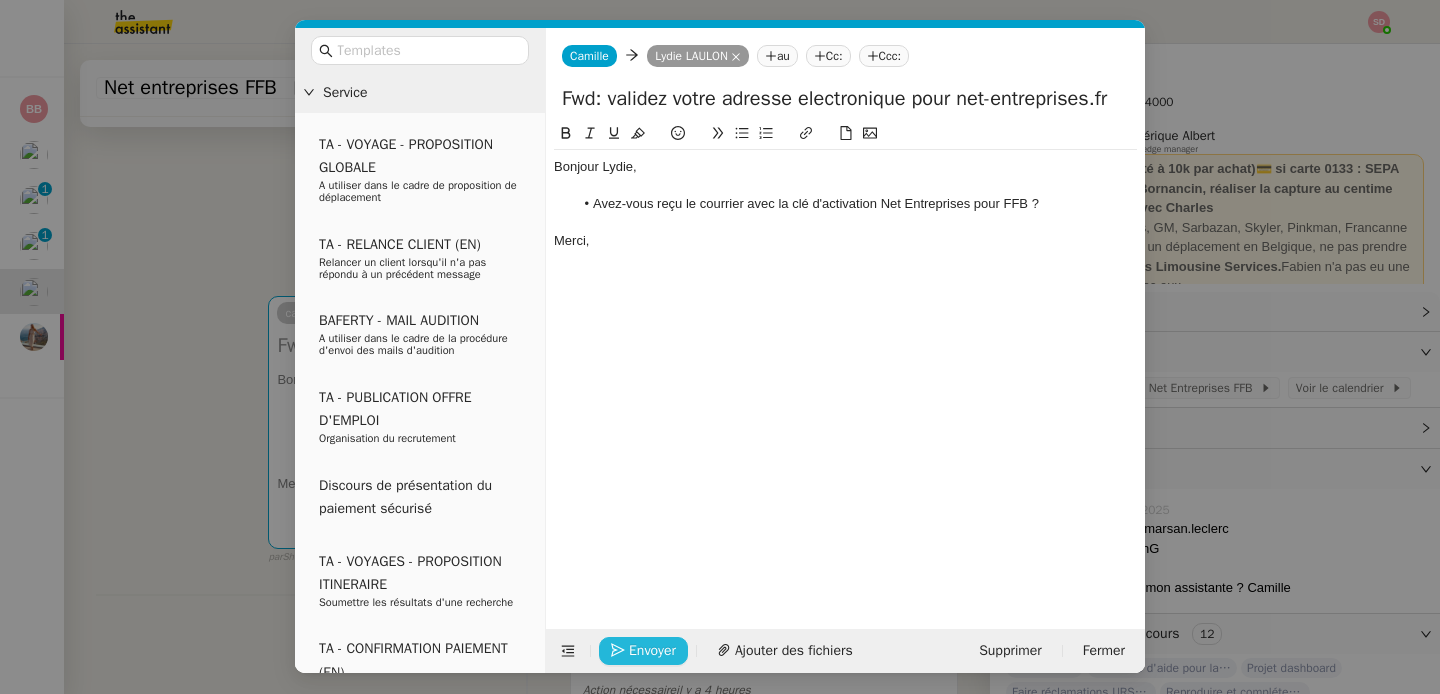 click on "Envoyer" 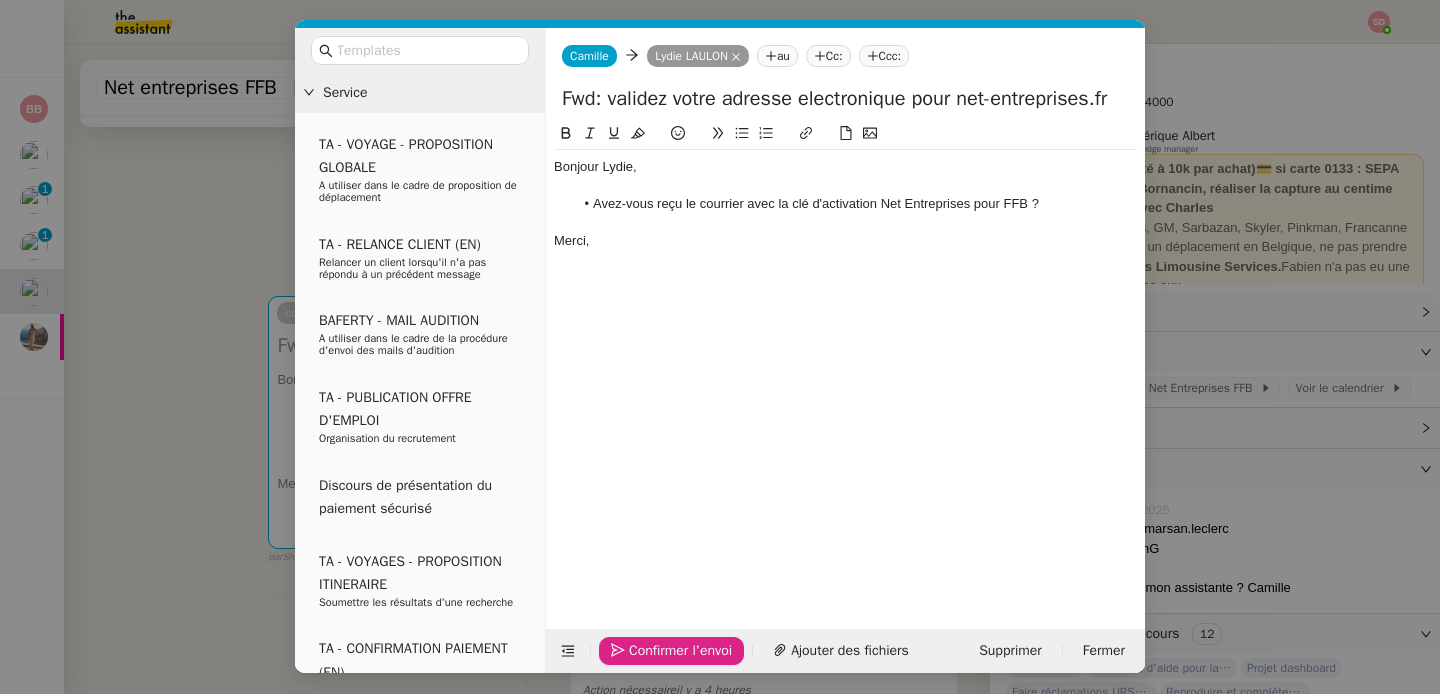 click on "Confirmer l'envoi" 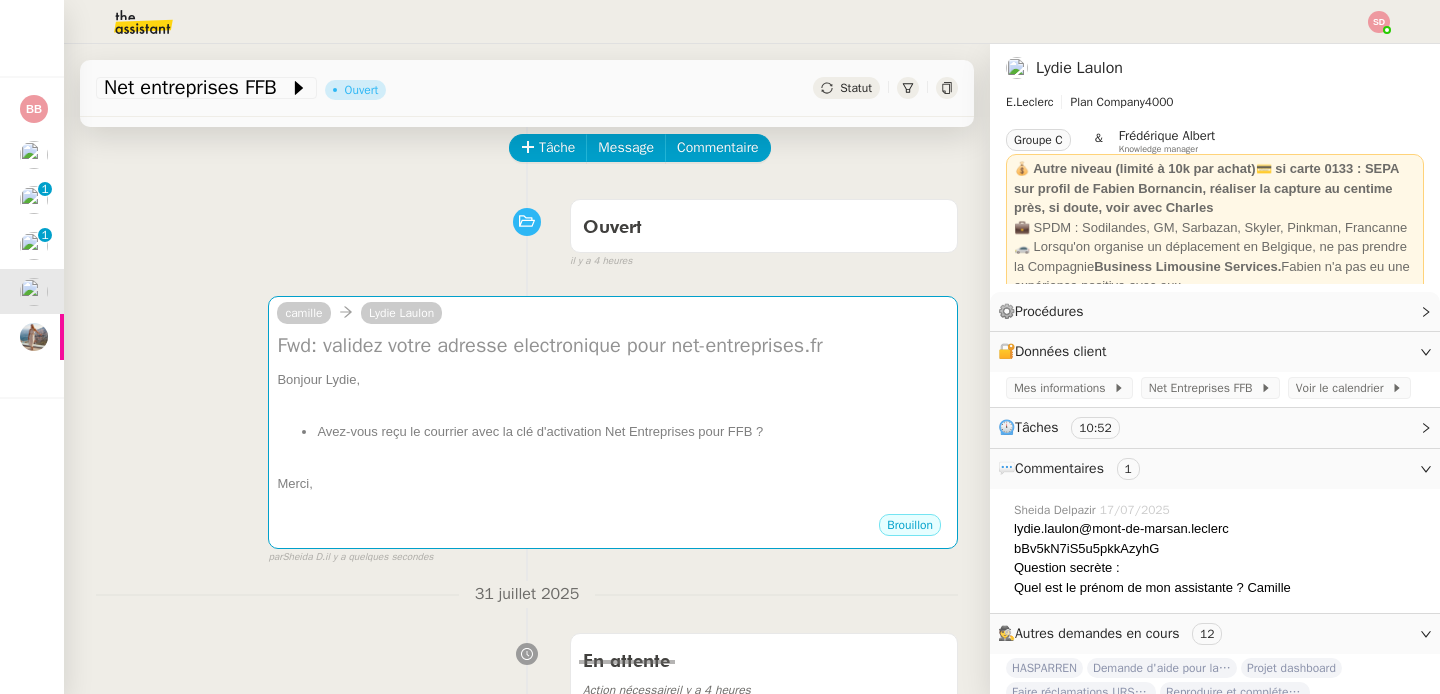 scroll, scrollTop: 493, scrollLeft: 0, axis: vertical 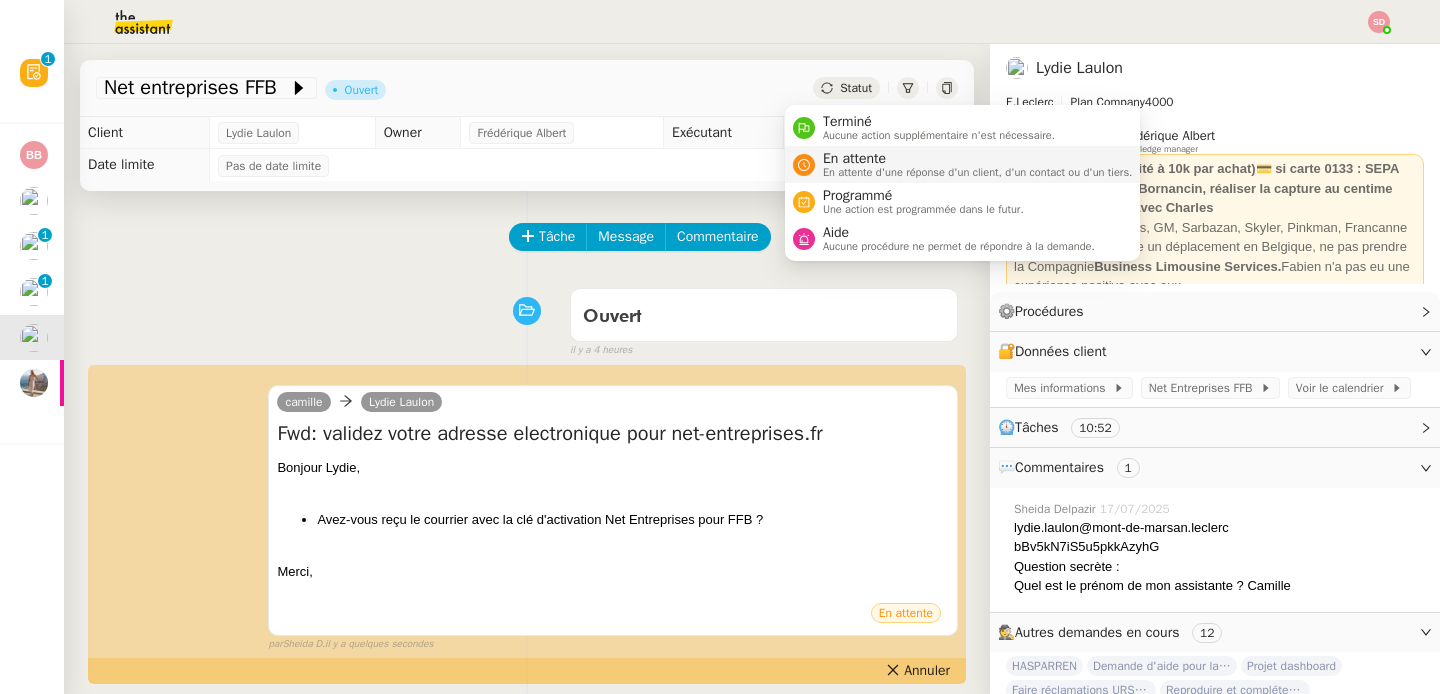 click on "En attente d'une réponse d'un client, d'un contact ou d'un tiers." at bounding box center (978, 172) 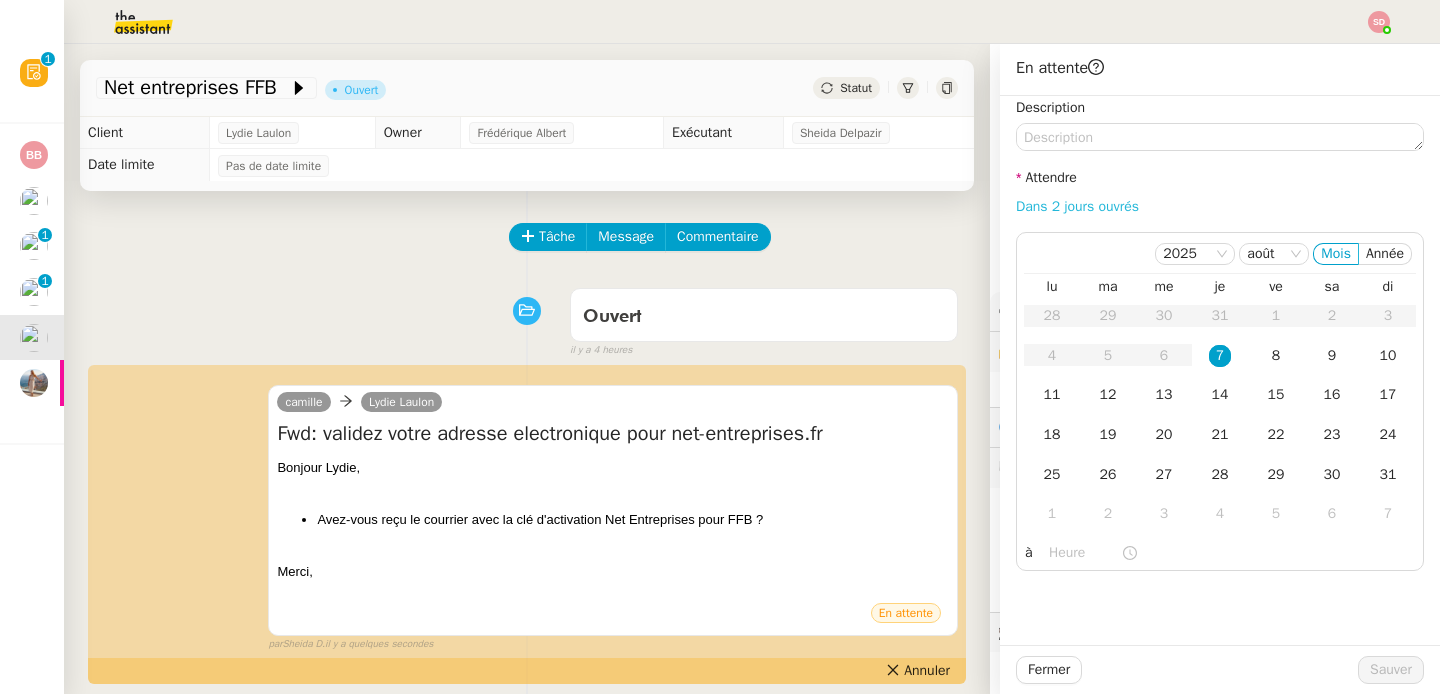 click on "Dans 2 jours ouvrés" 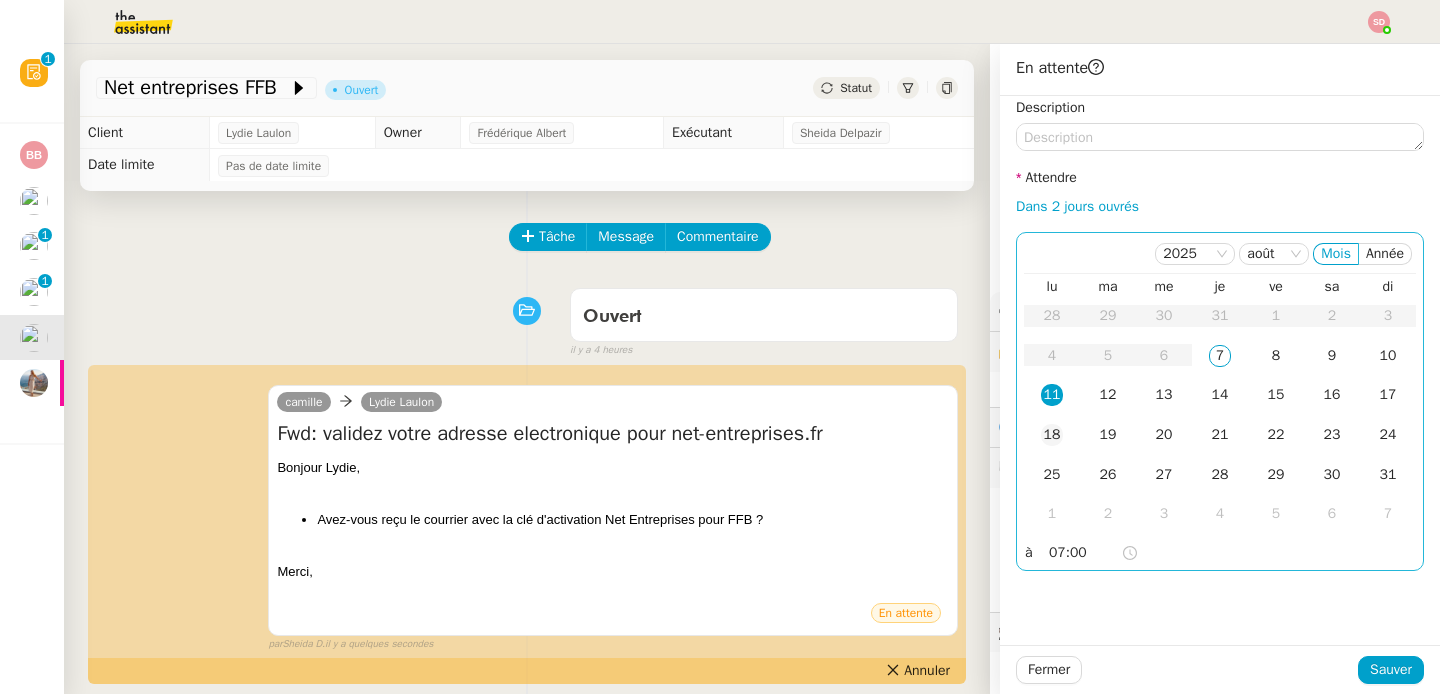 click on "18" 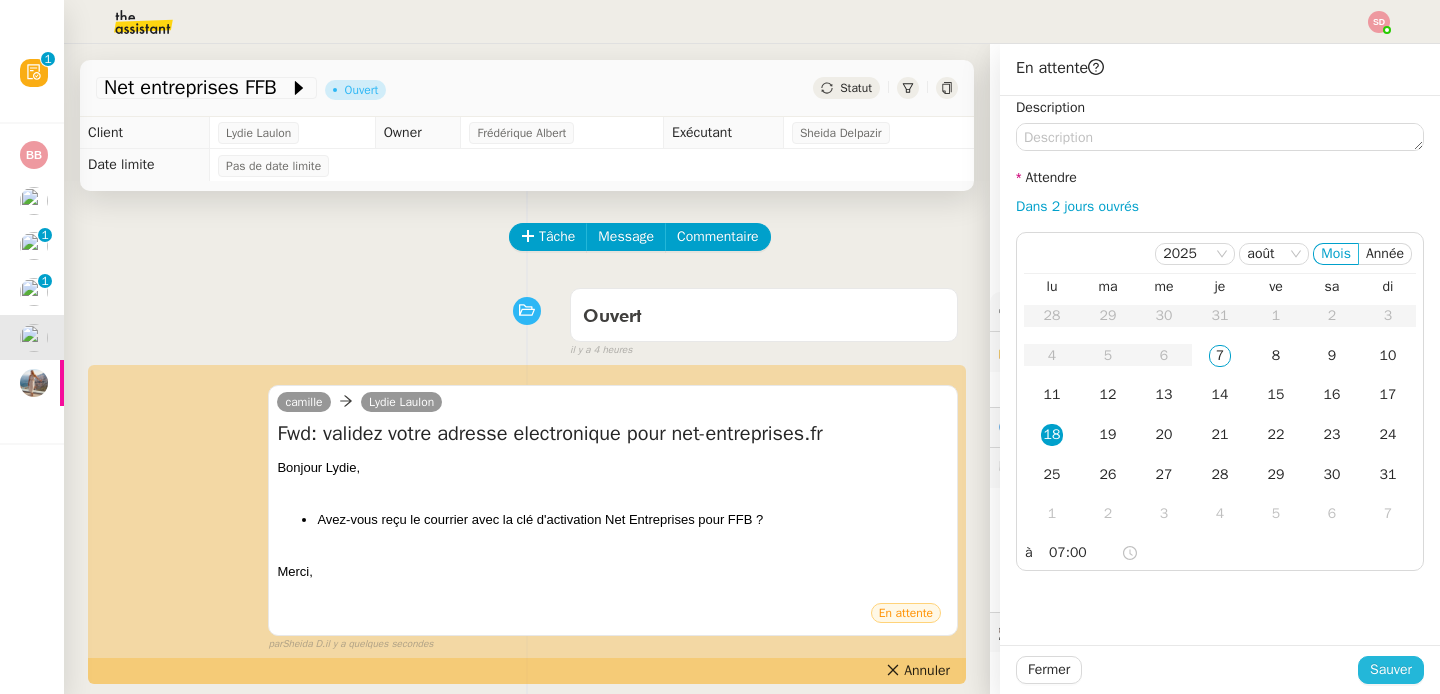 click on "Sauver" 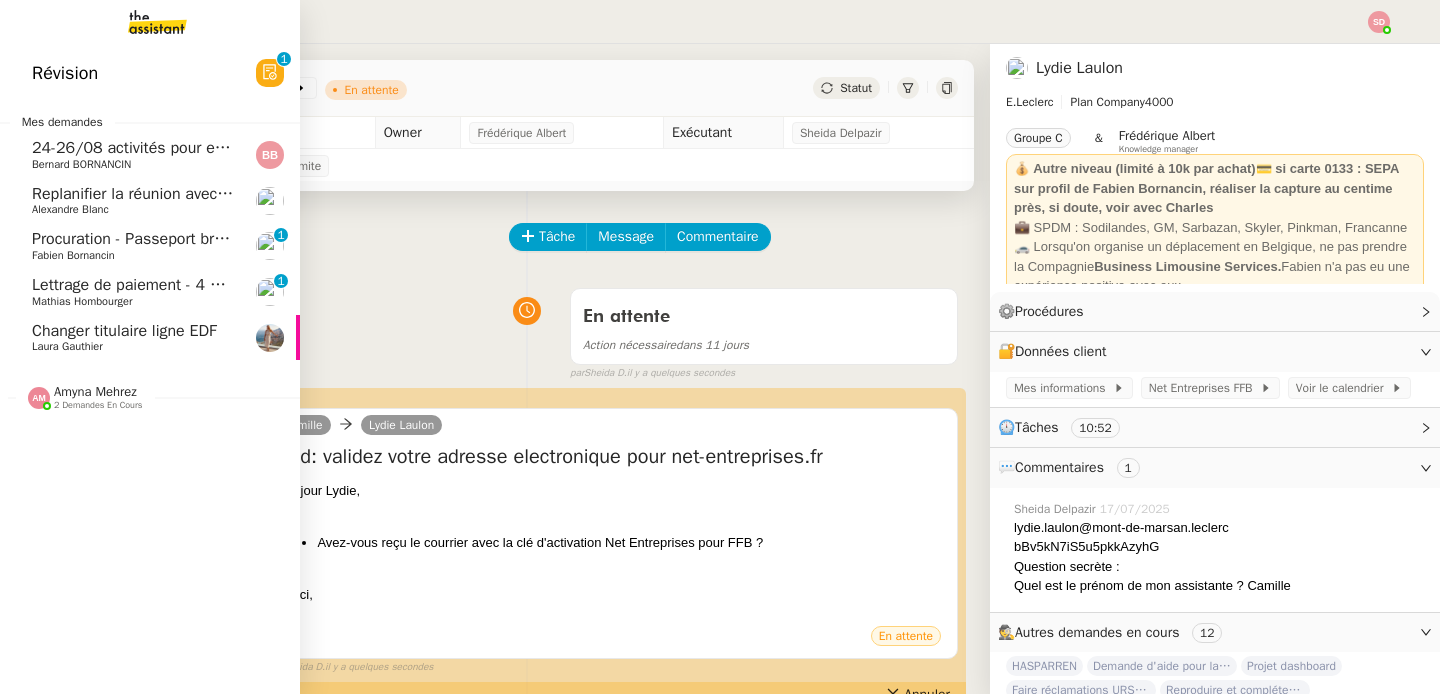click on "Replanifier la réunion avec Lesley" 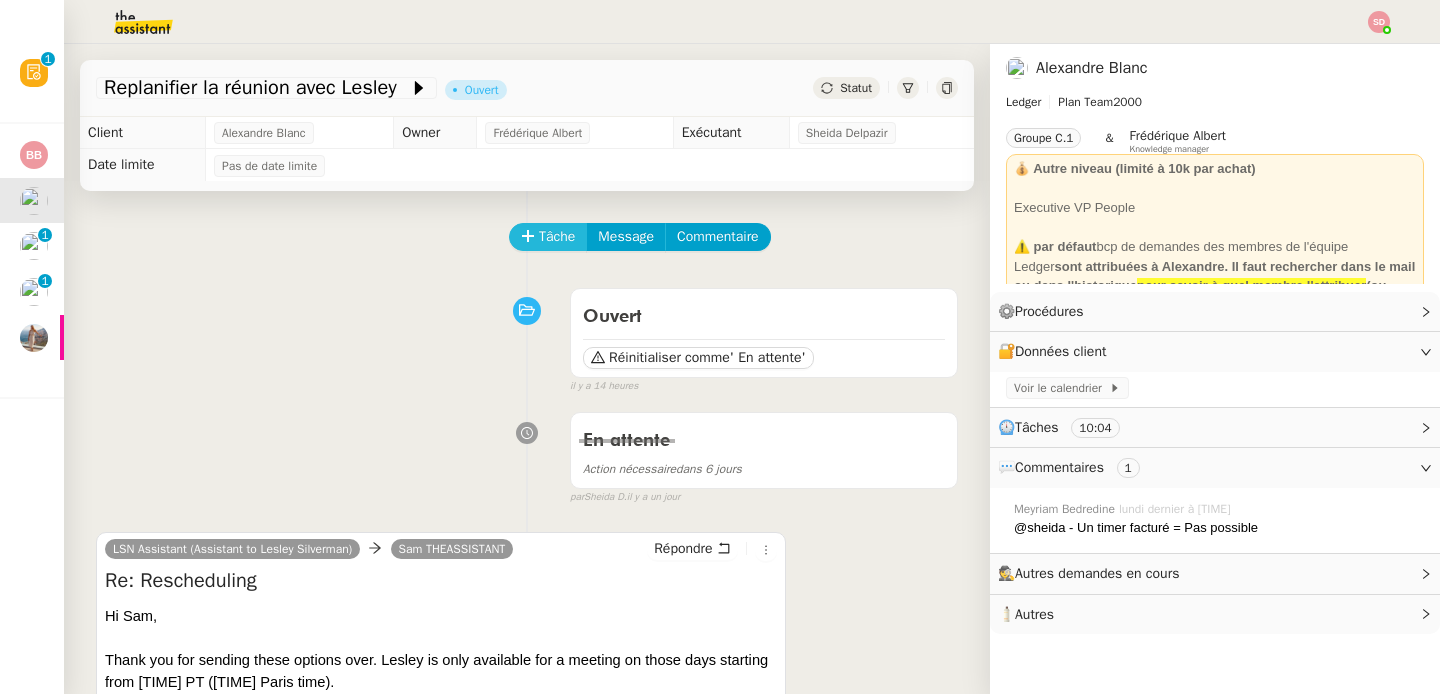 click on "Tâche" 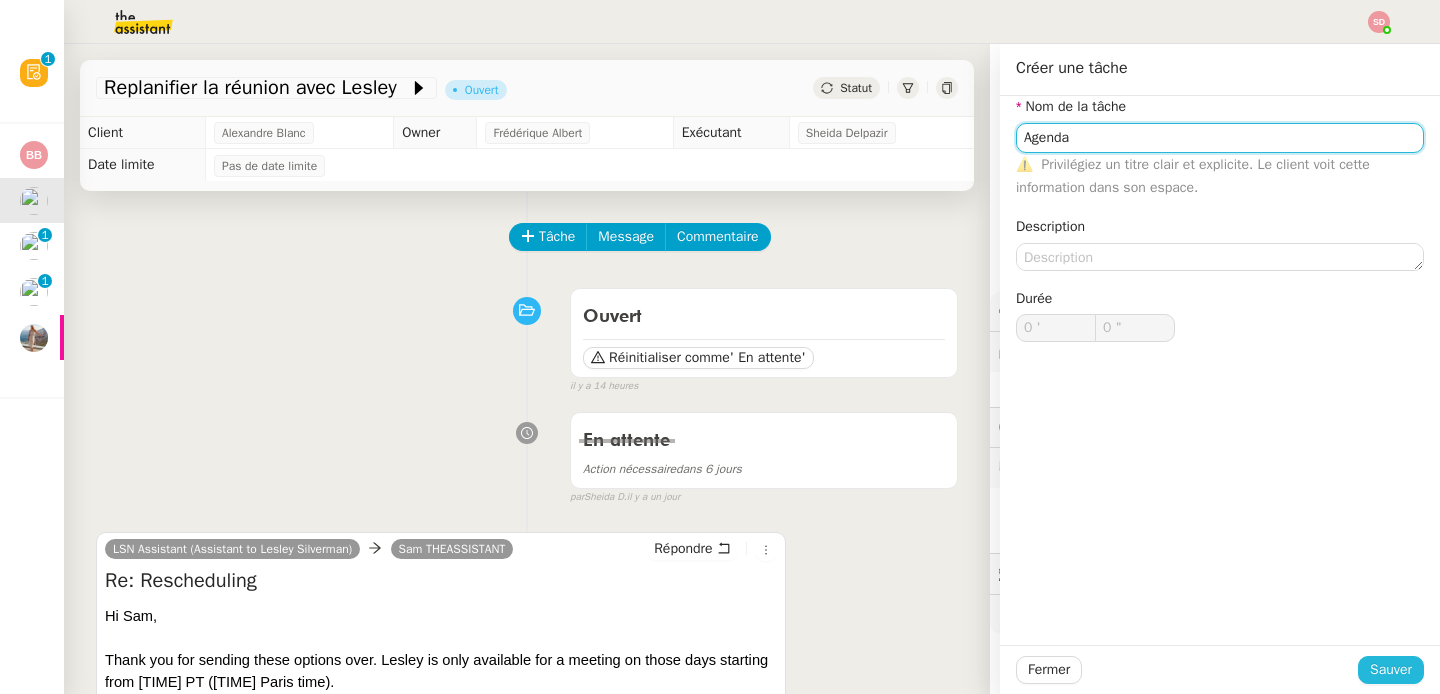 type on "Agenda" 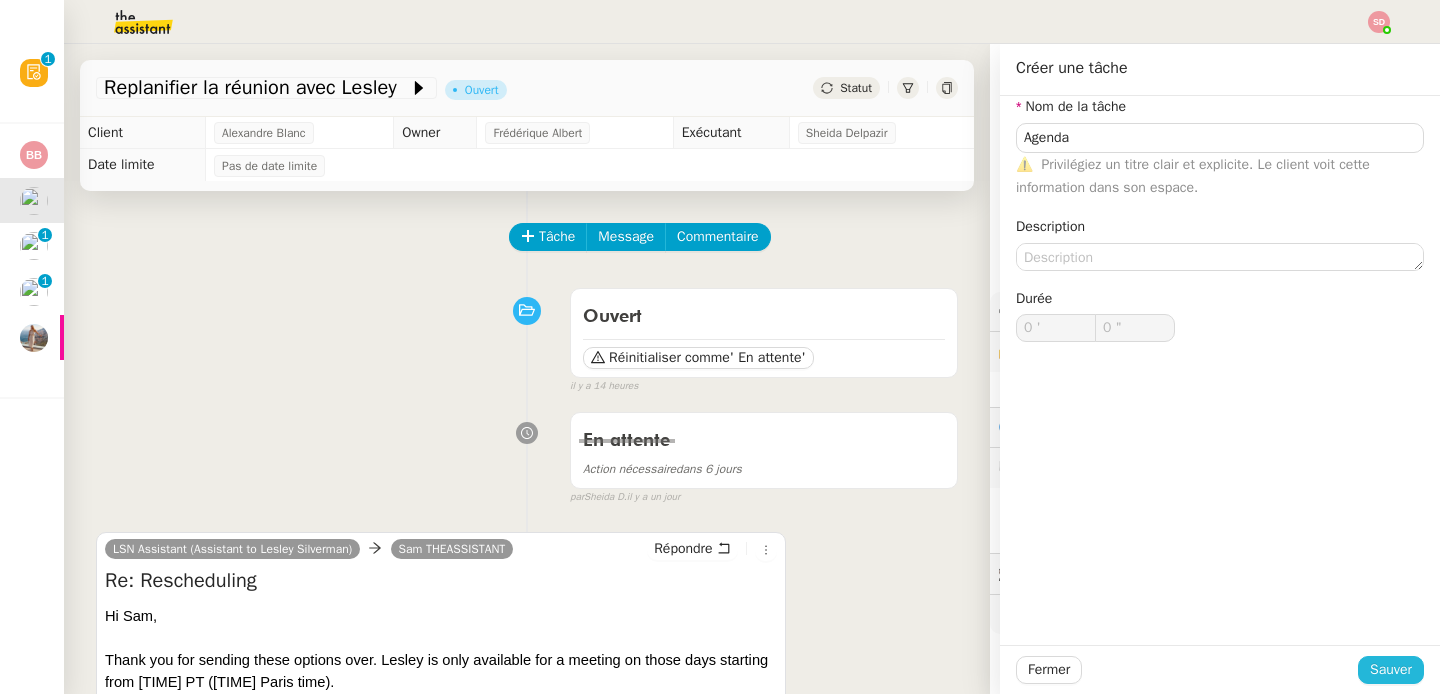 click on "Sauver" 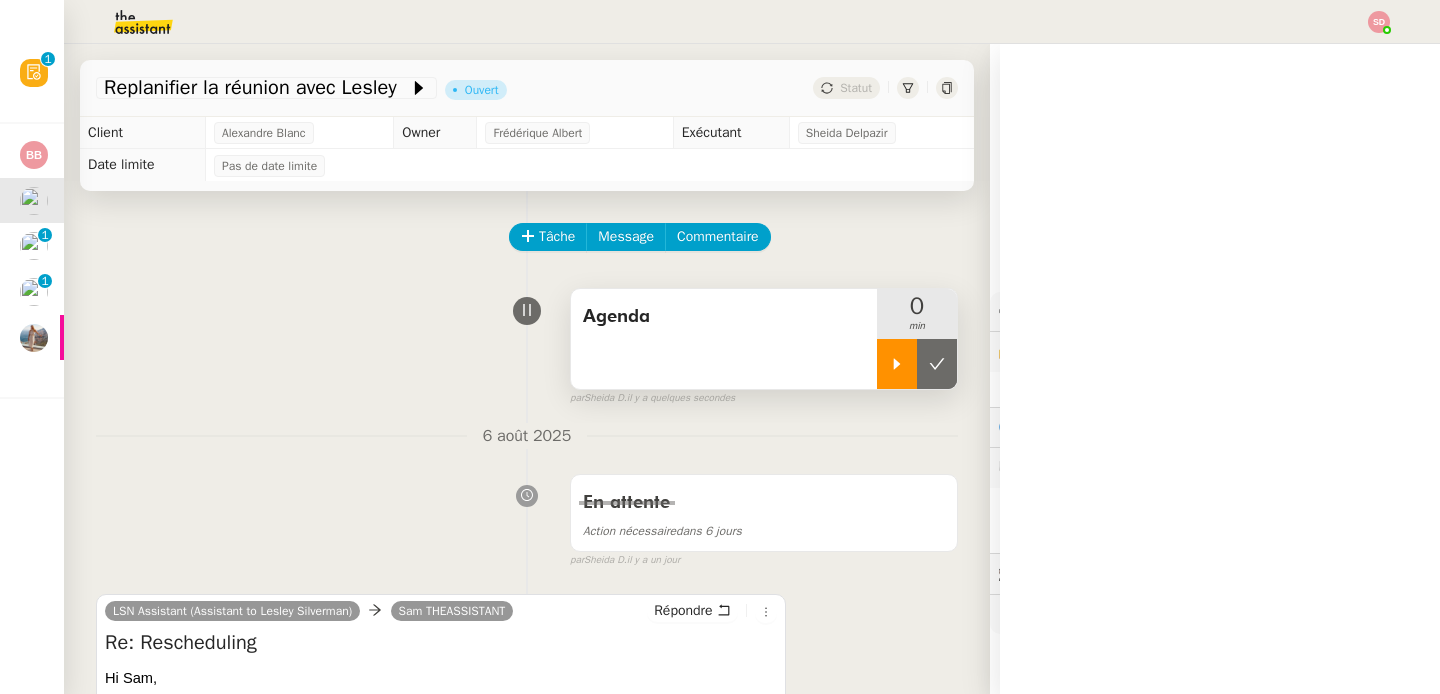 click 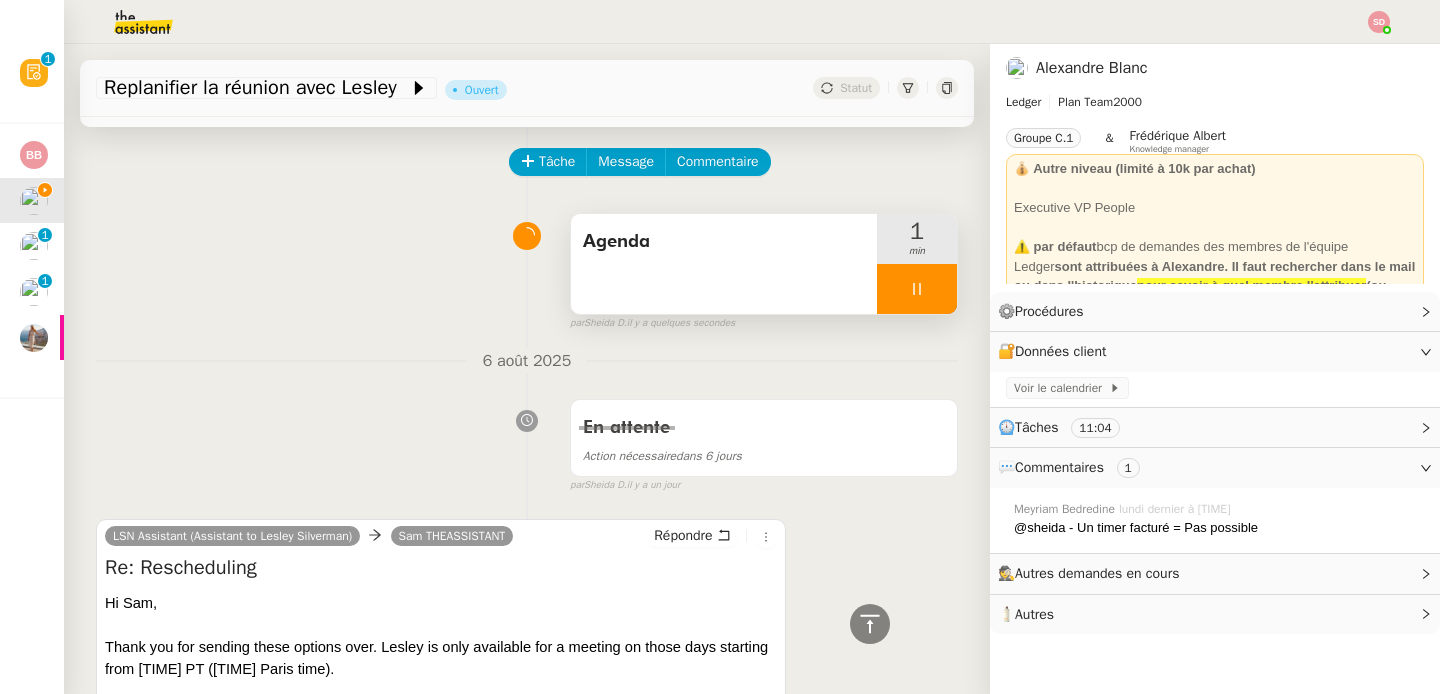 scroll, scrollTop: 0, scrollLeft: 0, axis: both 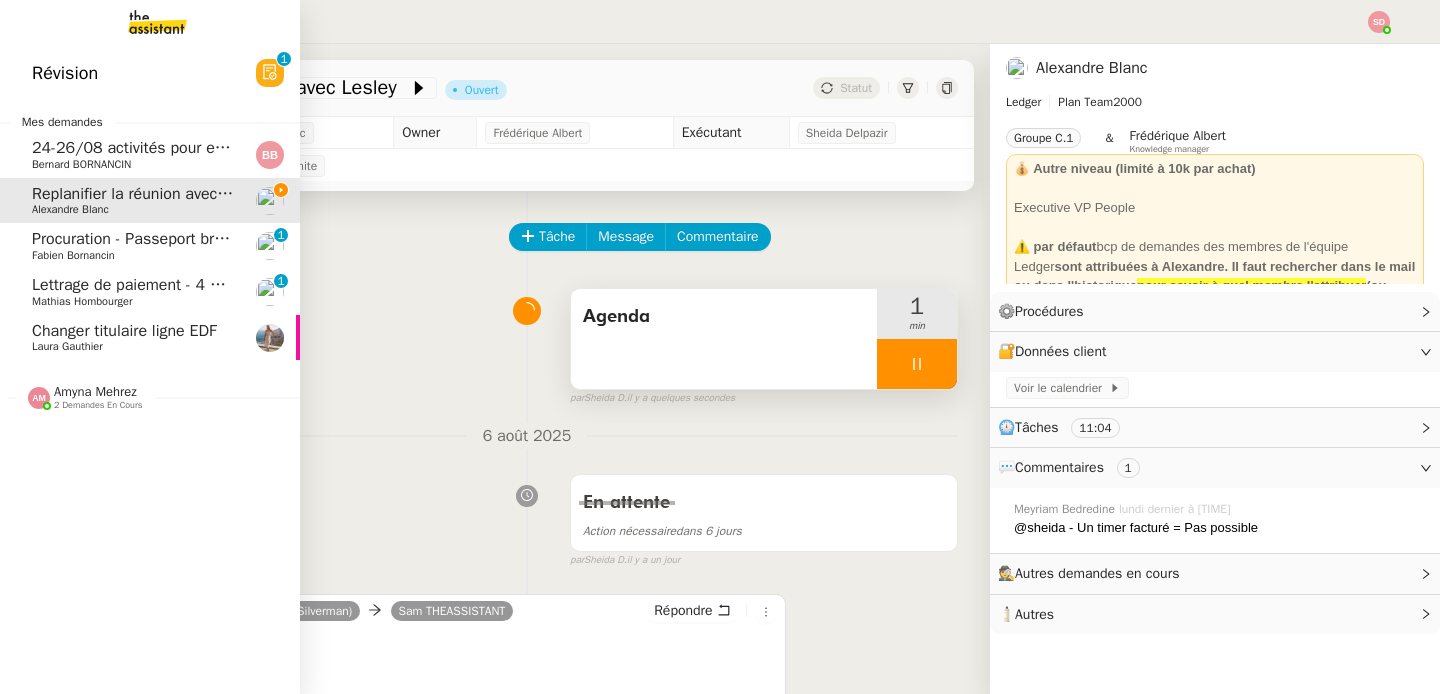 click 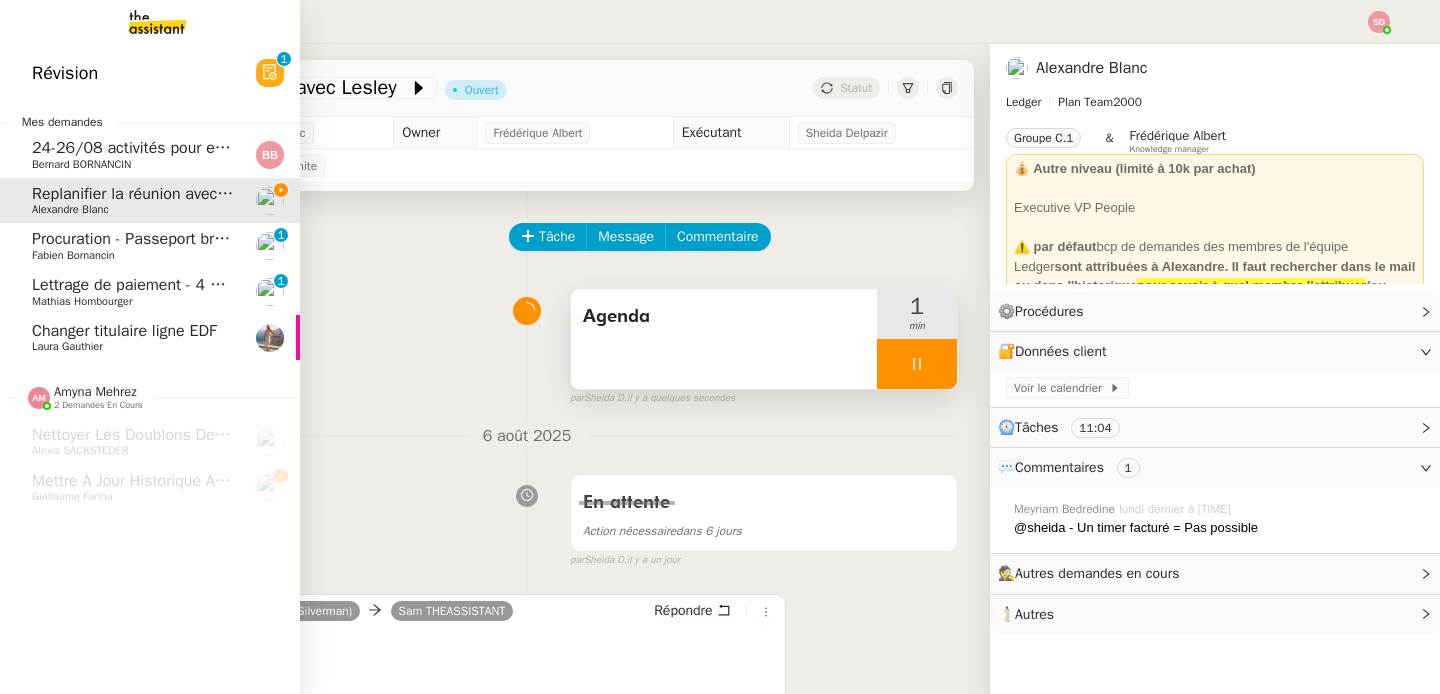 click at bounding box center [141, 22] 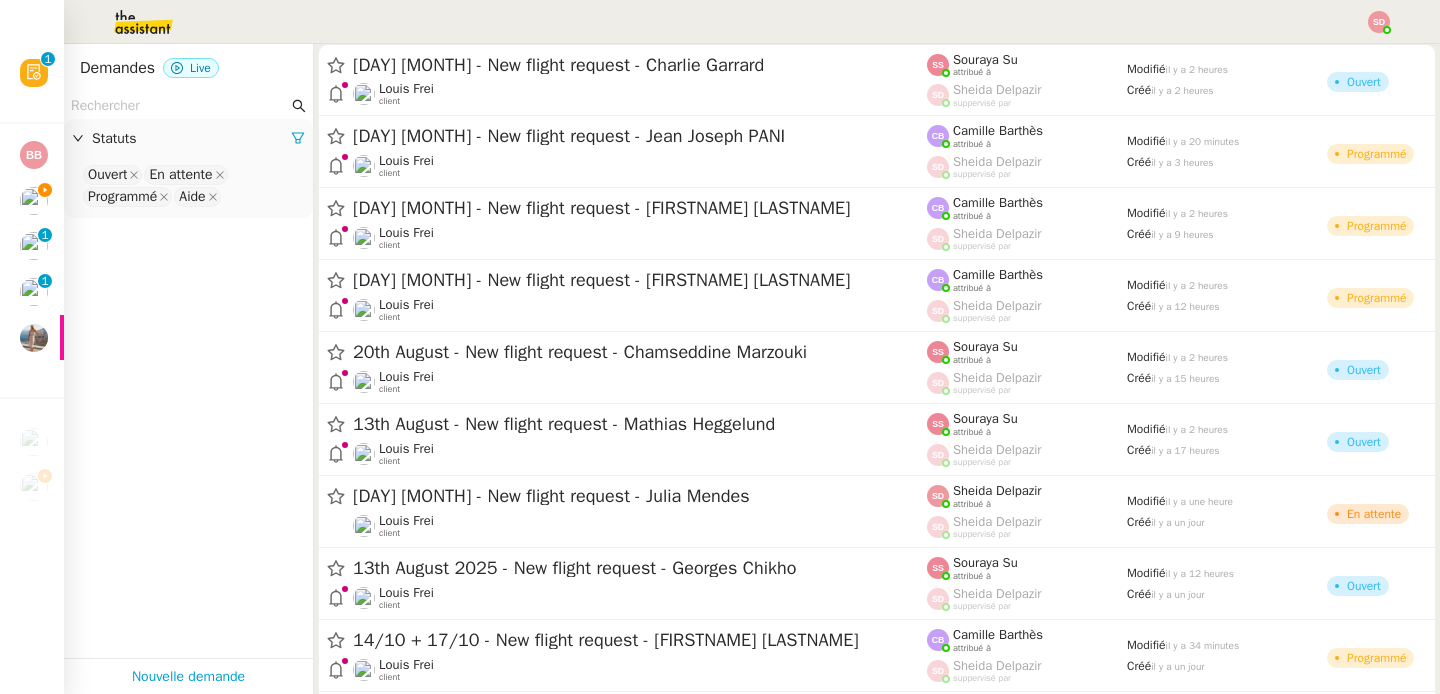 click 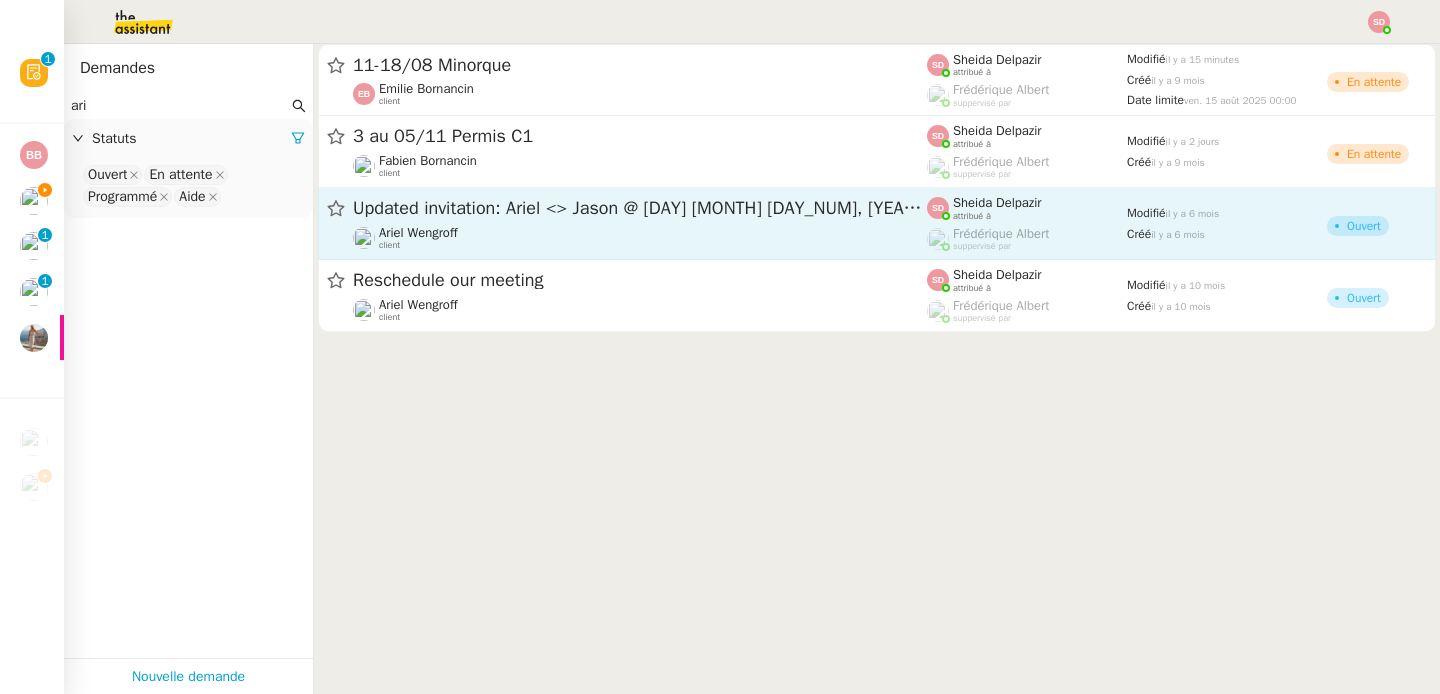 type on "ari" 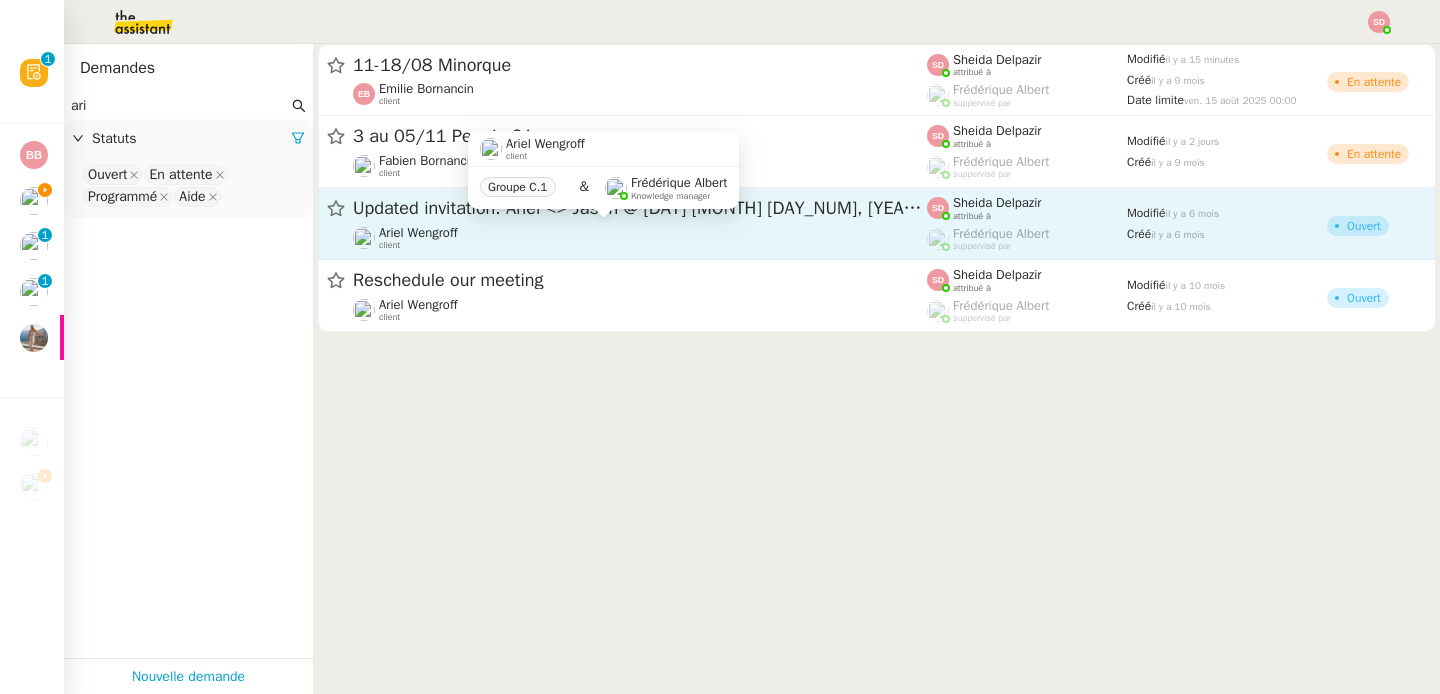 click on "[FIRST] [LAST]    client" 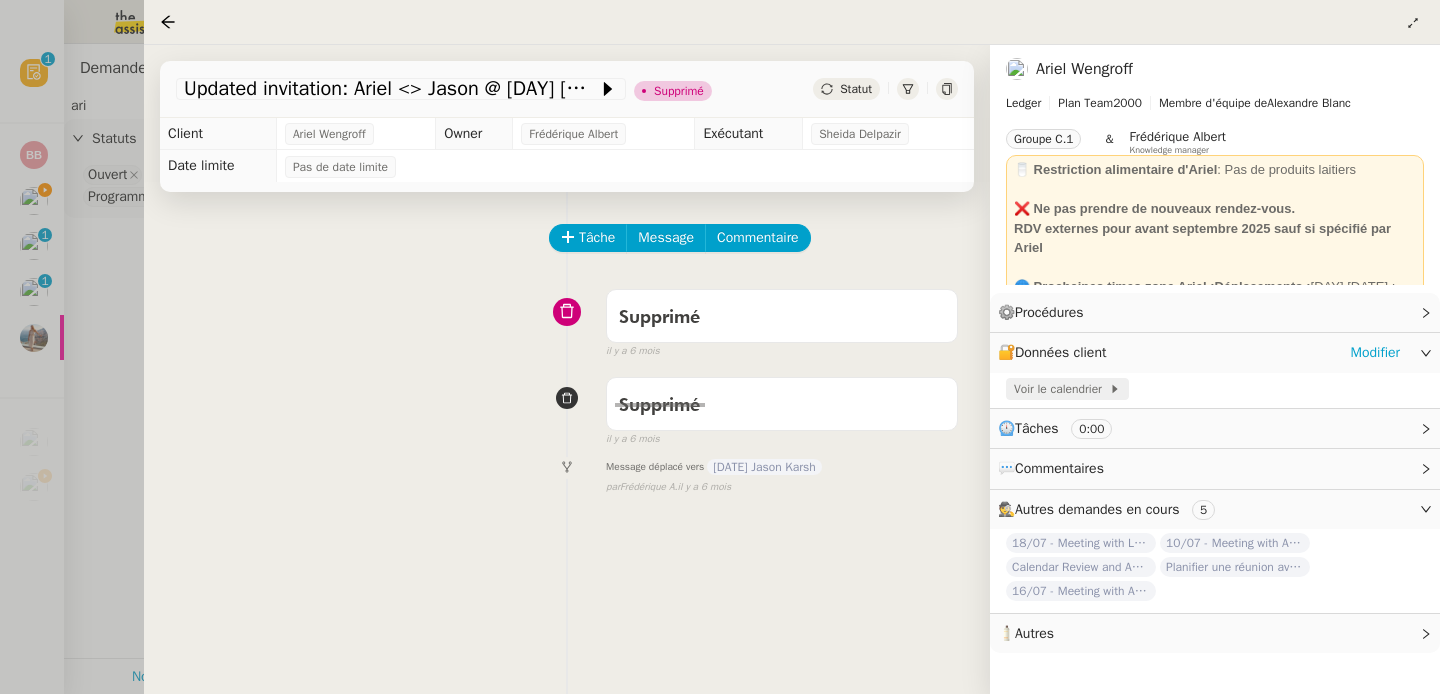 click 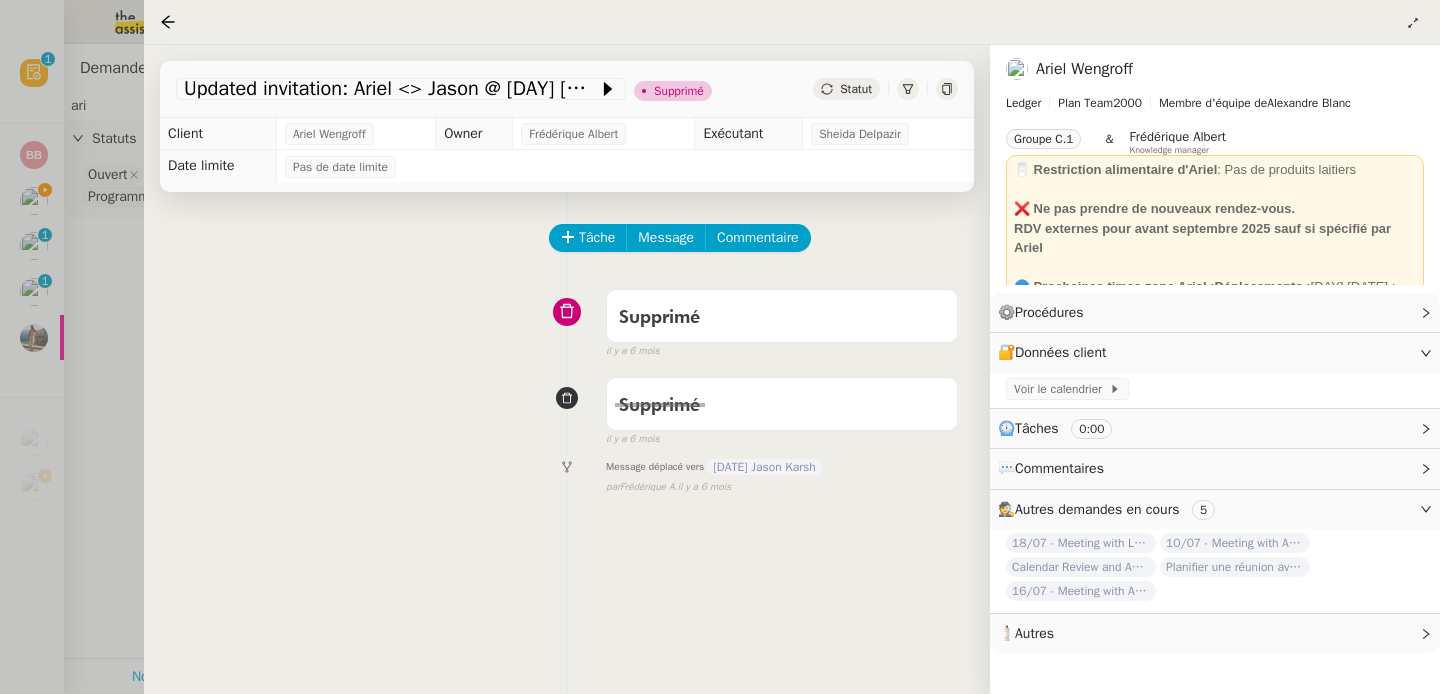 click at bounding box center (720, 347) 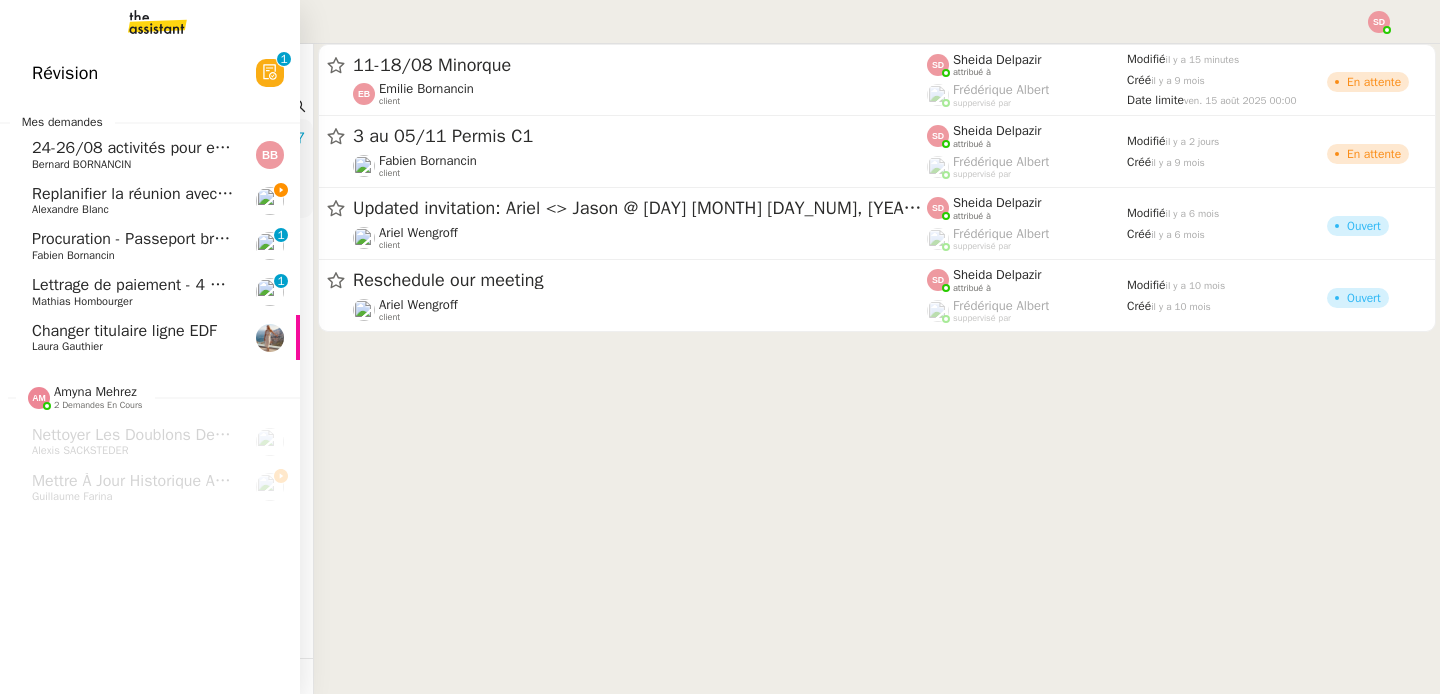 click on "Replanifier la réunion avec Lesley" 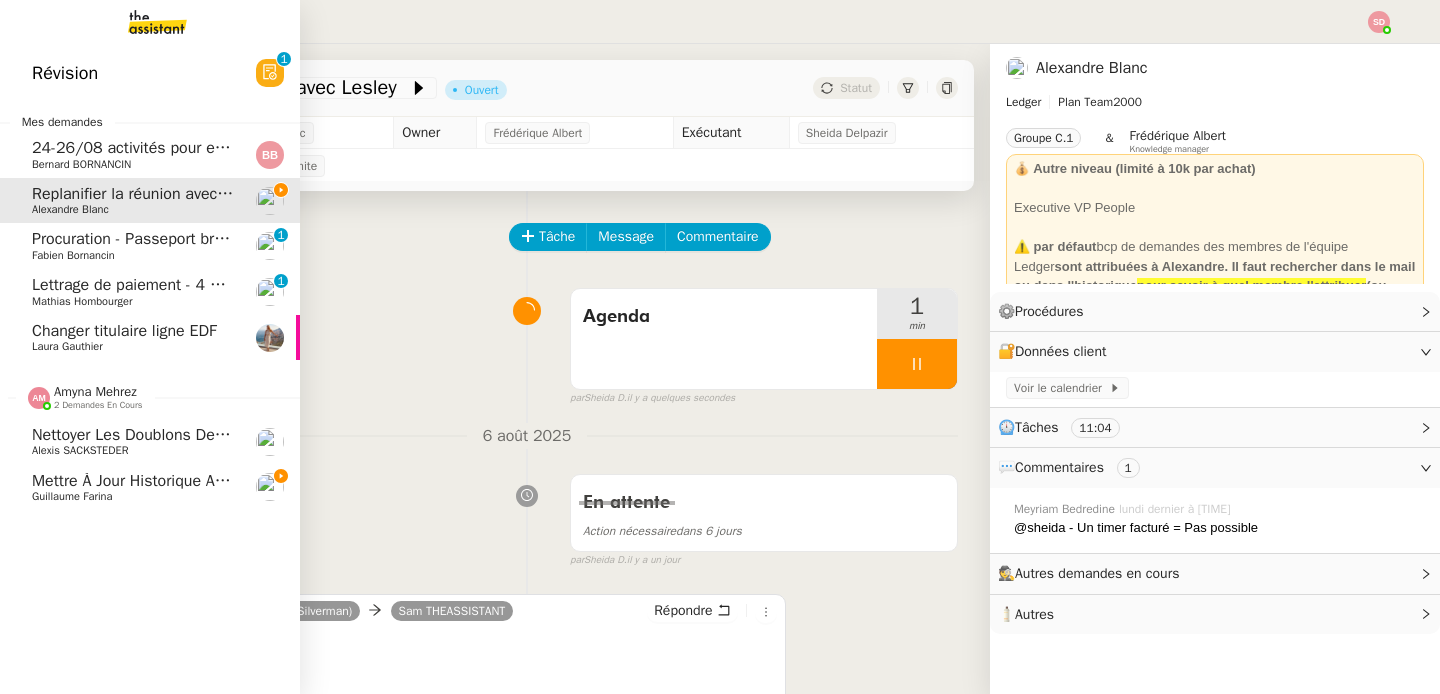 click on "2 demandes en cours" 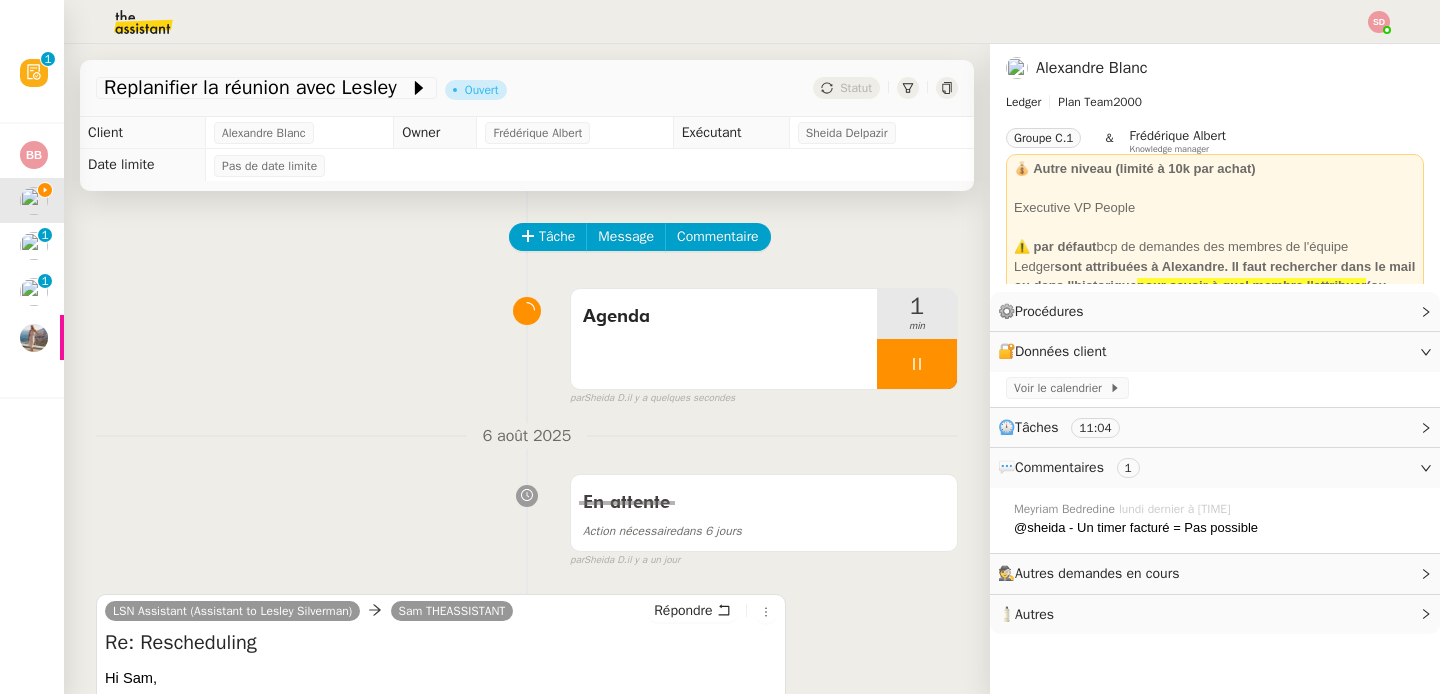 scroll, scrollTop: 620, scrollLeft: 0, axis: vertical 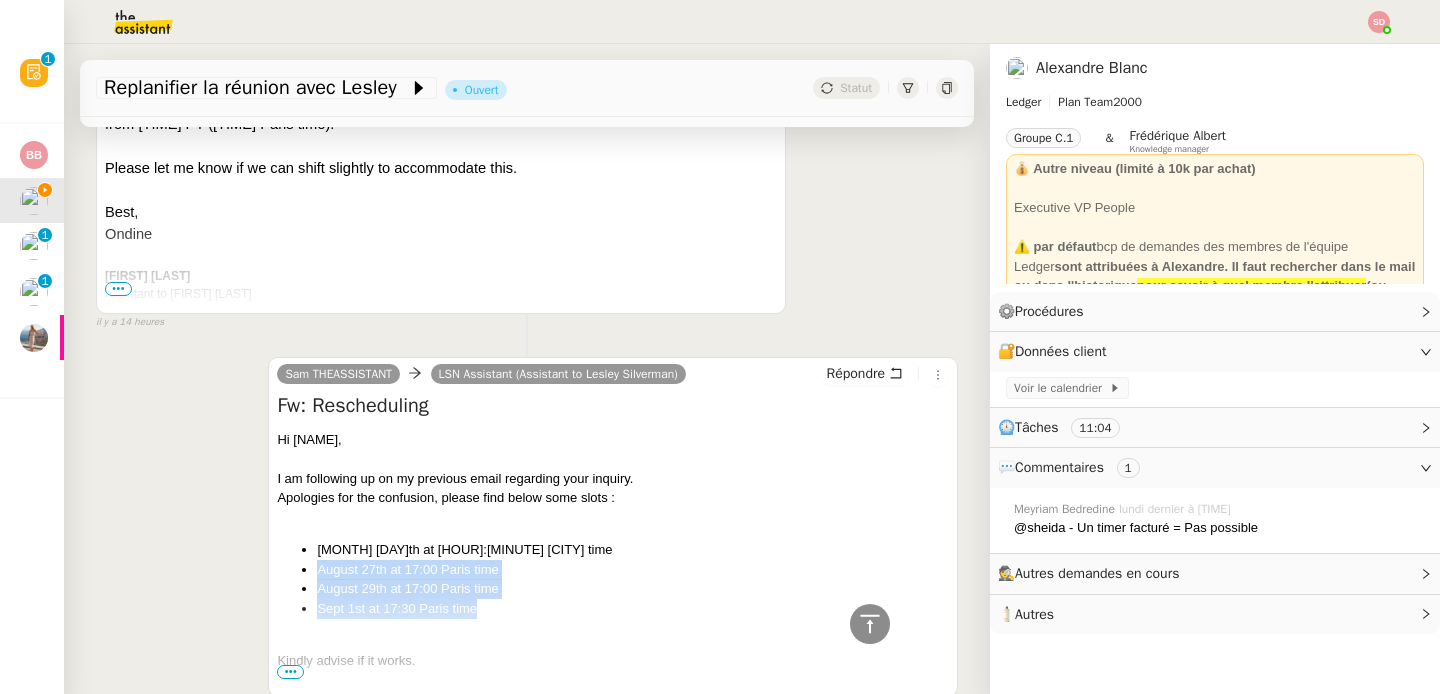 drag, startPoint x: 313, startPoint y: 569, endPoint x: 478, endPoint y: 608, distance: 169.54645 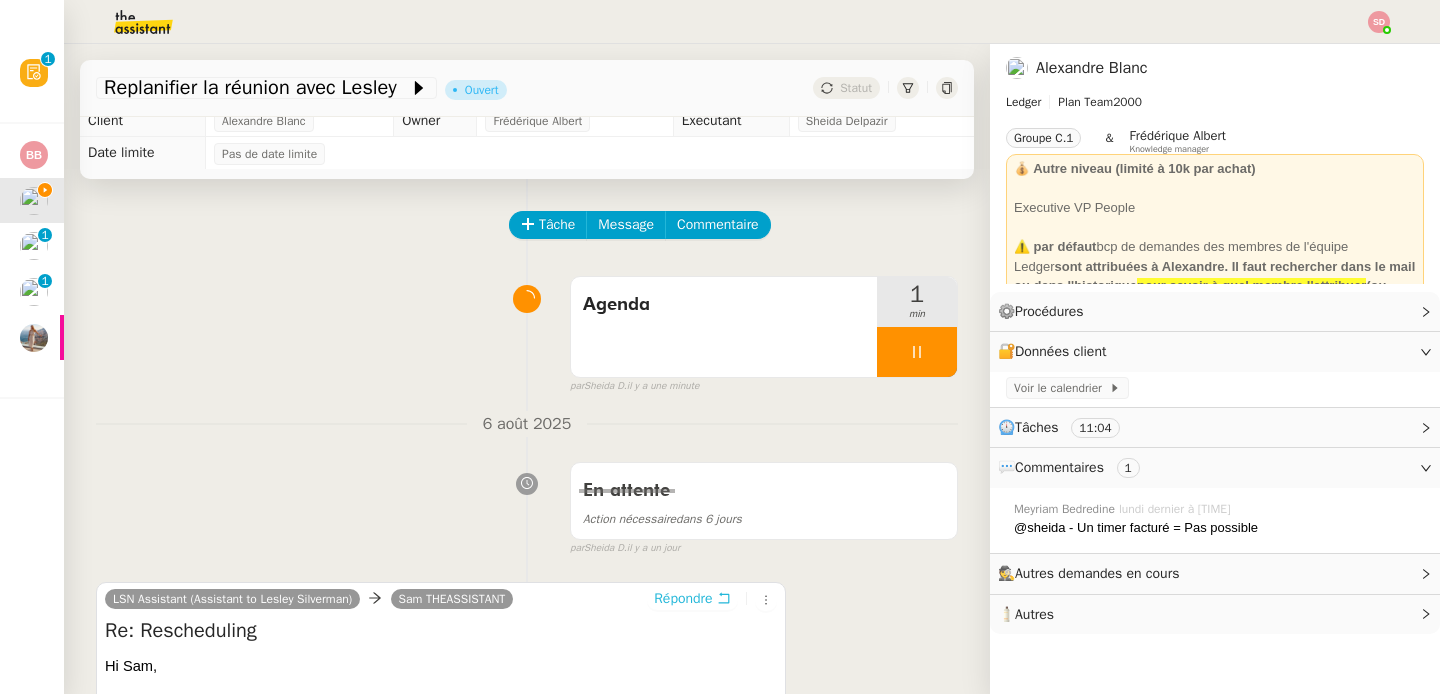 scroll, scrollTop: 26, scrollLeft: 0, axis: vertical 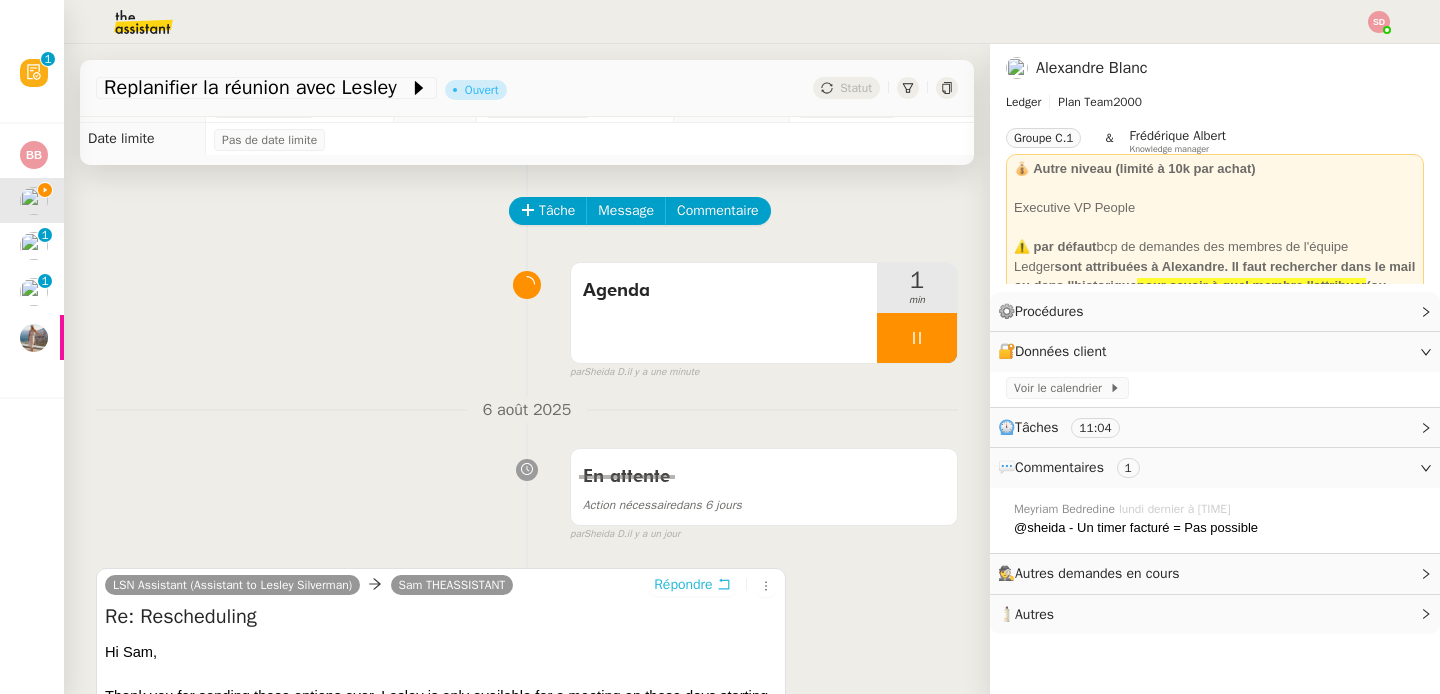 click 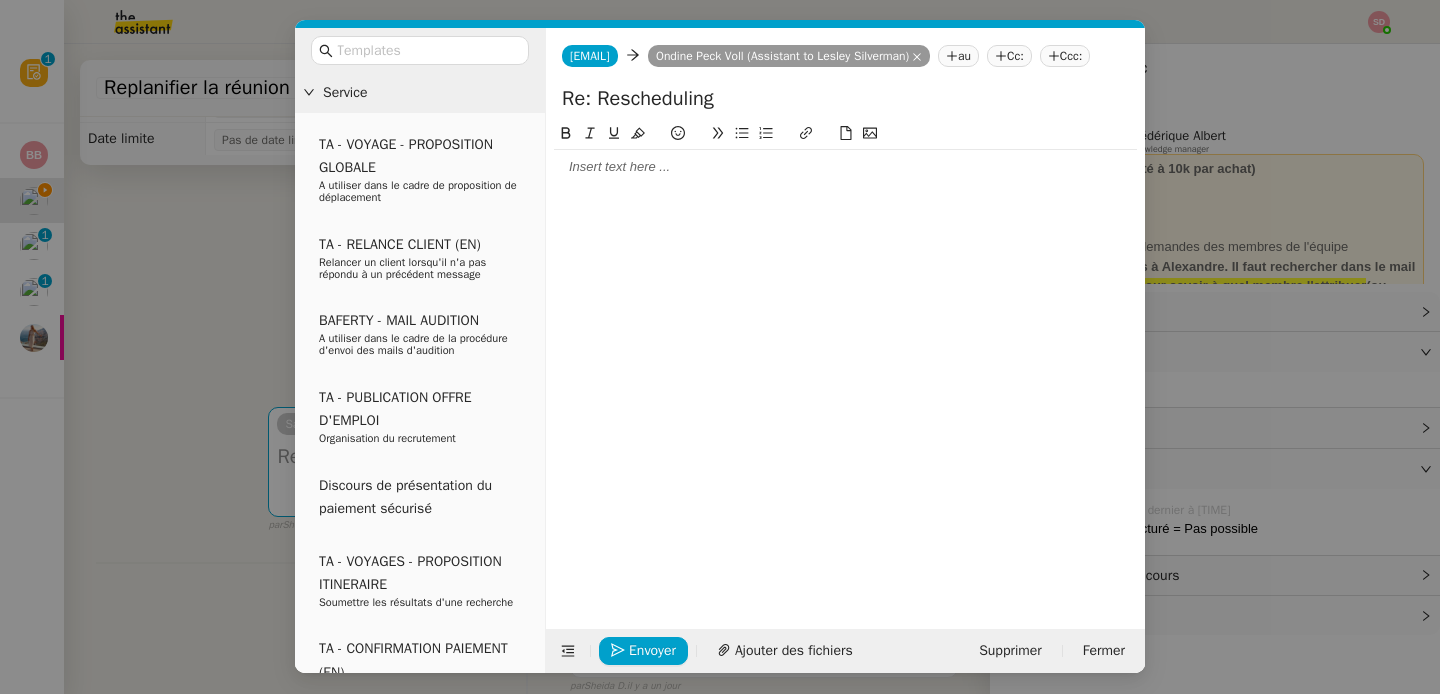 click 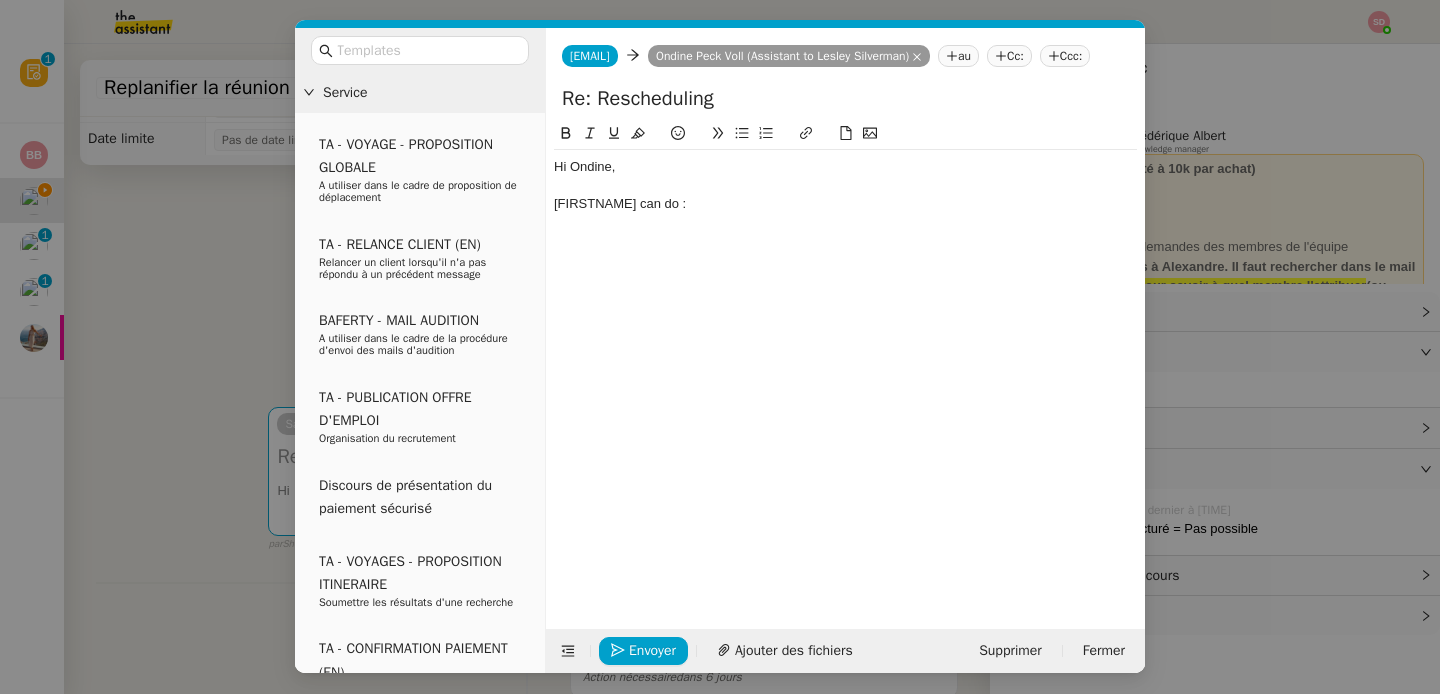 scroll, scrollTop: 0, scrollLeft: 0, axis: both 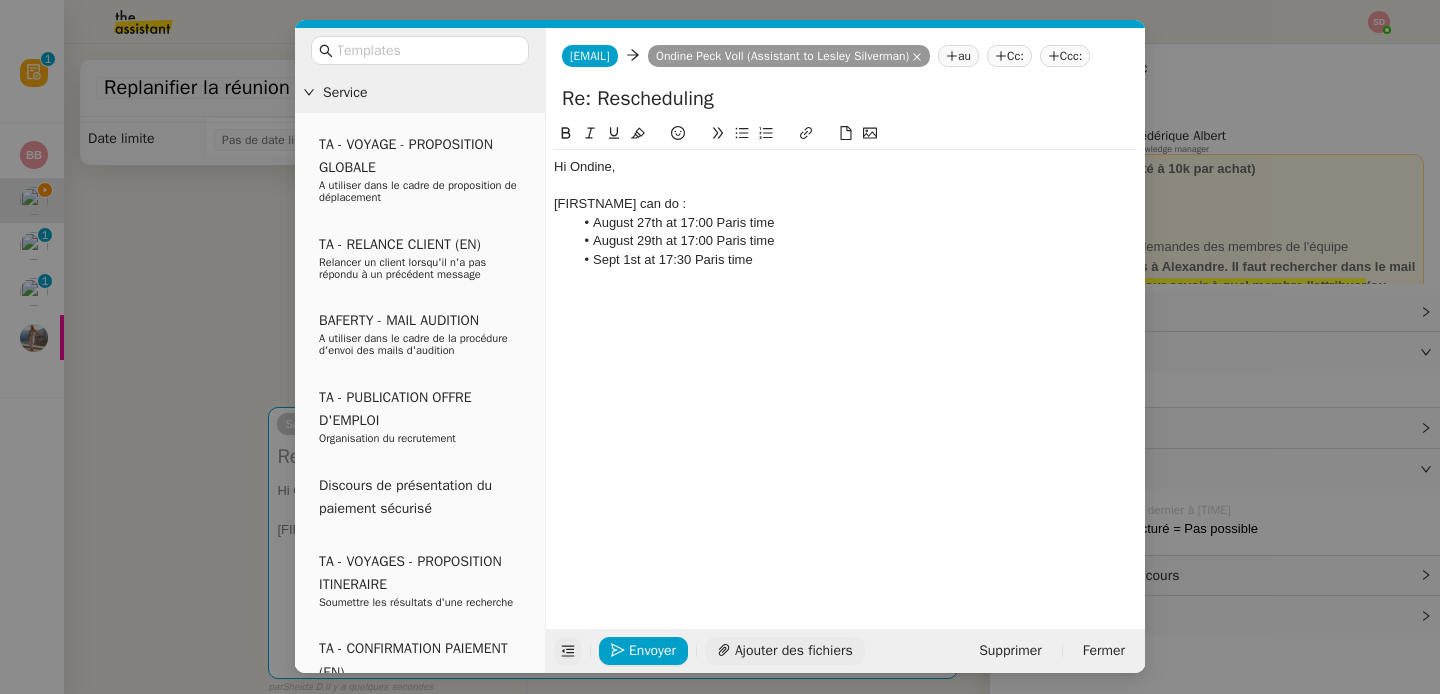click 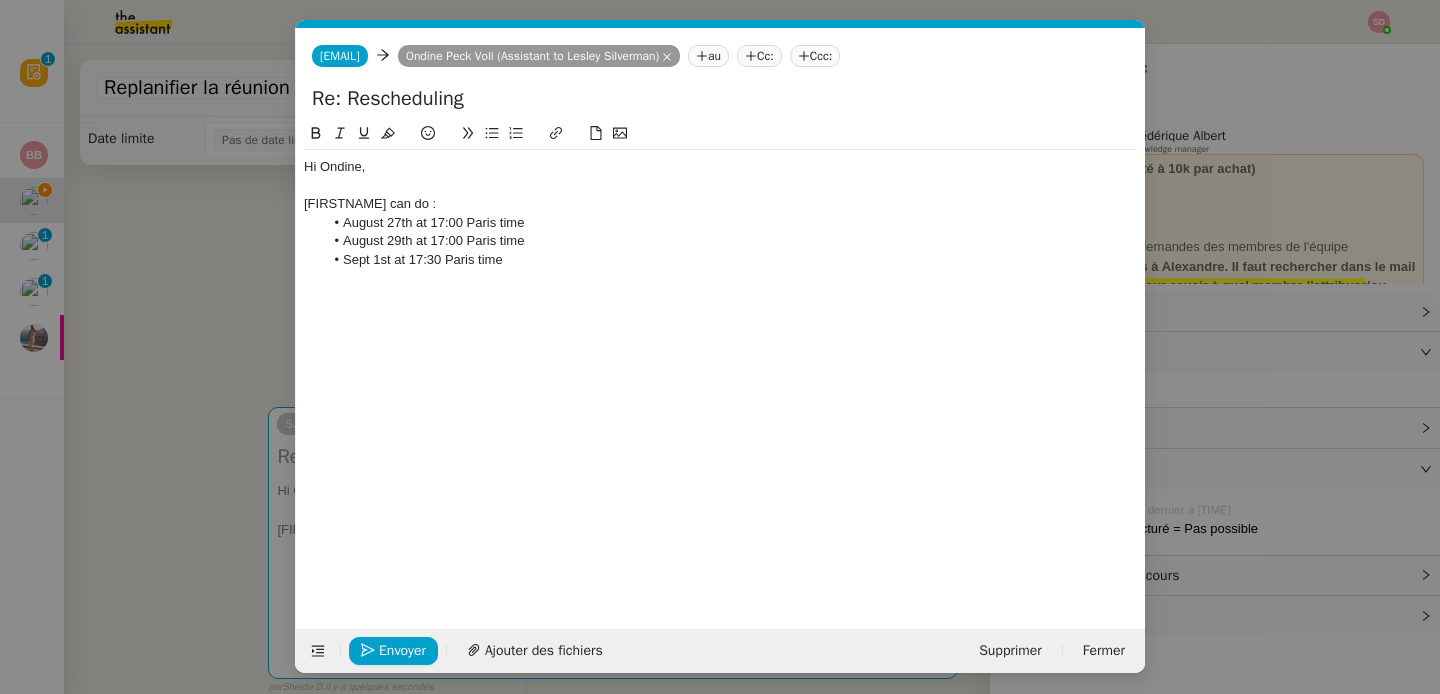 click on "August 27th at 17:00 Paris time" 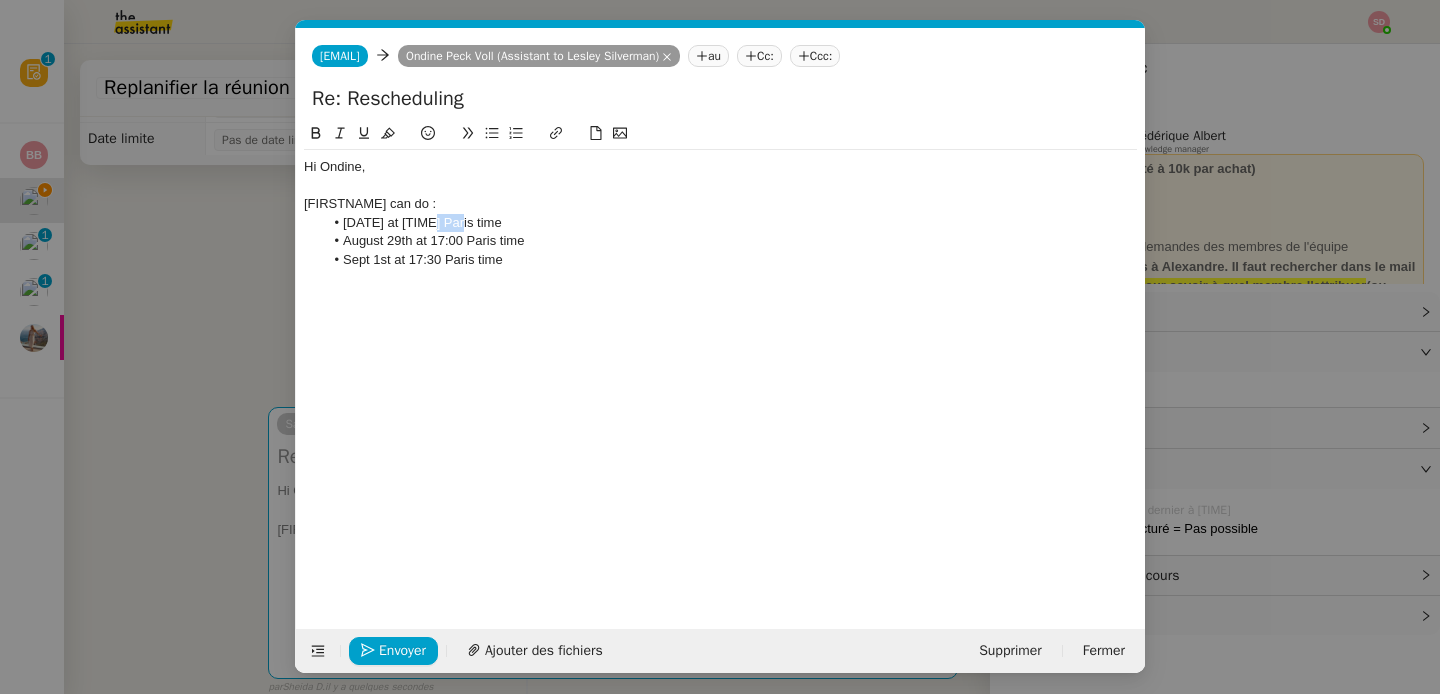drag, startPoint x: 432, startPoint y: 223, endPoint x: 462, endPoint y: 217, distance: 30.594116 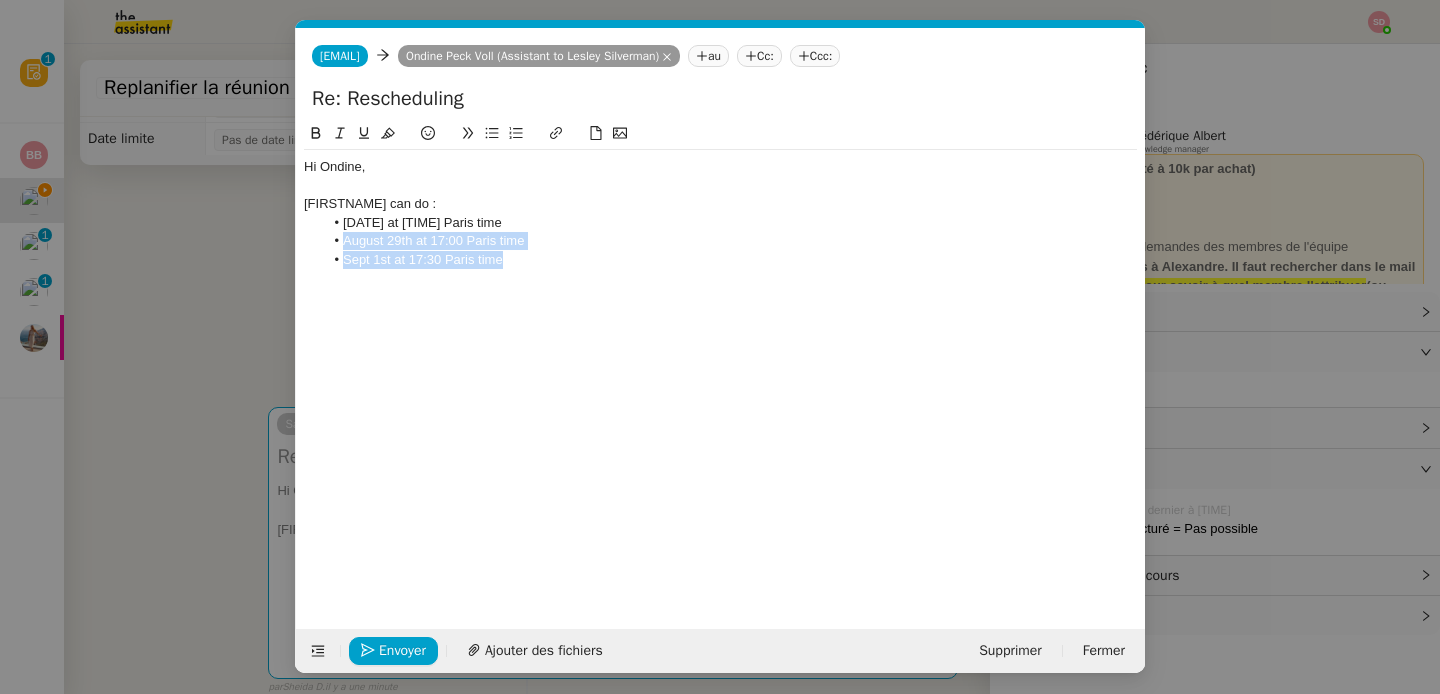 drag, startPoint x: 529, startPoint y: 266, endPoint x: 334, endPoint y: 248, distance: 195.82901 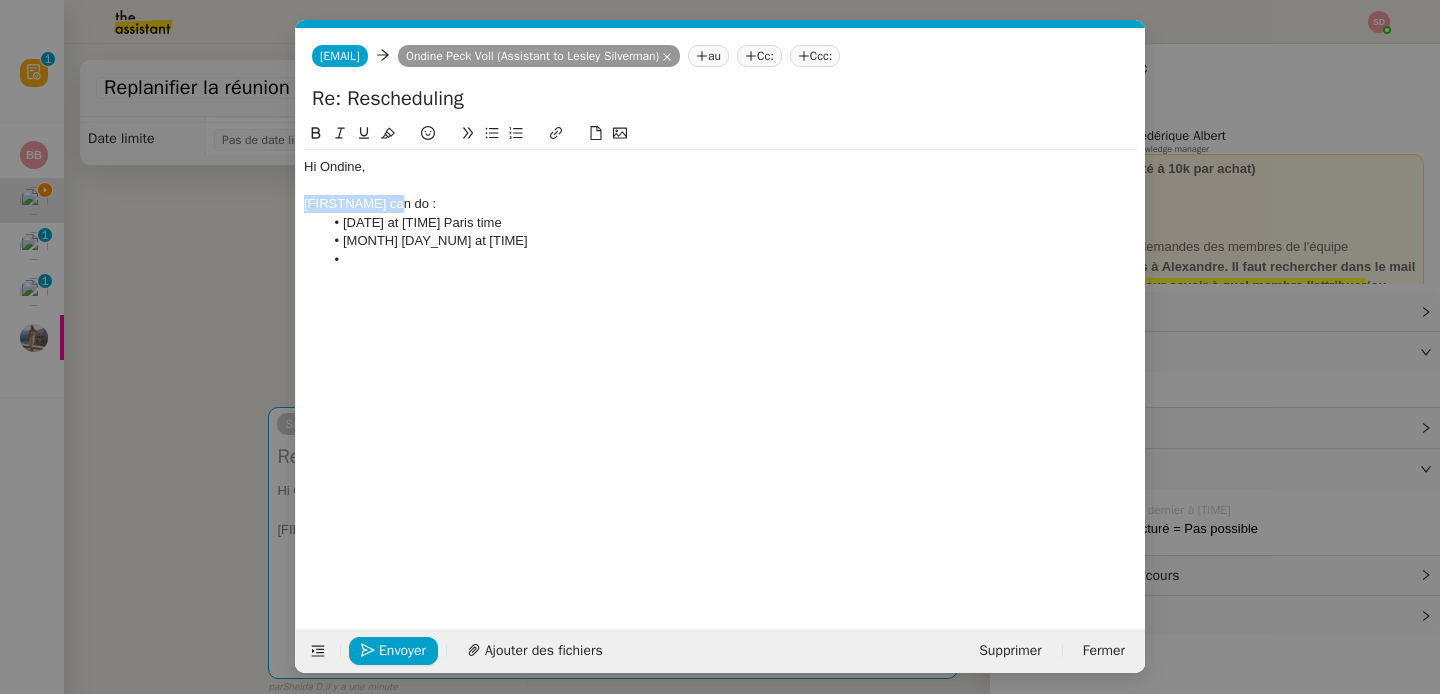 drag, startPoint x: 306, startPoint y: 206, endPoint x: 385, endPoint y: 203, distance: 79.05694 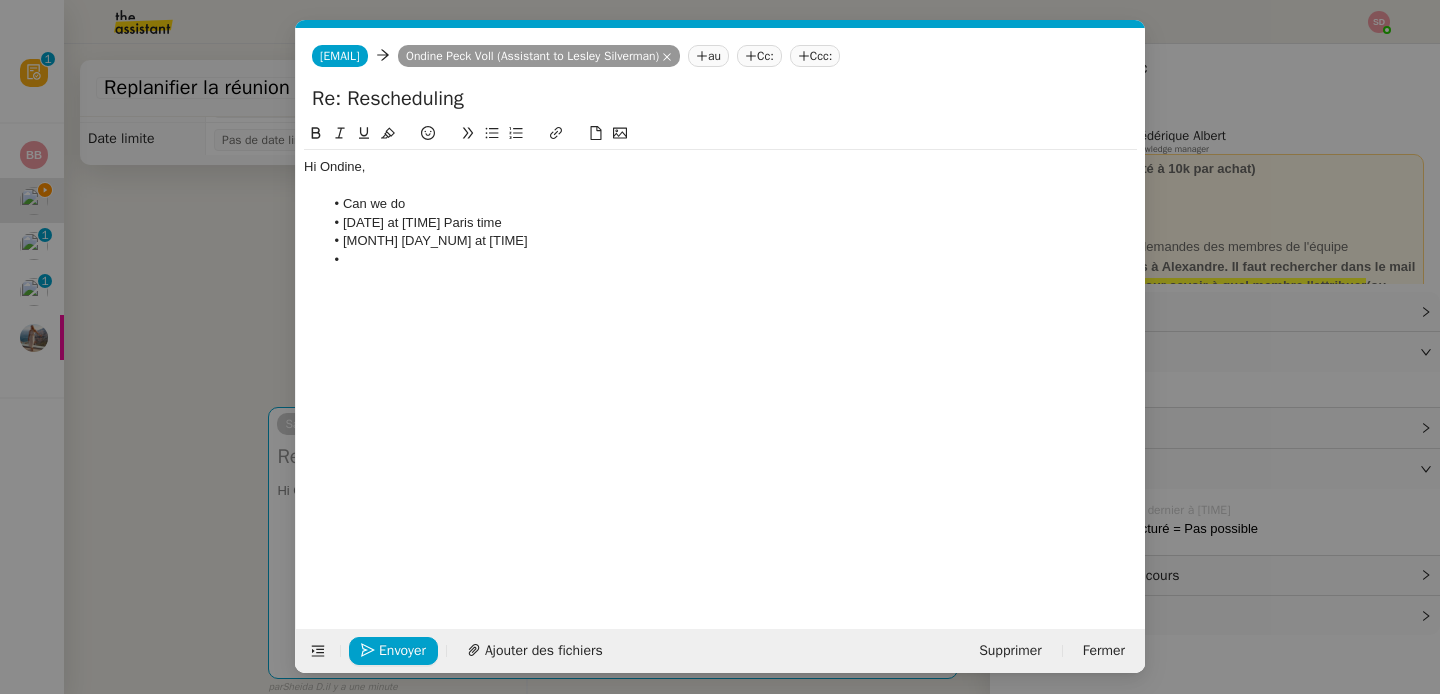 click on "[DATE] at [TIME] Paris time" 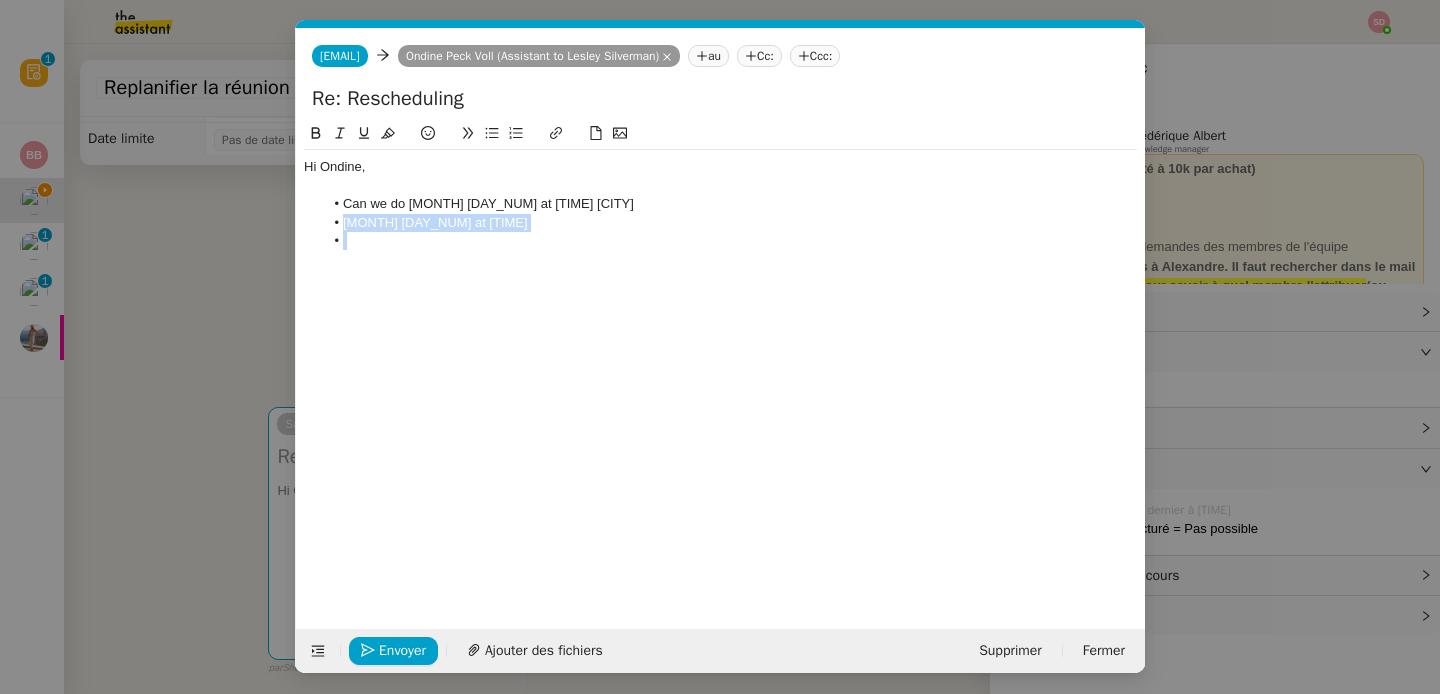 drag, startPoint x: 357, startPoint y: 241, endPoint x: 315, endPoint y: 218, distance: 47.88528 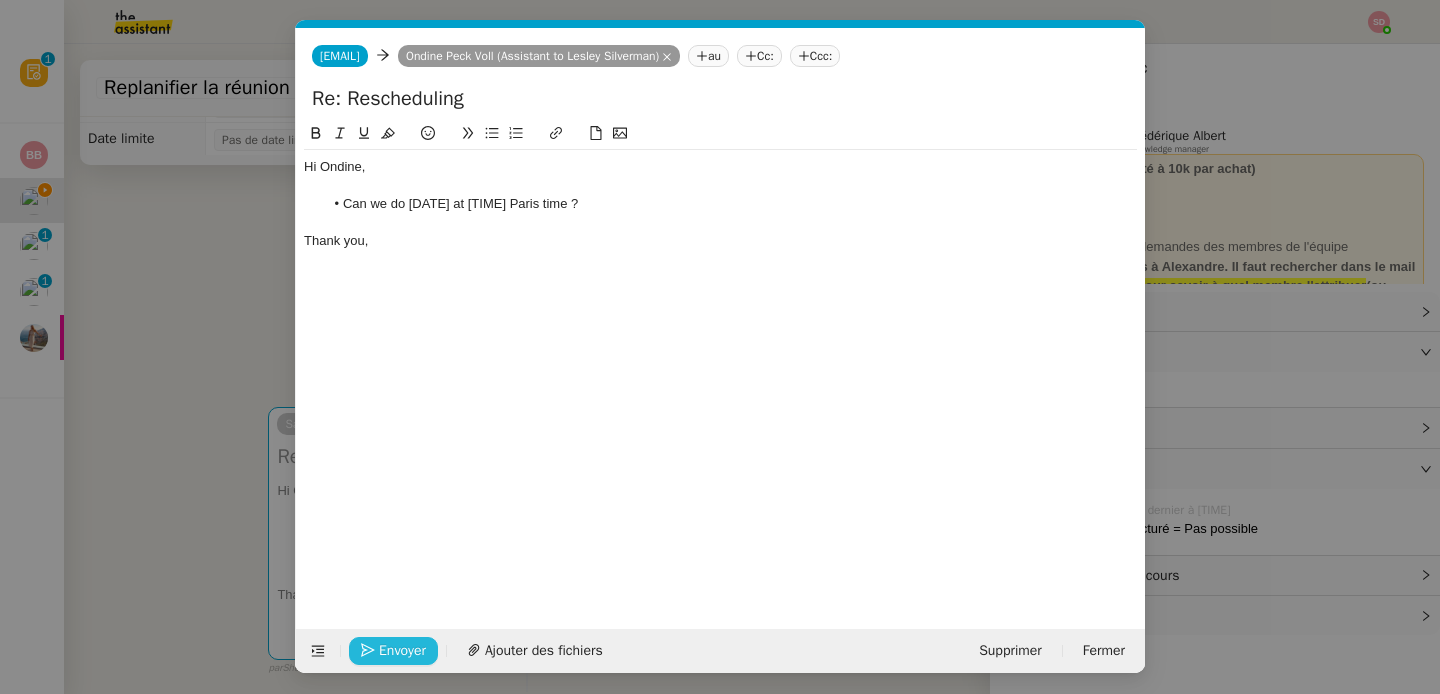click on "Envoyer" 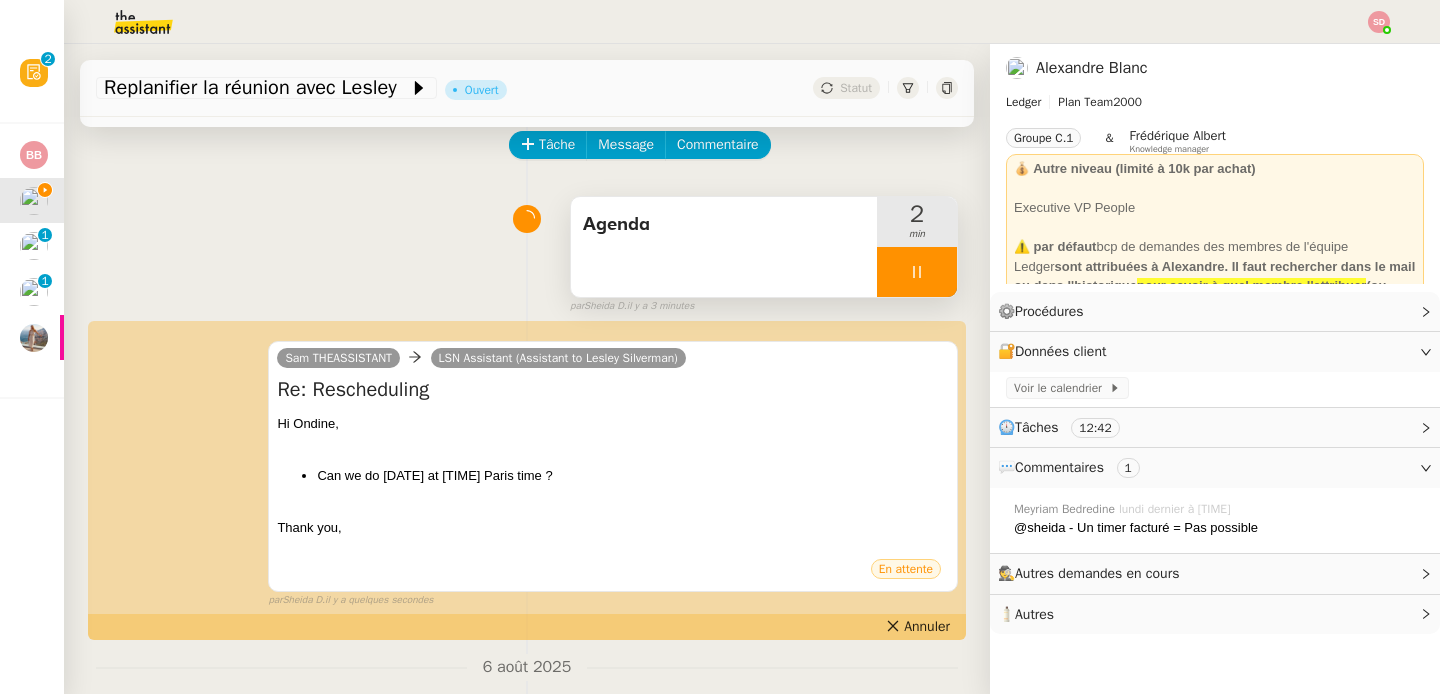 scroll, scrollTop: 0, scrollLeft: 0, axis: both 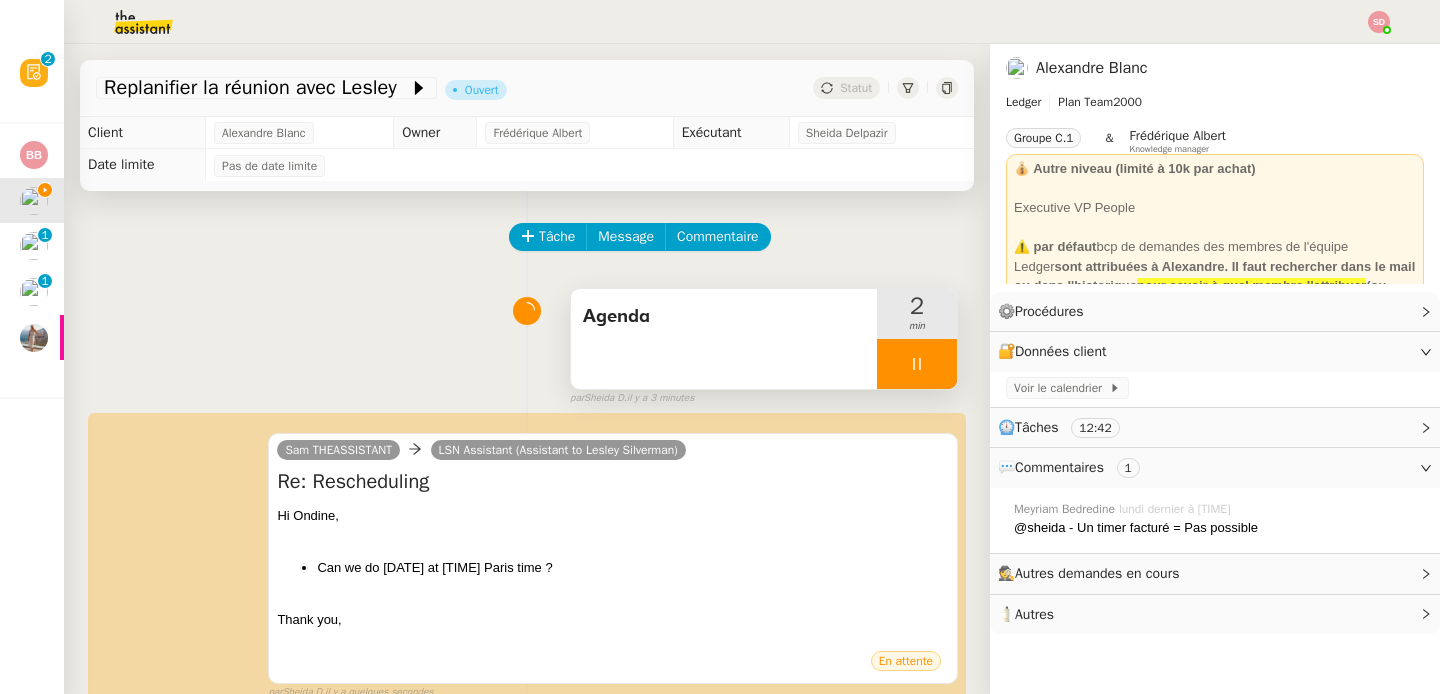 click at bounding box center [917, 364] 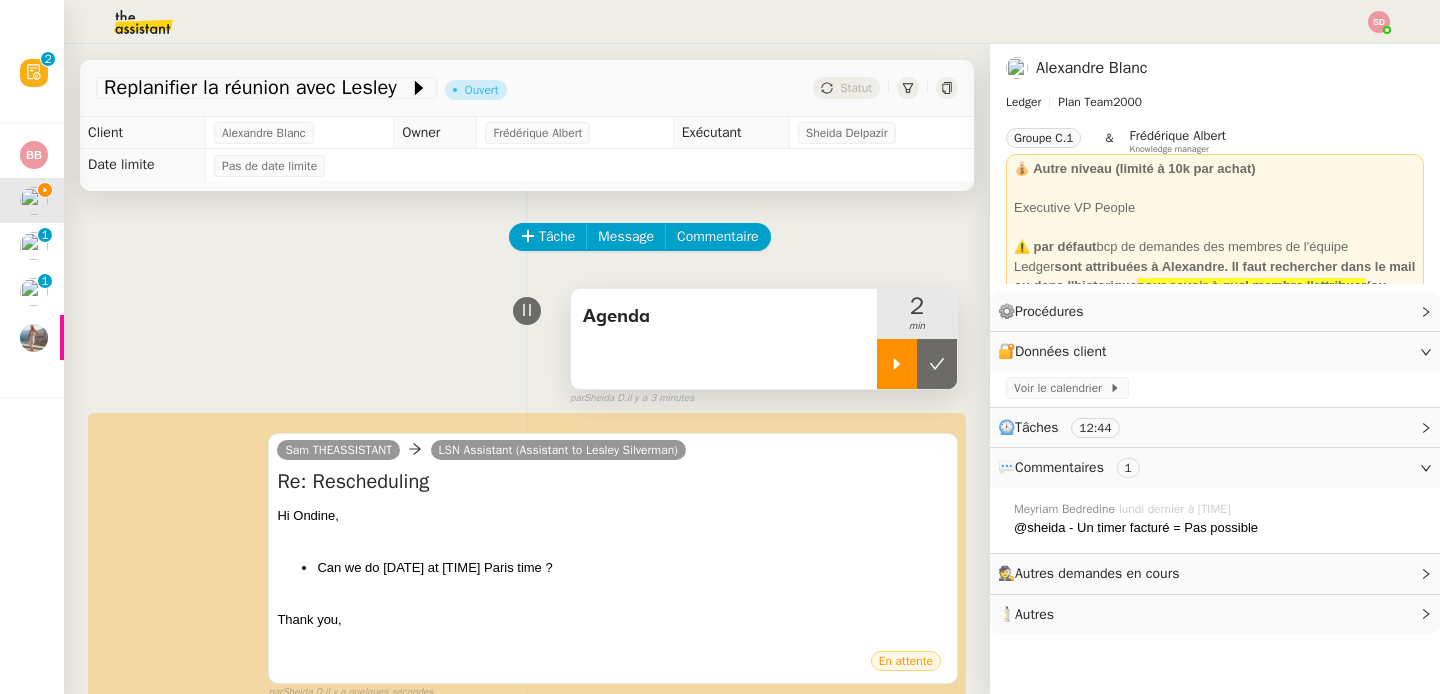 click 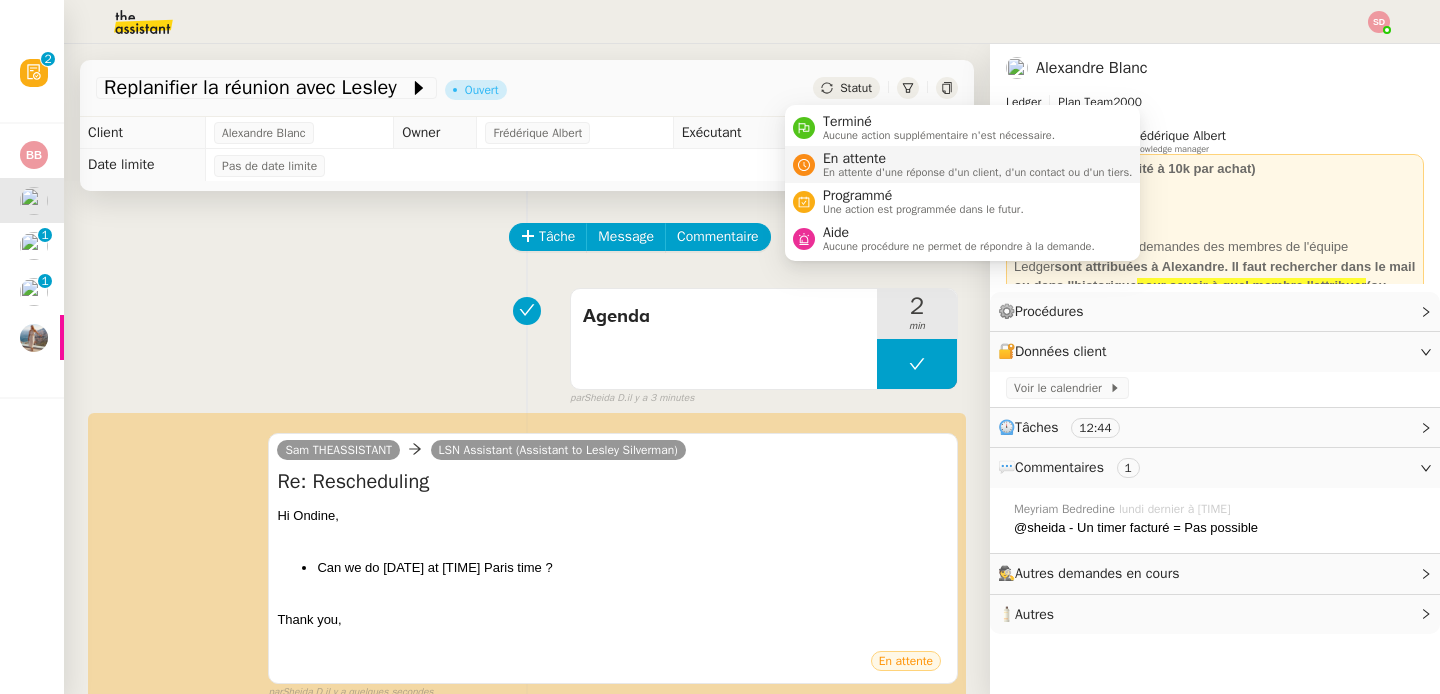 click on "En attente d'une réponse d'un client, d'un contact ou d'un tiers." at bounding box center [978, 172] 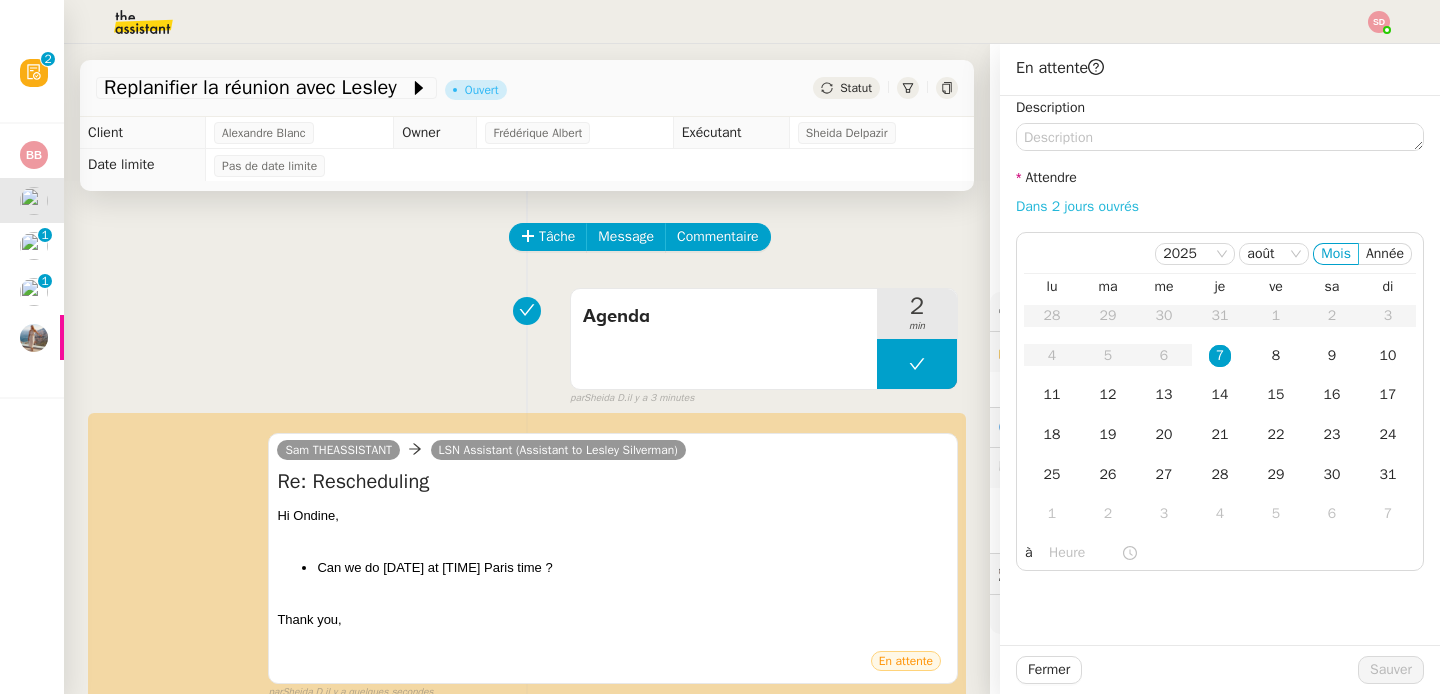 click on "Dans 2 jours ouvrés" 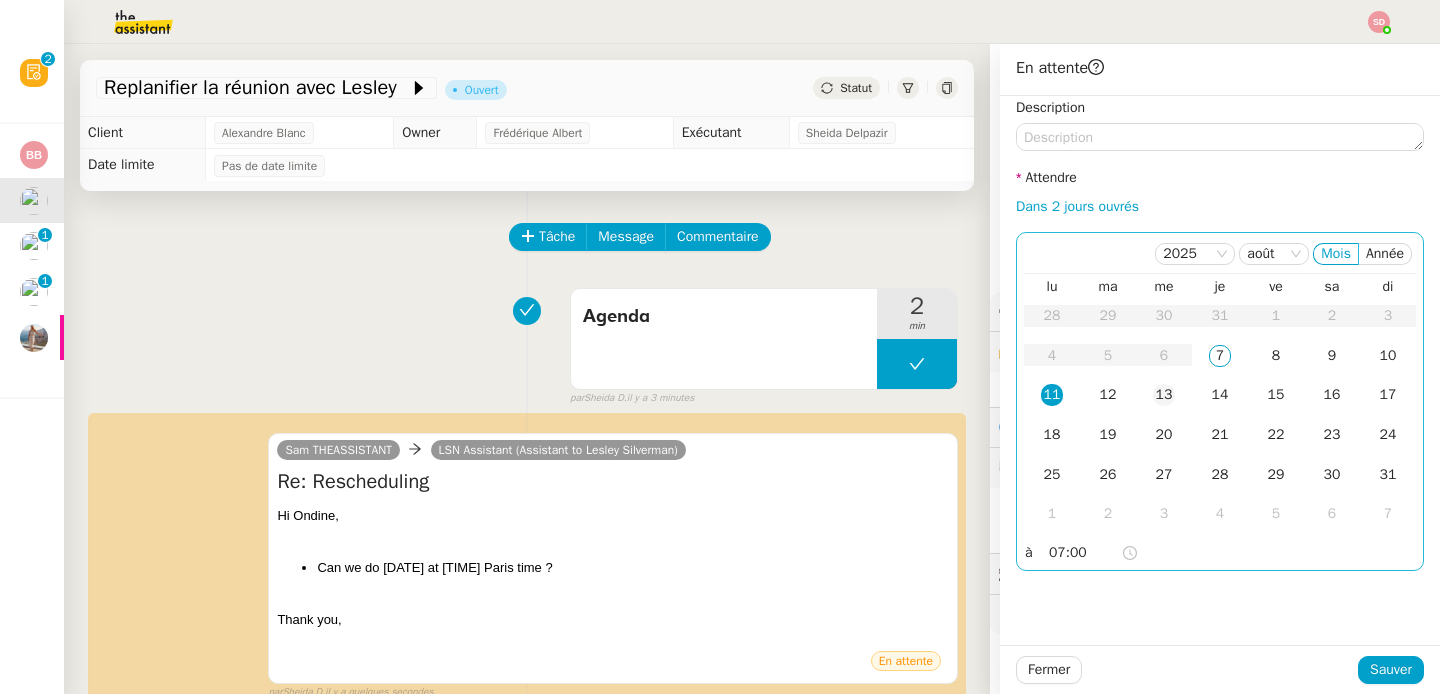 click on "13" 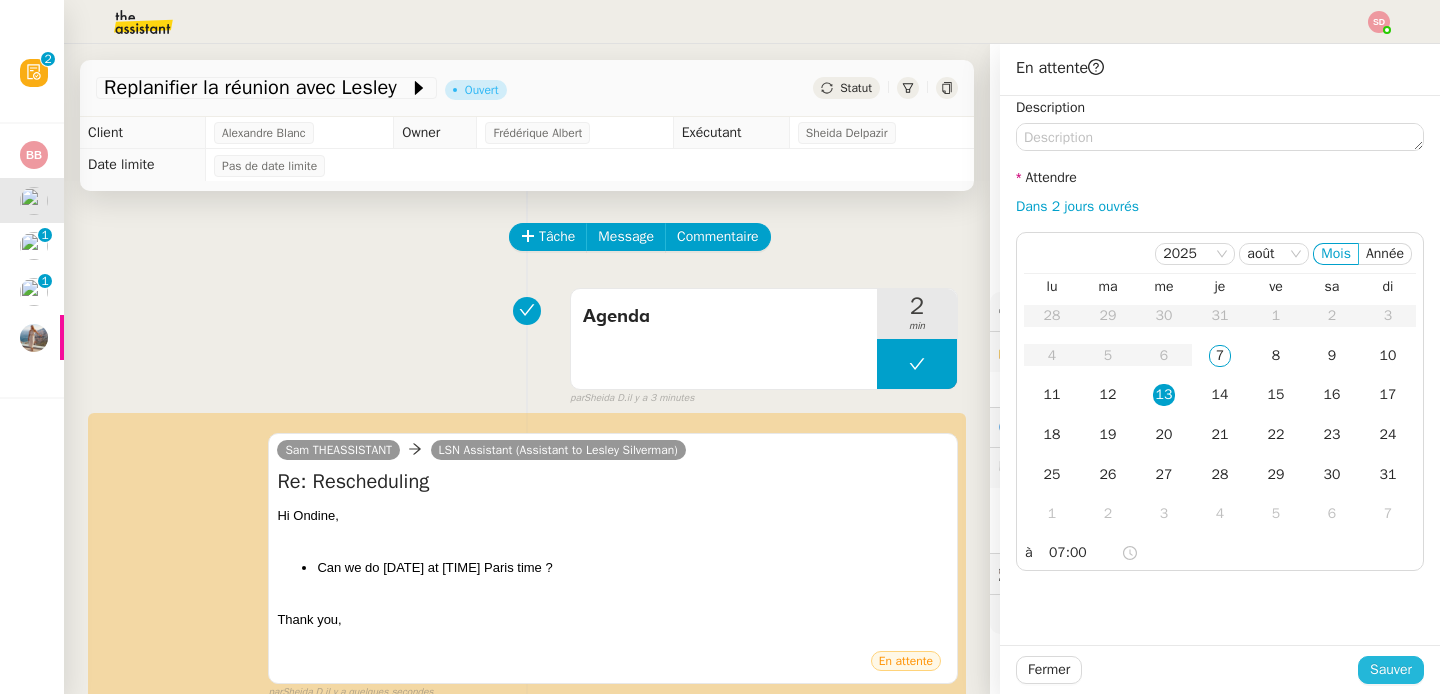 click on "Sauver" 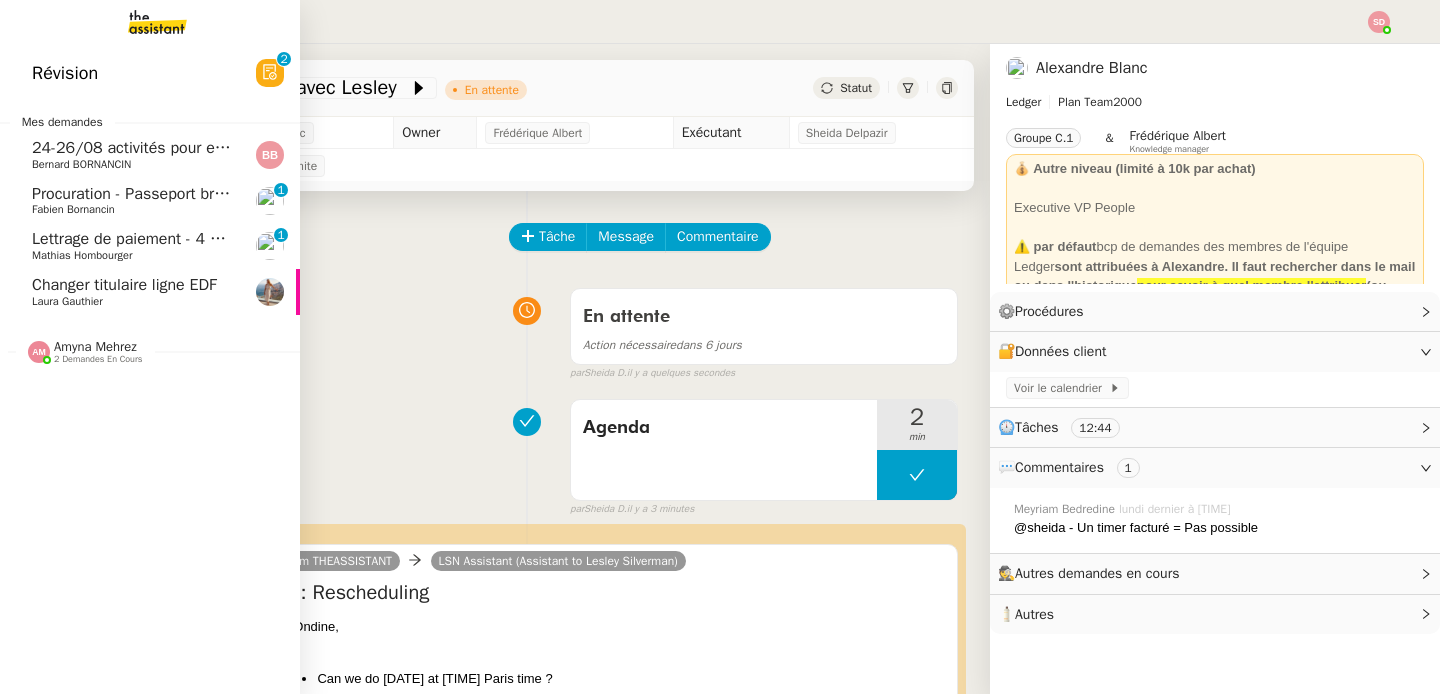 click on "24-26/08 activités pour enfants à Paris" 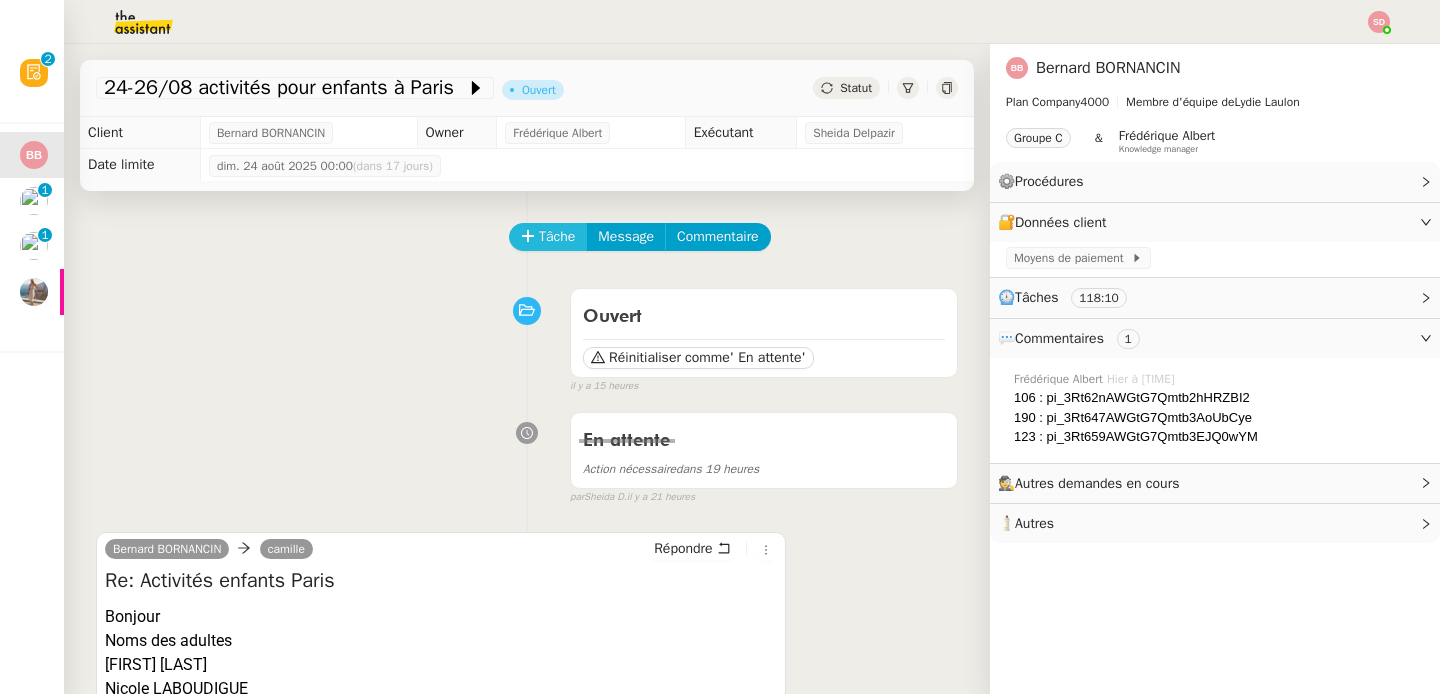 click 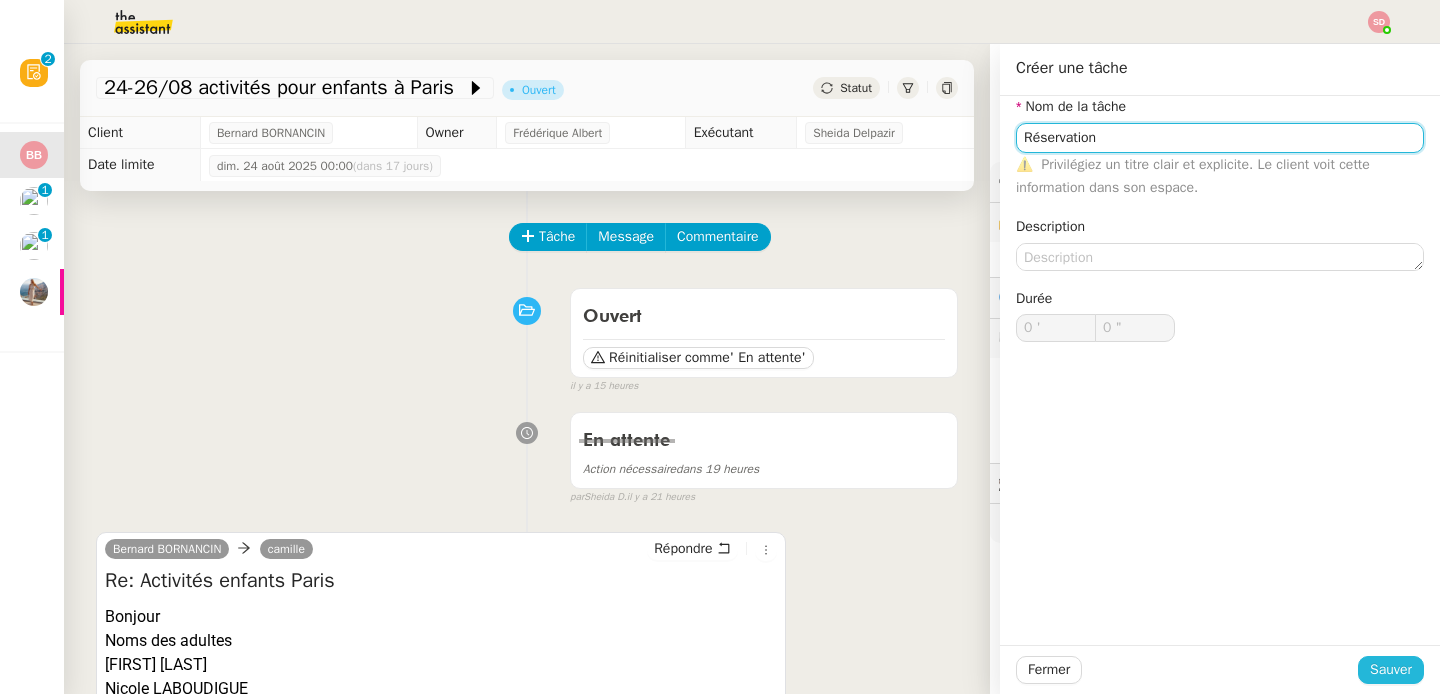 type on "Réservation" 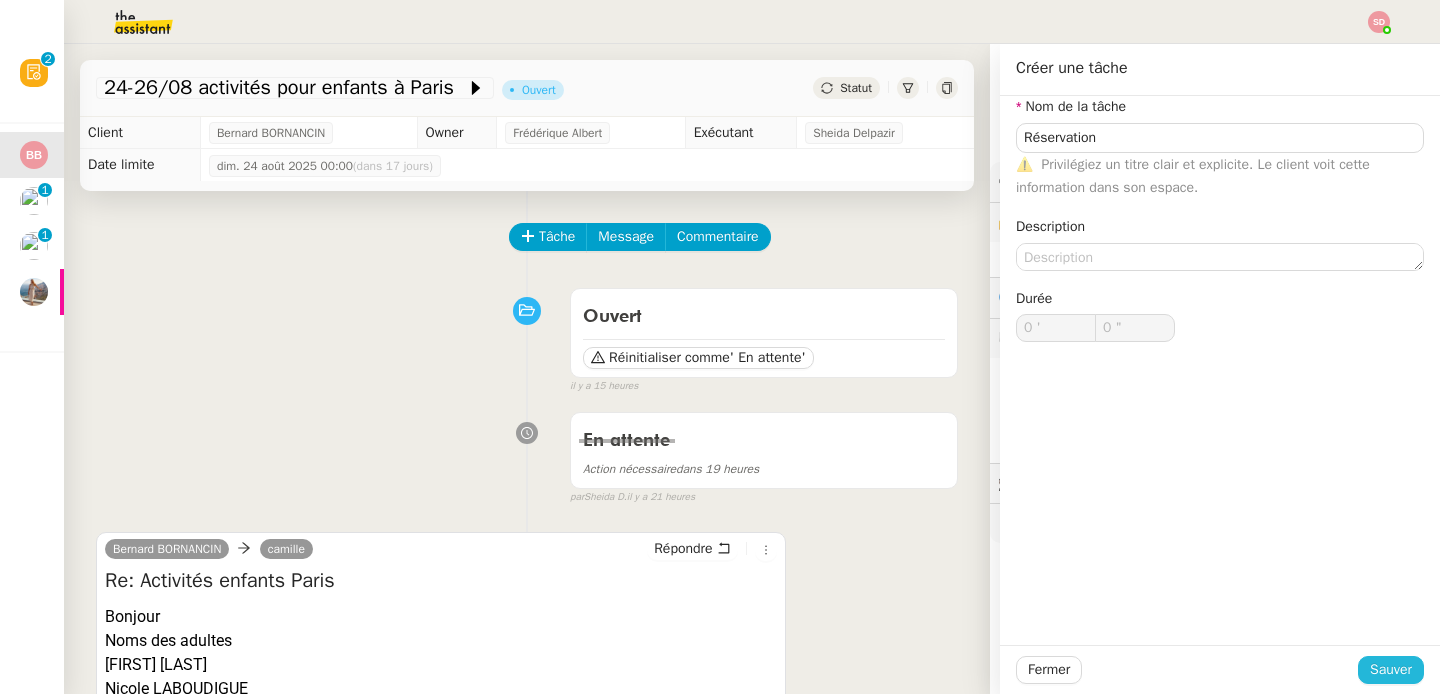 click on "Sauver" 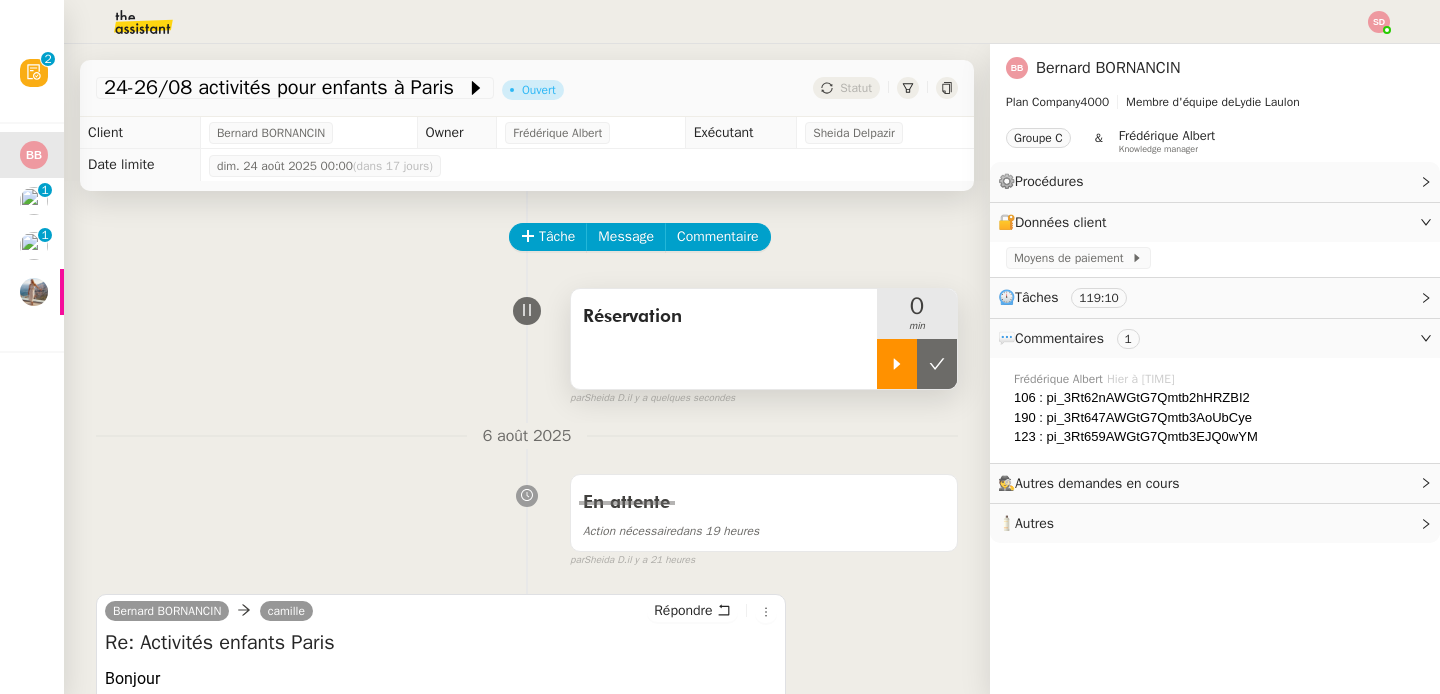 click 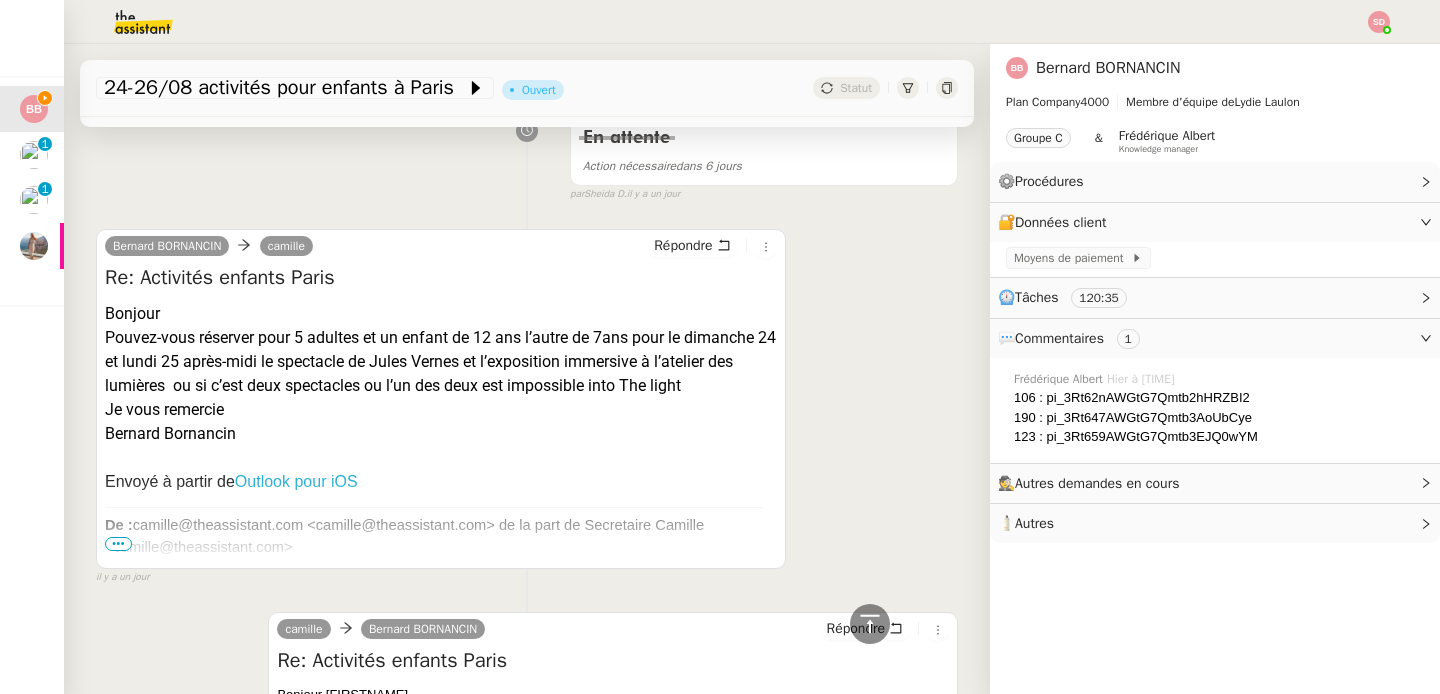 scroll, scrollTop: 4927, scrollLeft: 0, axis: vertical 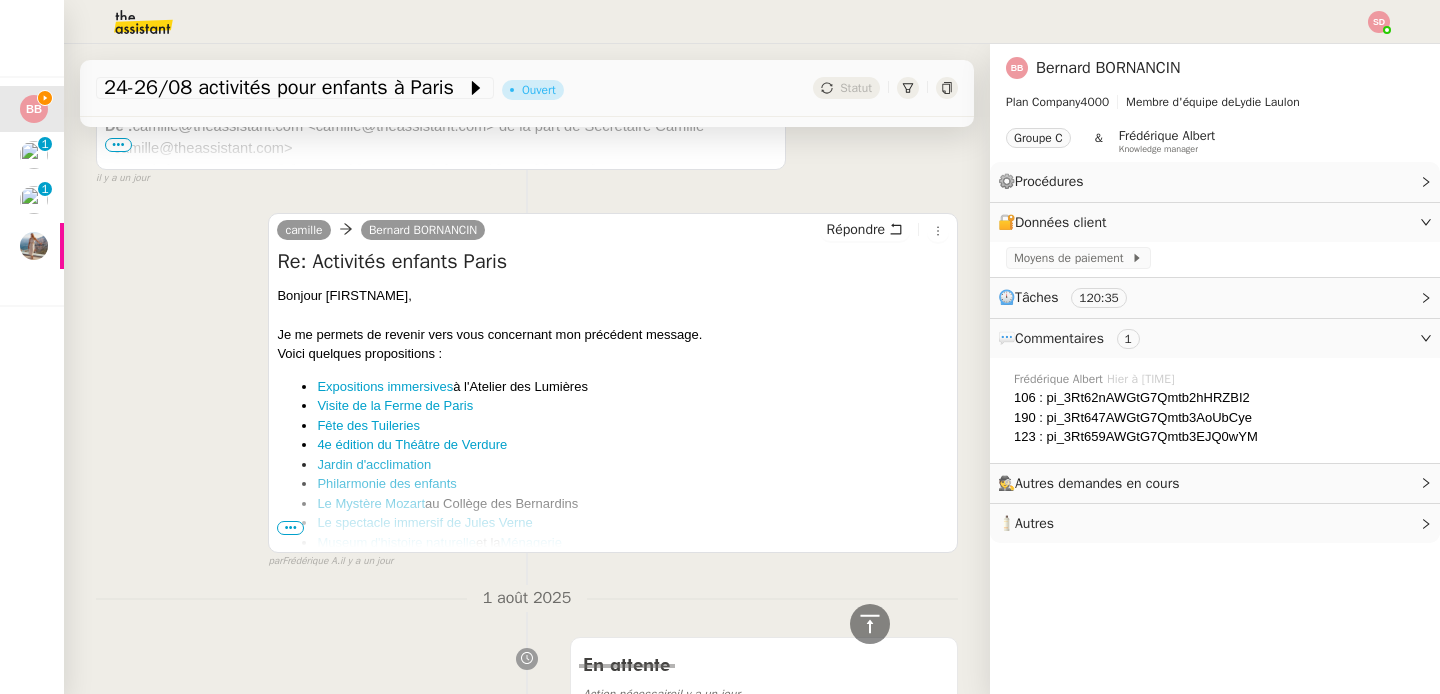 click on "•••" at bounding box center (290, 528) 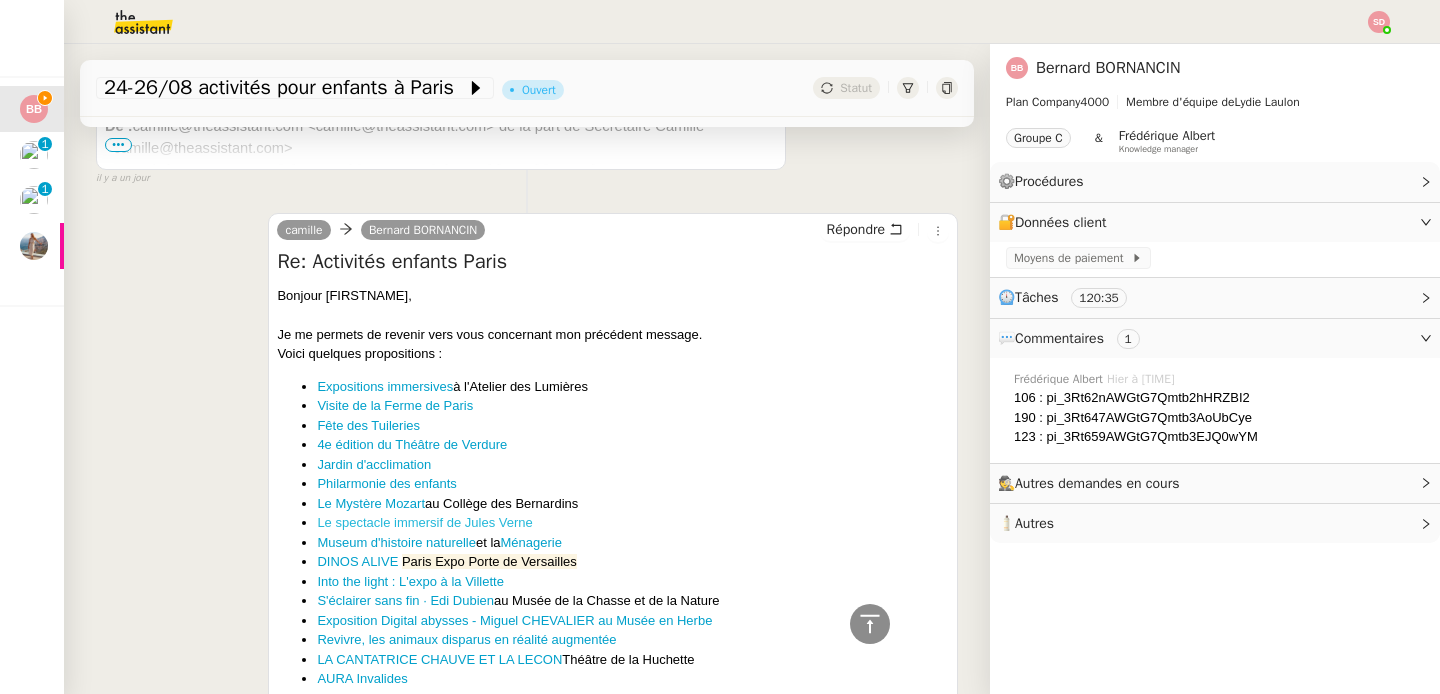click on "Le spectacle immersif de Jules Verne" at bounding box center (424, 522) 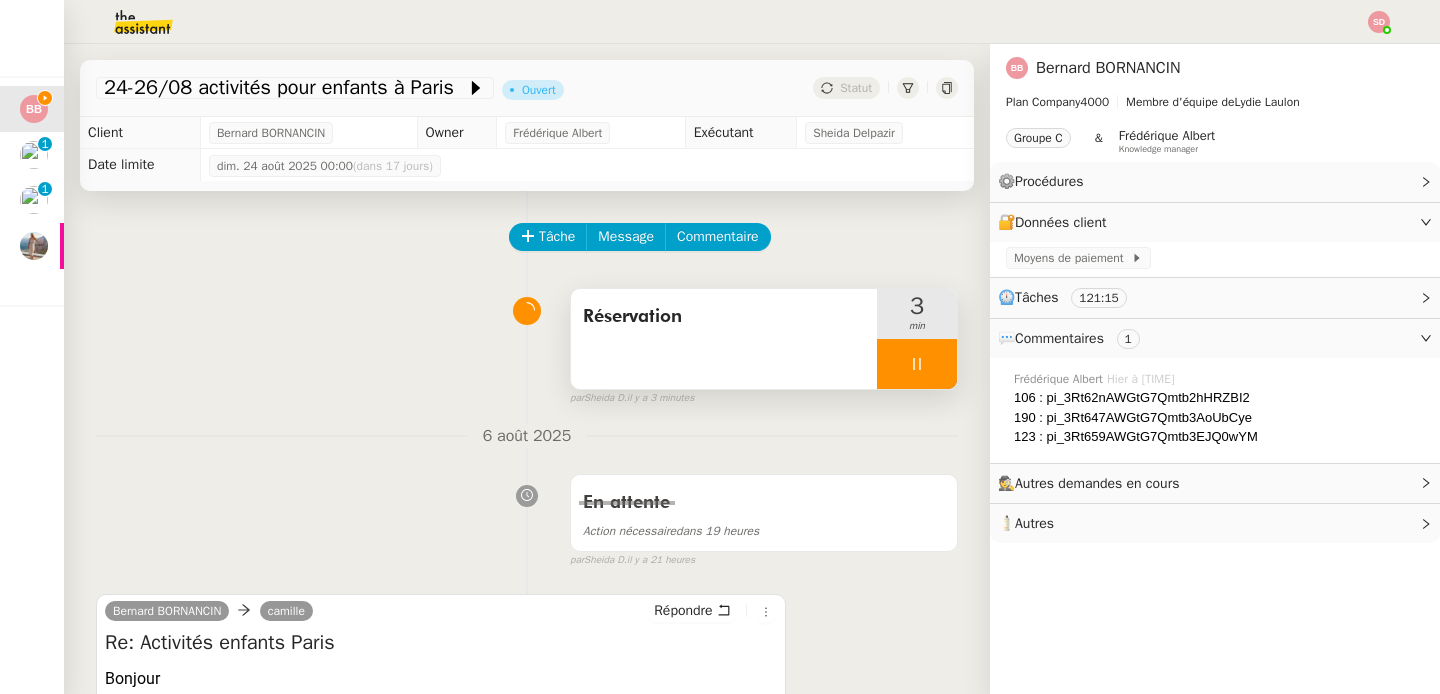 scroll, scrollTop: 369, scrollLeft: 0, axis: vertical 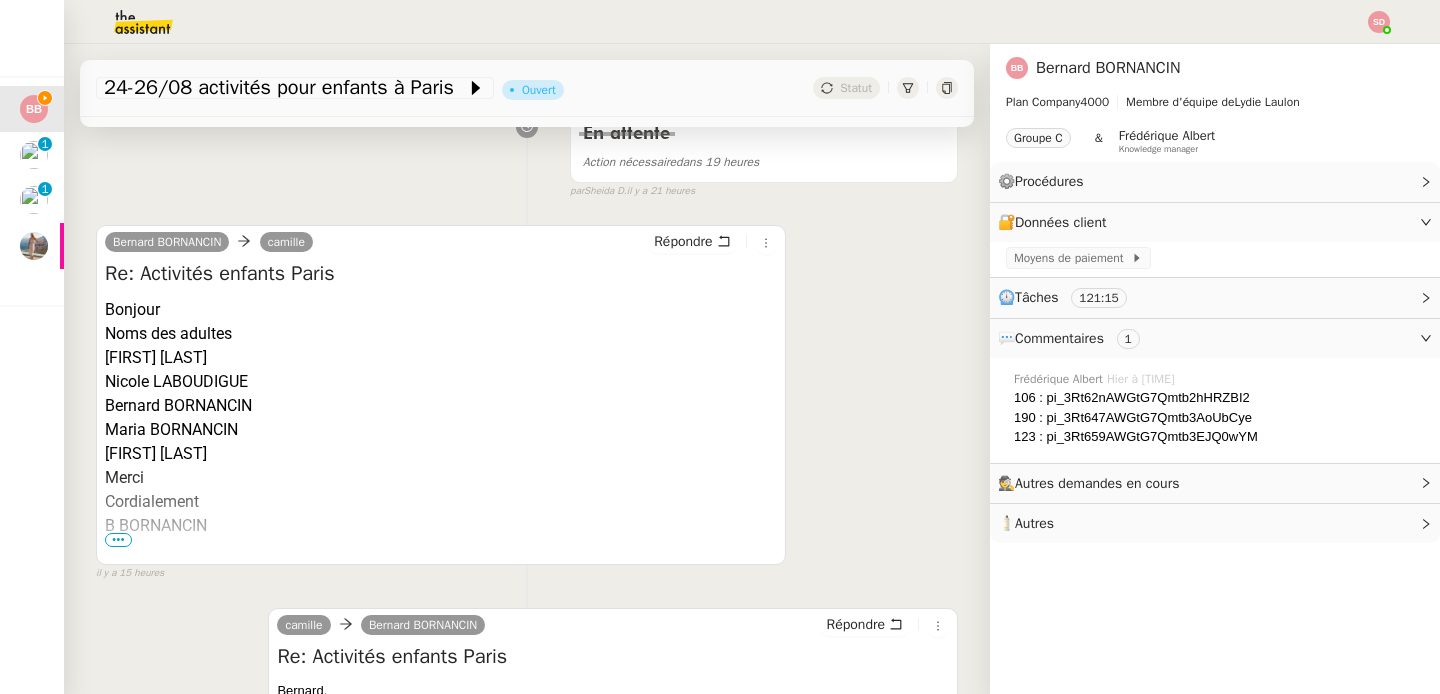 click on "[FIRST] [LAST]" at bounding box center (441, 358) 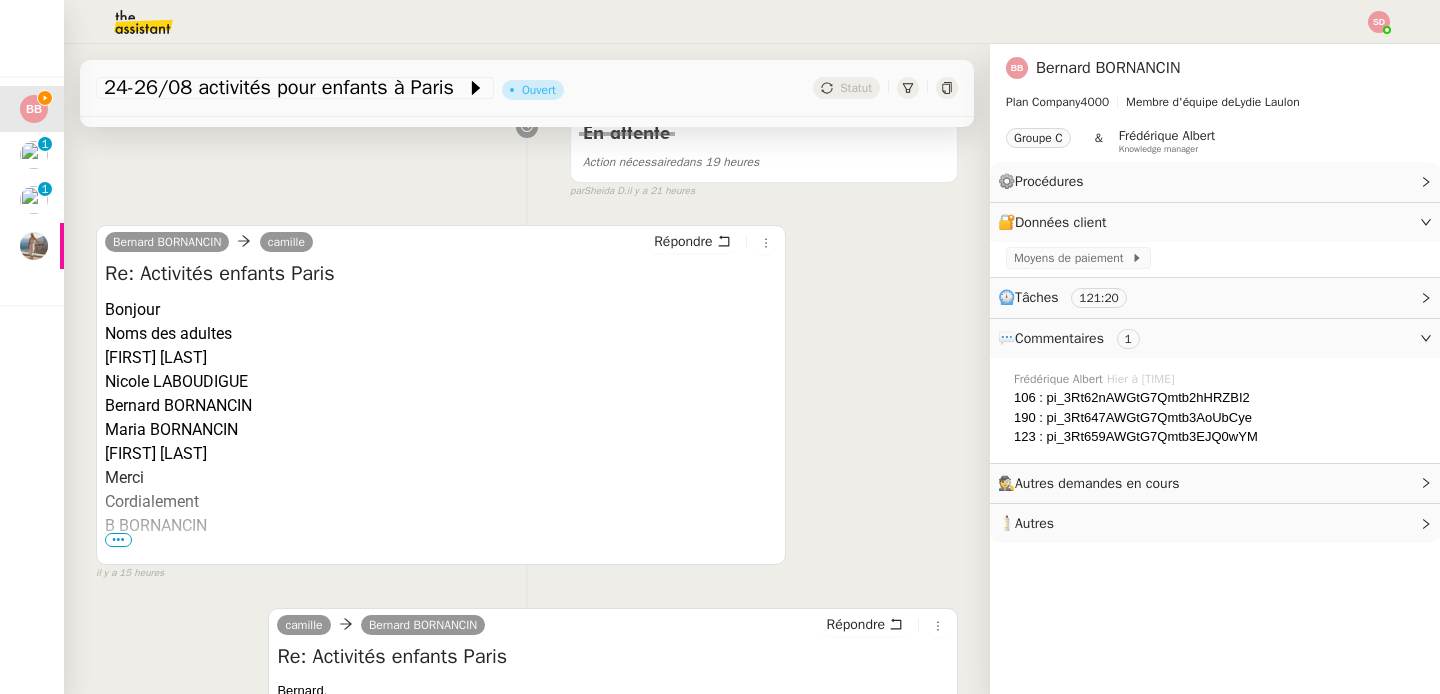 click on "[FIRST] [LAST]" at bounding box center (441, 454) 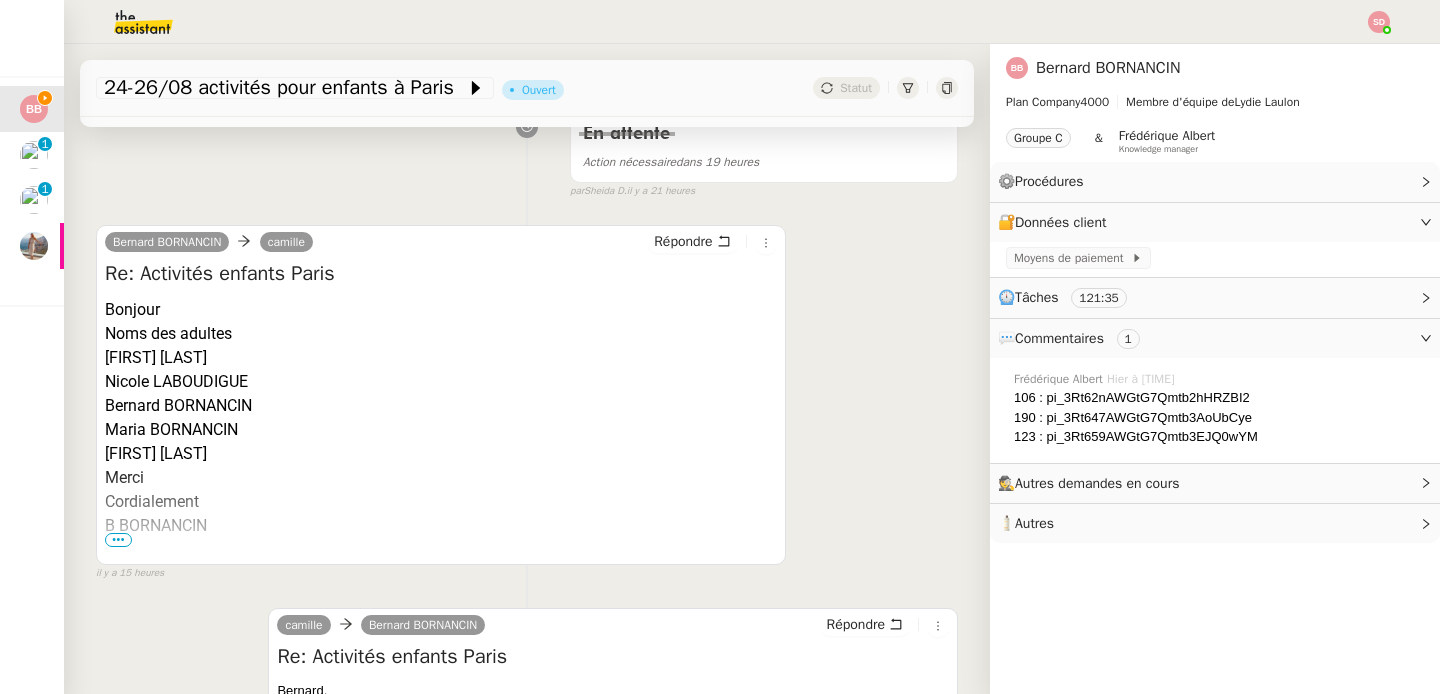 click on "🧴  Autres" 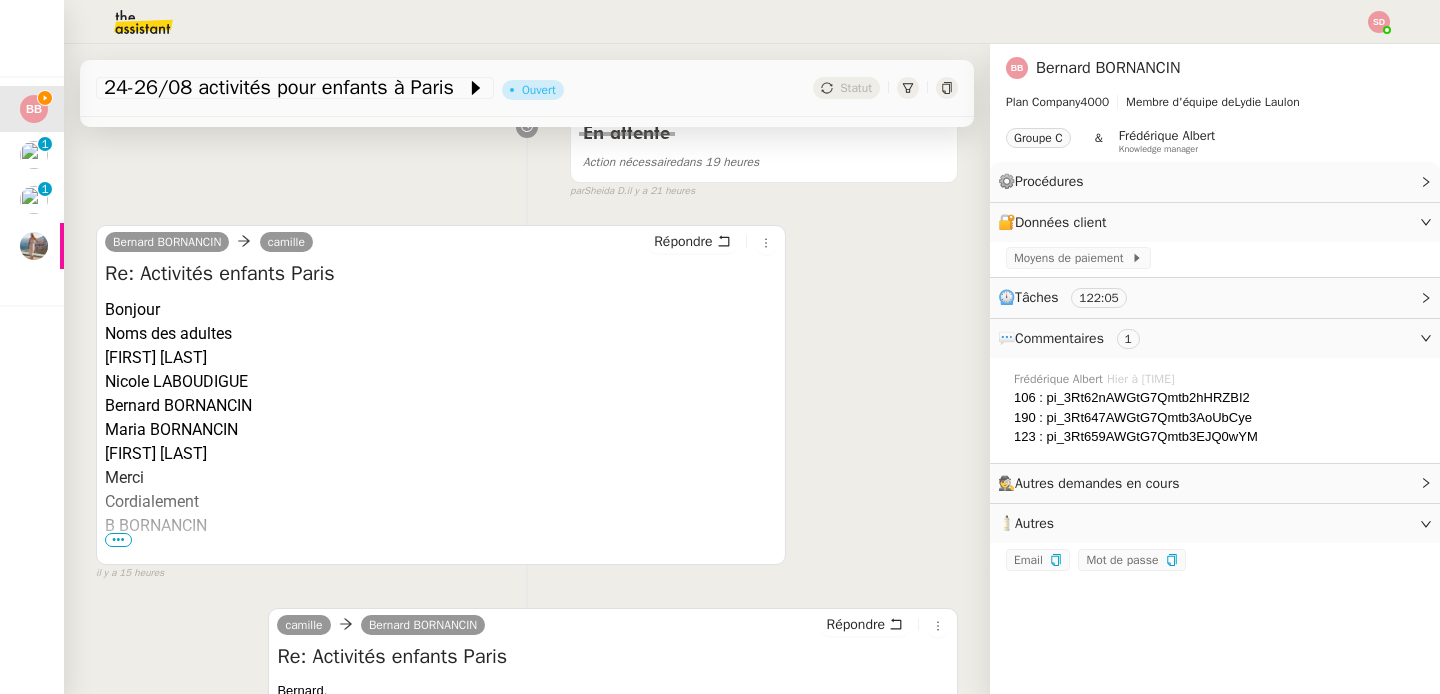 click on "[FIRST] [LAST]" at bounding box center [441, 358] 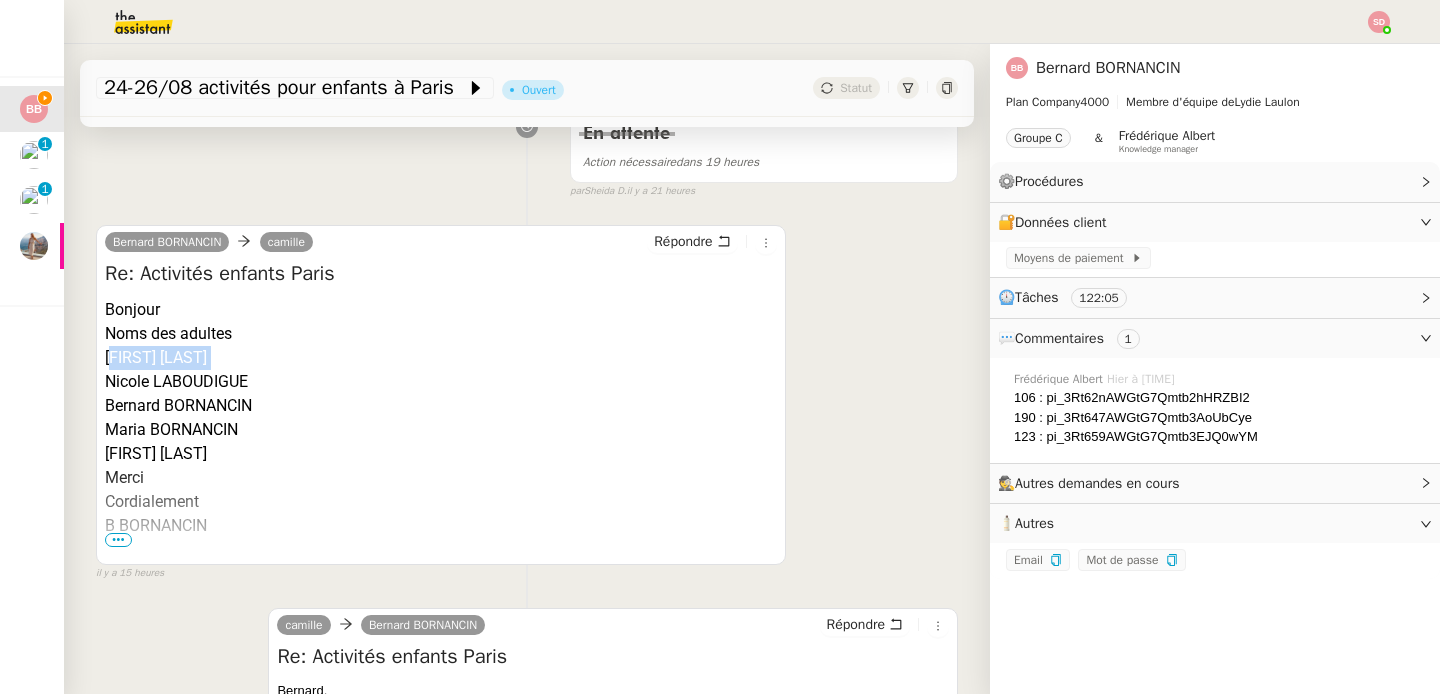 click on "[FIRST] [LAST]" at bounding box center [441, 358] 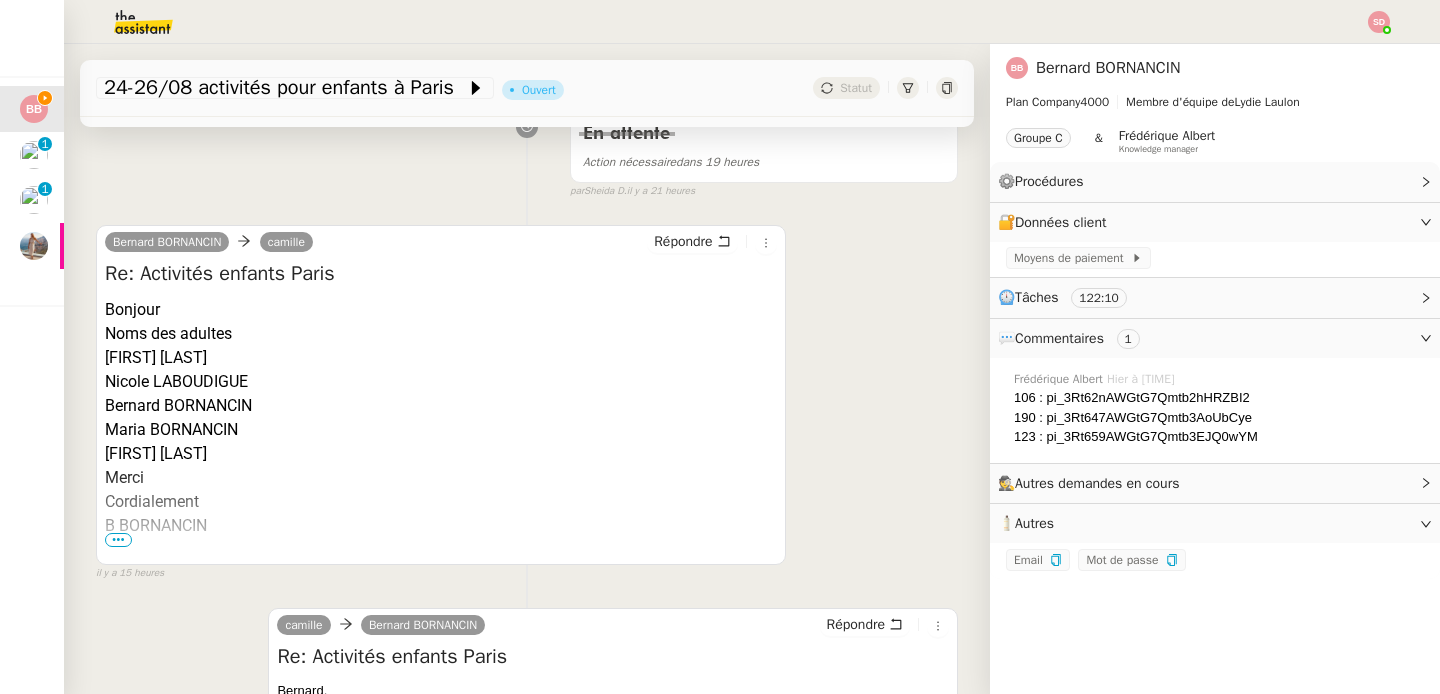 click on "Nicole LABOUDIGUE" at bounding box center [441, 382] 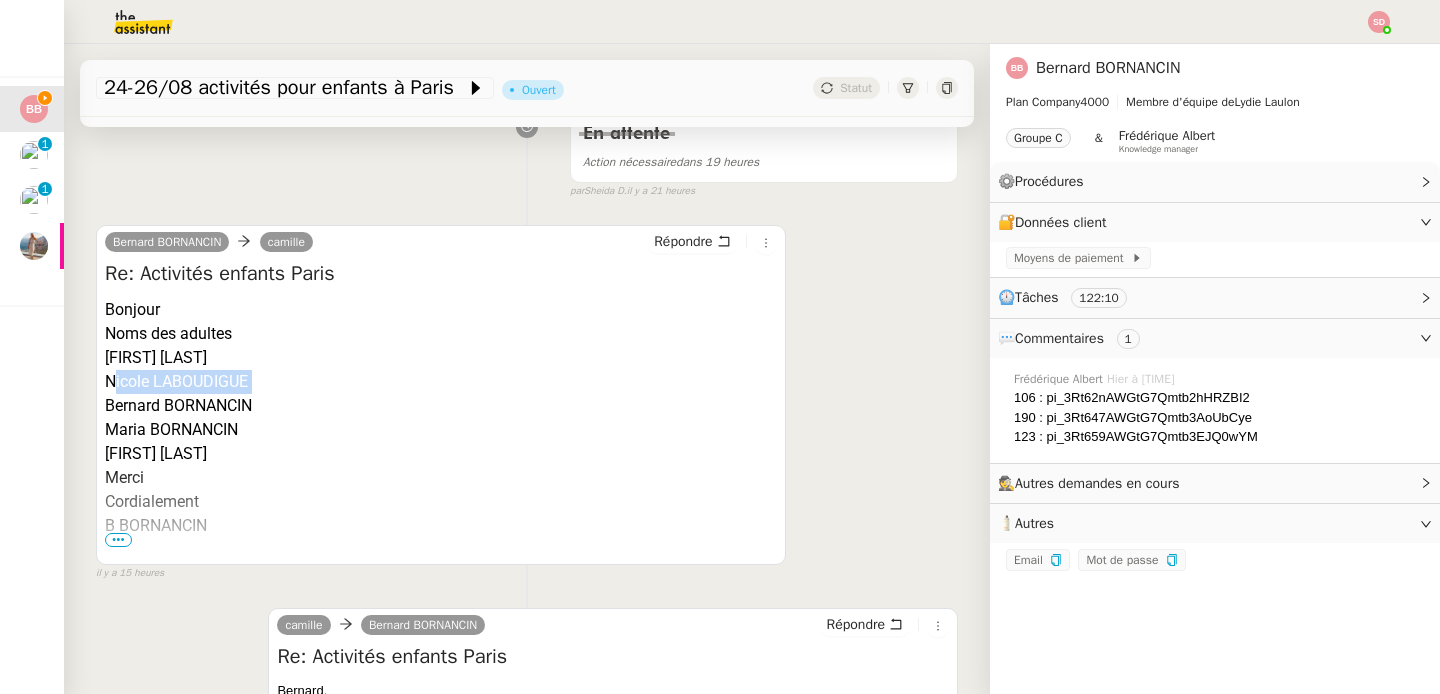 click on "Nicole LABOUDIGUE" at bounding box center [441, 382] 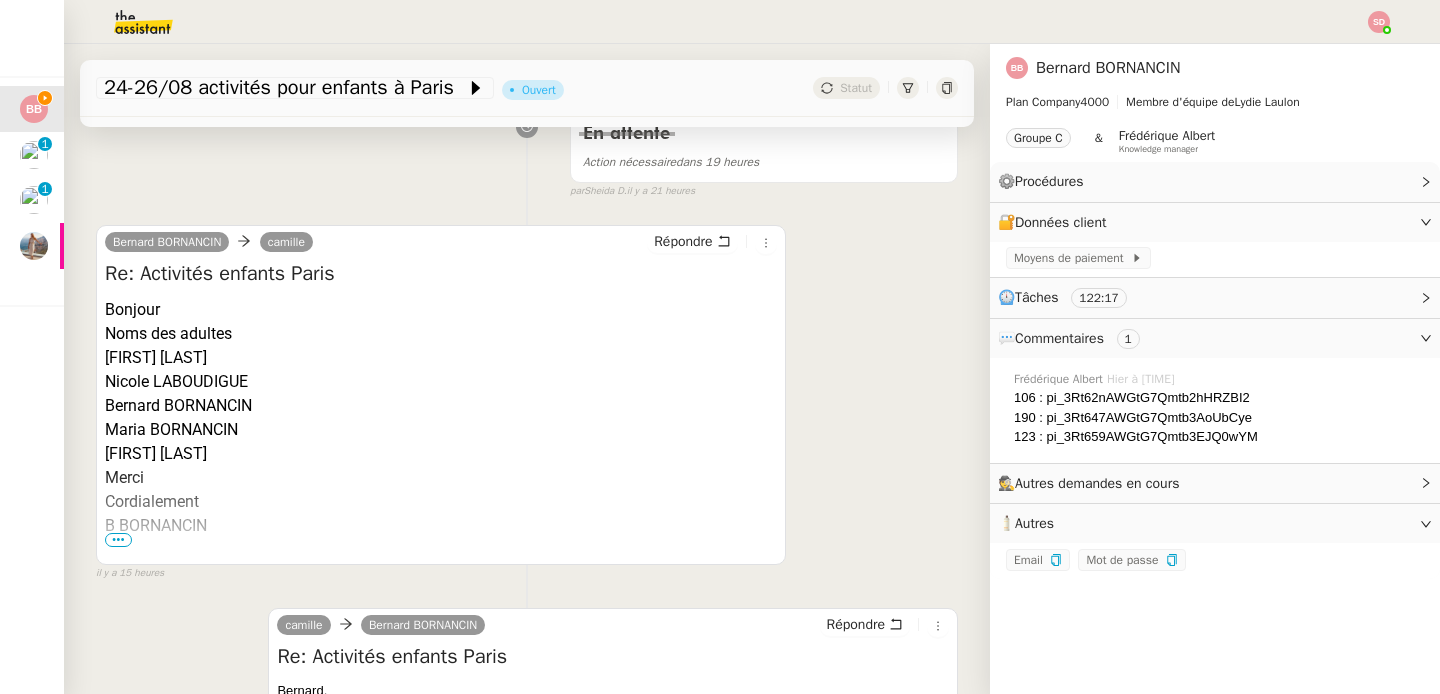 click on "Bernard BORNANCIN" at bounding box center (441, 406) 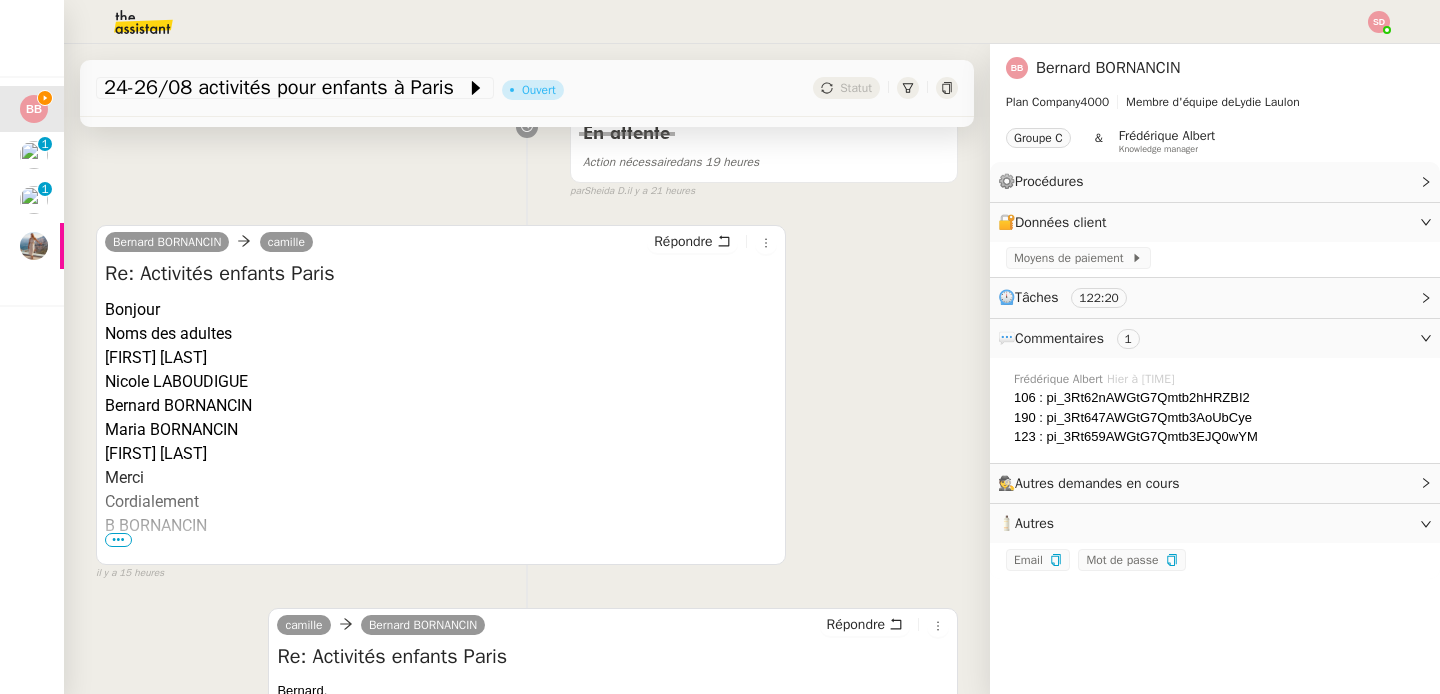 click on "Bernard BORNANCIN" at bounding box center (441, 406) 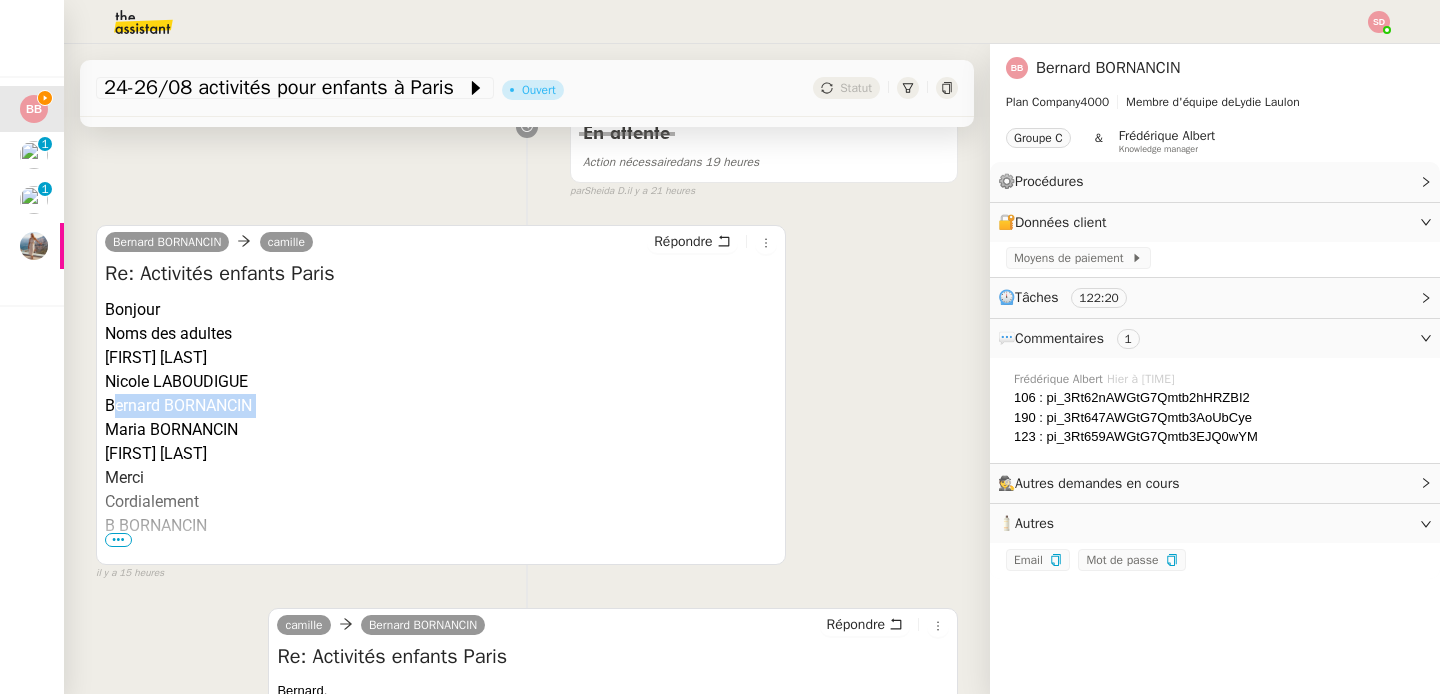 click on "Bernard BORNANCIN" at bounding box center [441, 406] 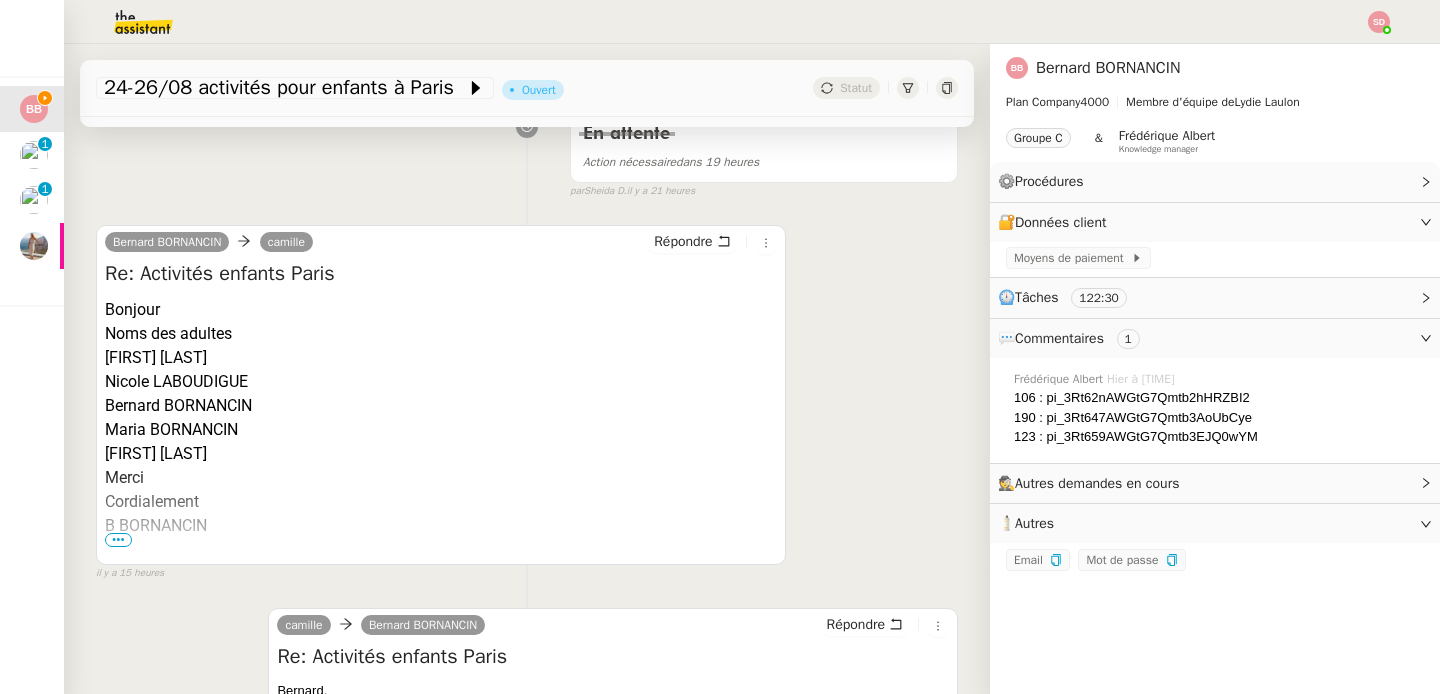 click on "[FIRST] [LAST]" at bounding box center [441, 358] 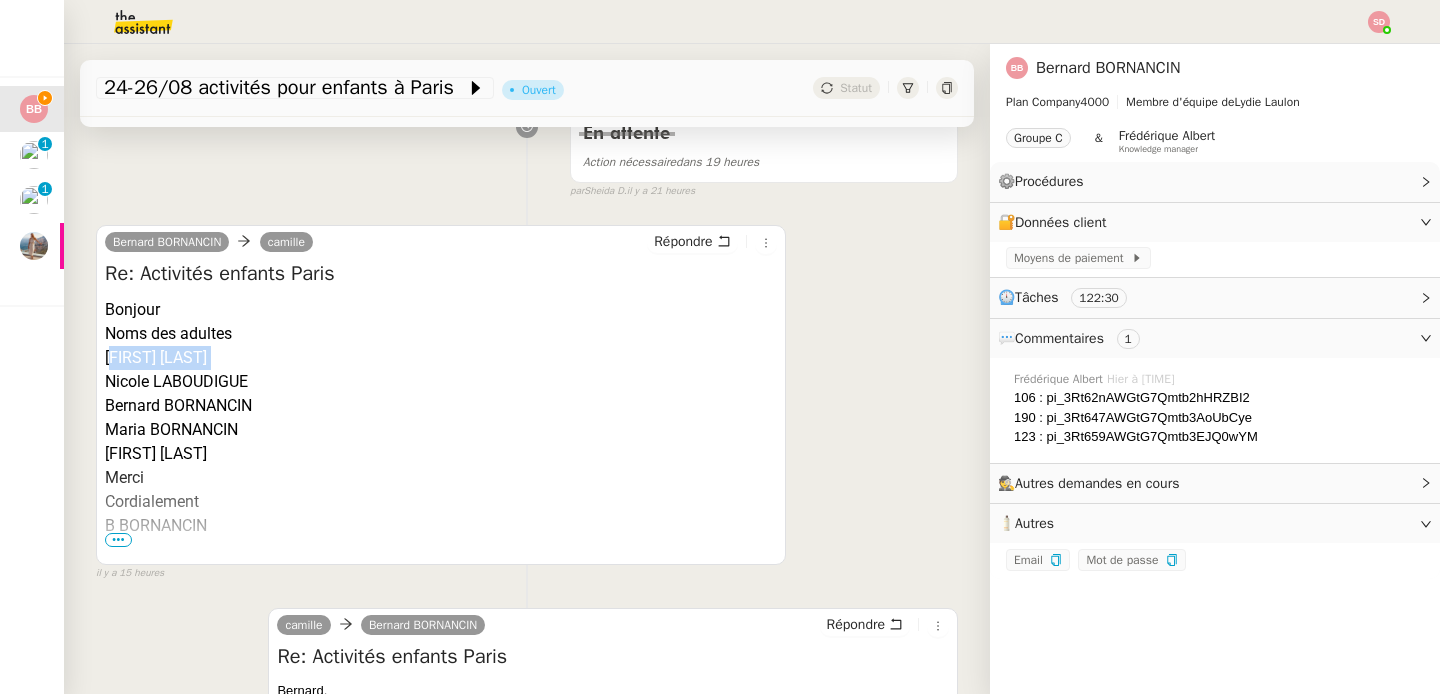 click on "[FIRST] [LAST]" at bounding box center [441, 358] 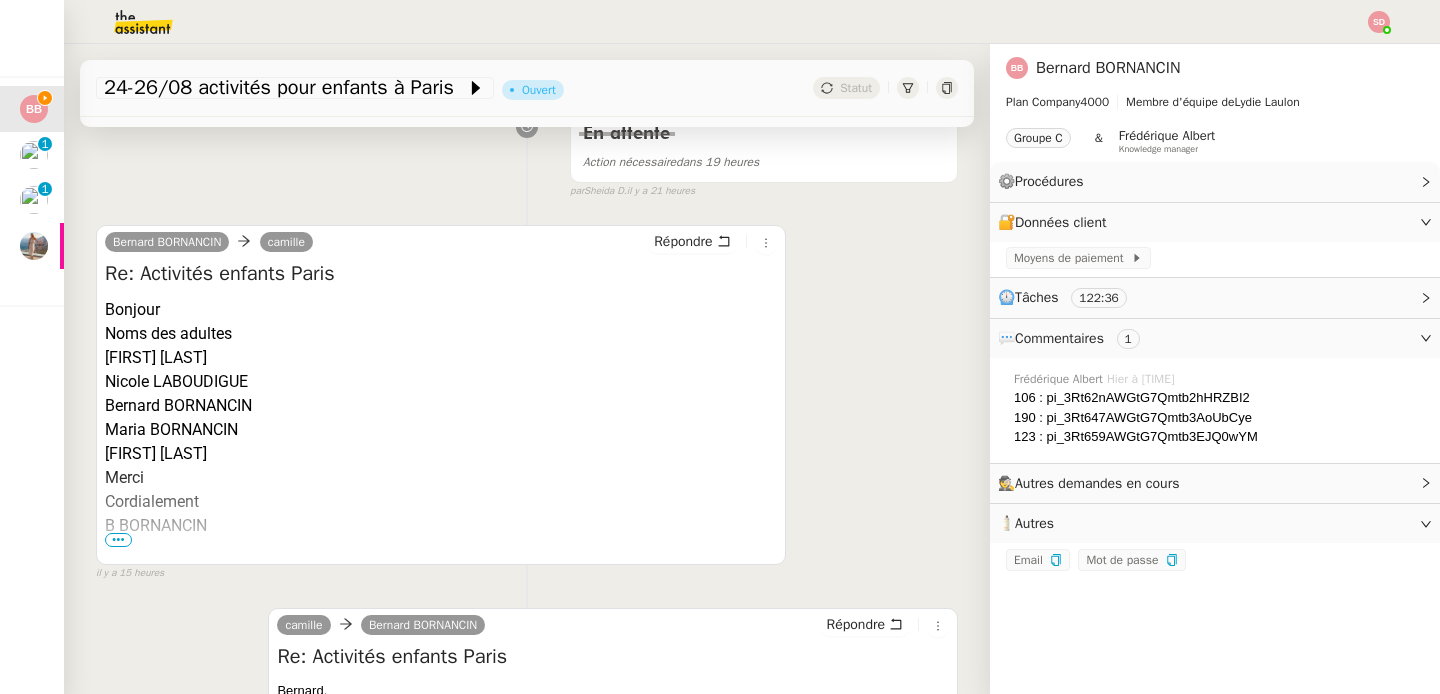 click on "Maria BORNANCIN" at bounding box center [441, 430] 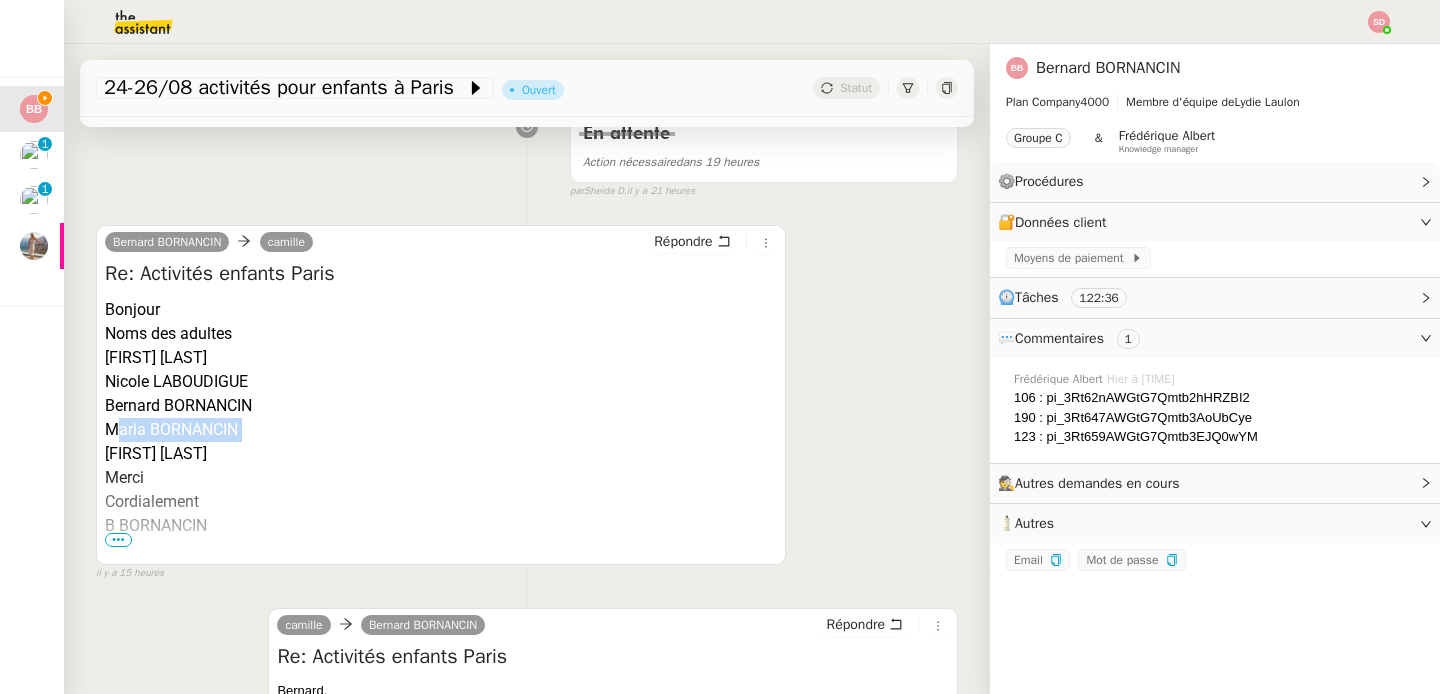 click on "Maria BORNANCIN" at bounding box center (441, 430) 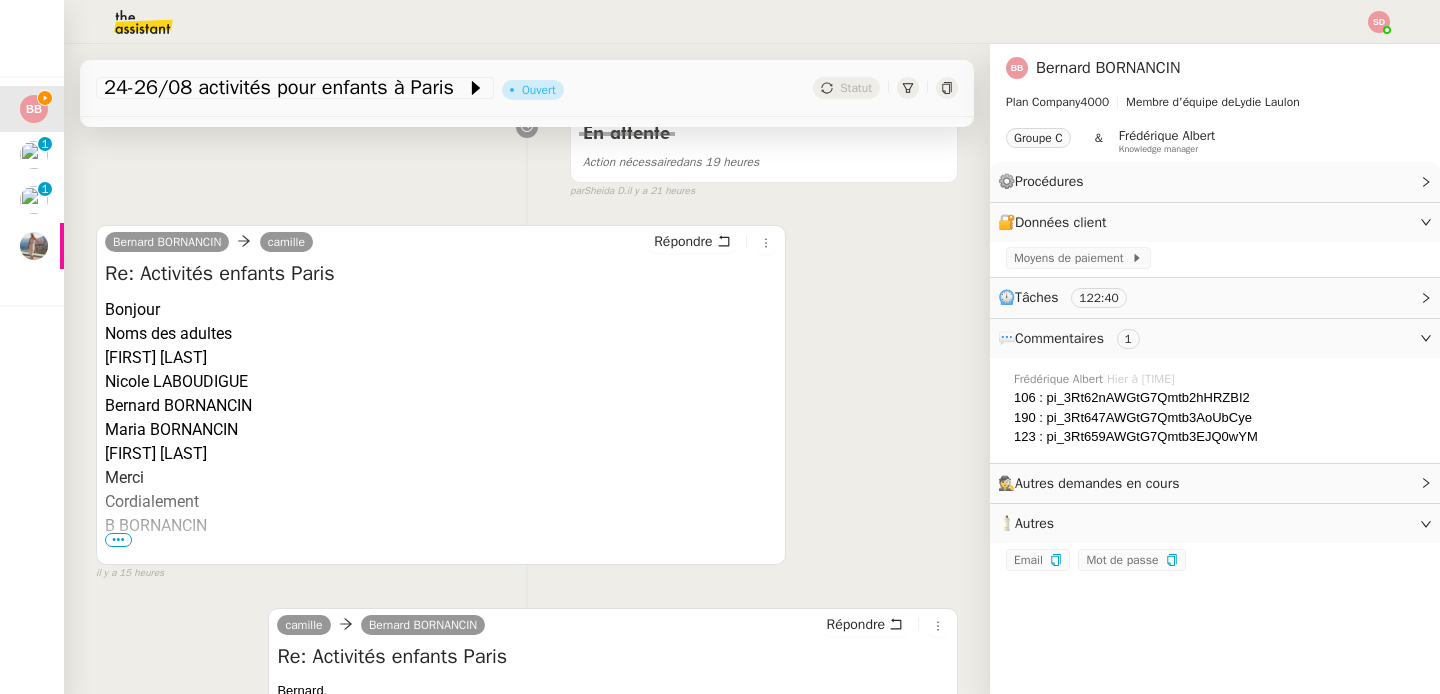 click on "[FIRST] [LAST]" at bounding box center (441, 454) 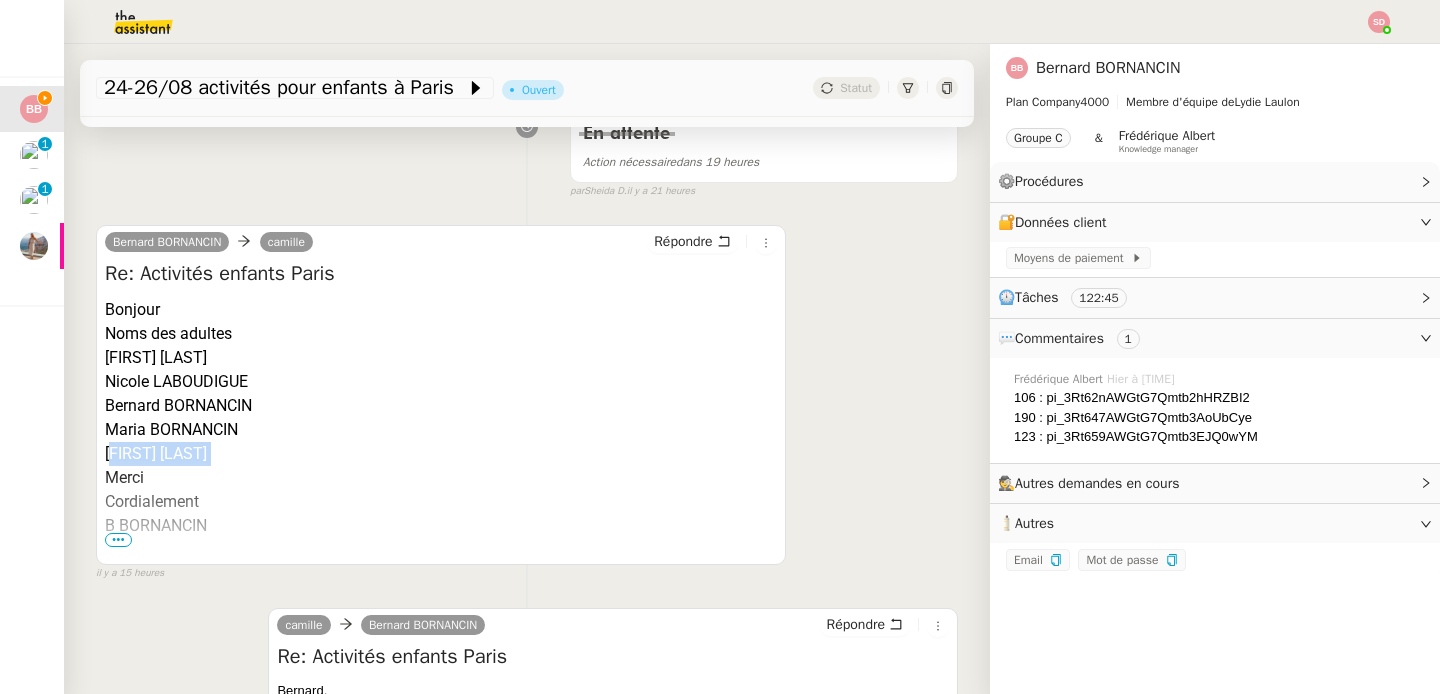 click on "[FIRST] [LAST]" at bounding box center (441, 454) 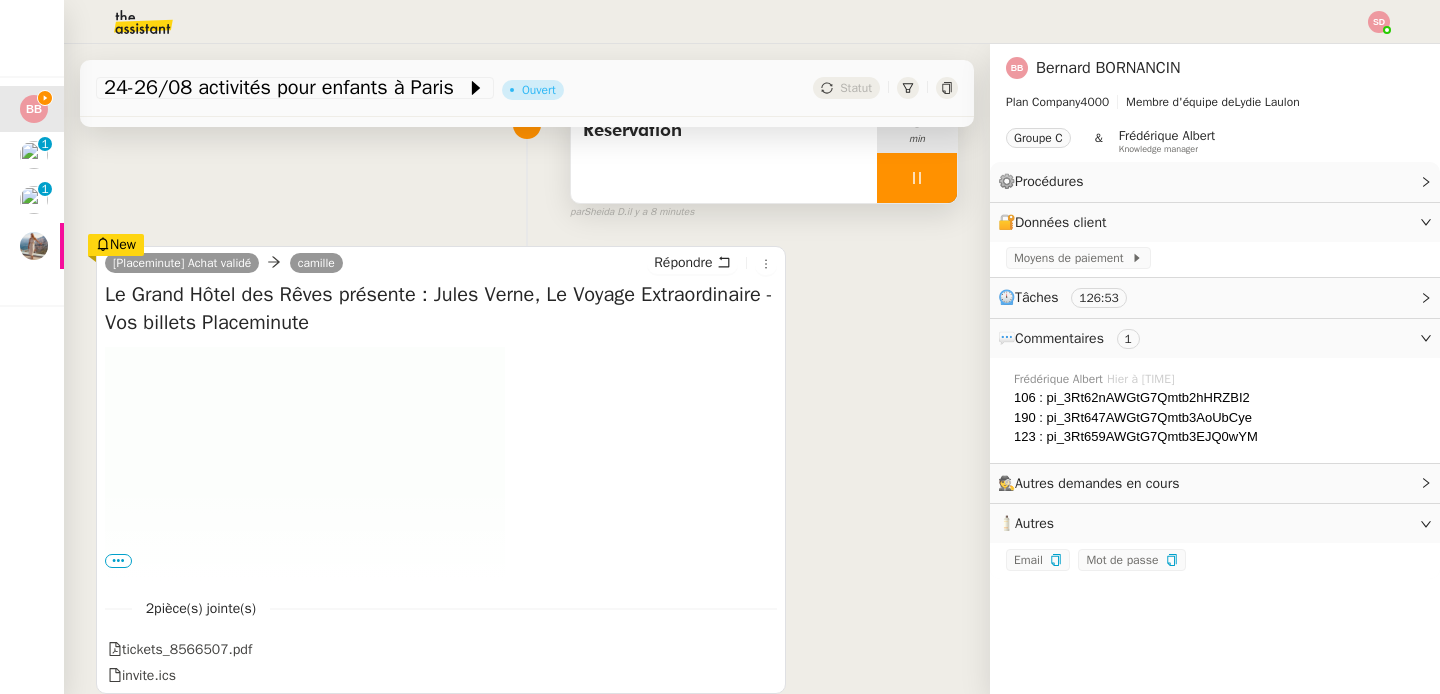 scroll, scrollTop: 297, scrollLeft: 0, axis: vertical 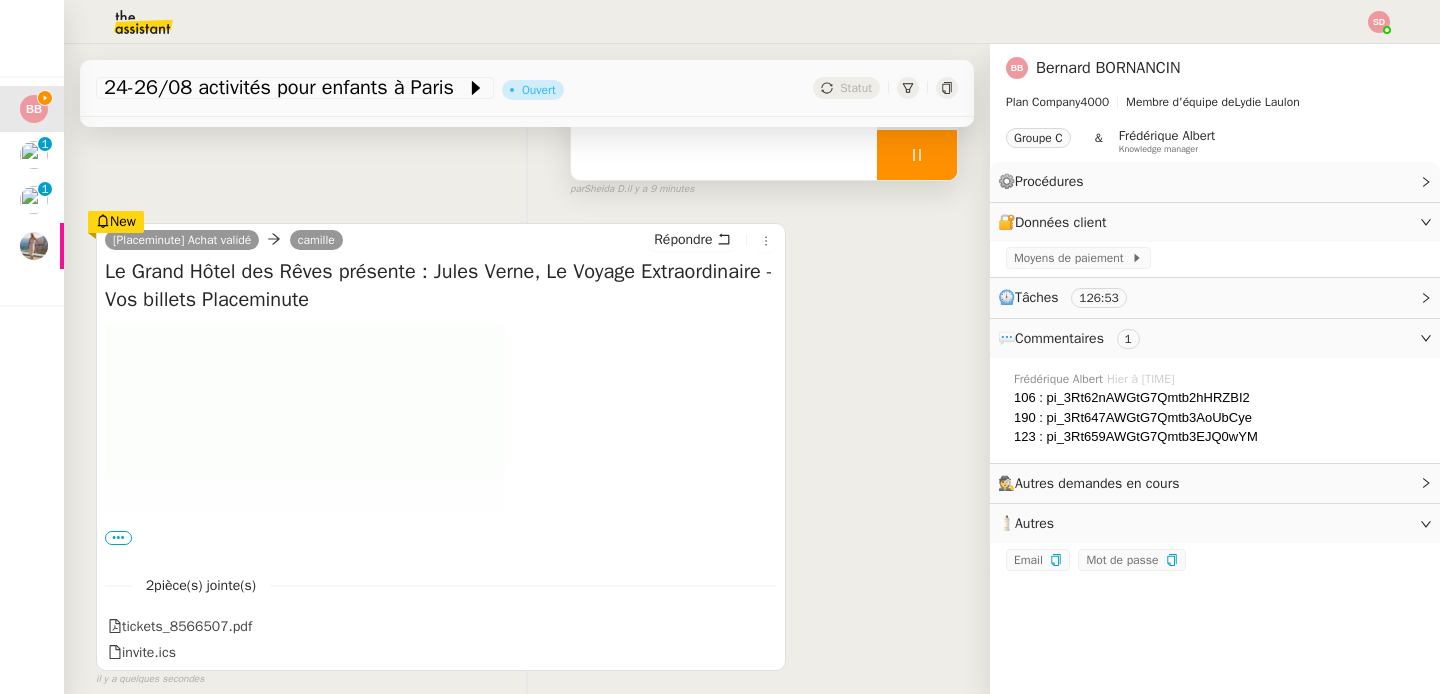 click on "•••" at bounding box center (118, 538) 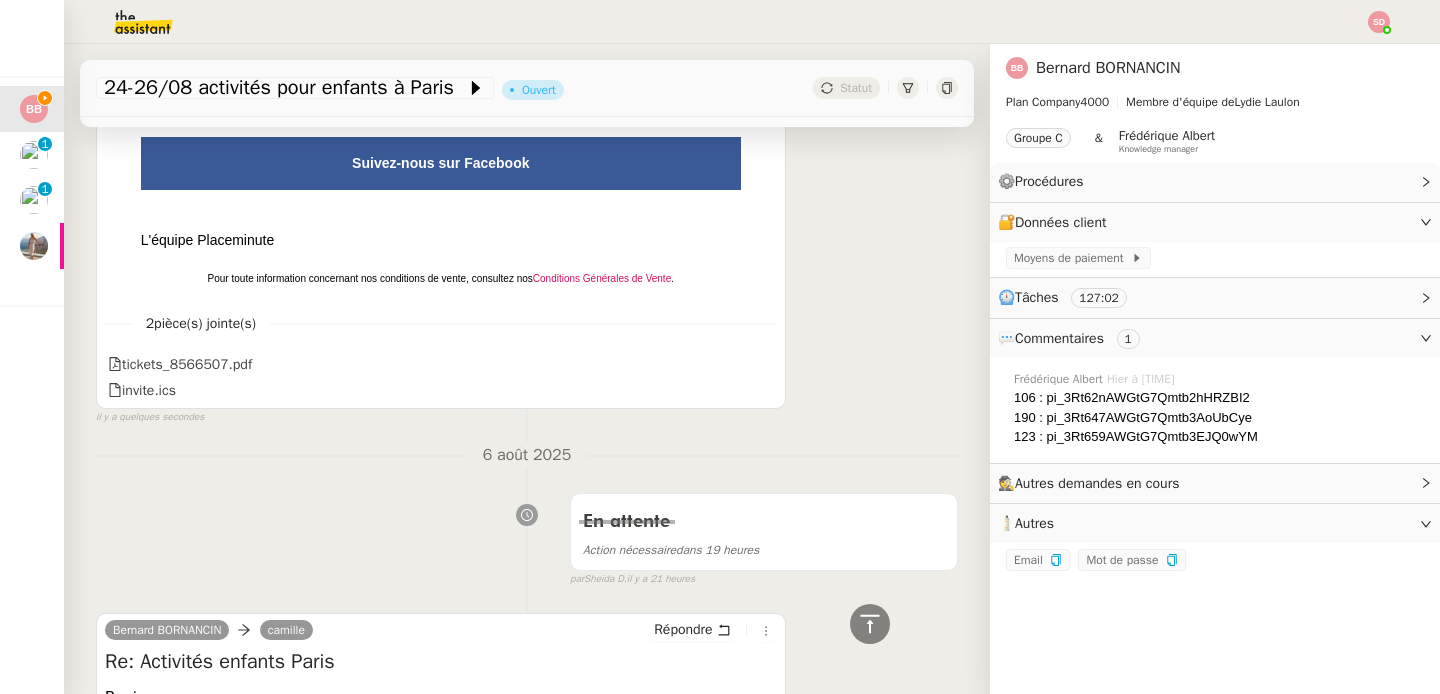 scroll, scrollTop: 2470, scrollLeft: 0, axis: vertical 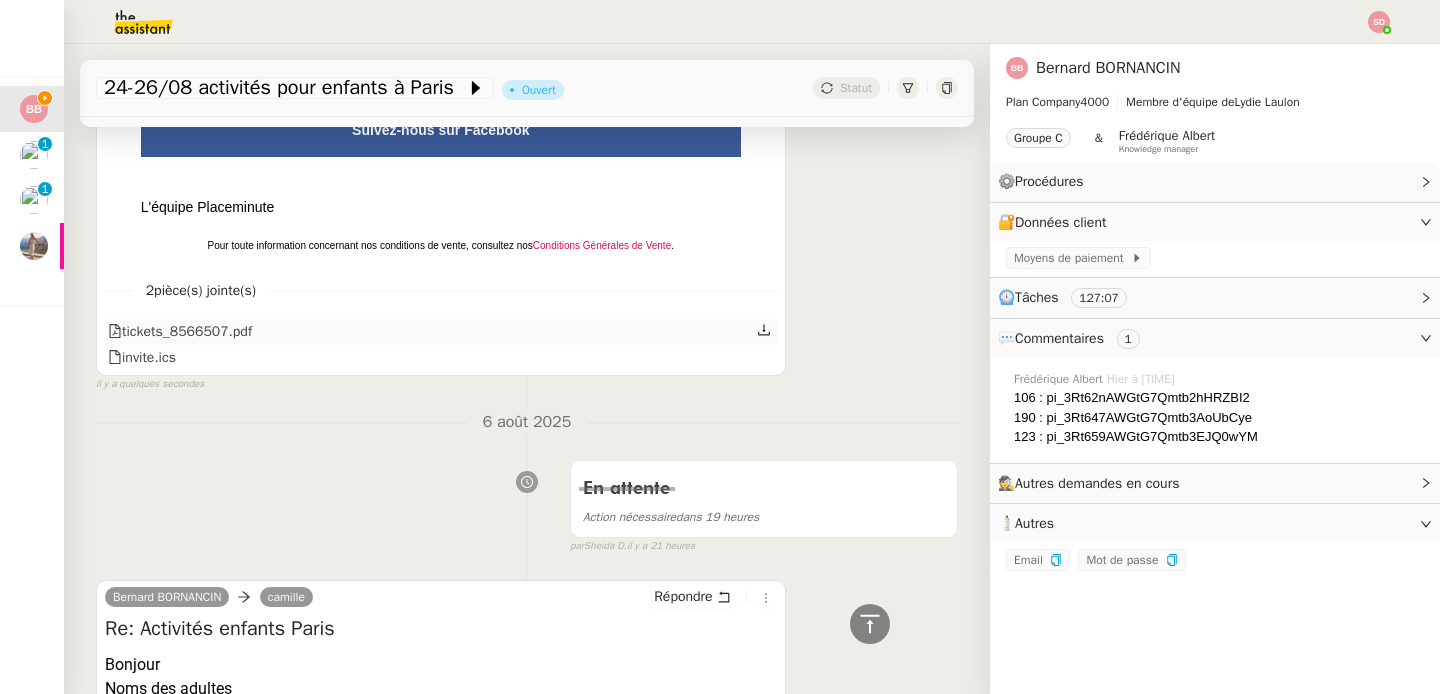 click on "tickets_8566507.pdf" 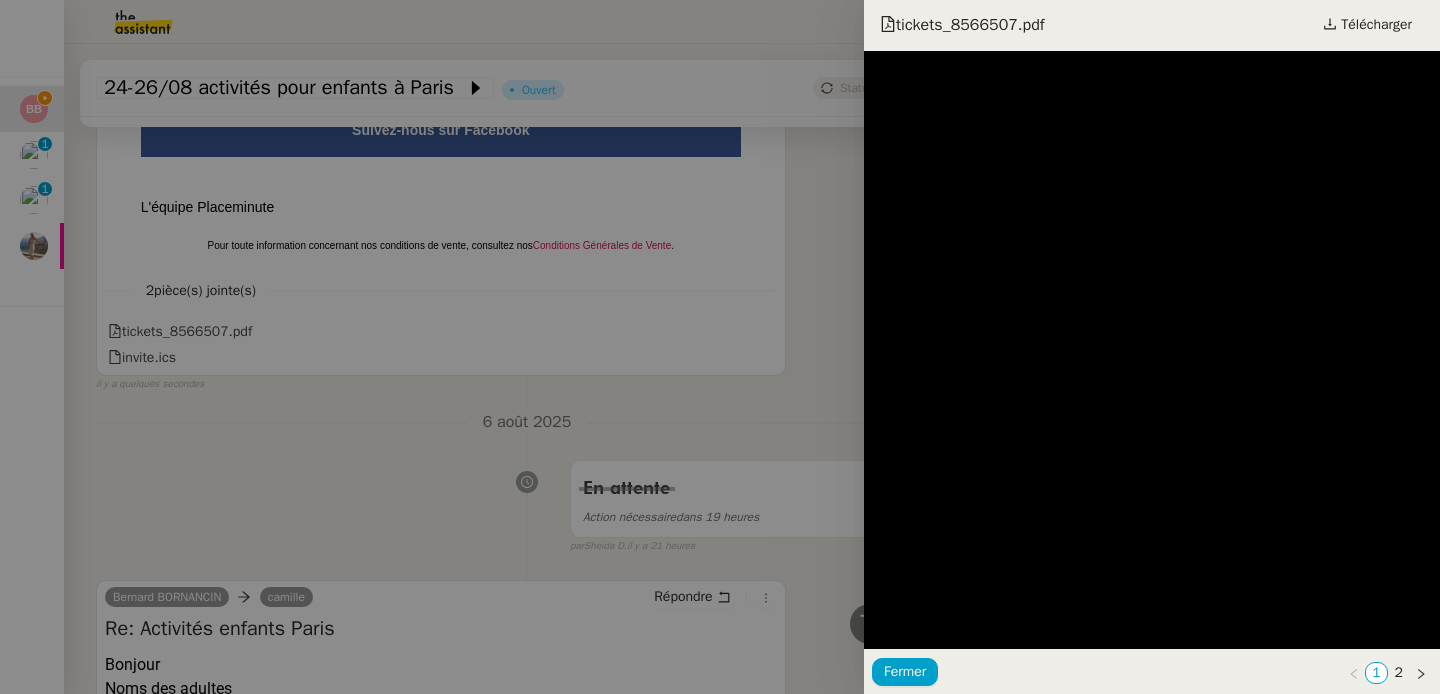 click at bounding box center [720, 347] 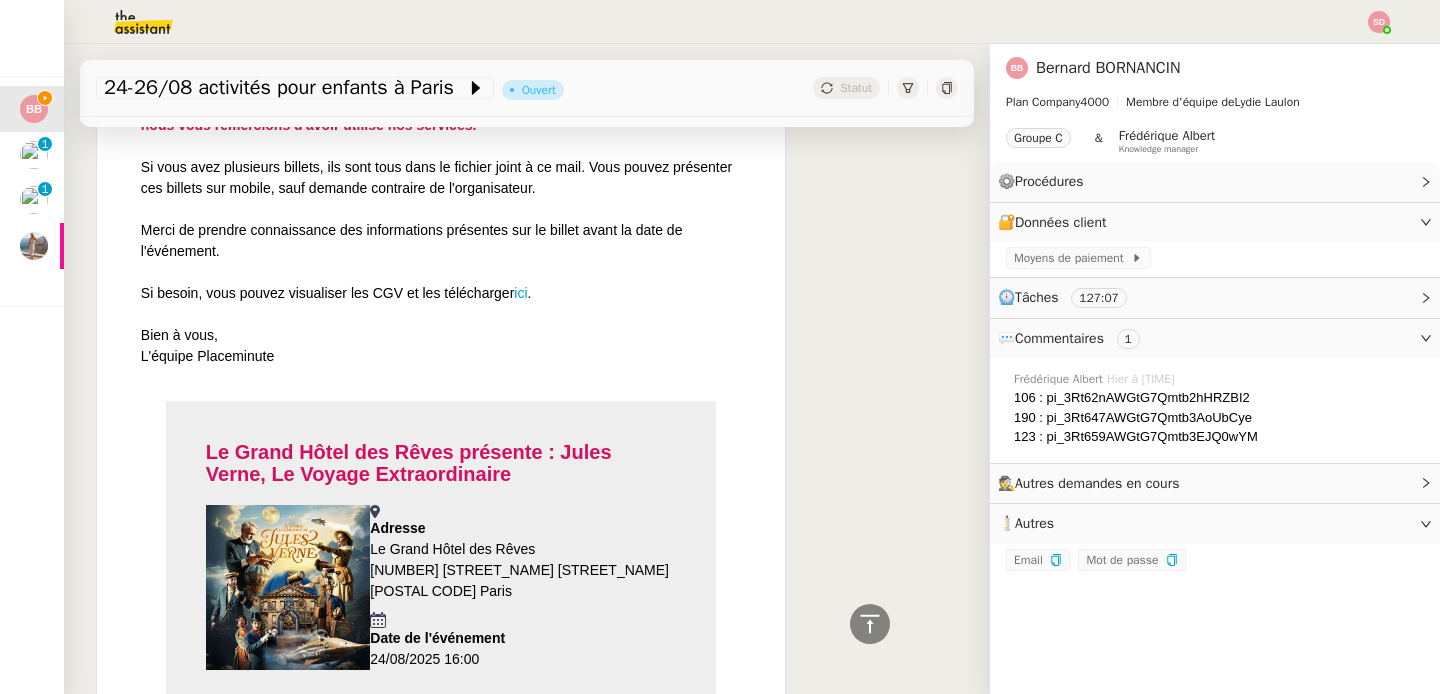 scroll, scrollTop: 0, scrollLeft: 0, axis: both 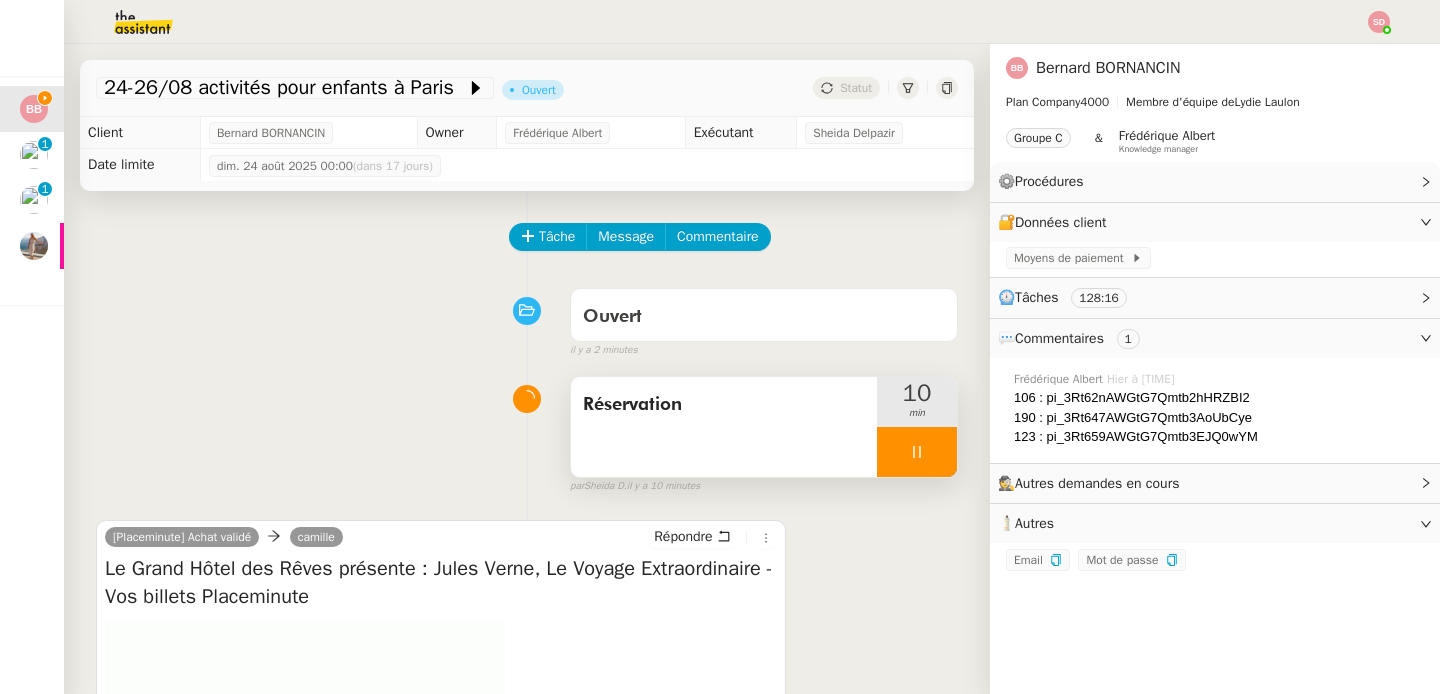 click on "Ouvert false il y a 2 minutes" at bounding box center [527, 319] 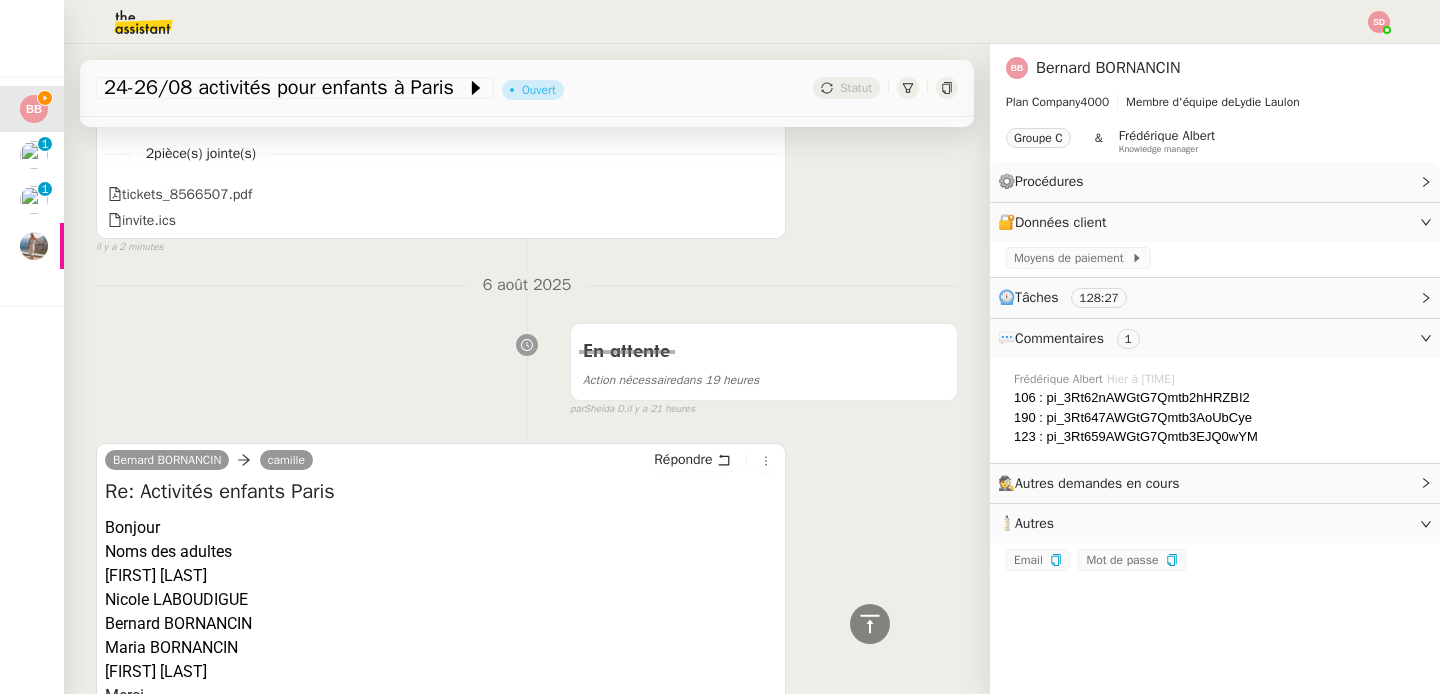scroll, scrollTop: 2811, scrollLeft: 0, axis: vertical 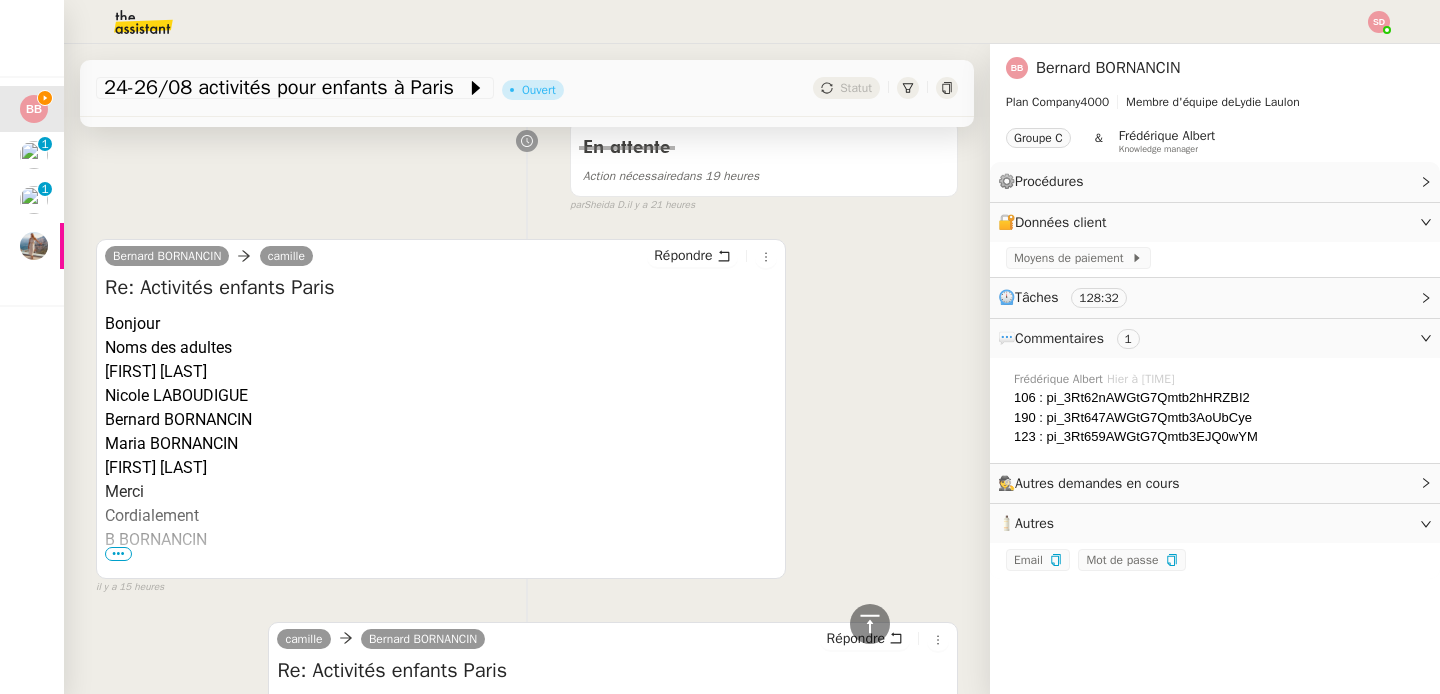click on "[FIRST] [LAST]" at bounding box center [441, 468] 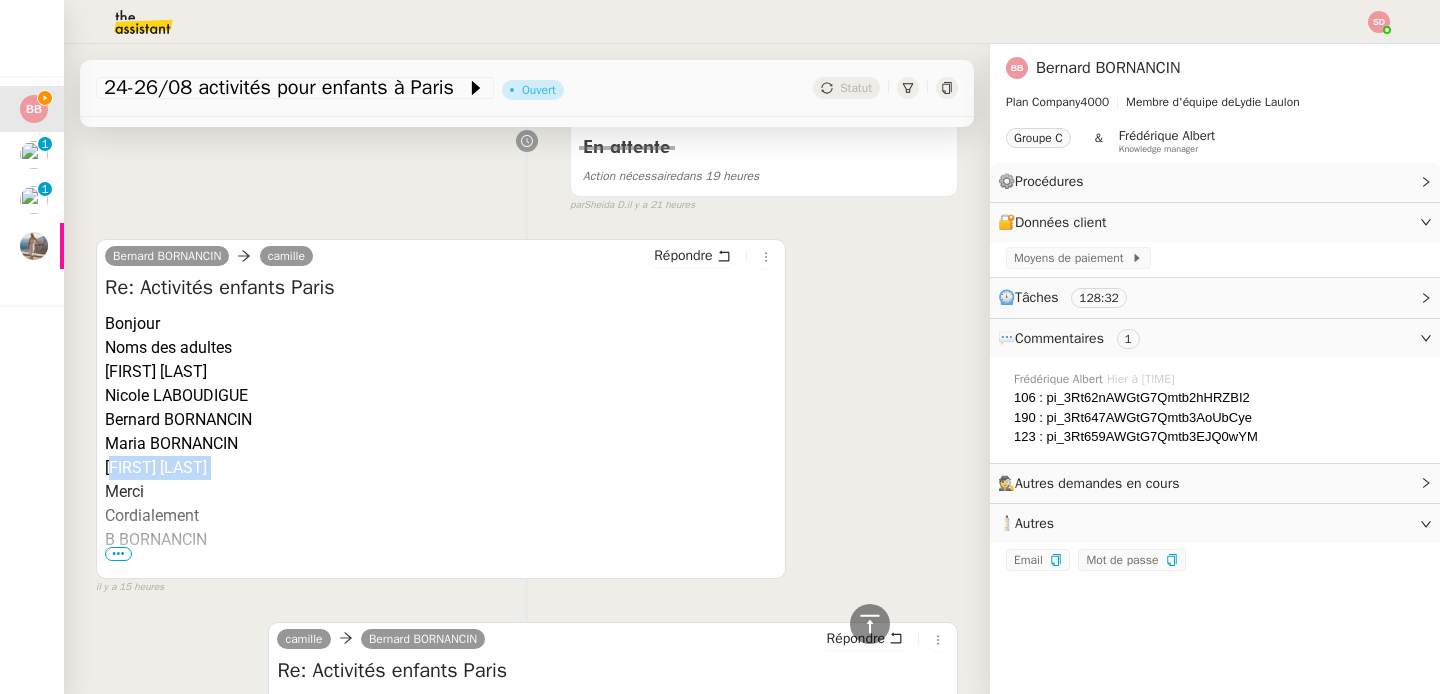 click on "[FIRST] [LAST]" at bounding box center (441, 468) 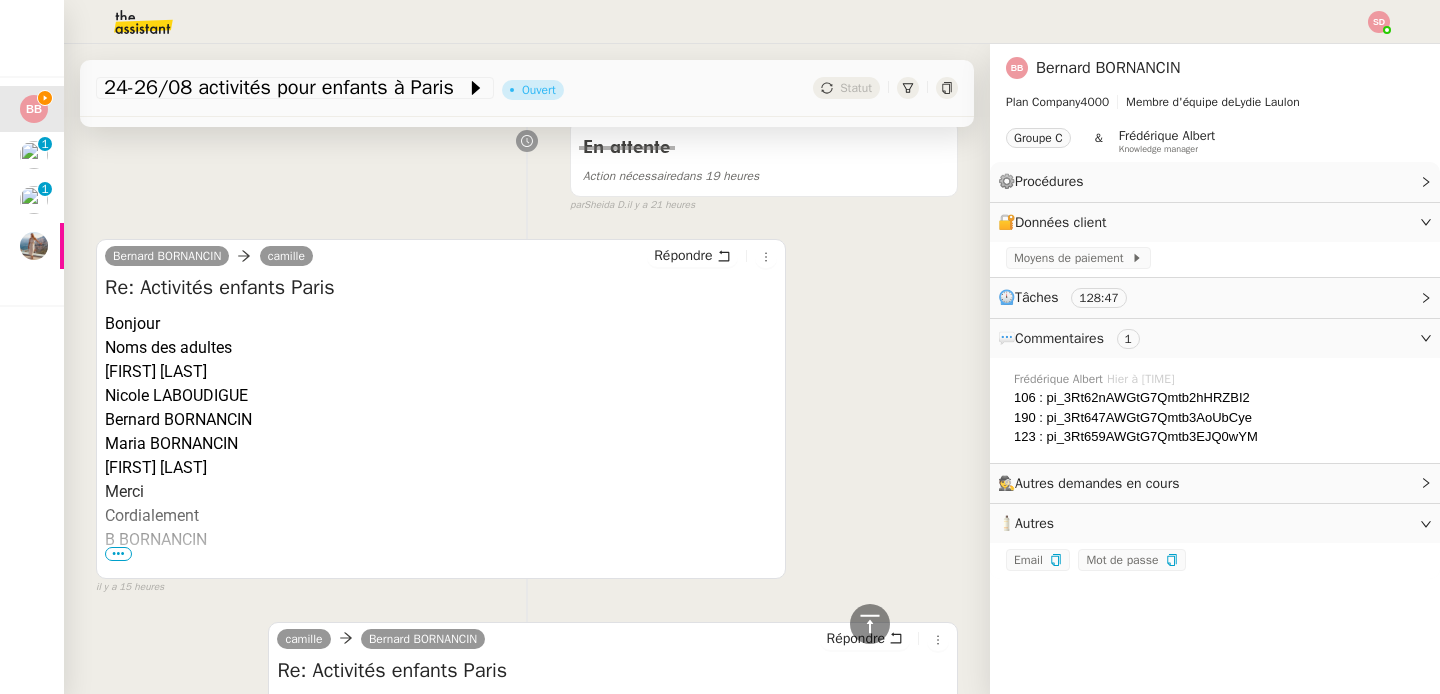 click on "Nicole LABOUDIGUE" at bounding box center [441, 396] 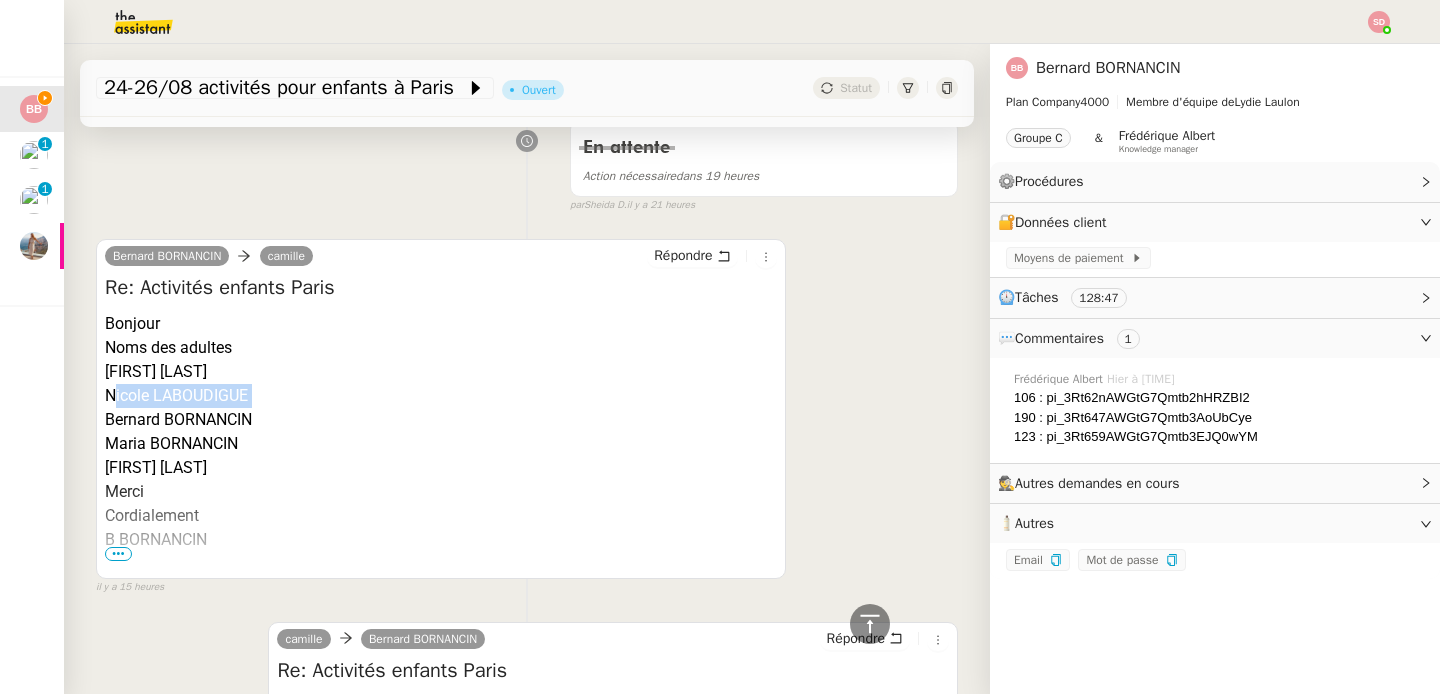 click on "Nicole LABOUDIGUE" at bounding box center (441, 396) 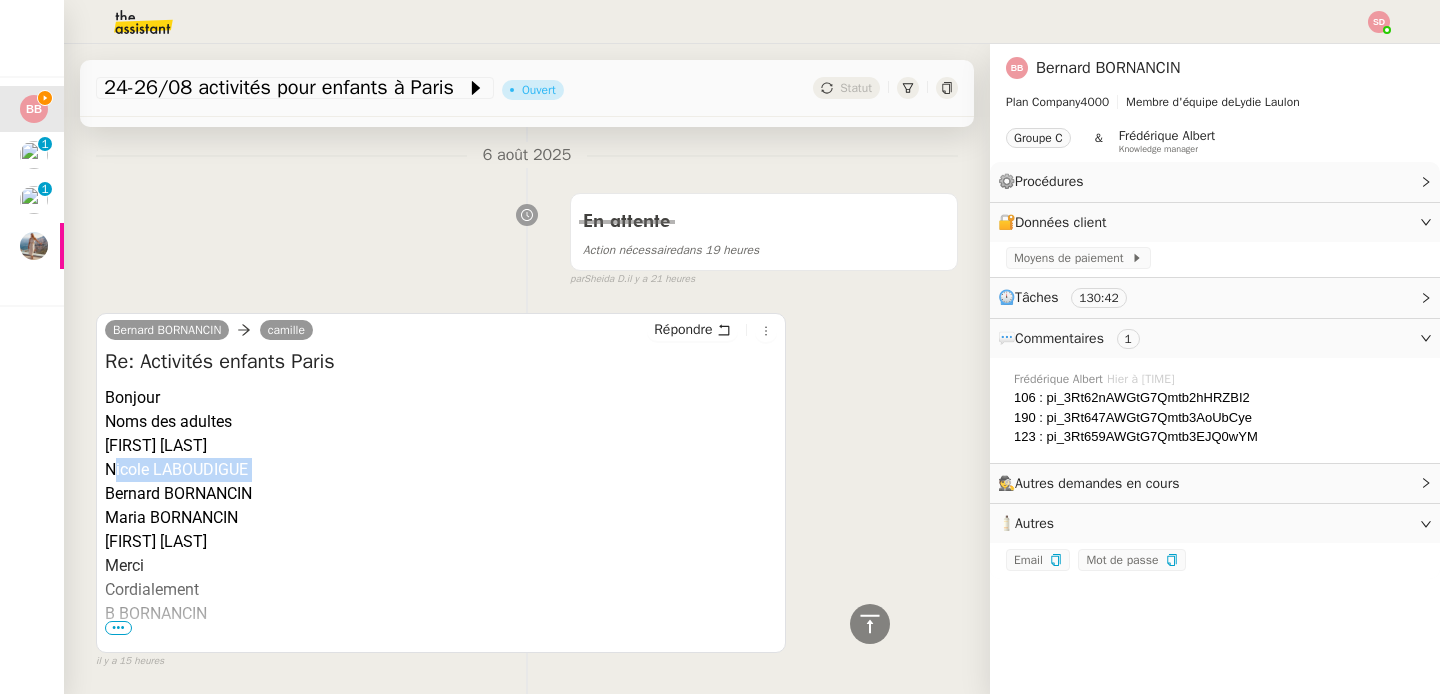 scroll, scrollTop: 2744, scrollLeft: 0, axis: vertical 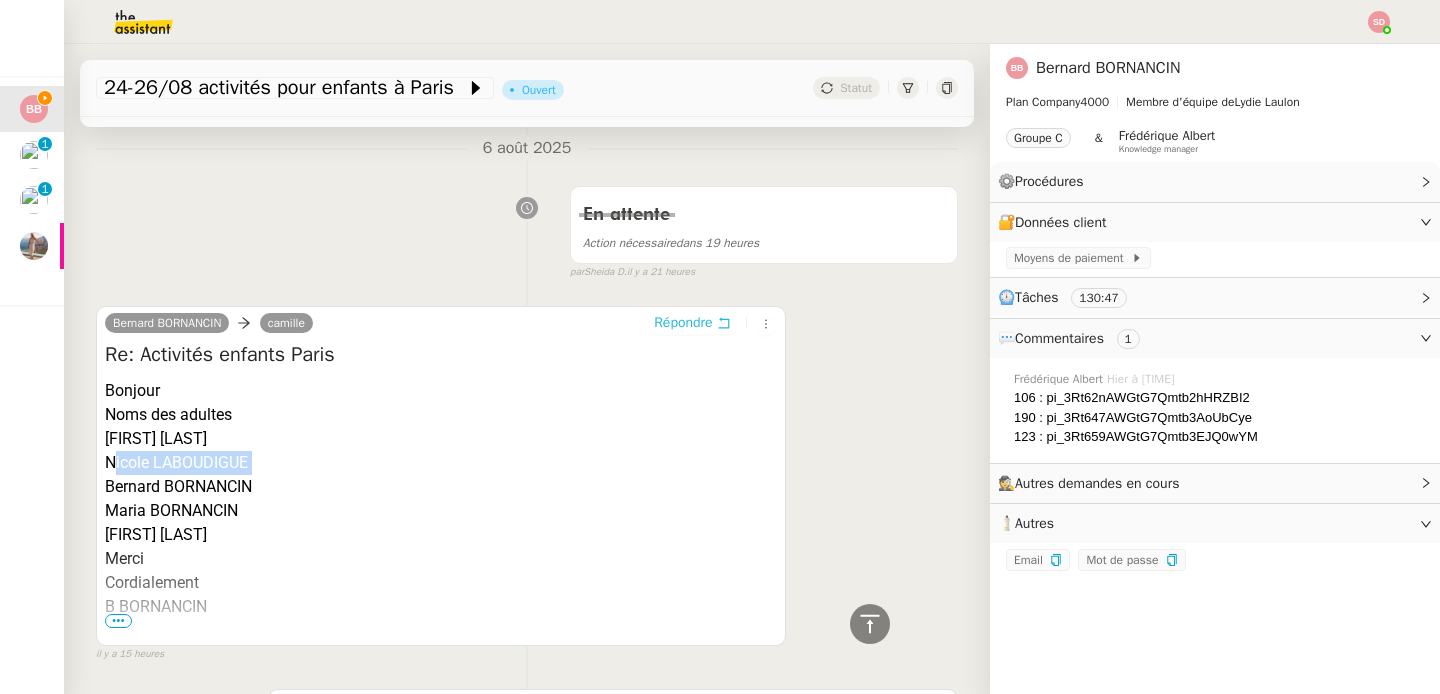 click 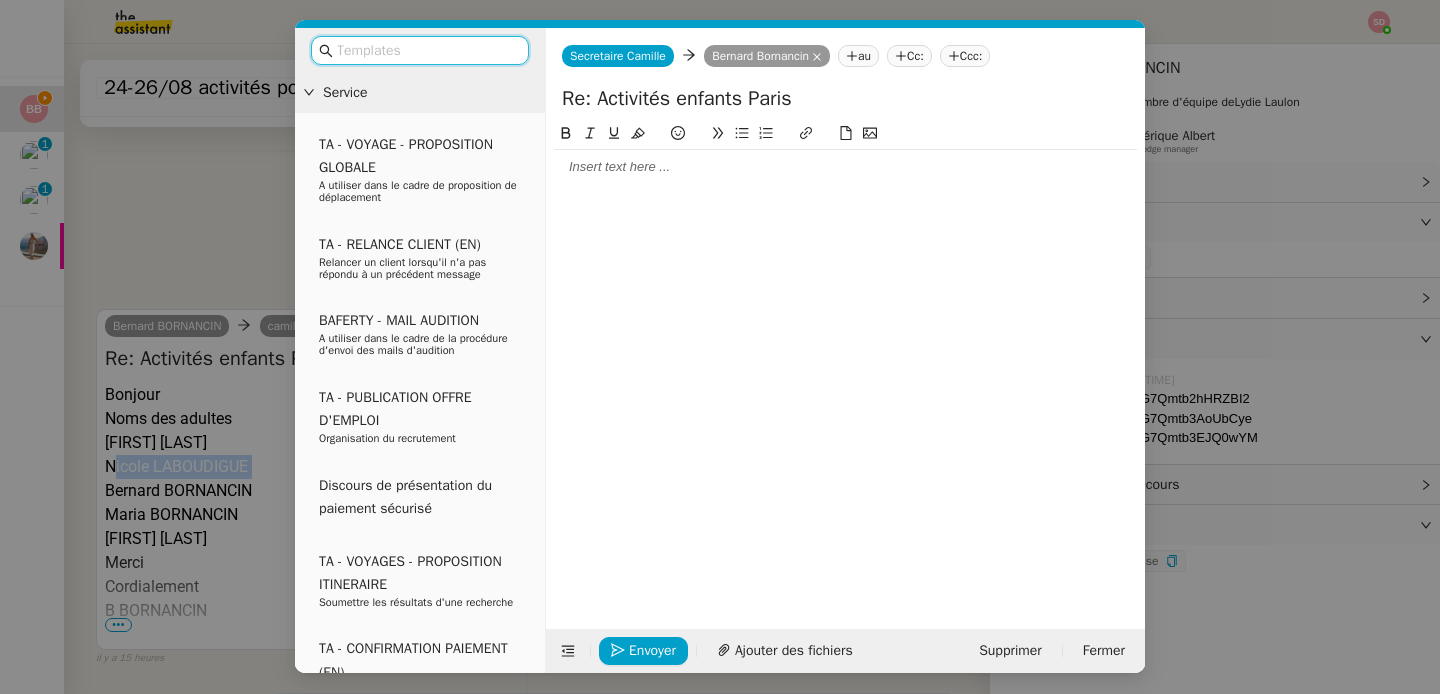 click 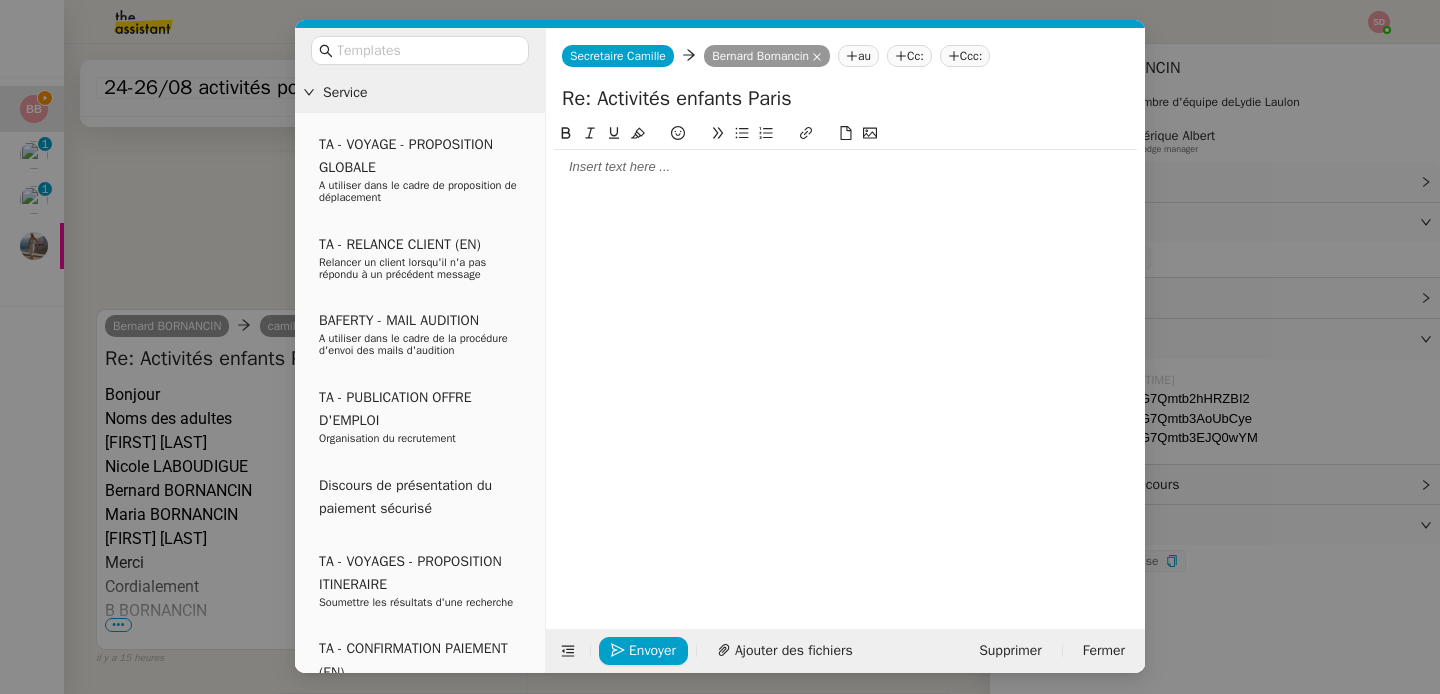 scroll, scrollTop: 2898, scrollLeft: 0, axis: vertical 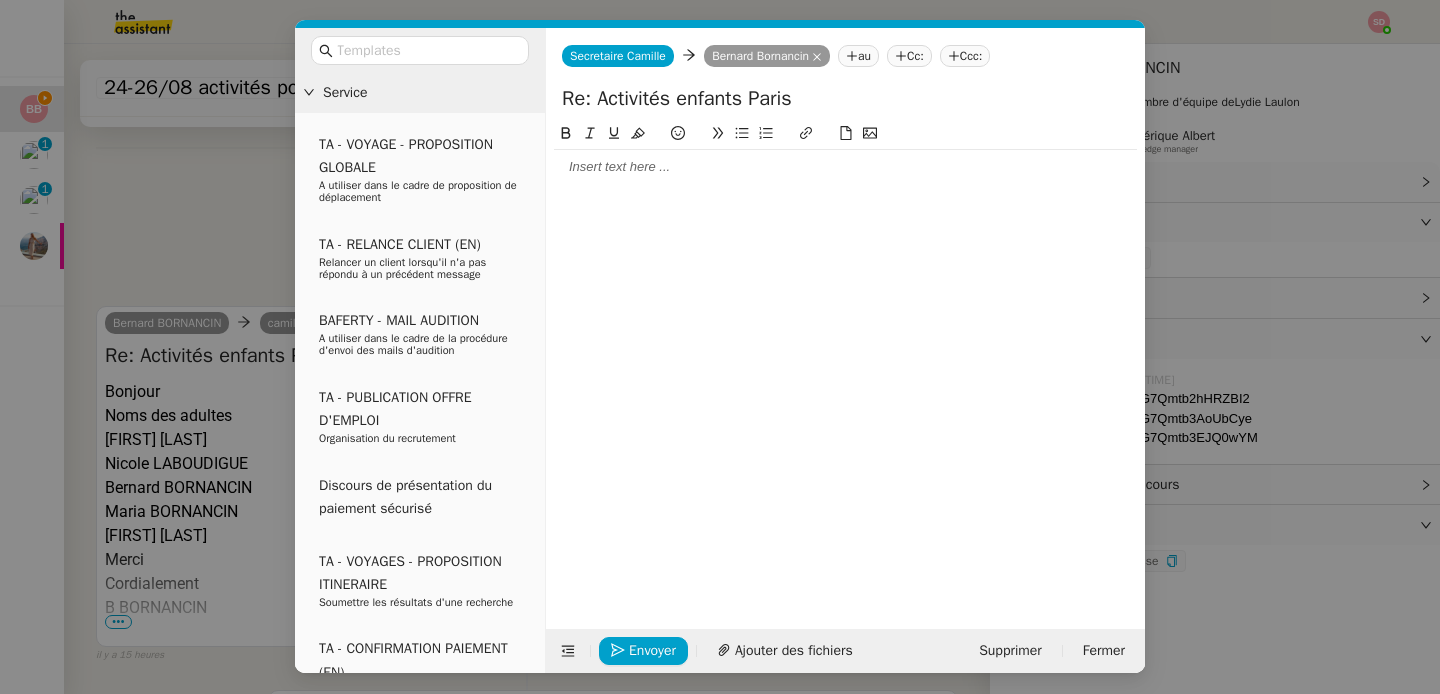 type 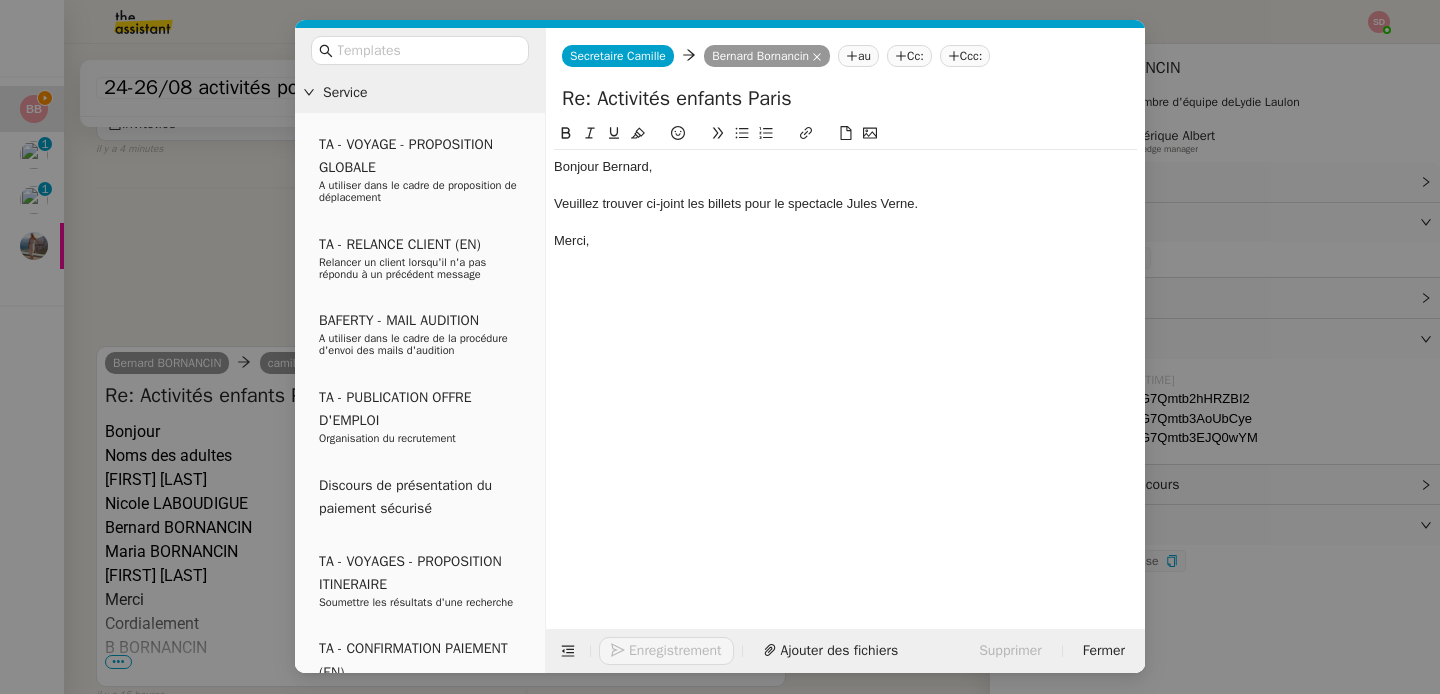 scroll, scrollTop: 2995, scrollLeft: 0, axis: vertical 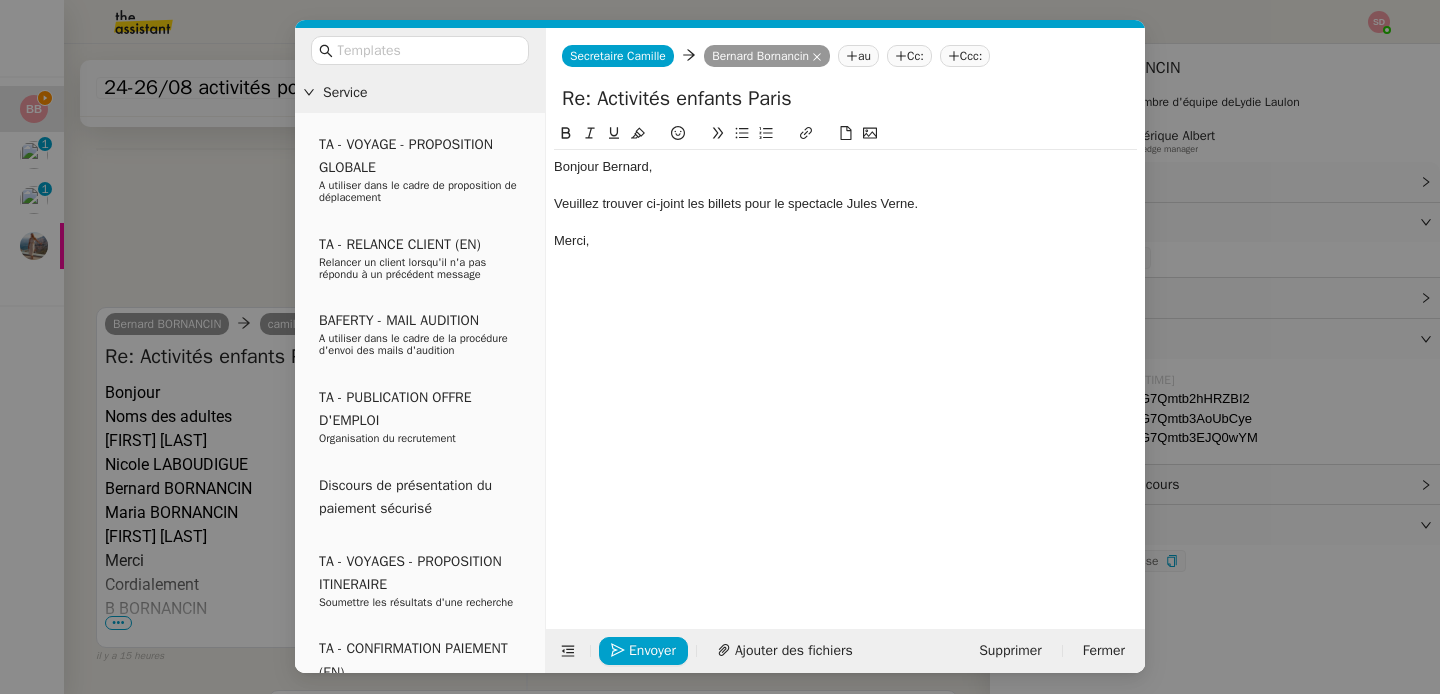 click on "Envoyer Ajouter des fichiers Supprimer Fermer" 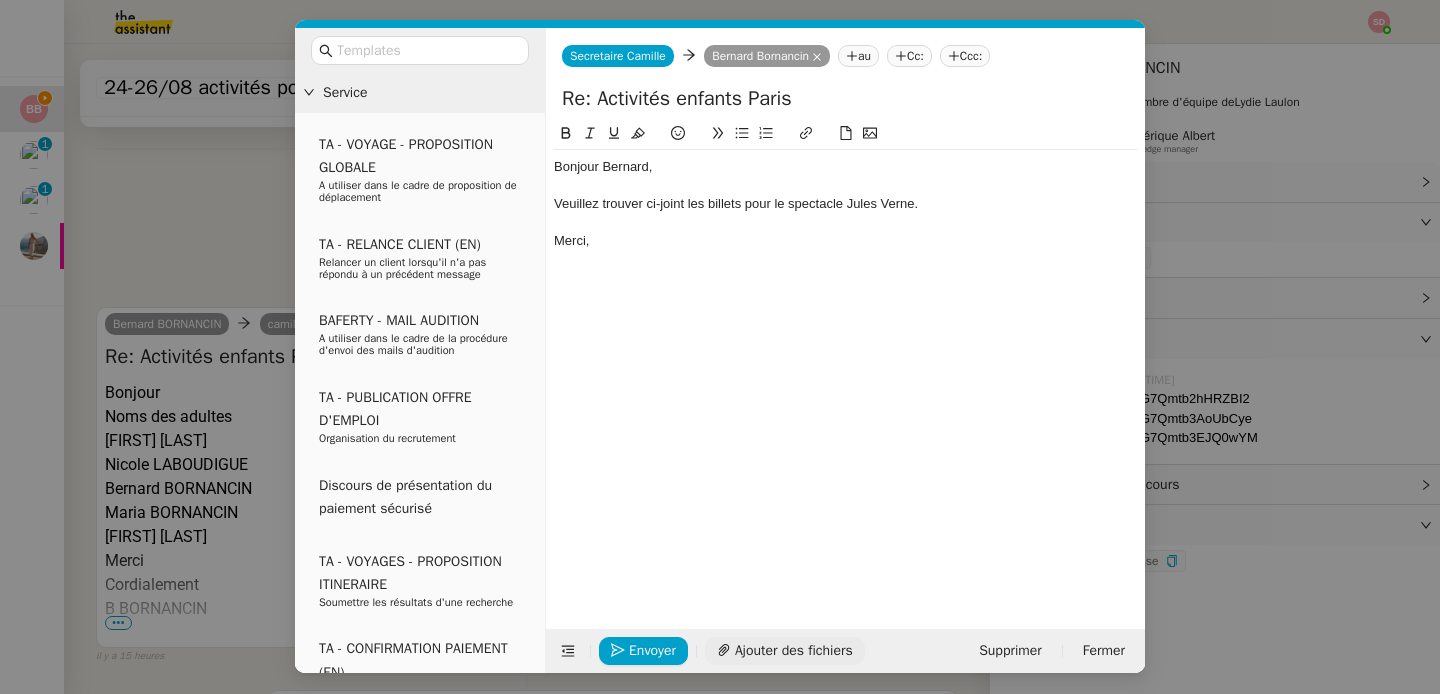 click on "Ajouter des fichiers" 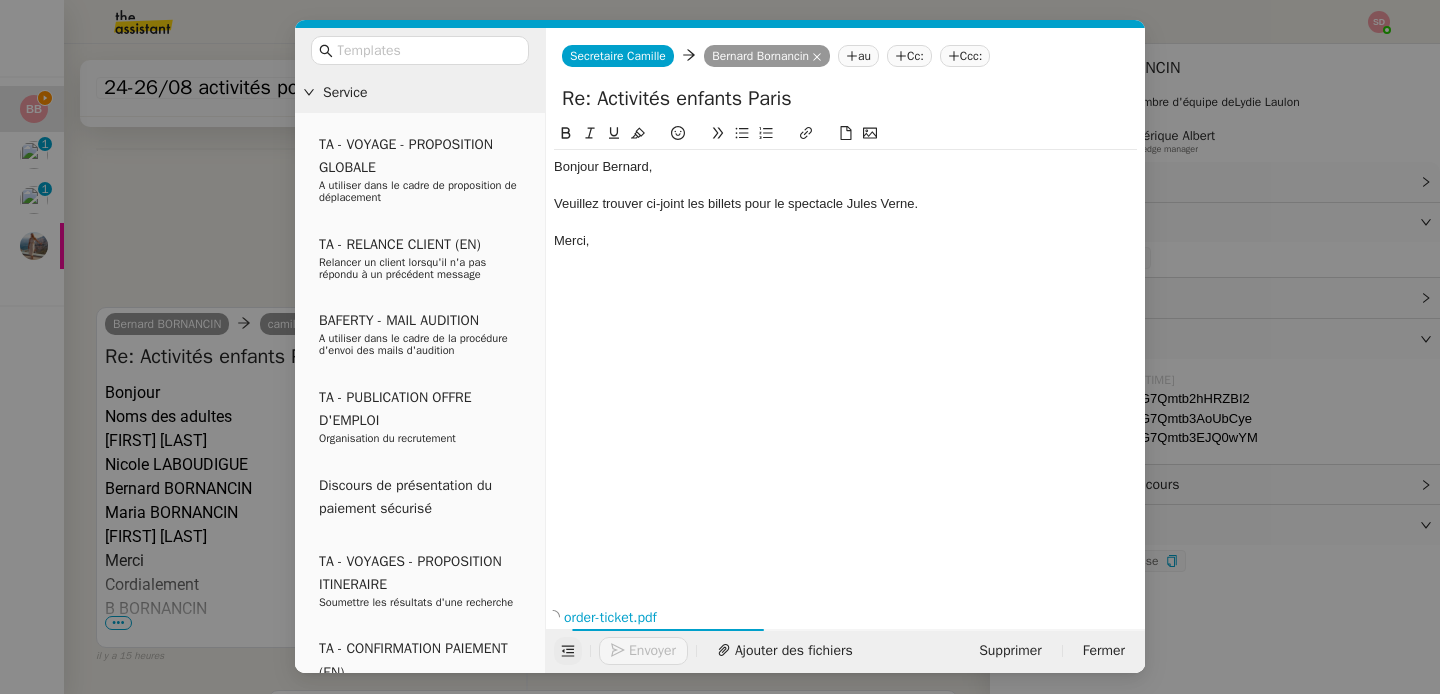 click 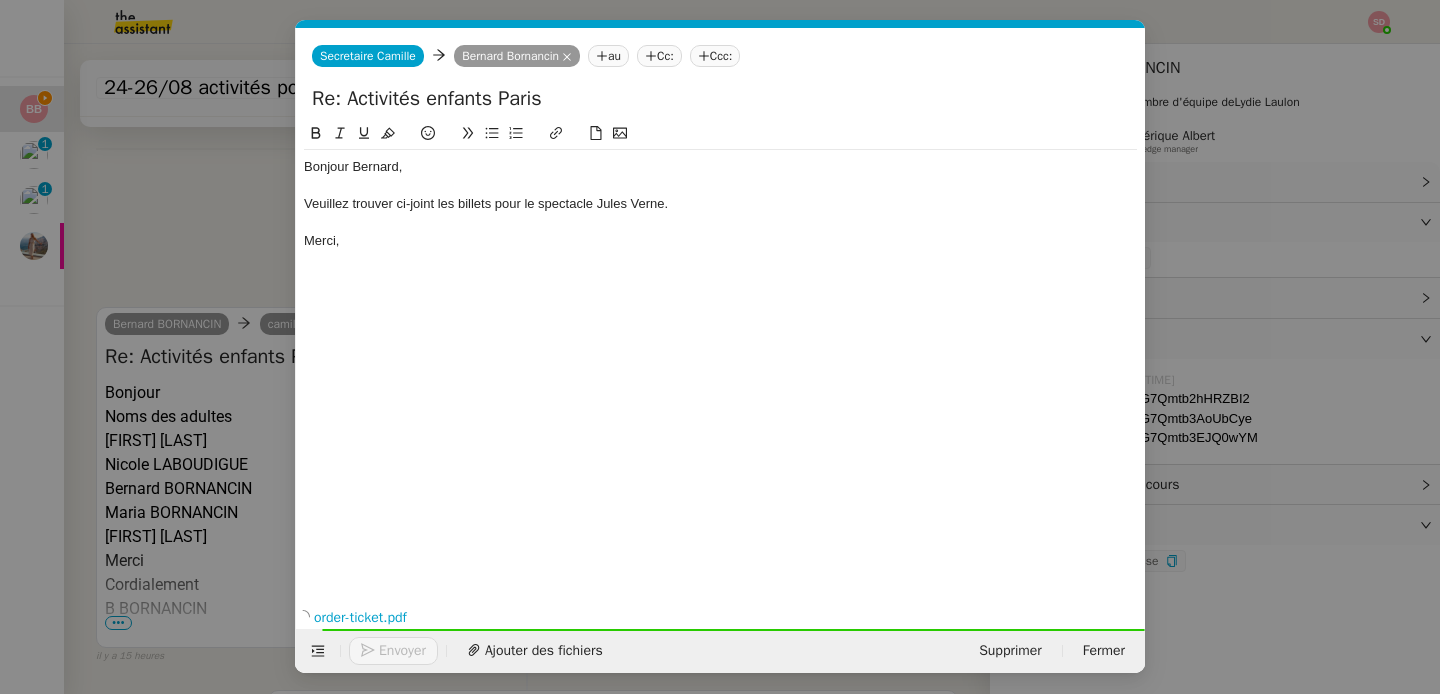 click on "Merci," 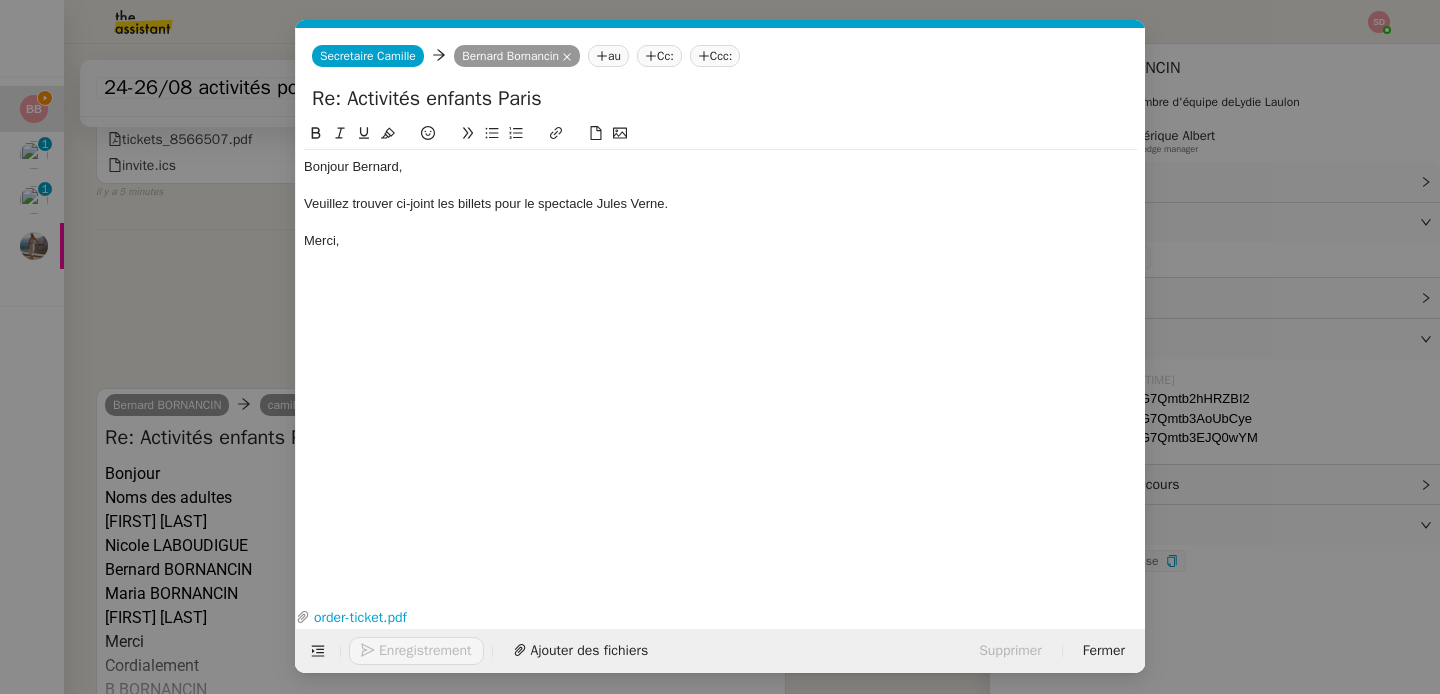 scroll, scrollTop: 3077, scrollLeft: 0, axis: vertical 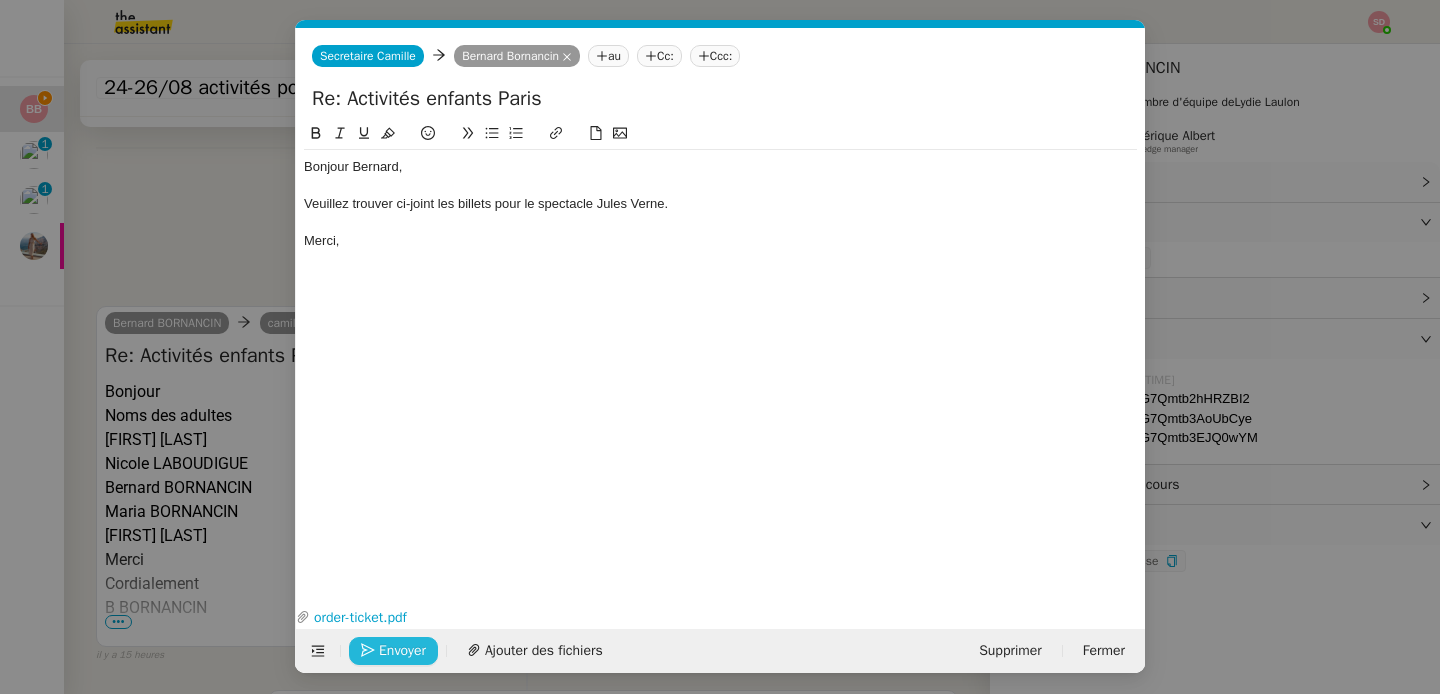 click on "Envoyer" 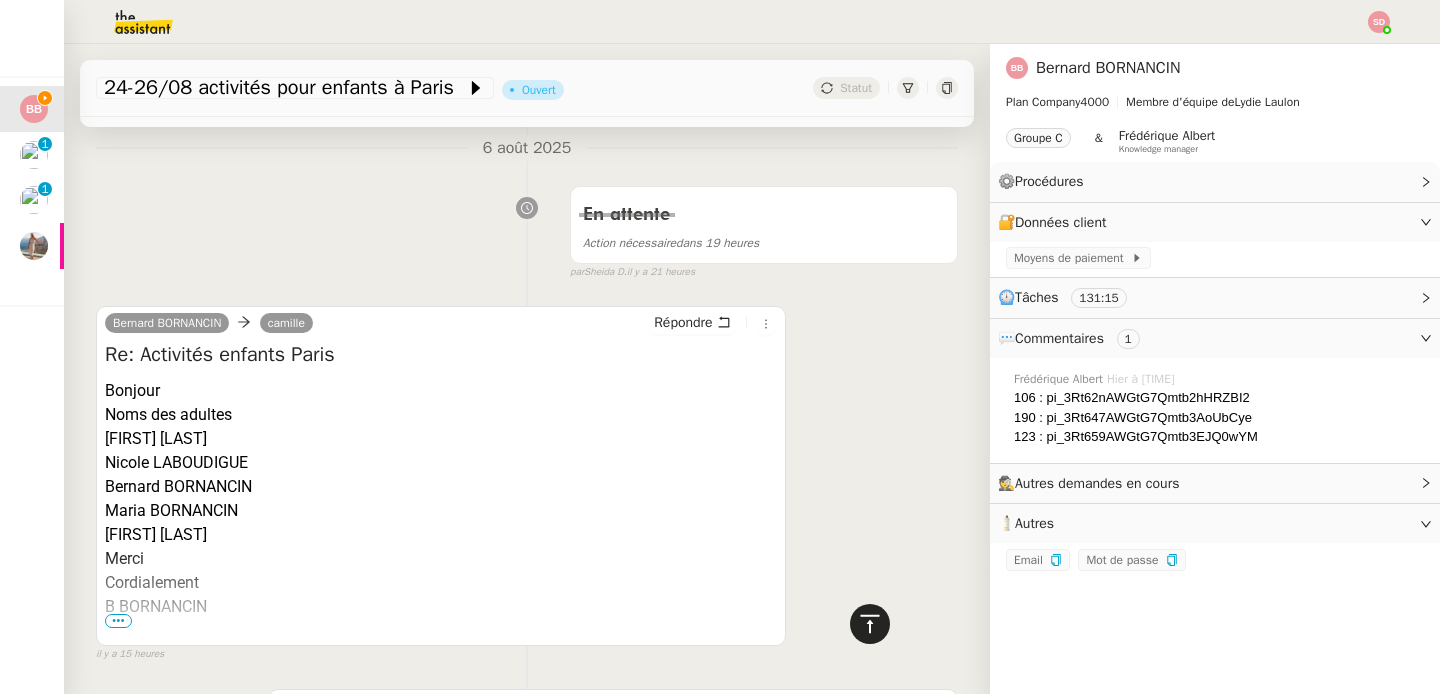 click 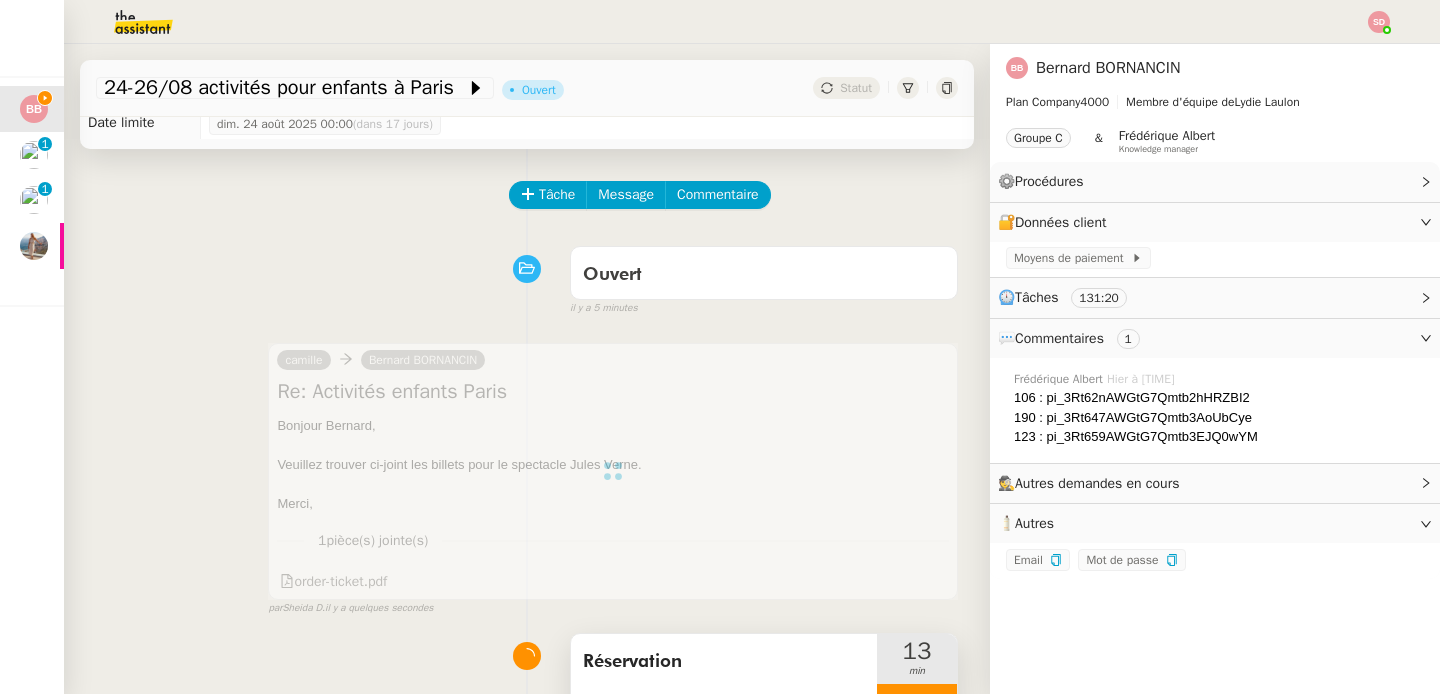 scroll, scrollTop: 41, scrollLeft: 0, axis: vertical 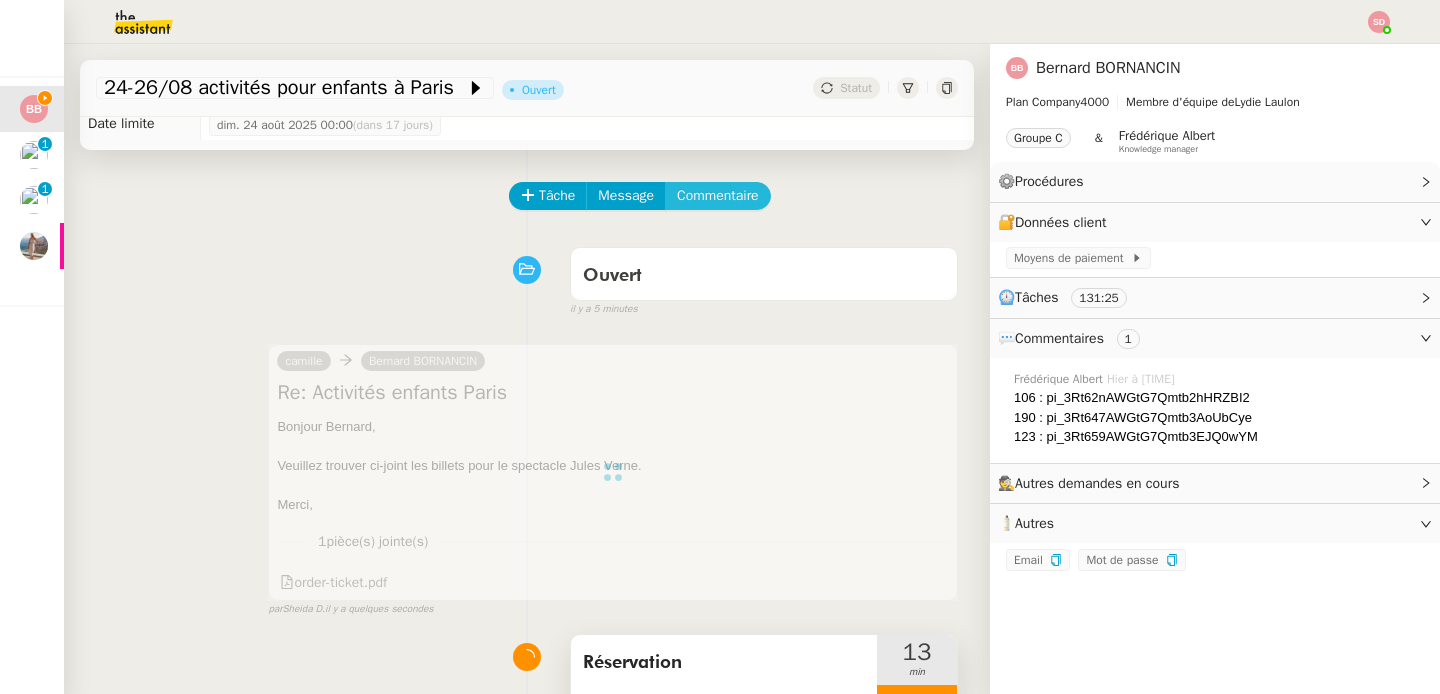 click on "Commentaire" 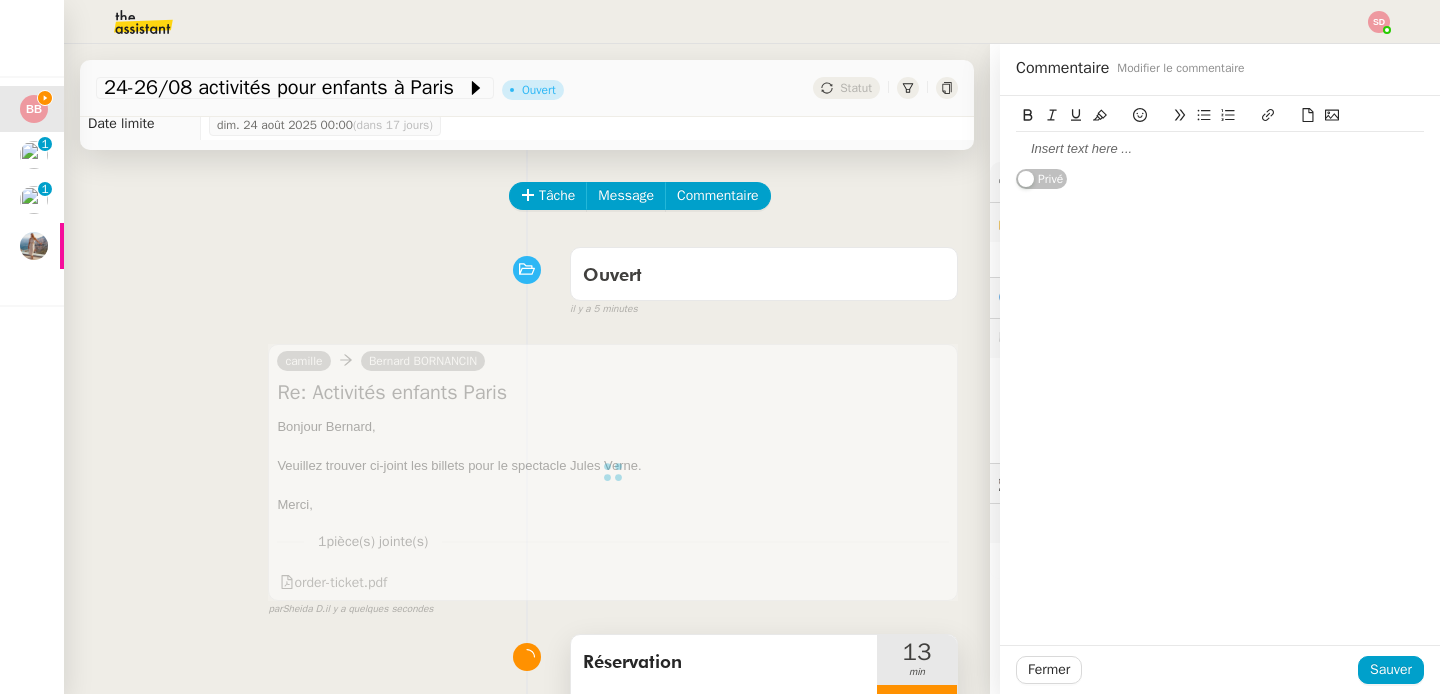 click 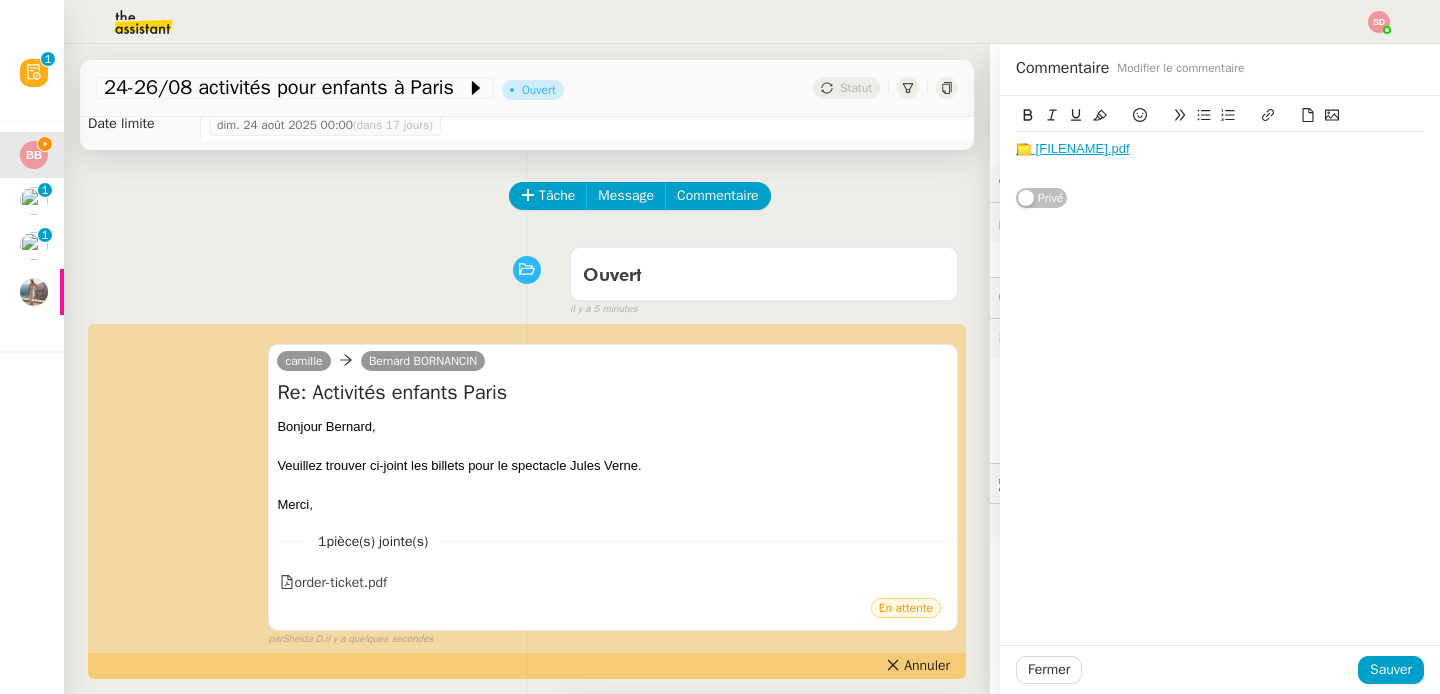 click 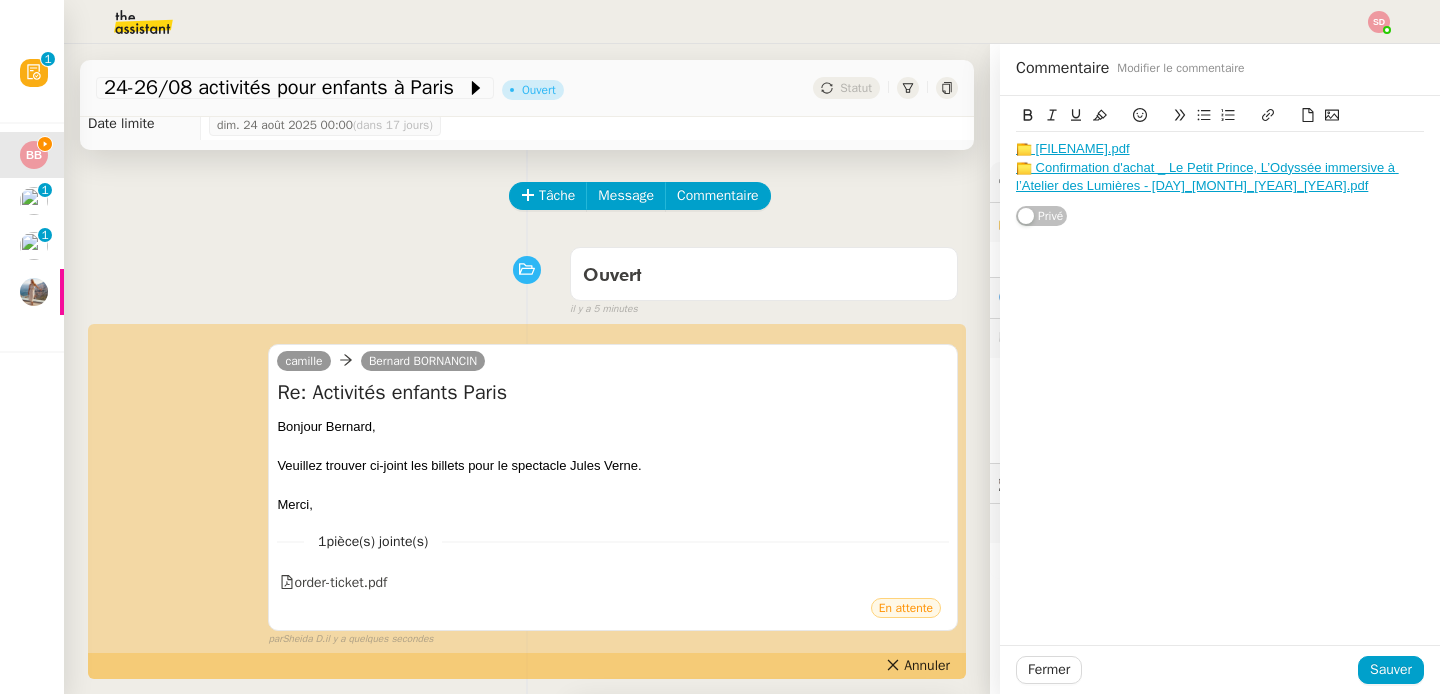 click on "📁 Confirmation d'achat _ Le Petit Prince, L’Odyssée immersive à l’Atelier des Lumières - [DAY]_[MONTH]_[YEAR]_[YEAR].pdf" 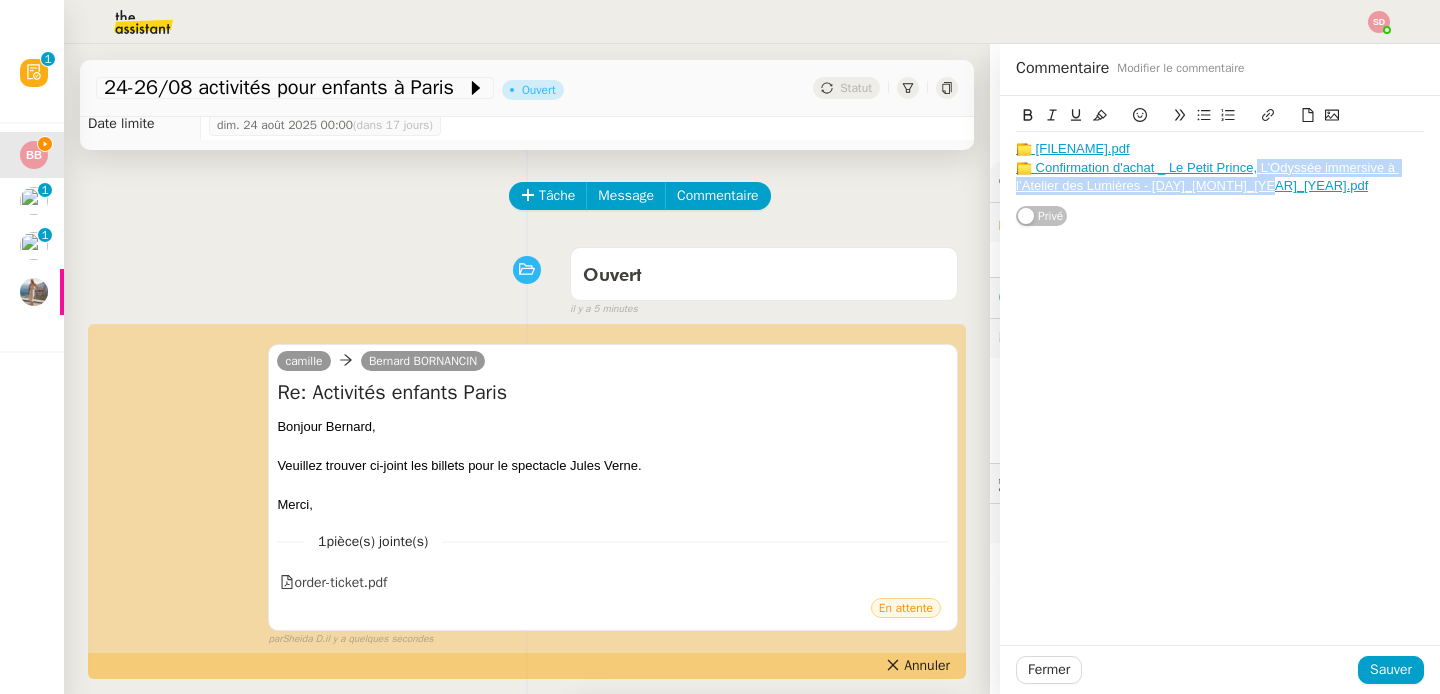drag, startPoint x: 1286, startPoint y: 189, endPoint x: 1238, endPoint y: 169, distance: 52 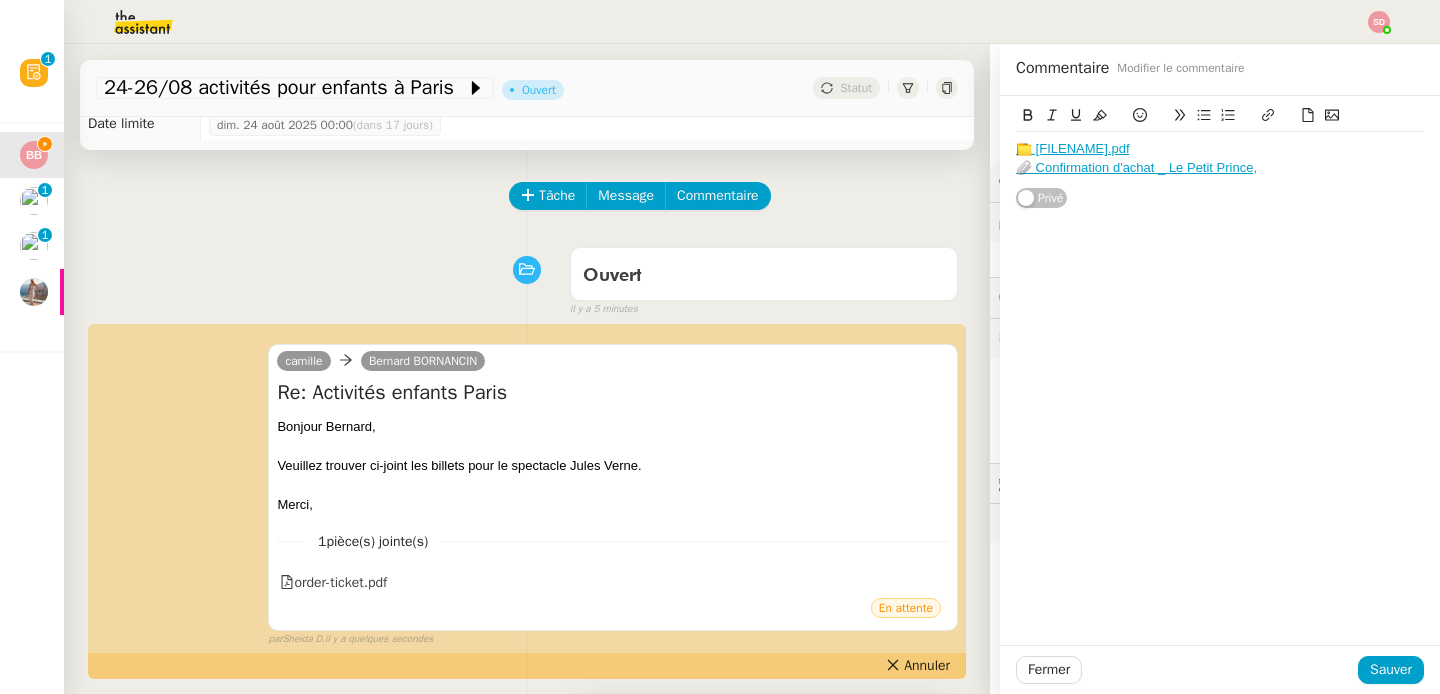 type 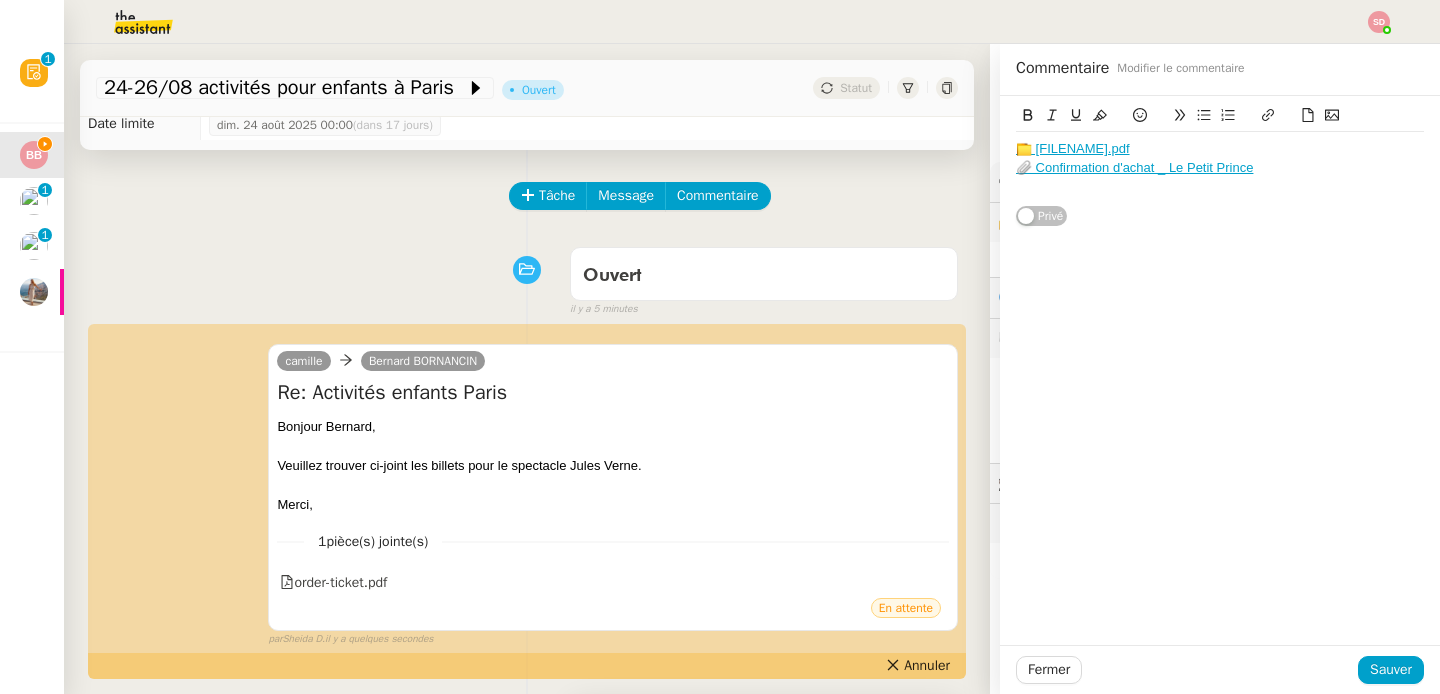click 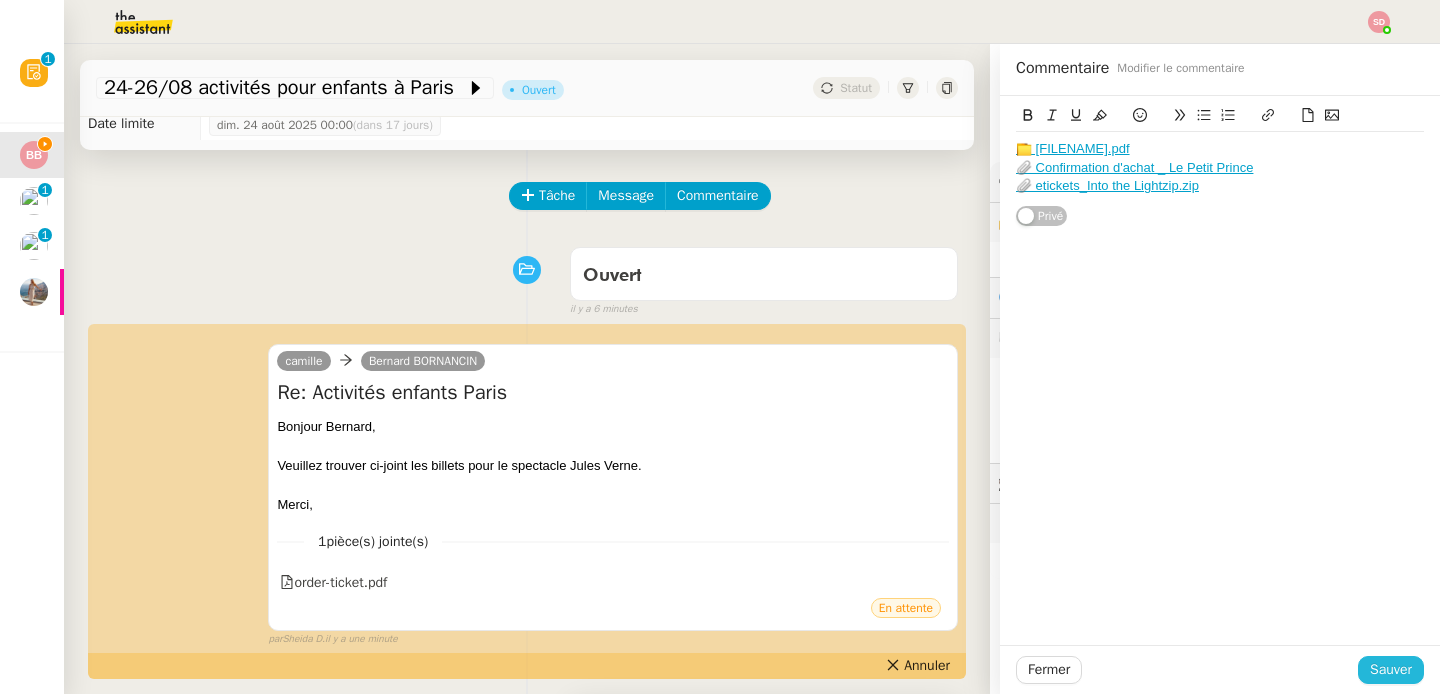 click on "Sauver" 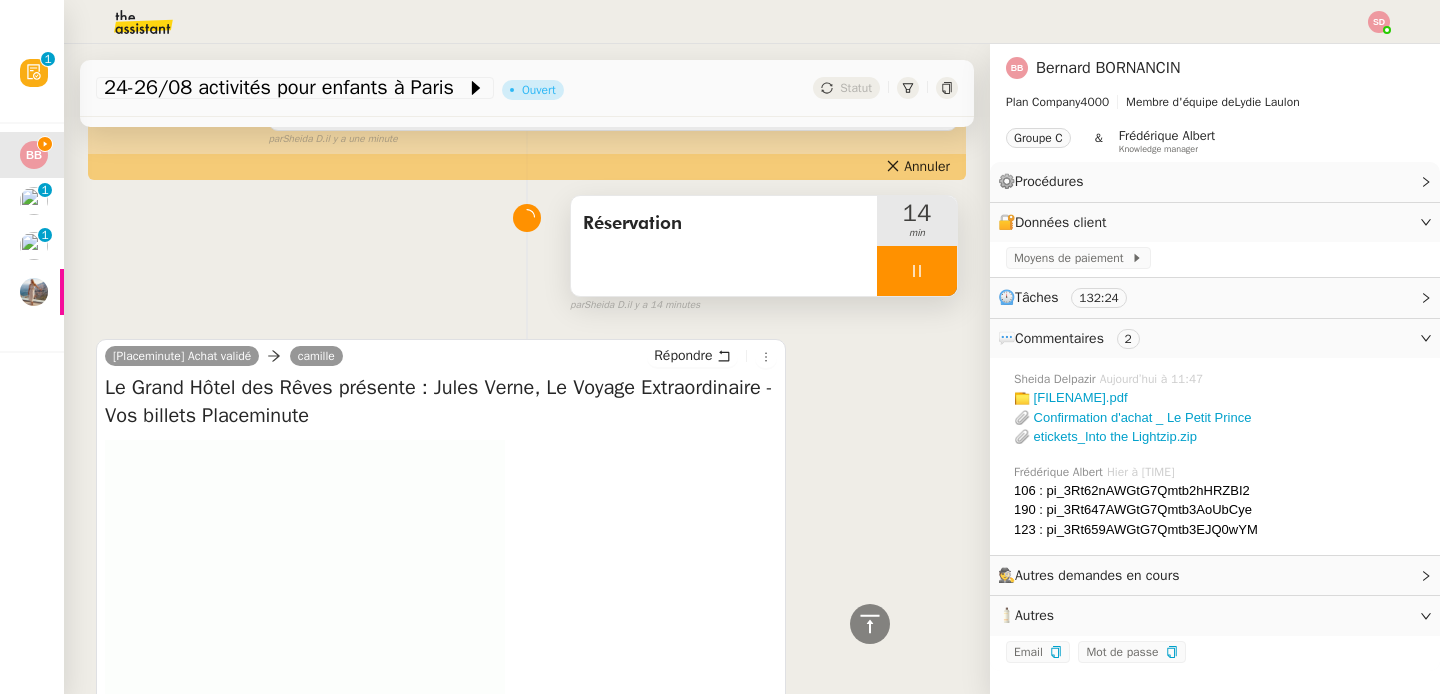 scroll, scrollTop: 0, scrollLeft: 0, axis: both 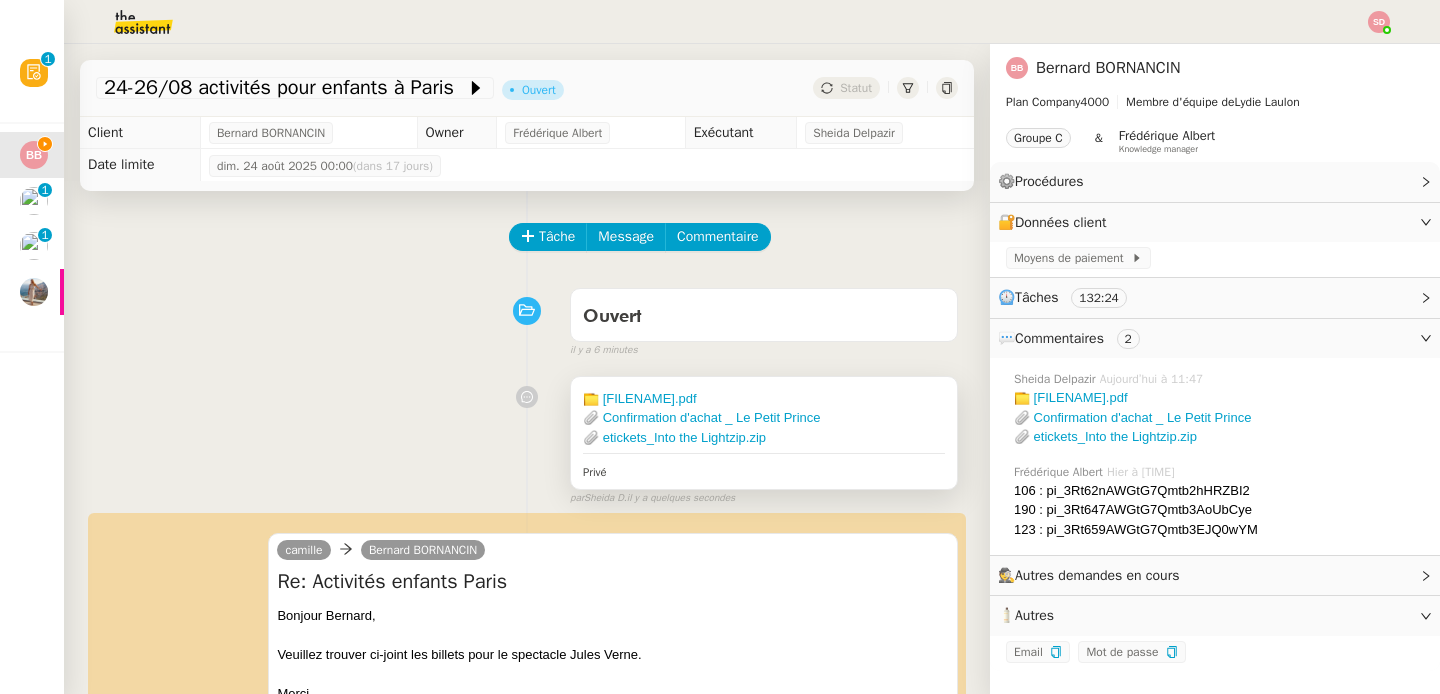 click on "📎 Confirmation d'achat _ Le Petit Prince" at bounding box center (764, 418) 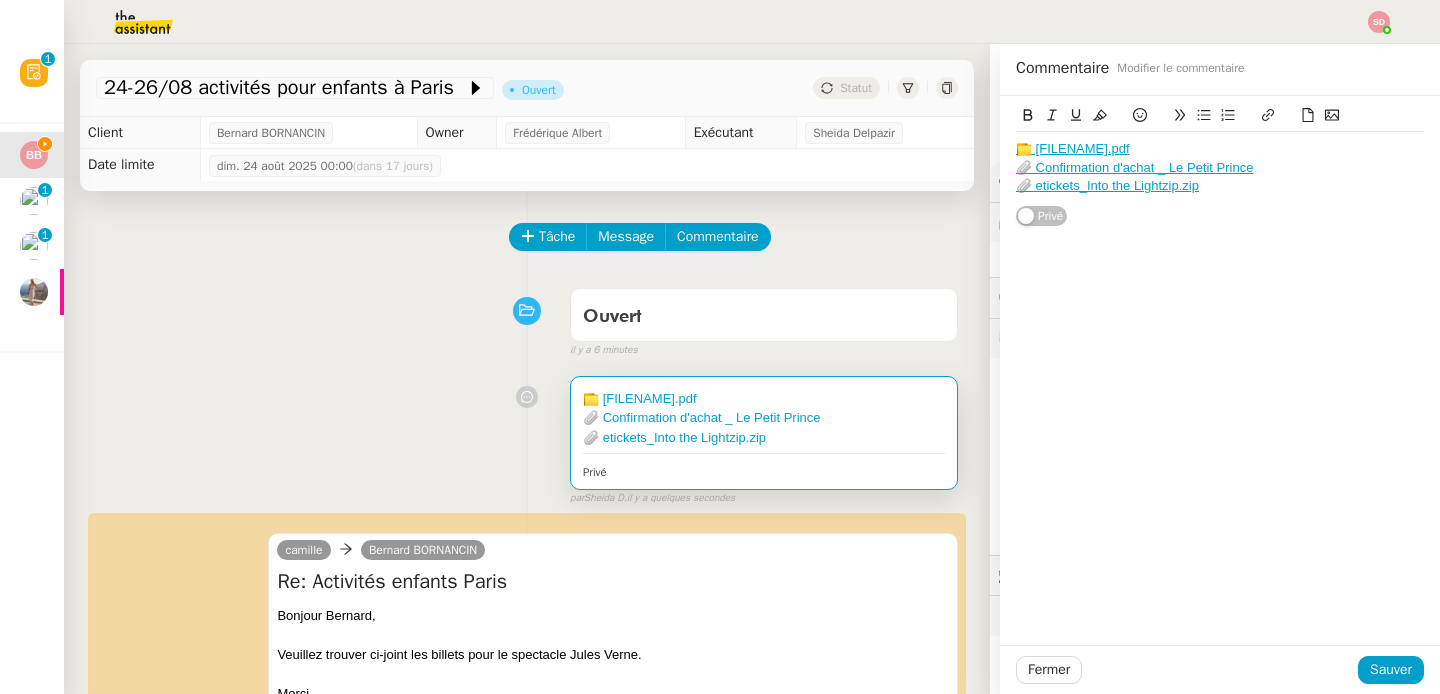 click on "📁 [FILENAME].pdf" 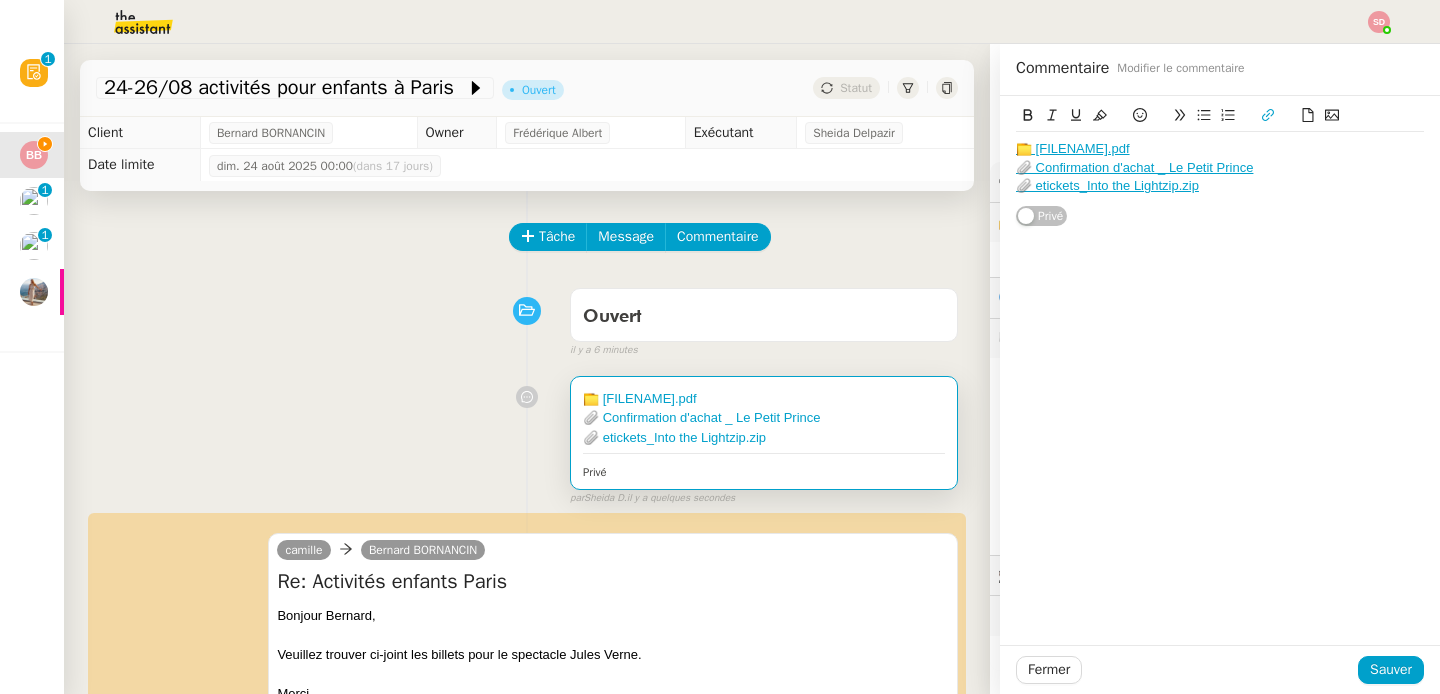 type 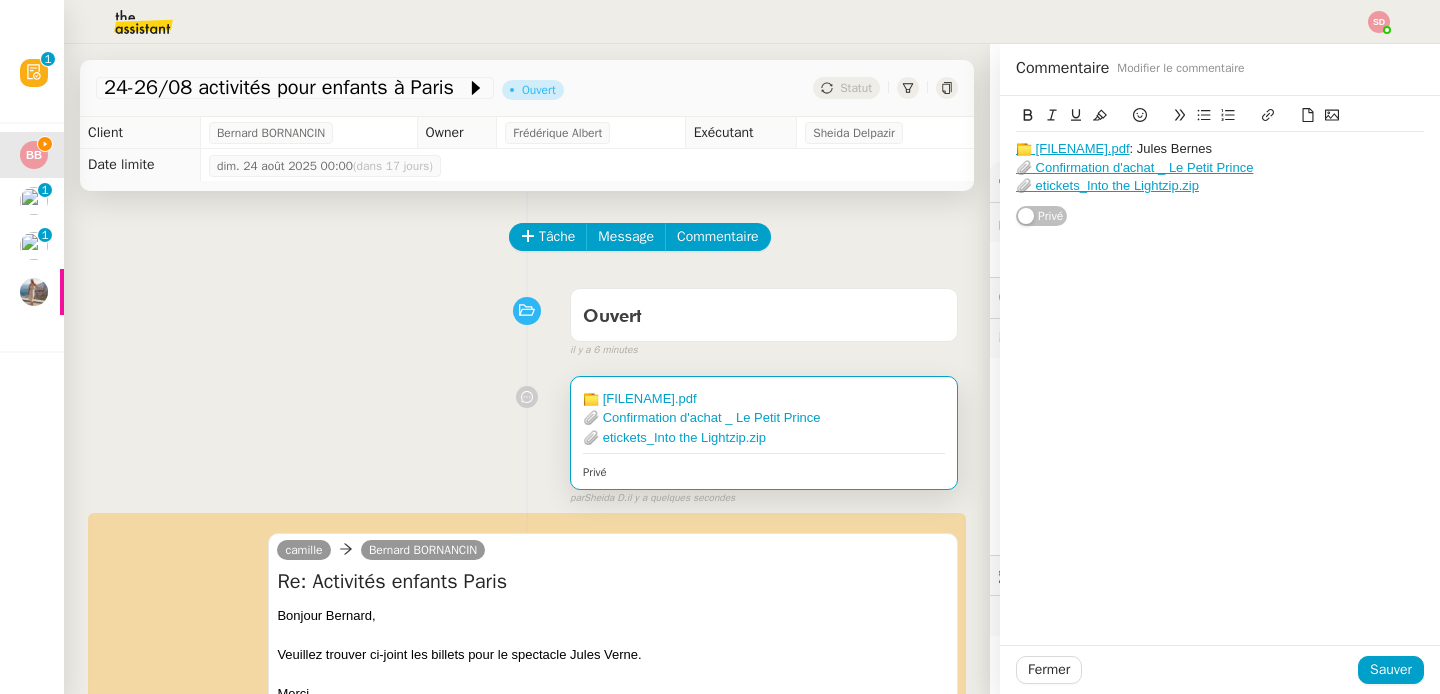 click on "📎 Confirmation d'achat _ Le Petit Prince" 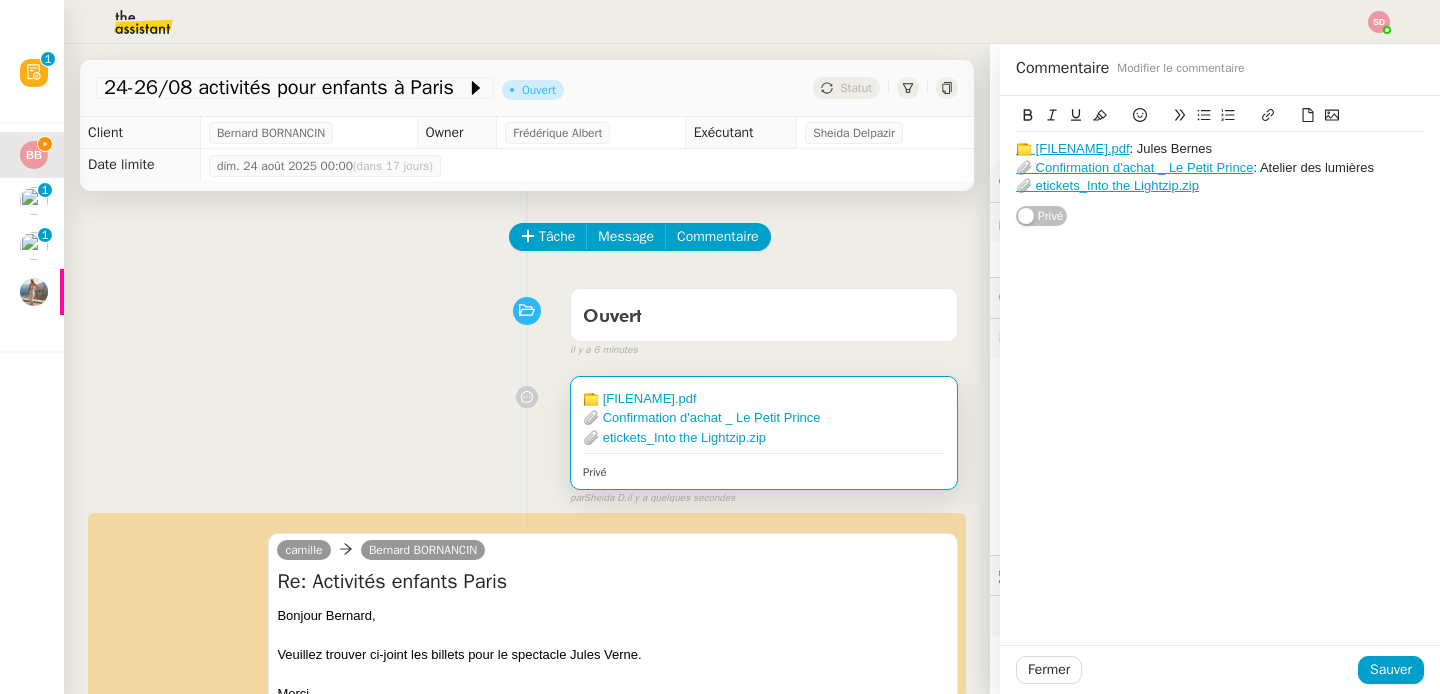 click on "📎 etickets_Into the Lightzip.zip" 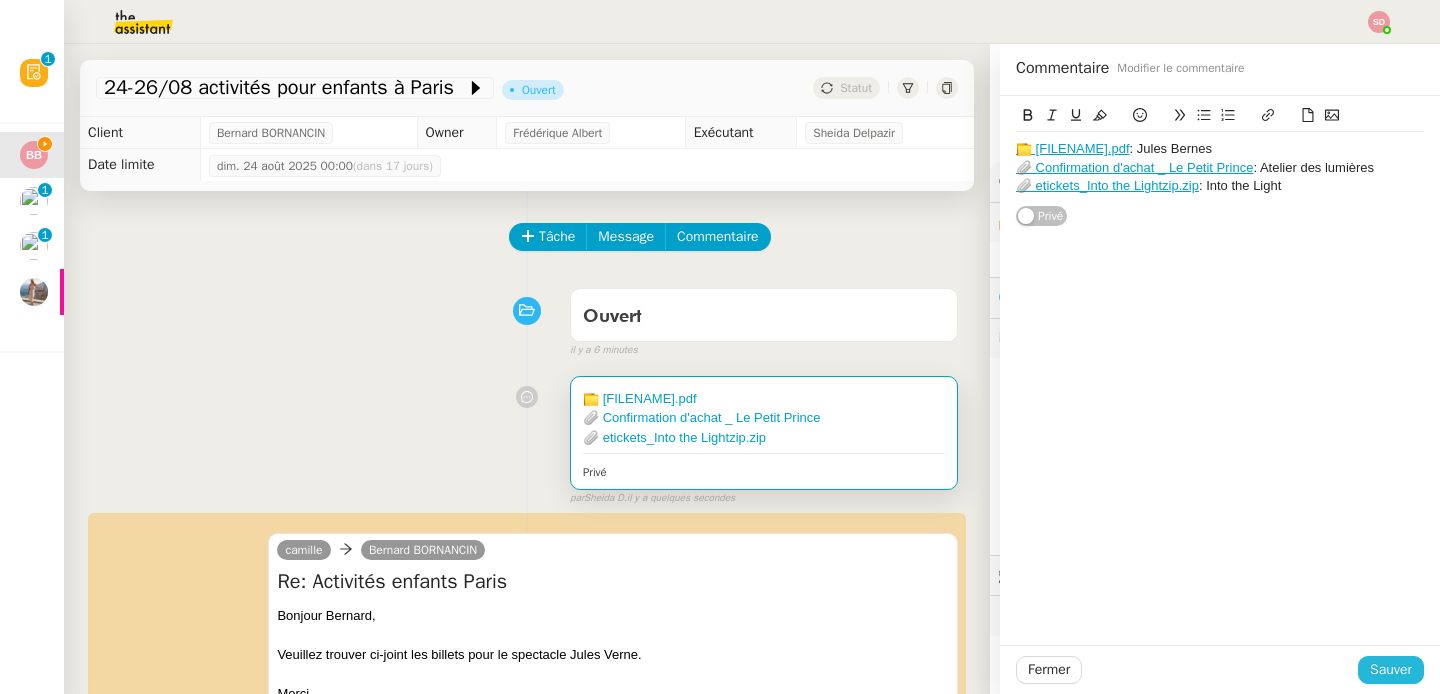 click on "Sauver" 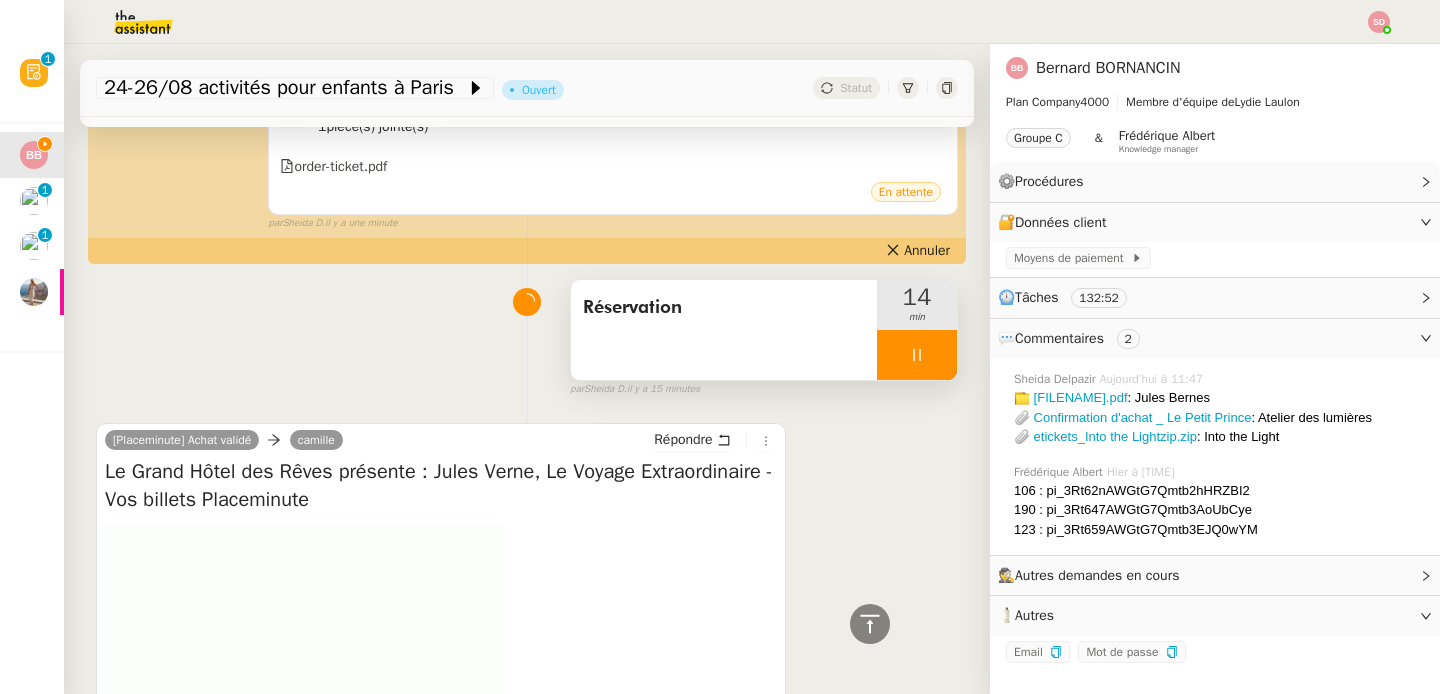 scroll, scrollTop: 649, scrollLeft: 0, axis: vertical 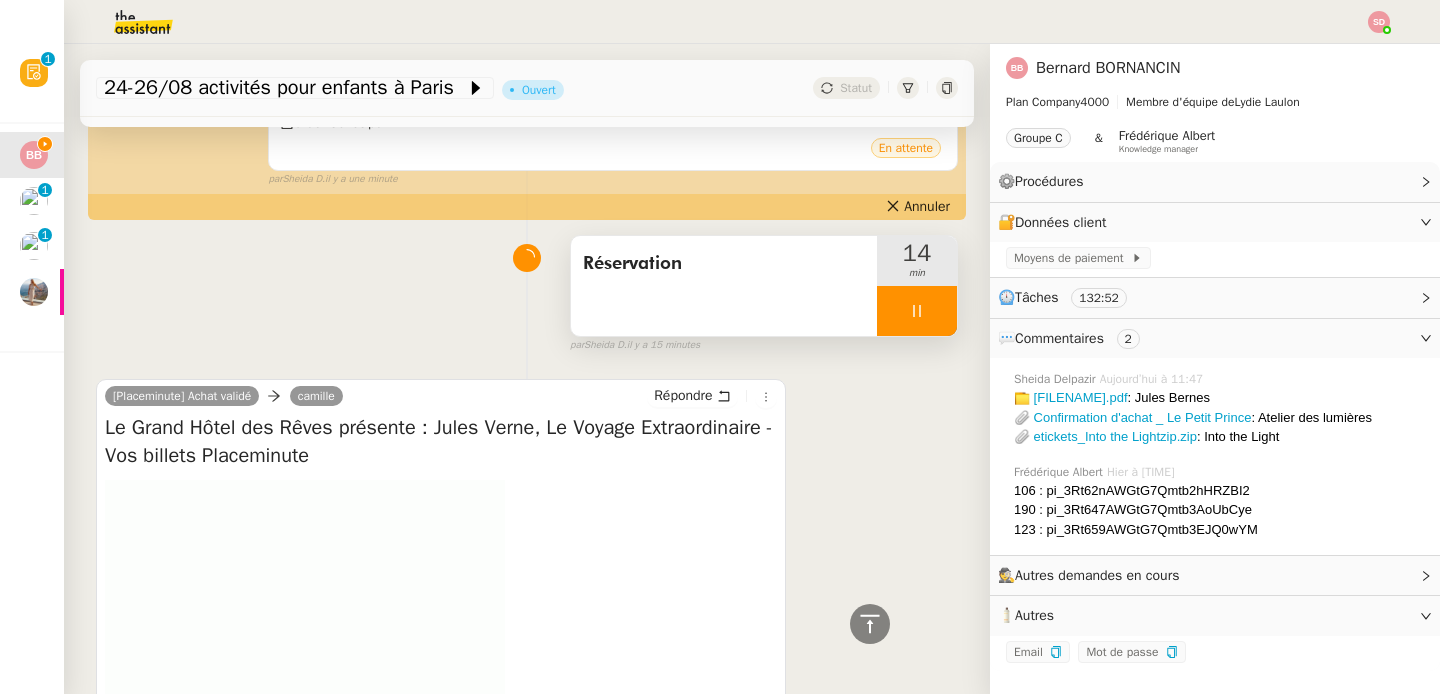 click at bounding box center (917, 311) 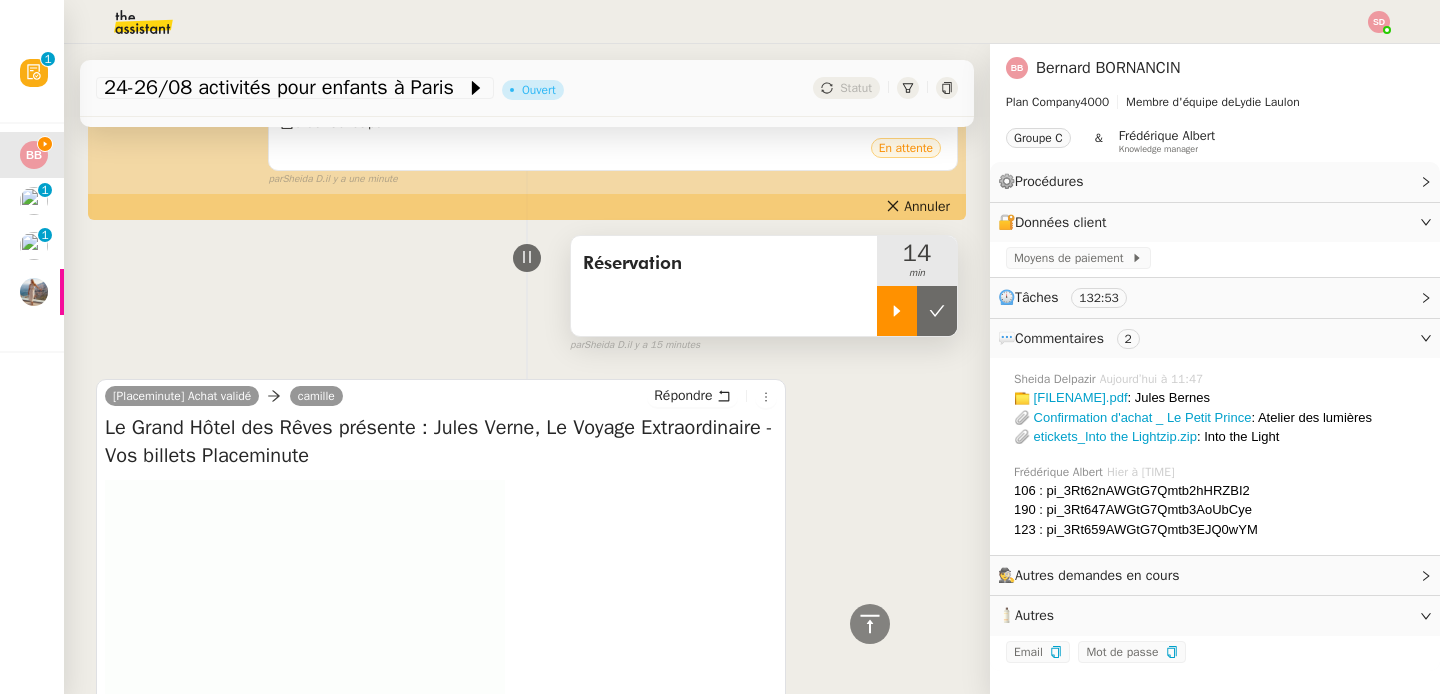 click 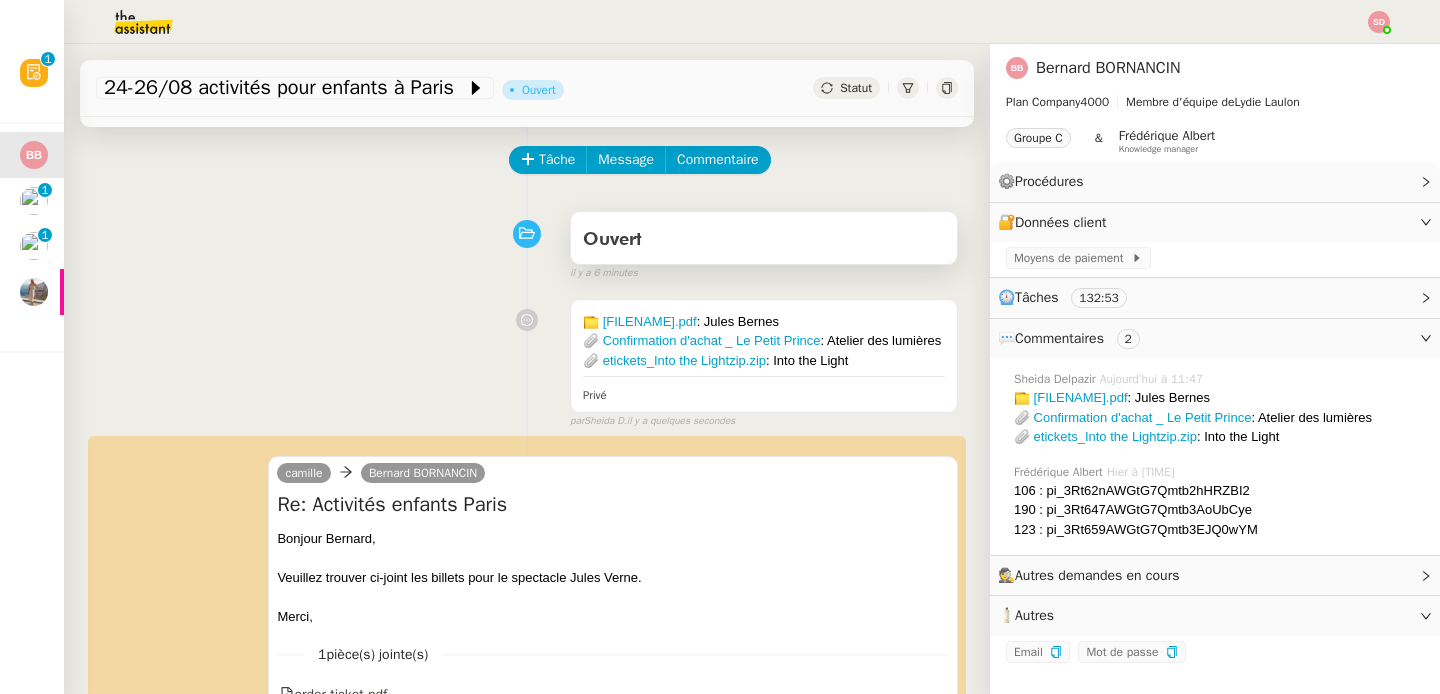 scroll, scrollTop: 0, scrollLeft: 0, axis: both 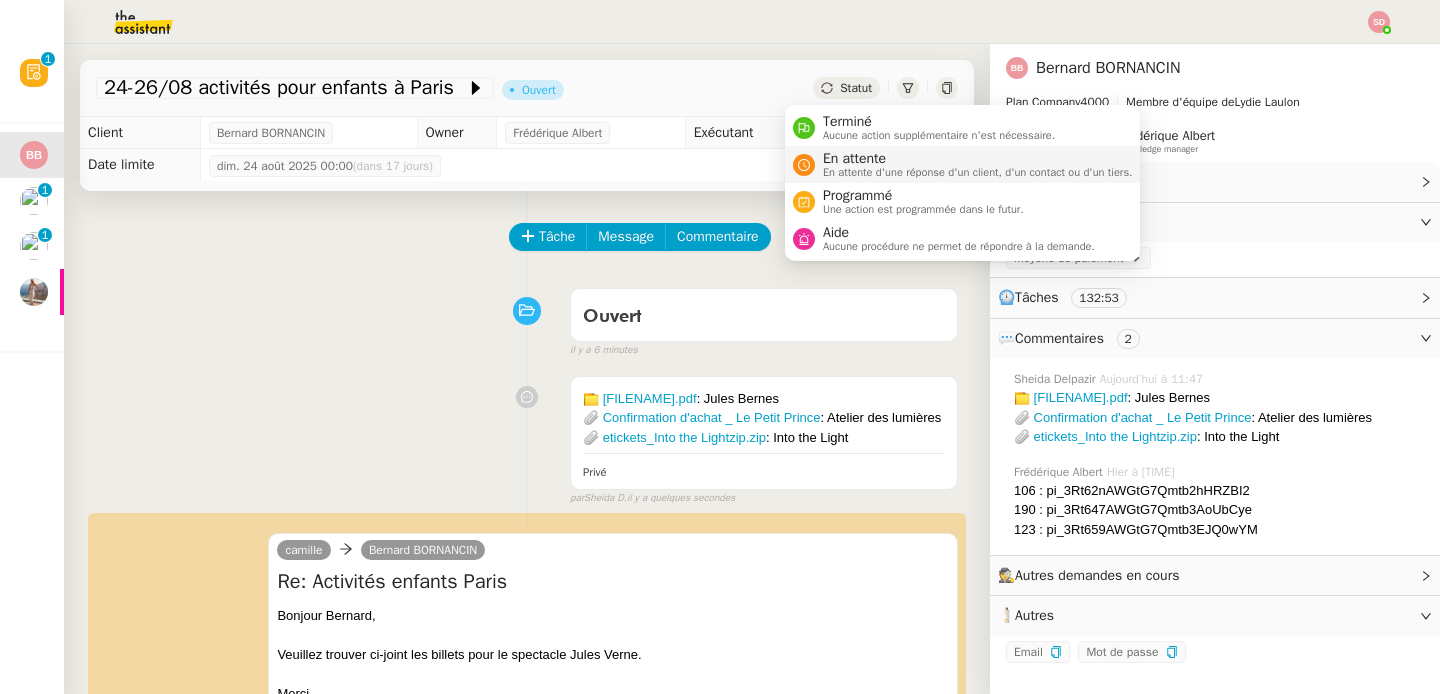 click on "En attente d'une réponse d'un client, d'un contact ou d'un tiers." at bounding box center (978, 172) 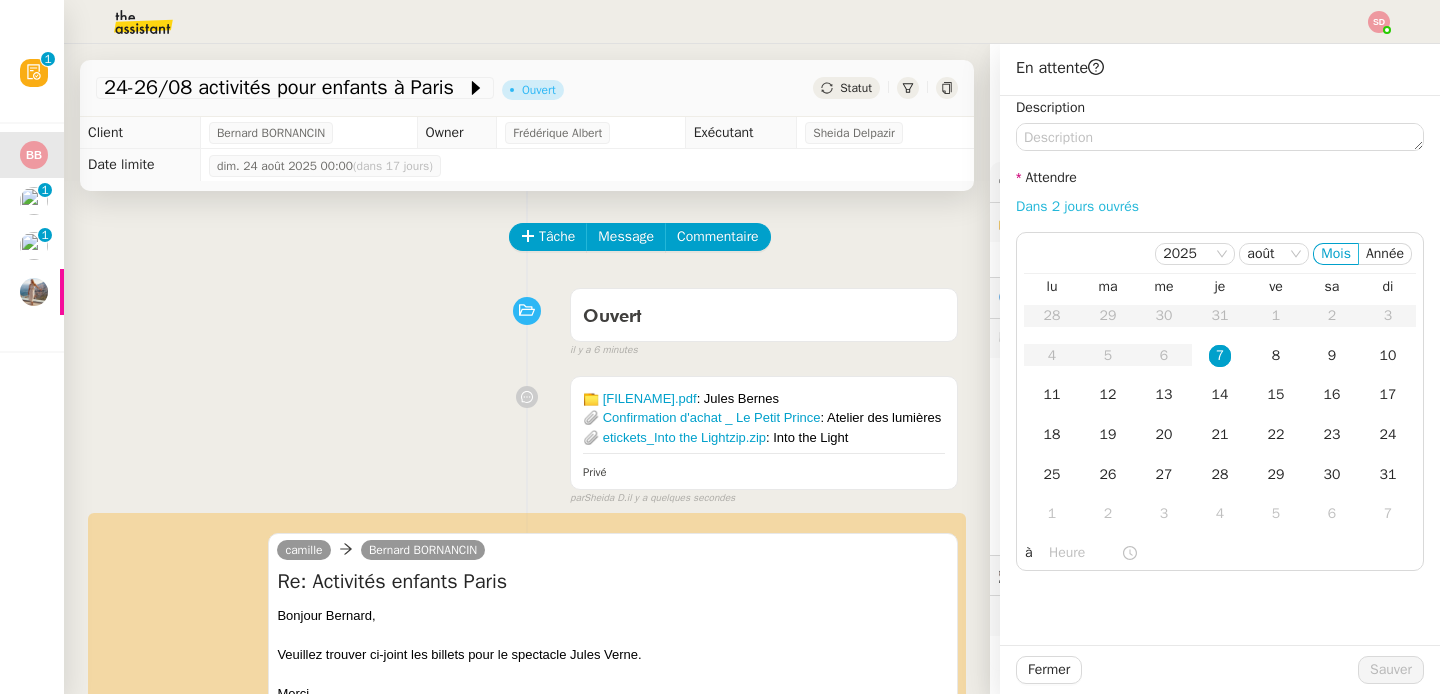 click on "Dans 2 jours ouvrés" 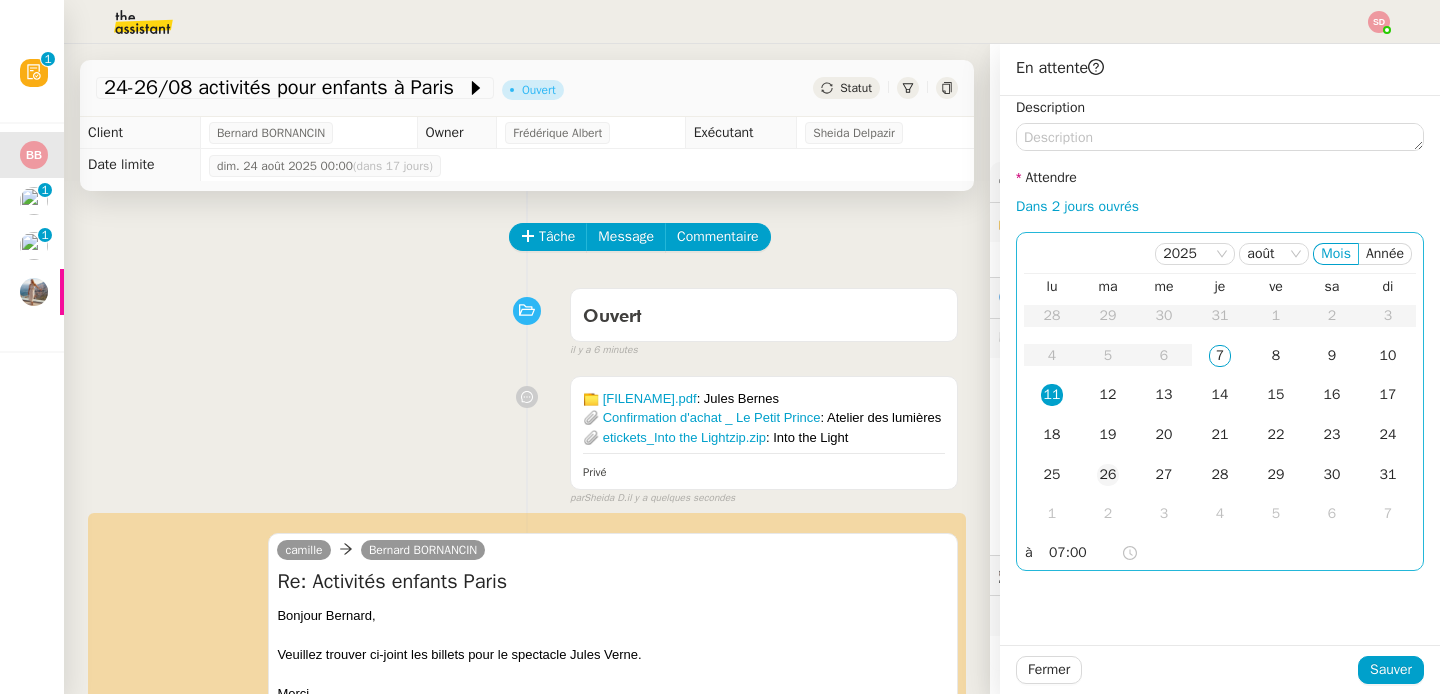 click on "26" 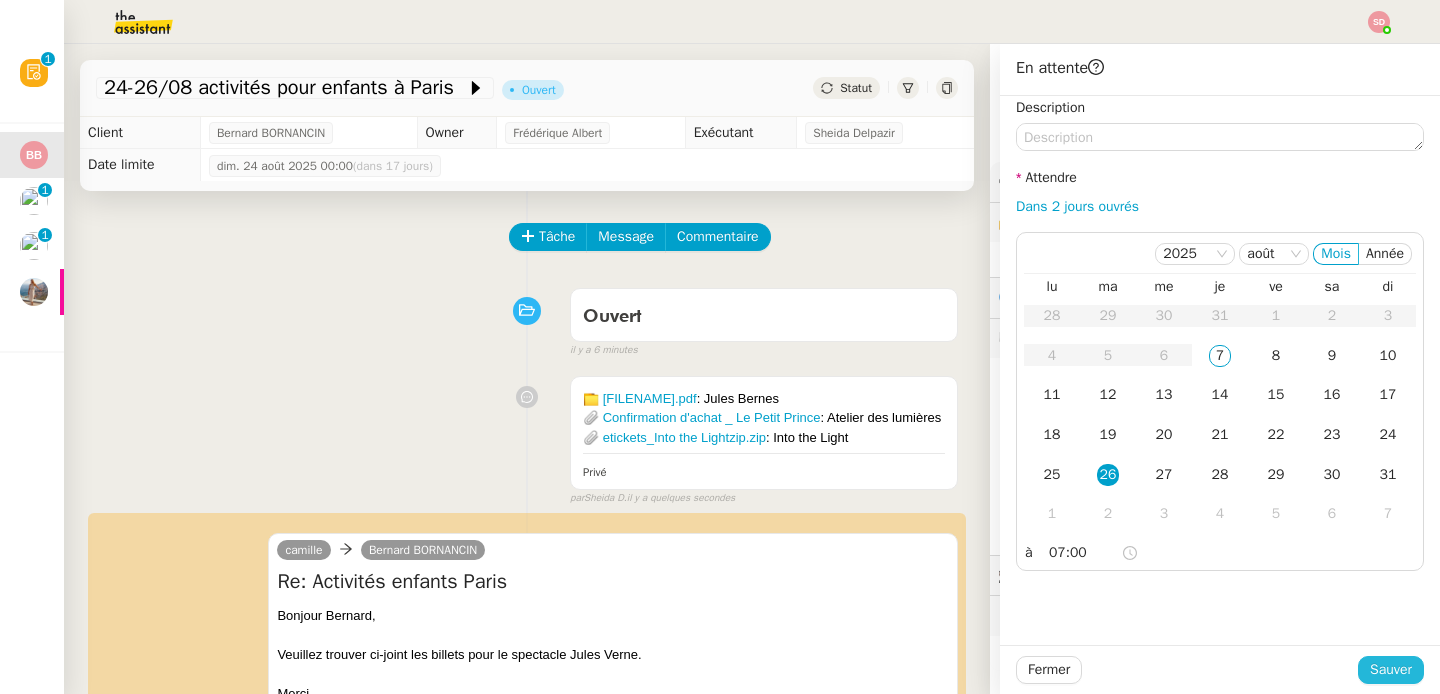 click on "Sauver" 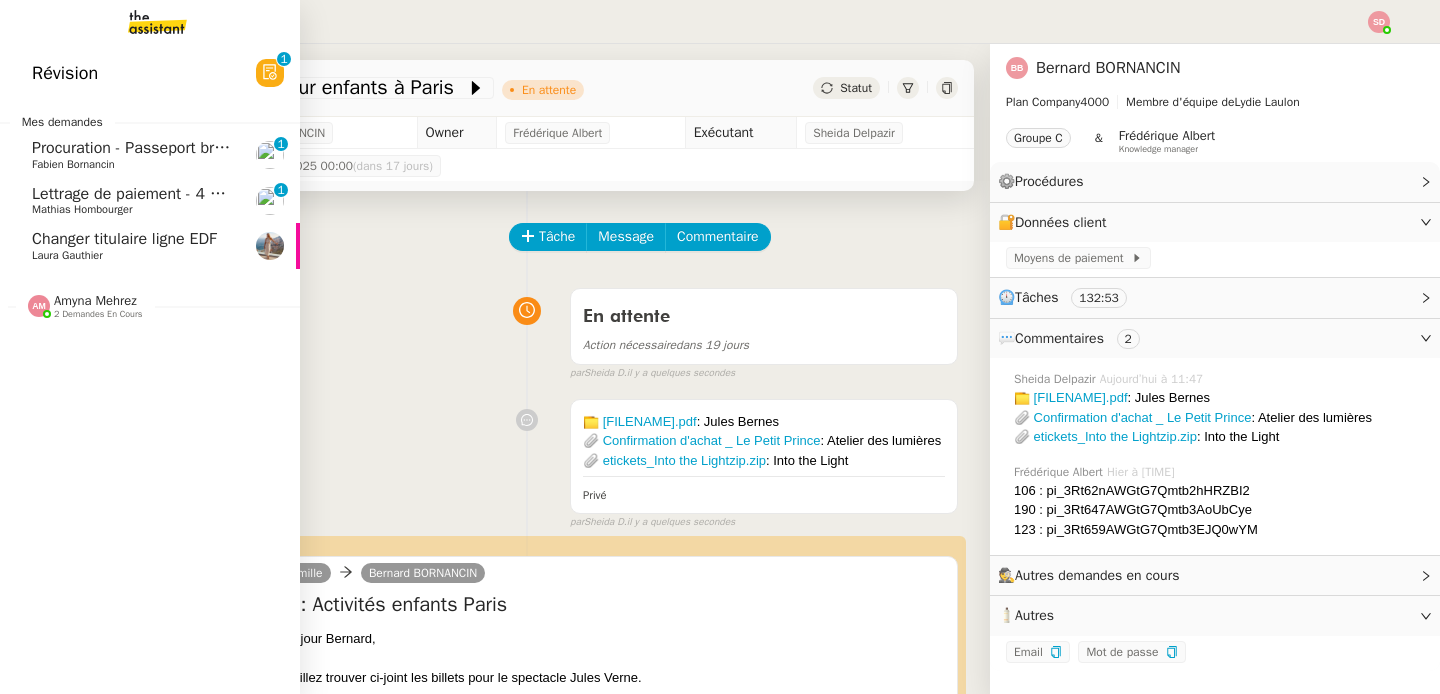 click on "Procuration - Passeport brésilien" 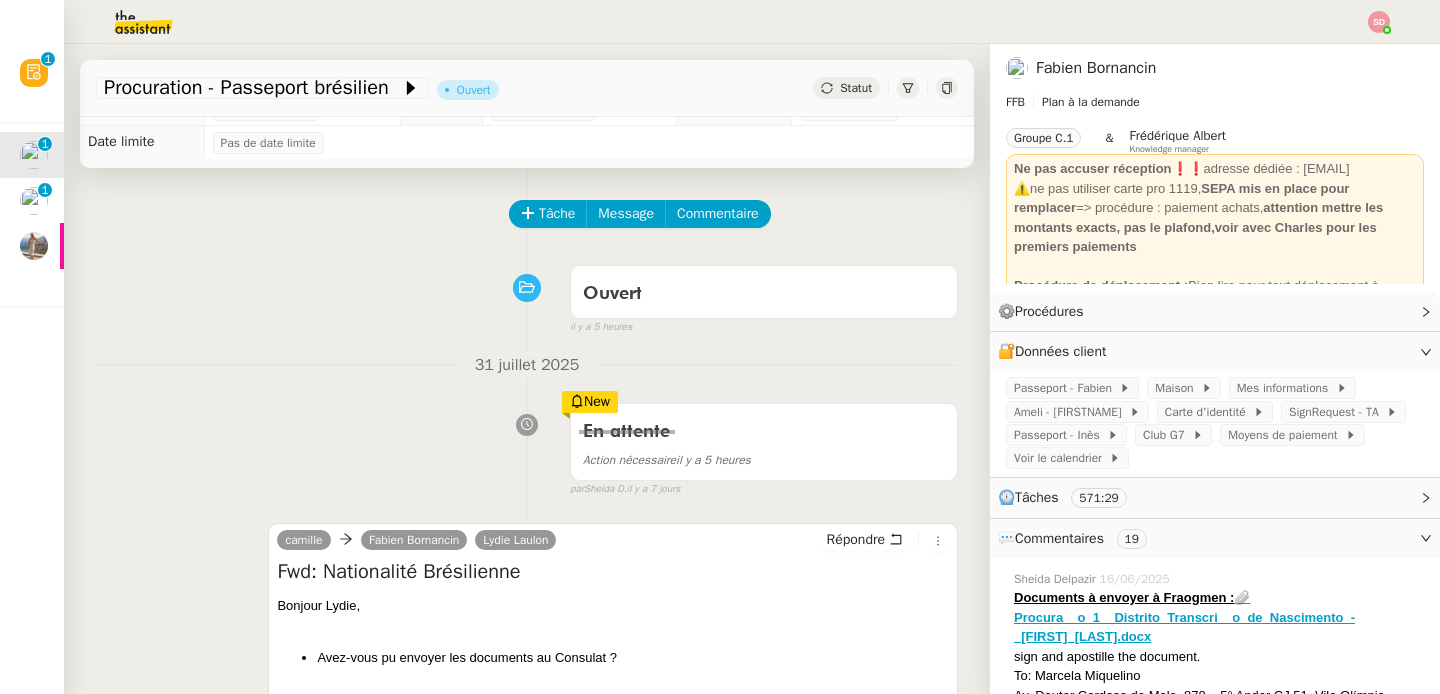 scroll, scrollTop: 0, scrollLeft: 0, axis: both 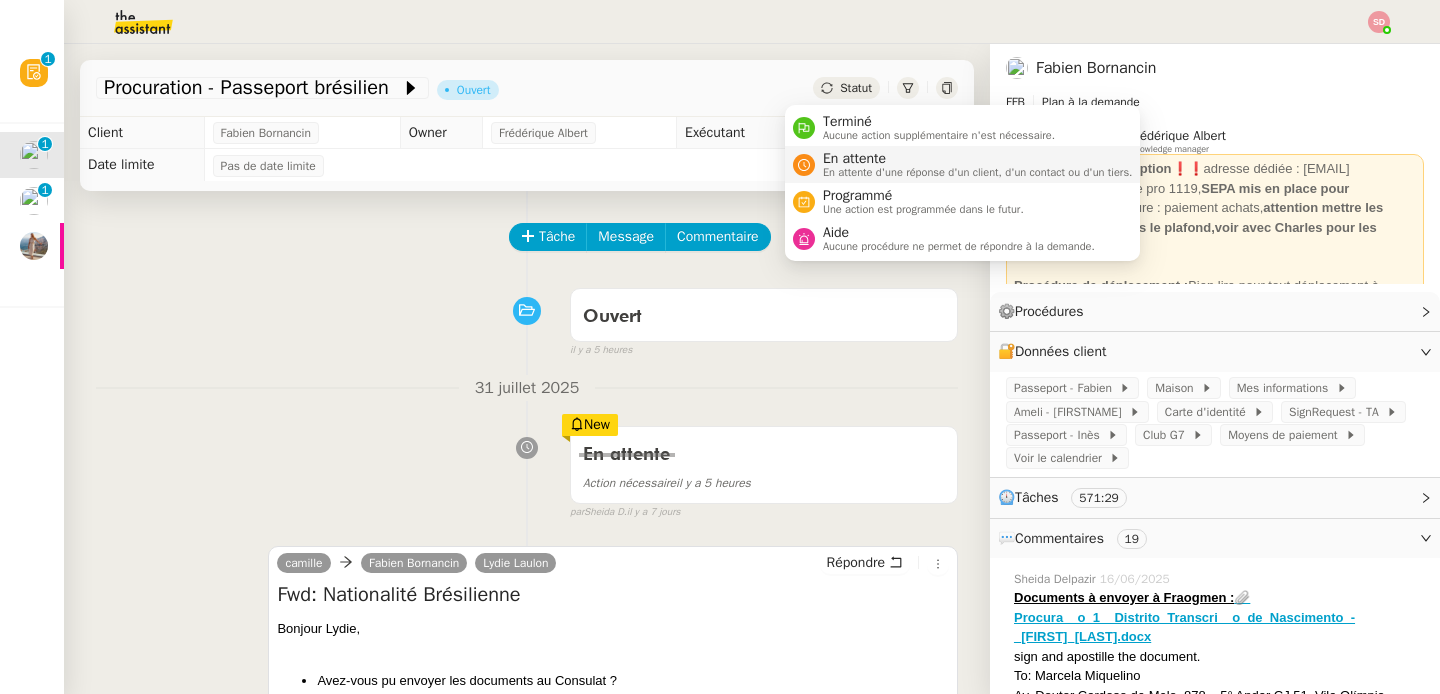 click 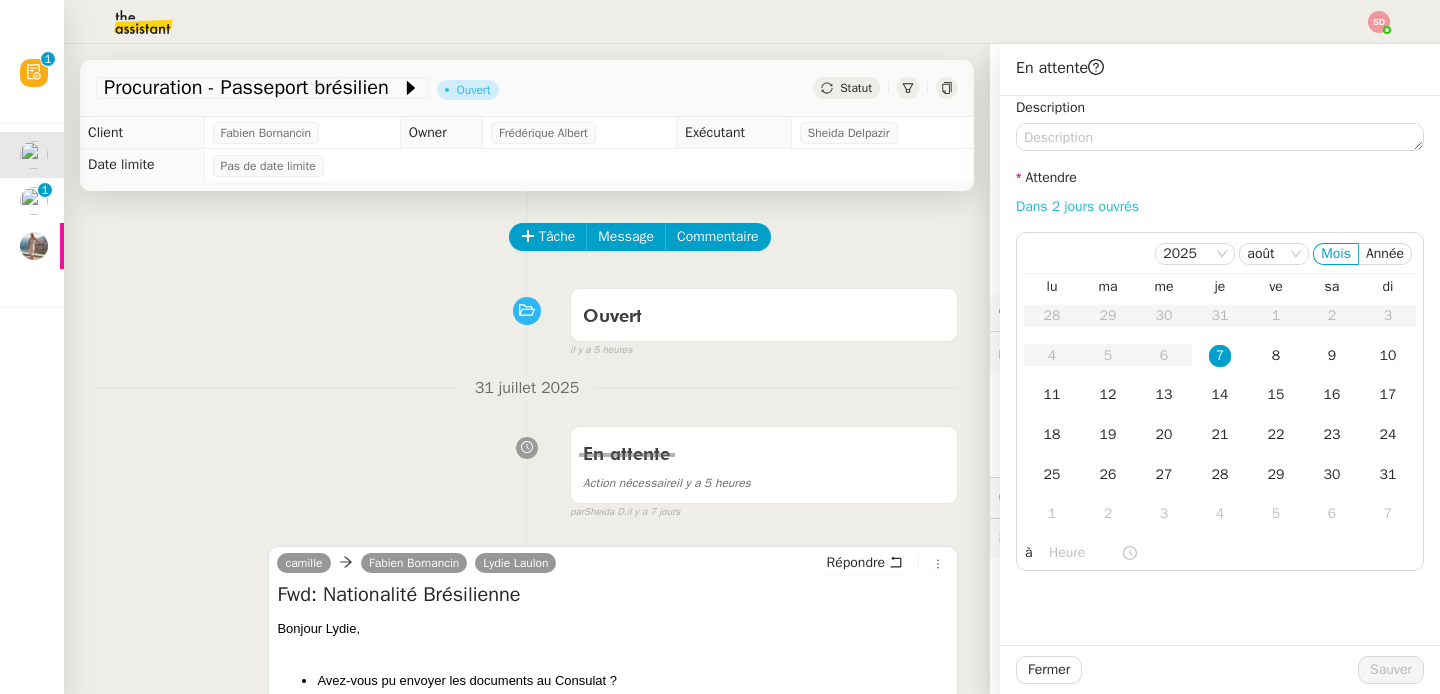 click on "Dans 2 jours ouvrés" 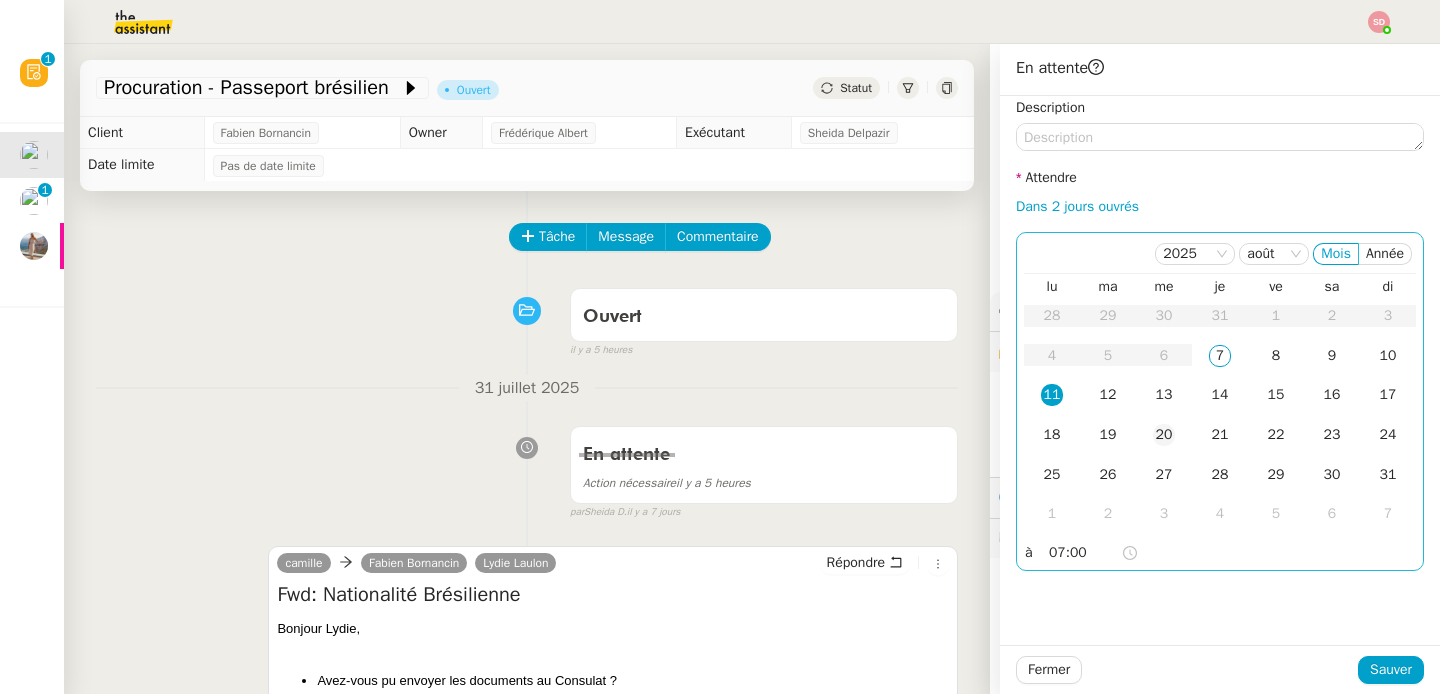 click on "20" 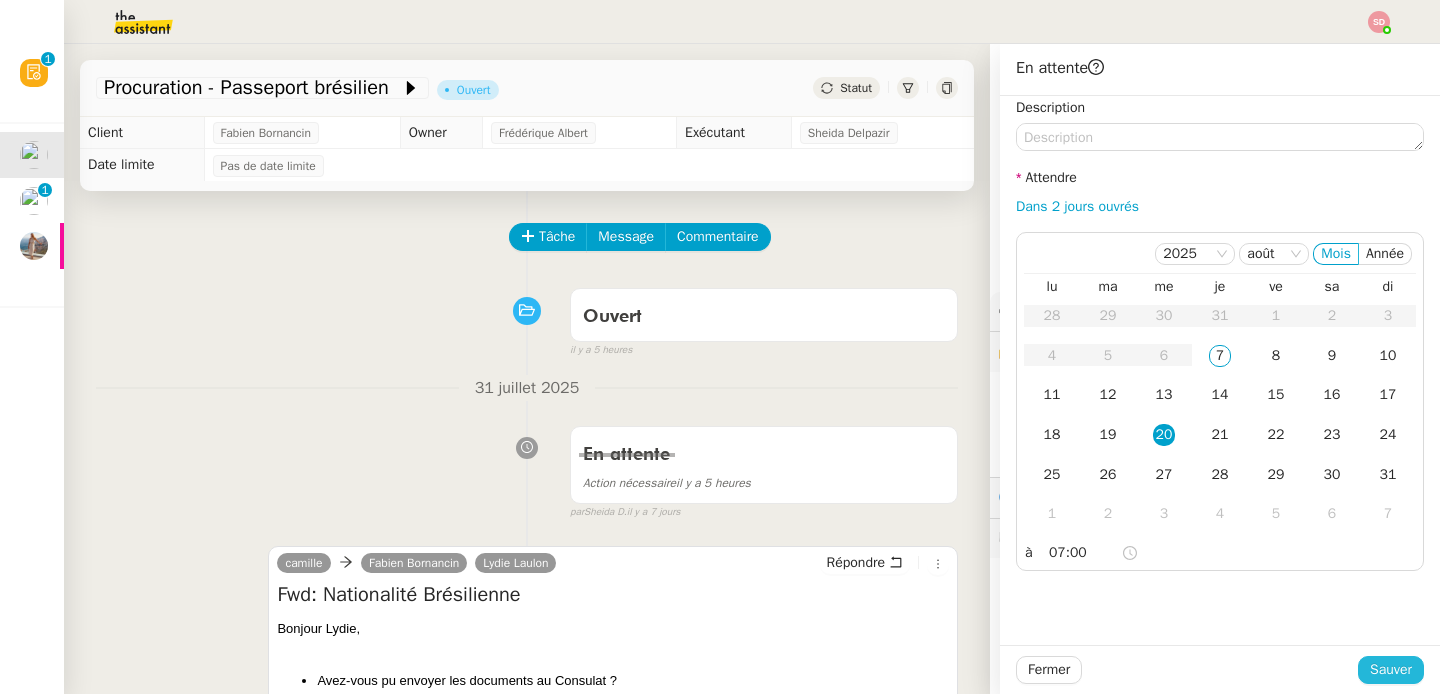 click on "Sauver" 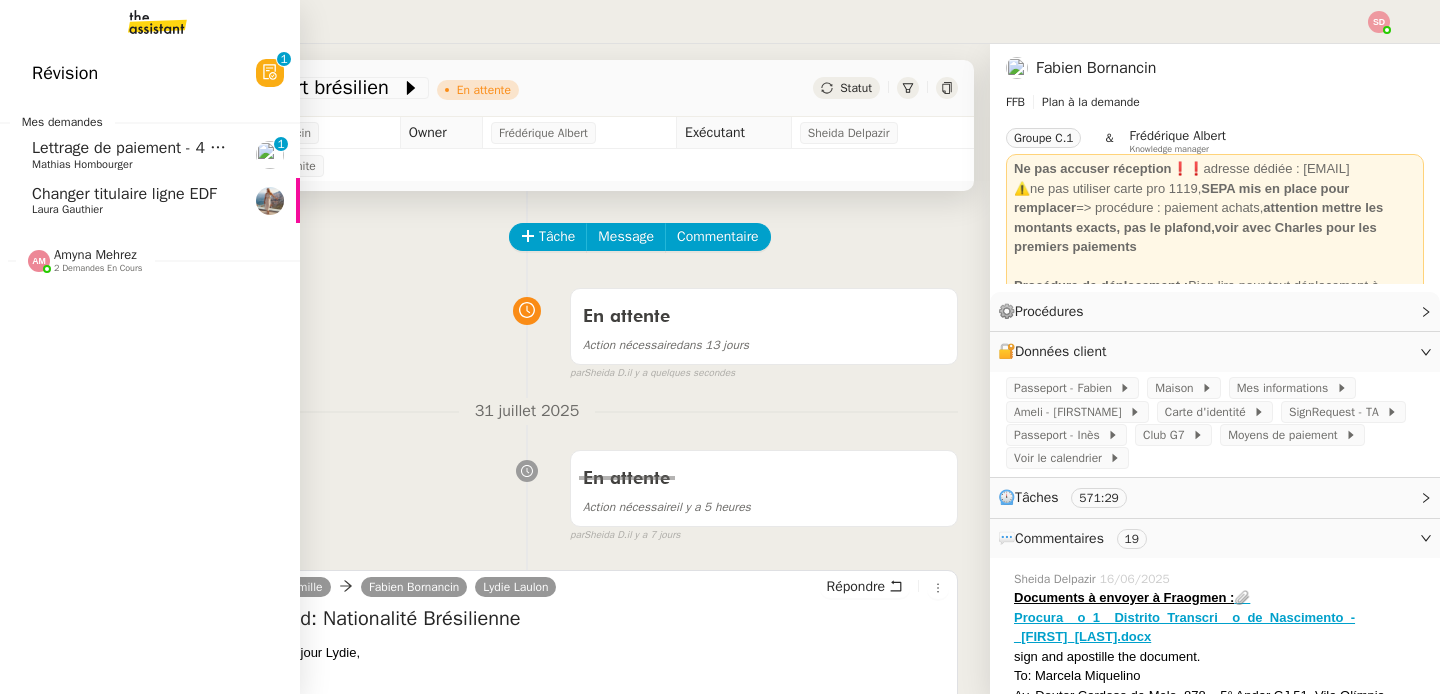 click on "Laura Gauthier" 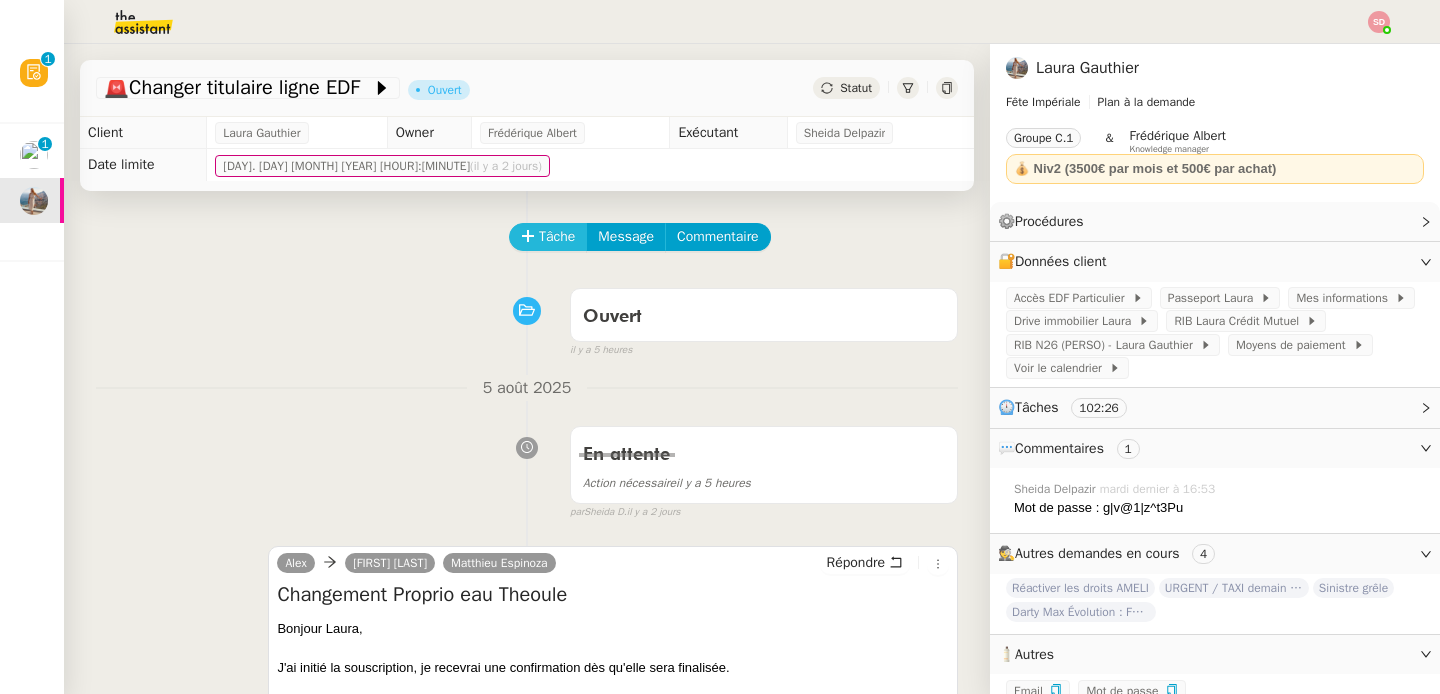 click on "Tâche" 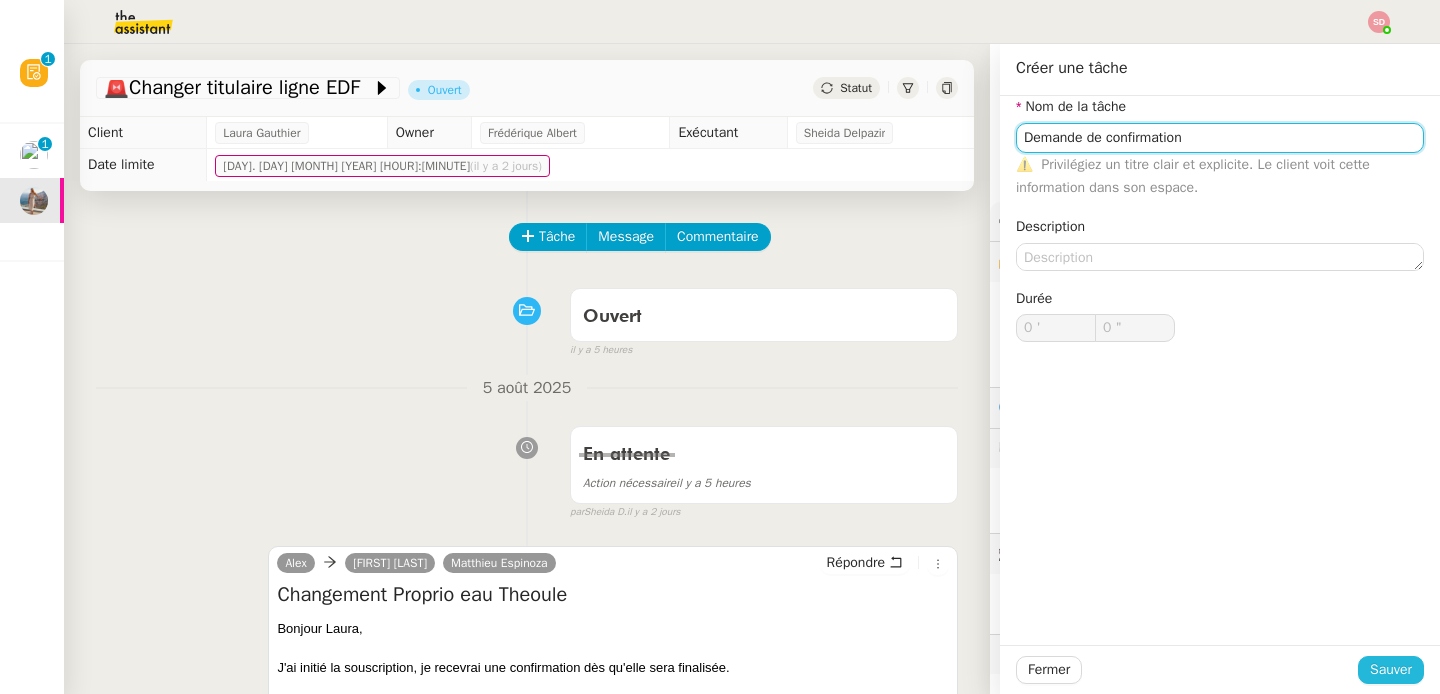 type on "Demande de confirmation" 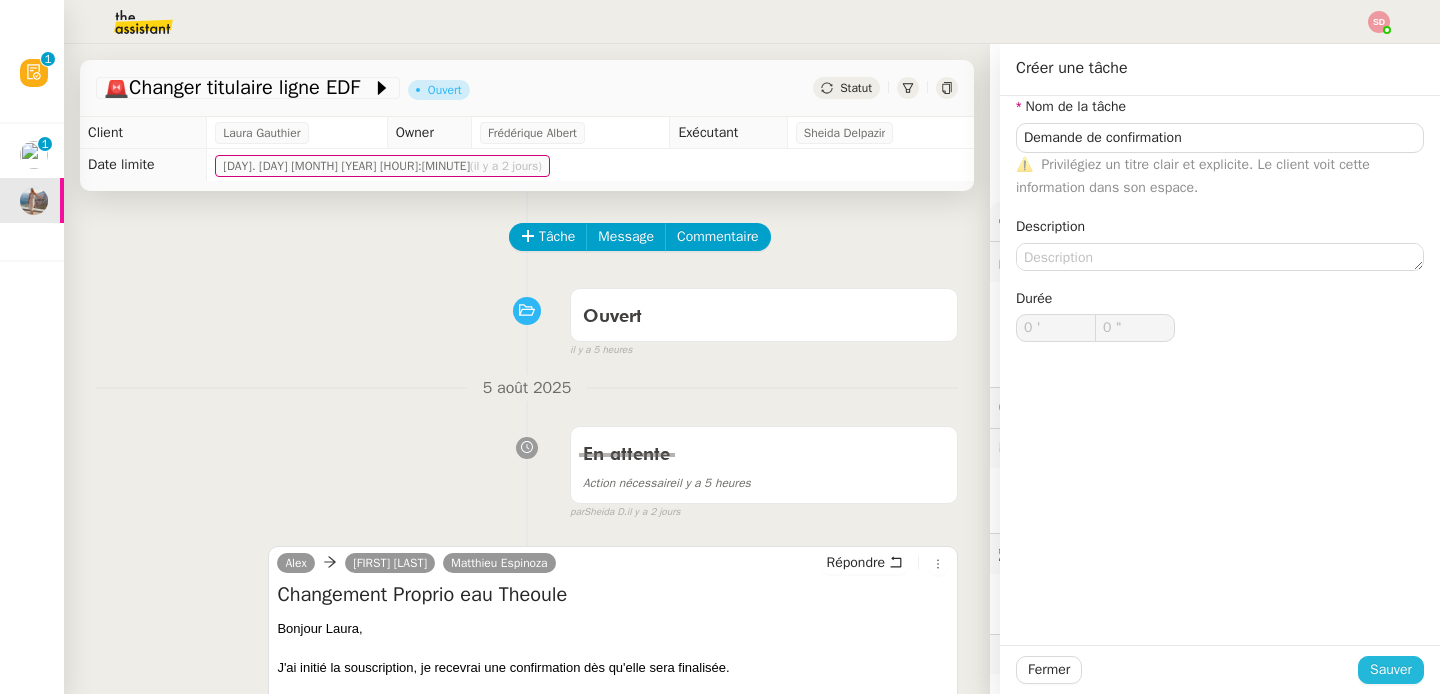 click on "Sauver" 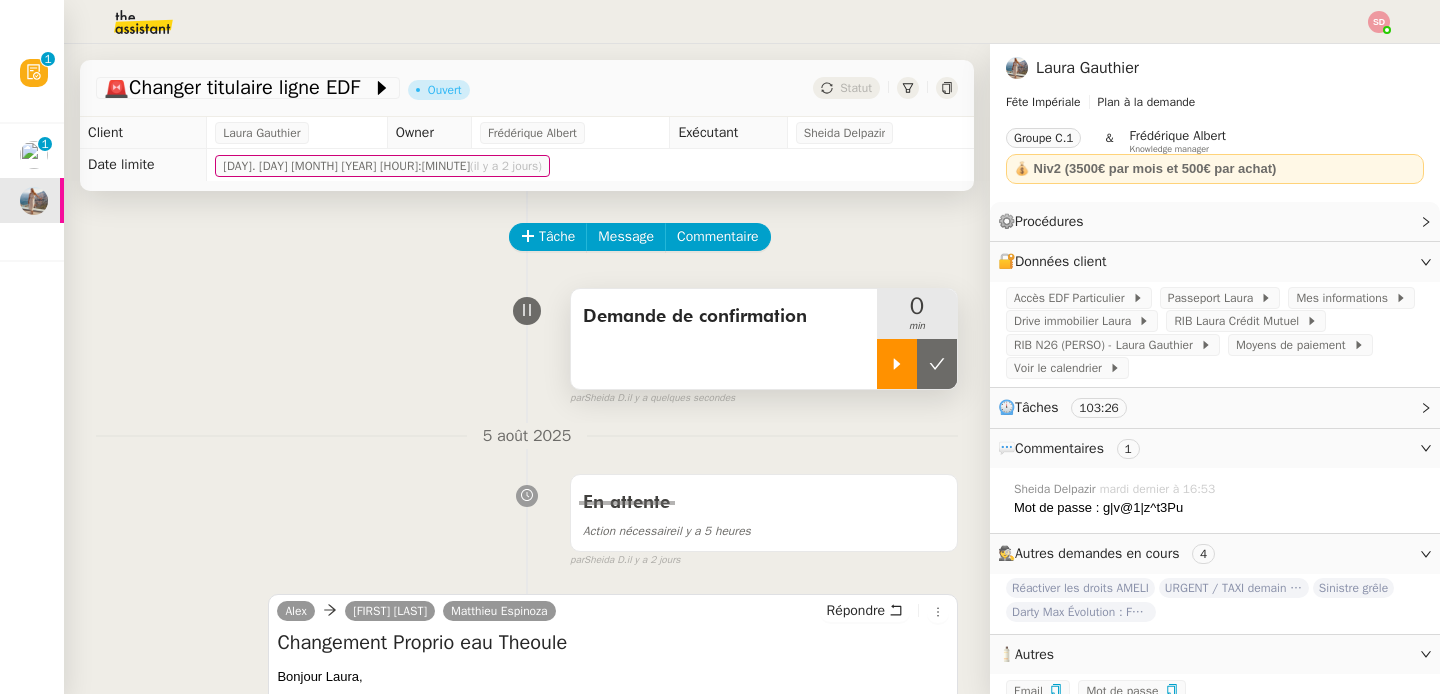 click at bounding box center [897, 364] 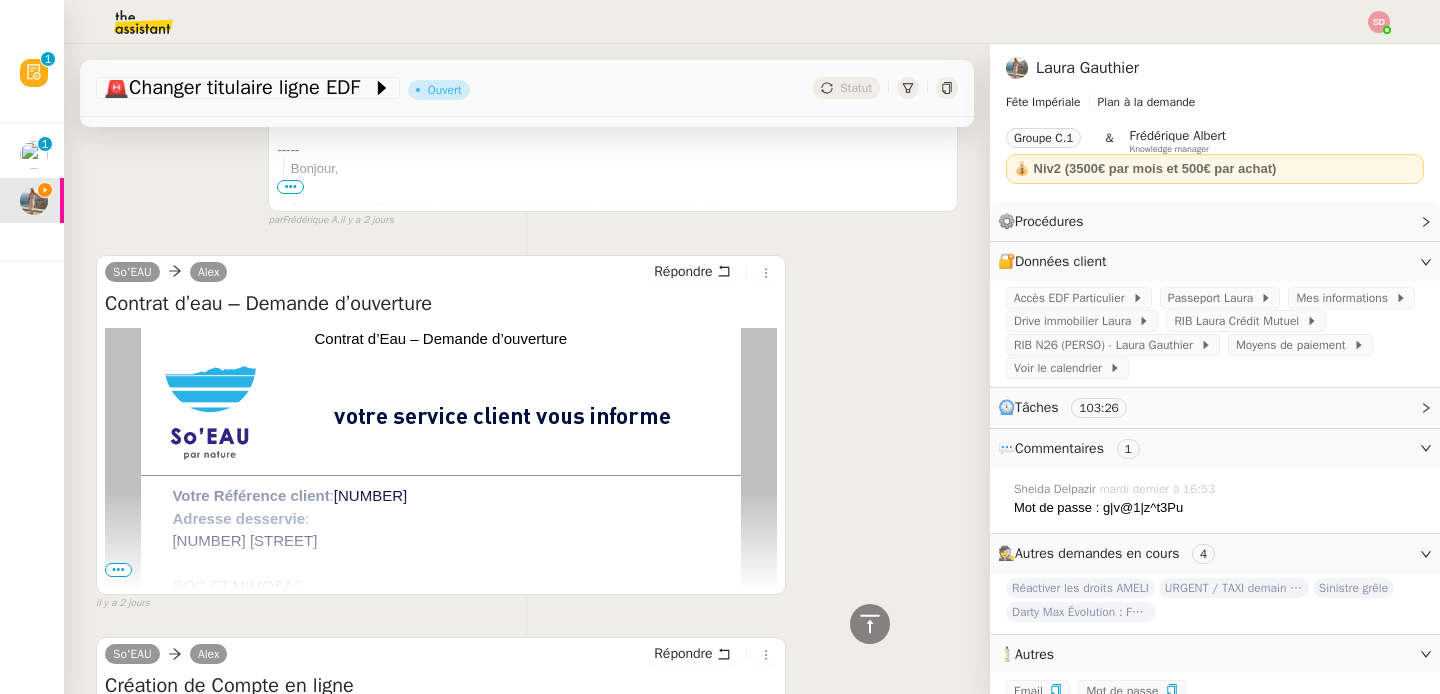 scroll, scrollTop: 798, scrollLeft: 0, axis: vertical 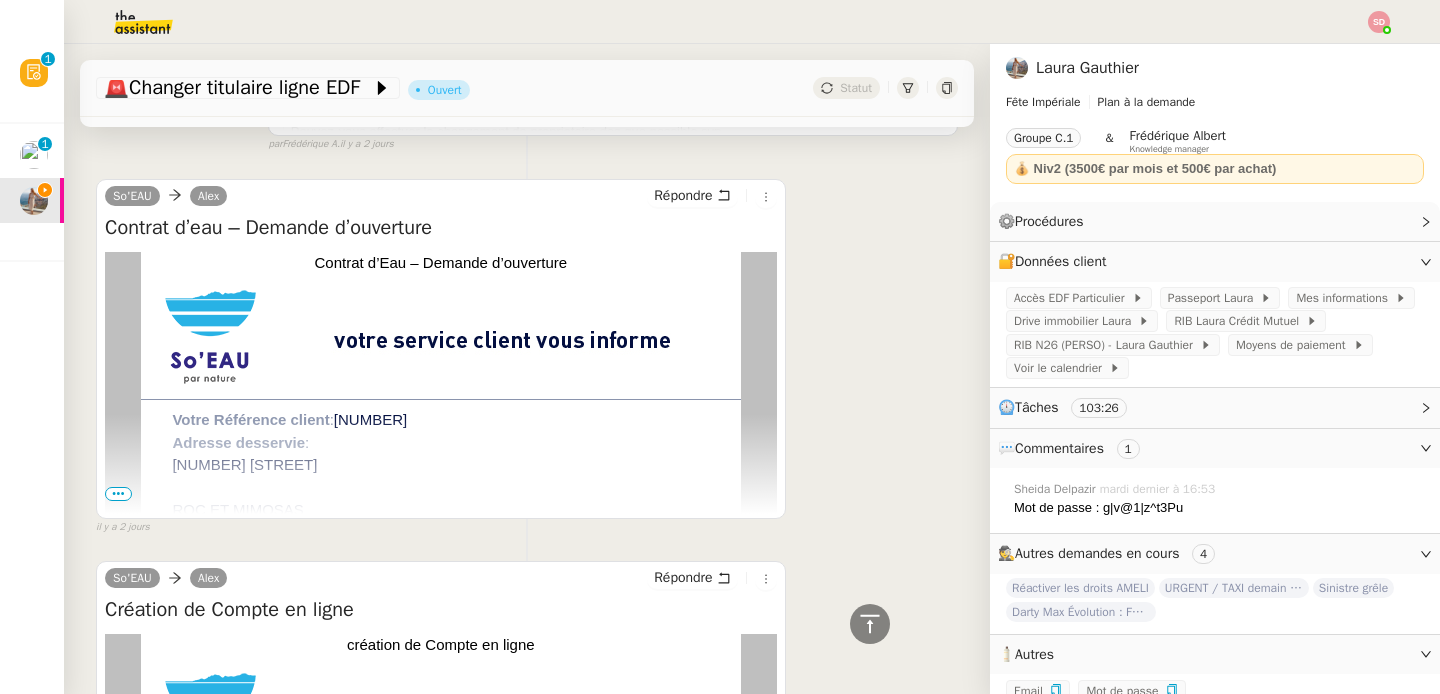 click on "•••" at bounding box center [118, 494] 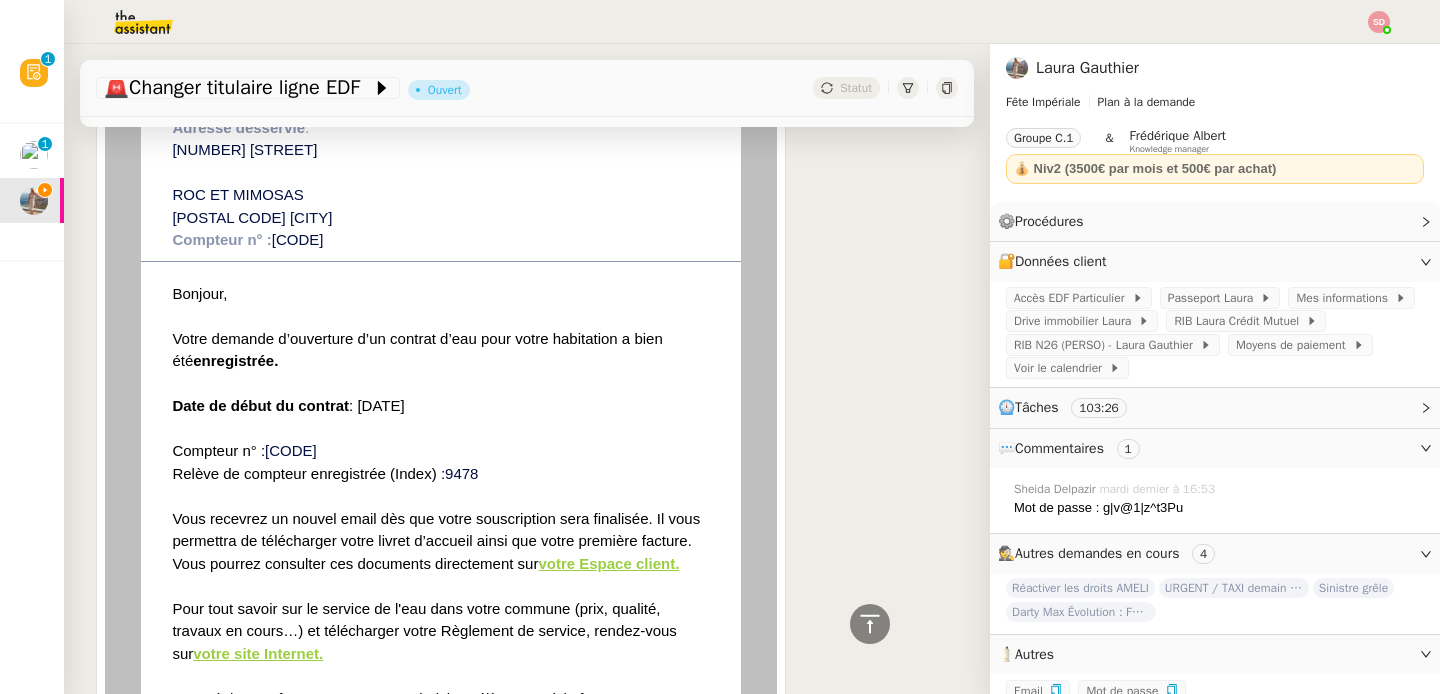 scroll, scrollTop: 1280, scrollLeft: 0, axis: vertical 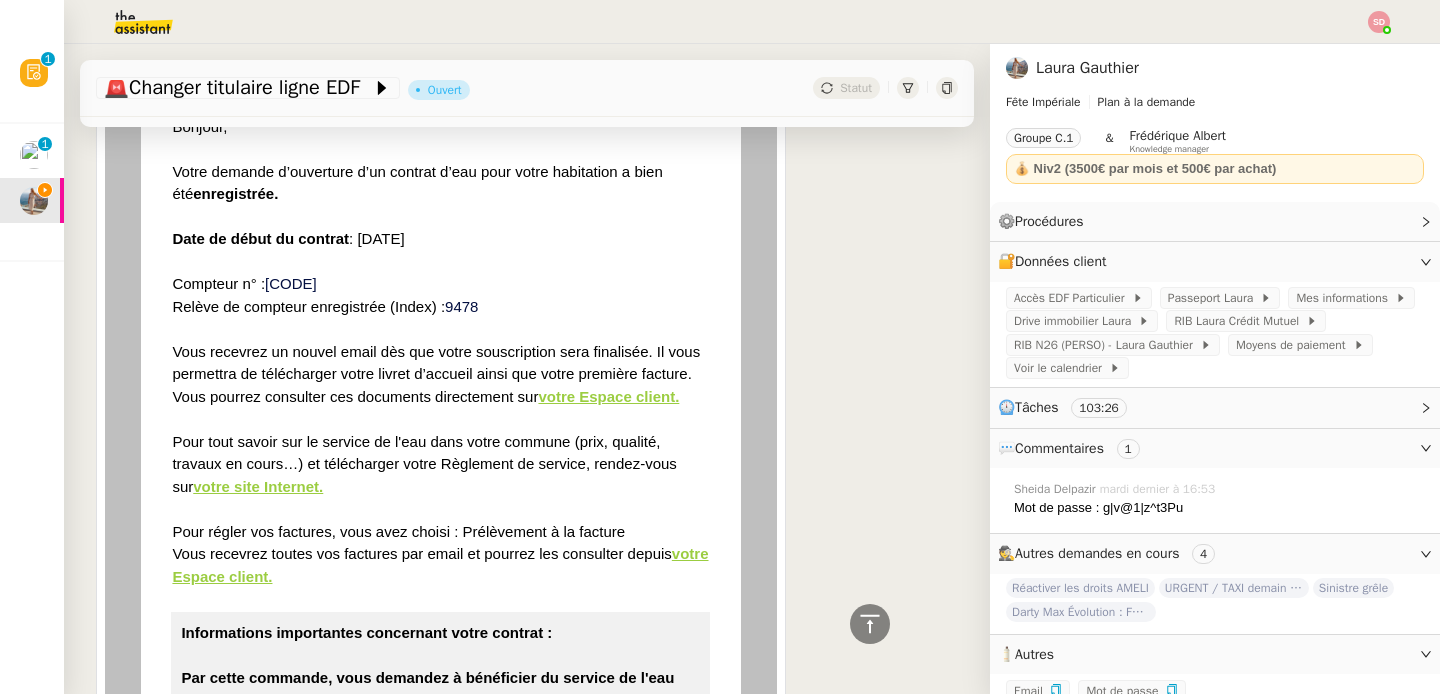 click on "votre Espace client." at bounding box center [608, 396] 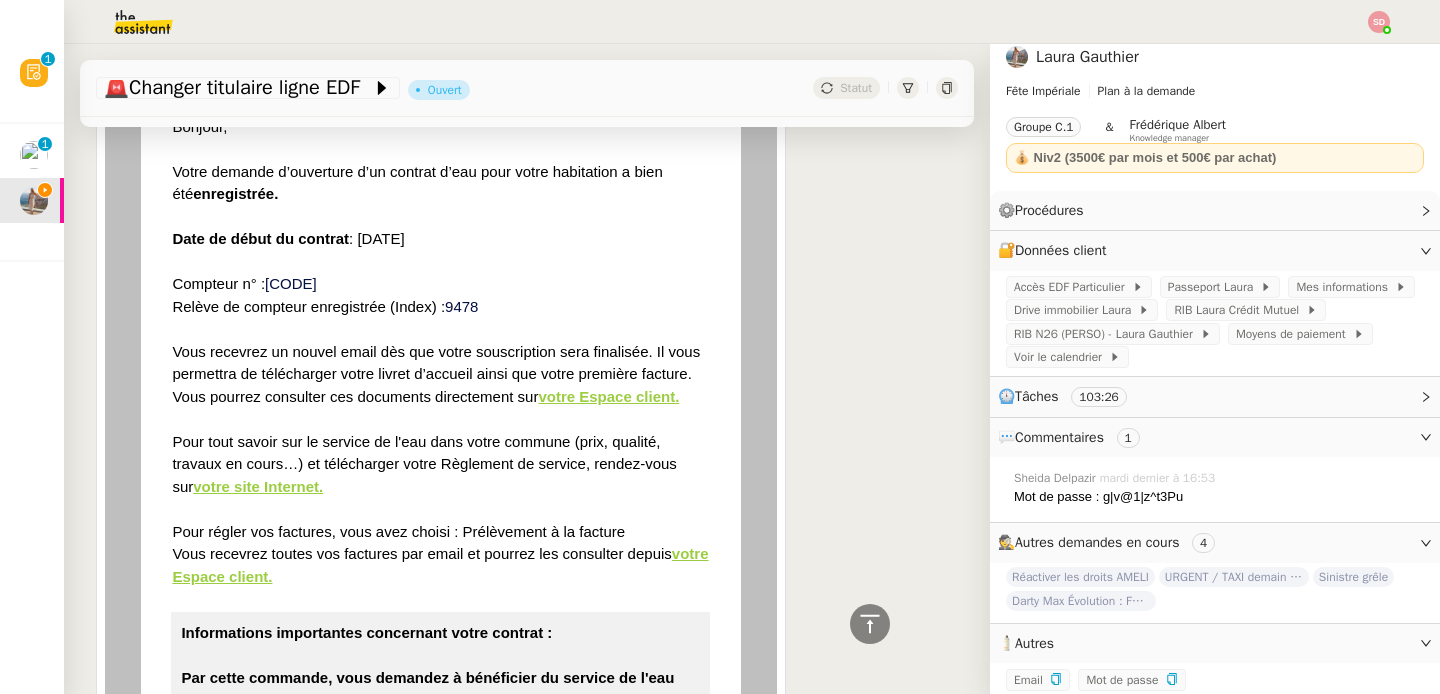 scroll, scrollTop: 49, scrollLeft: 0, axis: vertical 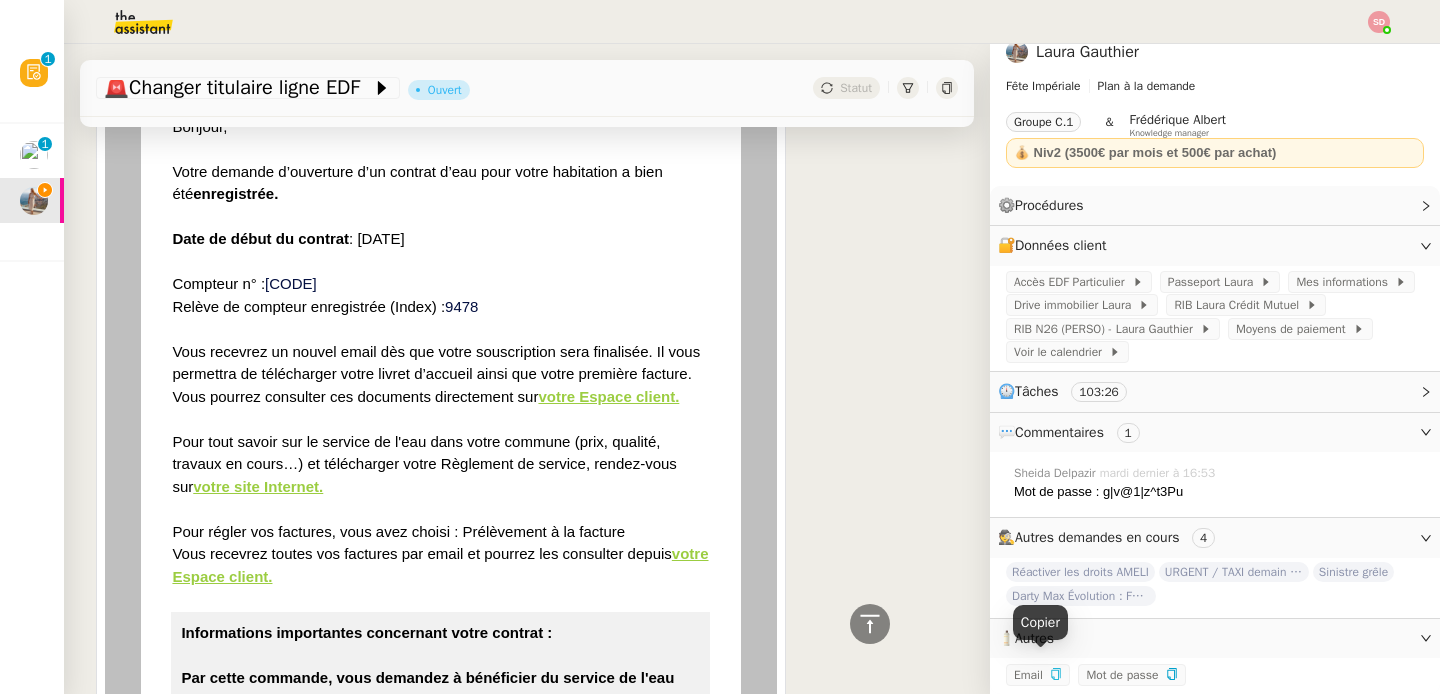 click 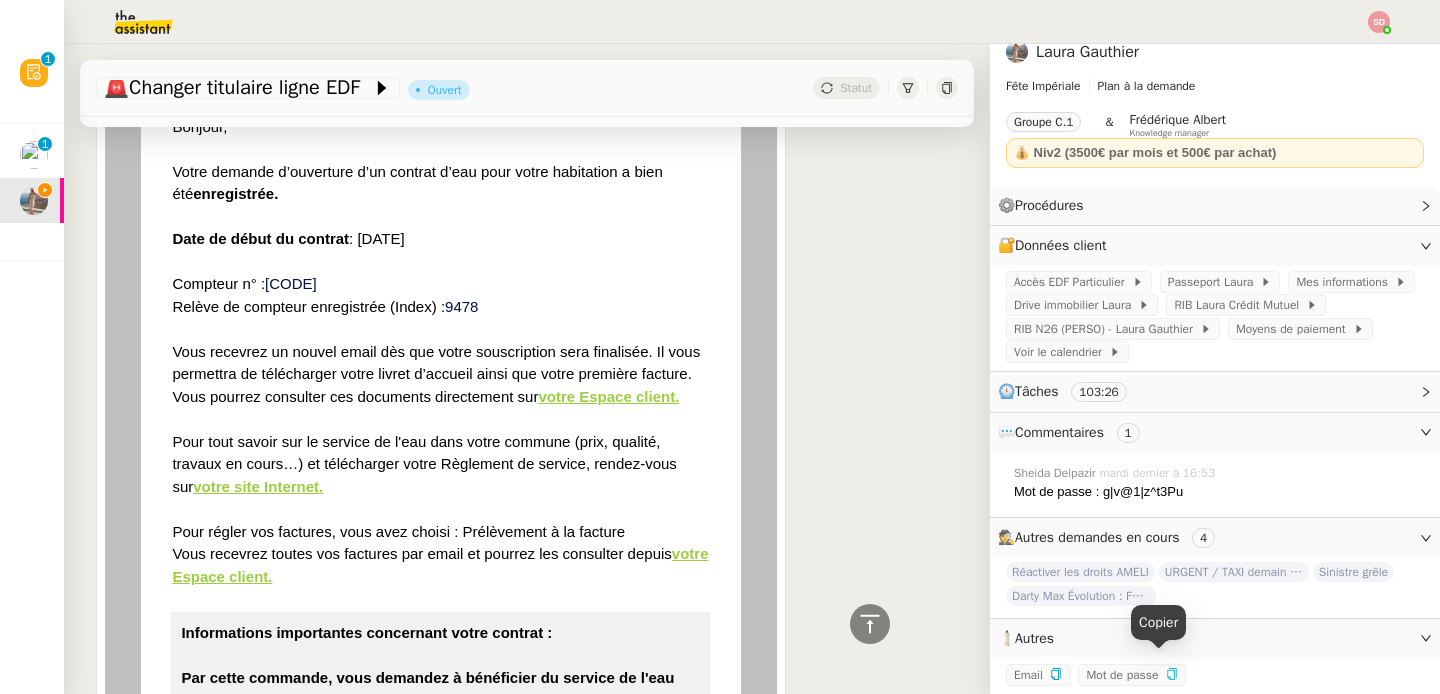 click 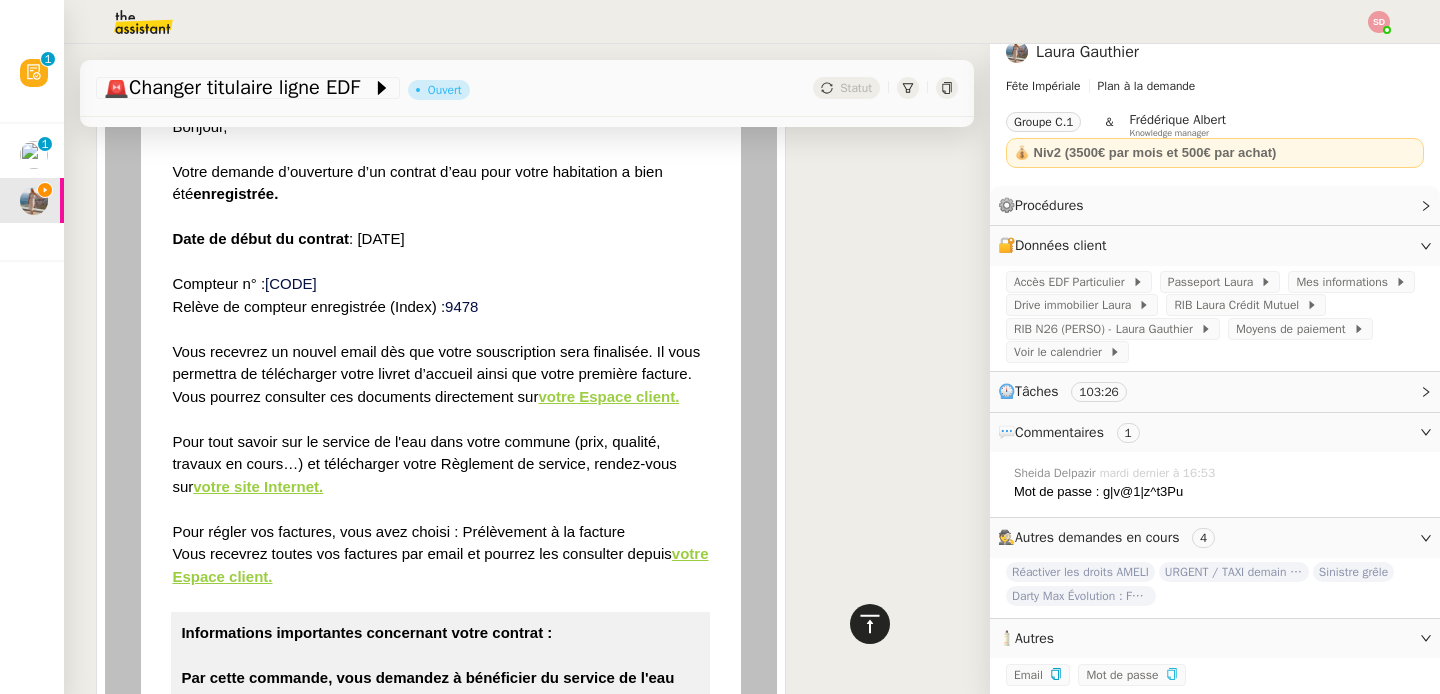 click 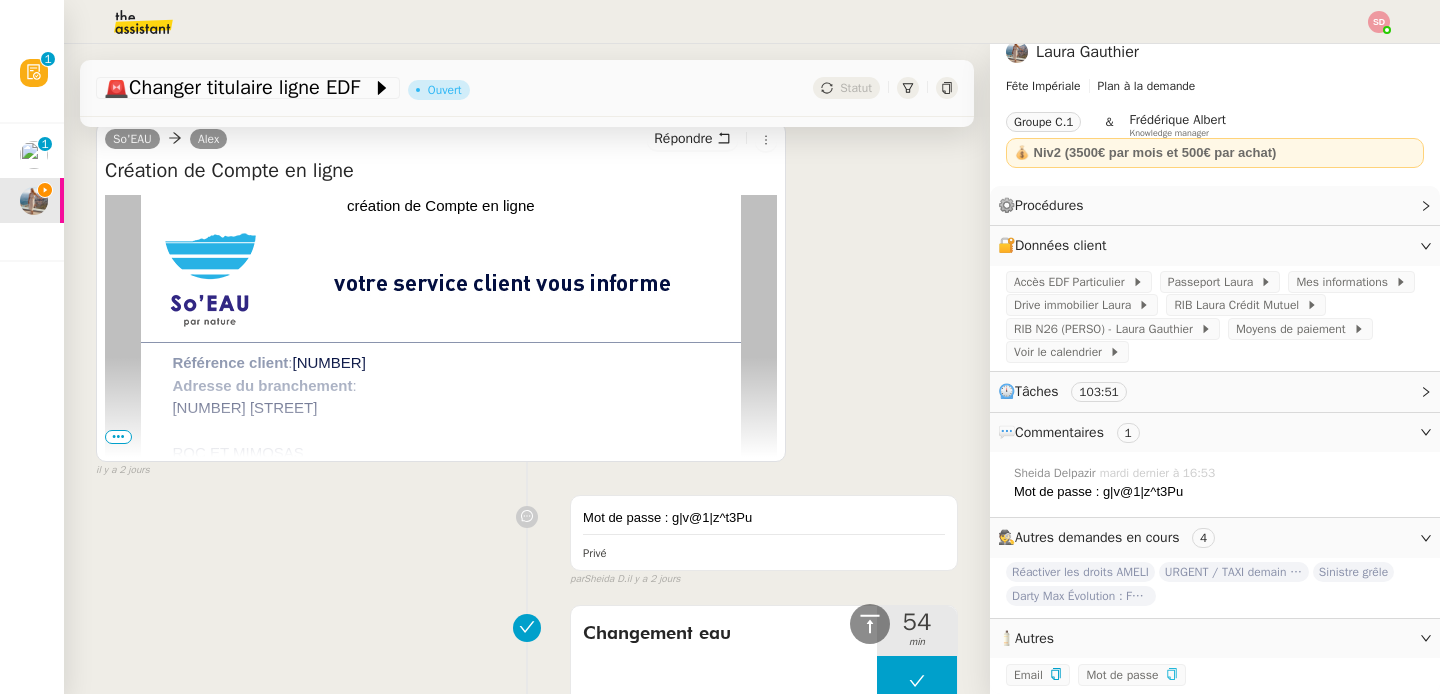 scroll, scrollTop: 2605, scrollLeft: 0, axis: vertical 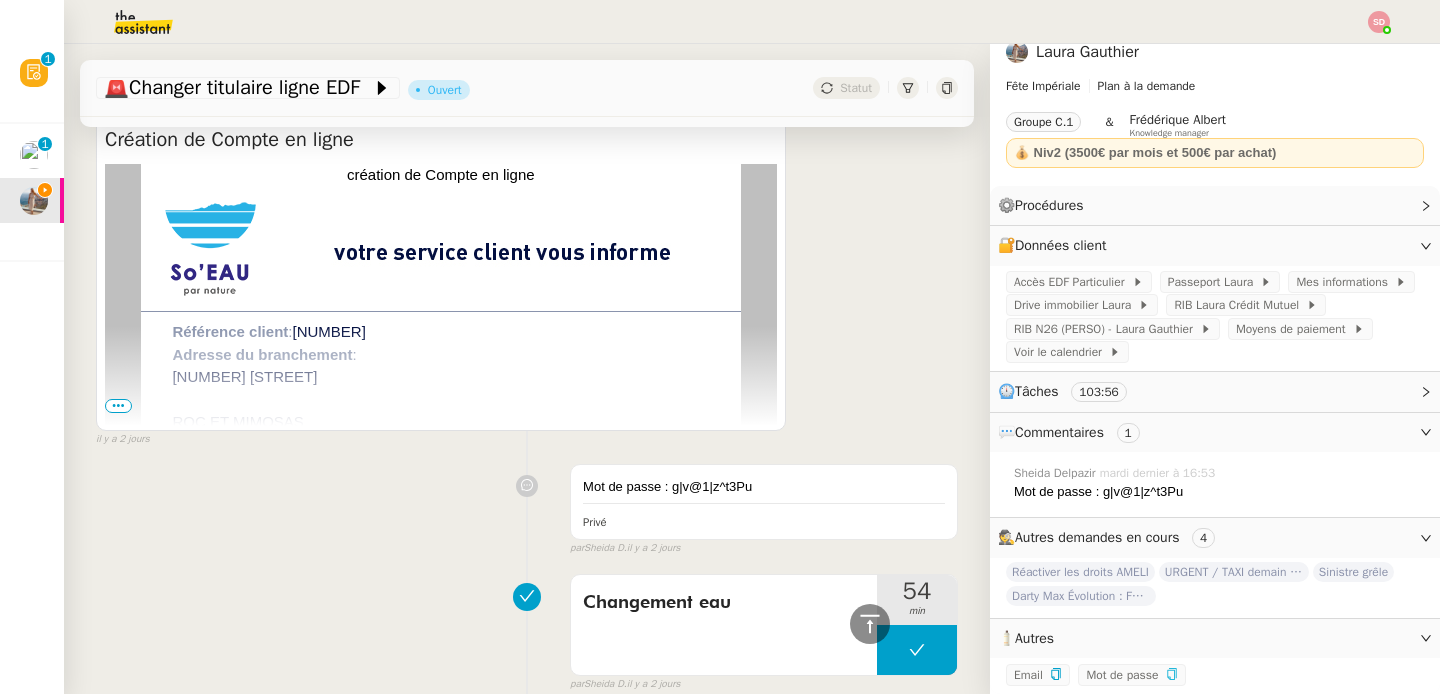 click on "•••" at bounding box center (118, 406) 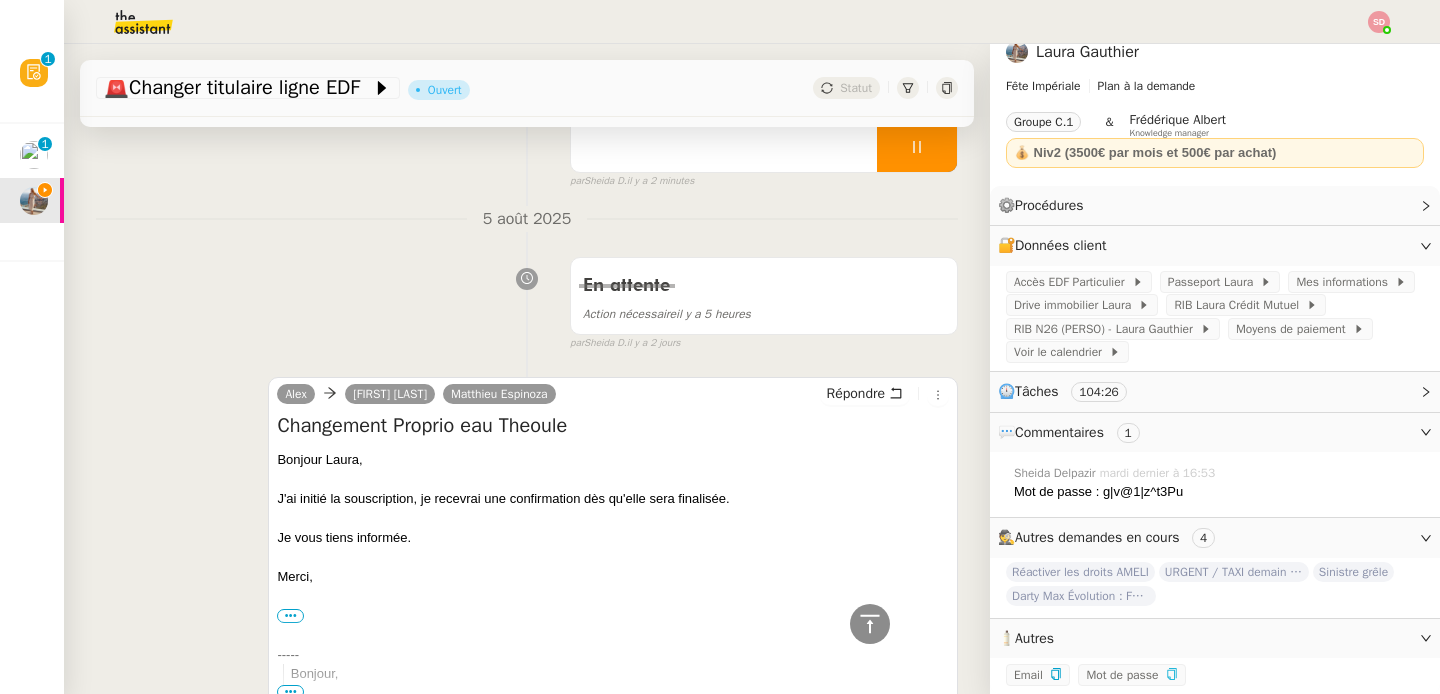 scroll, scrollTop: 0, scrollLeft: 0, axis: both 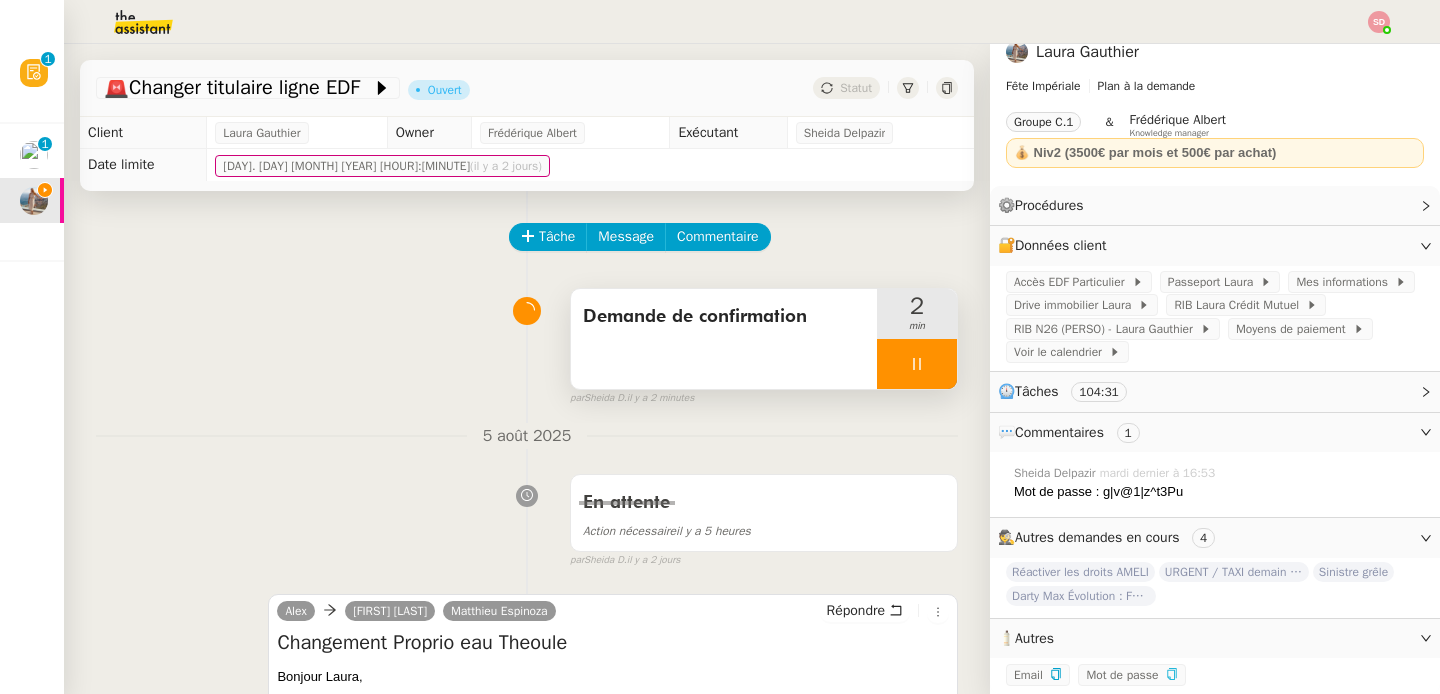 click at bounding box center [917, 364] 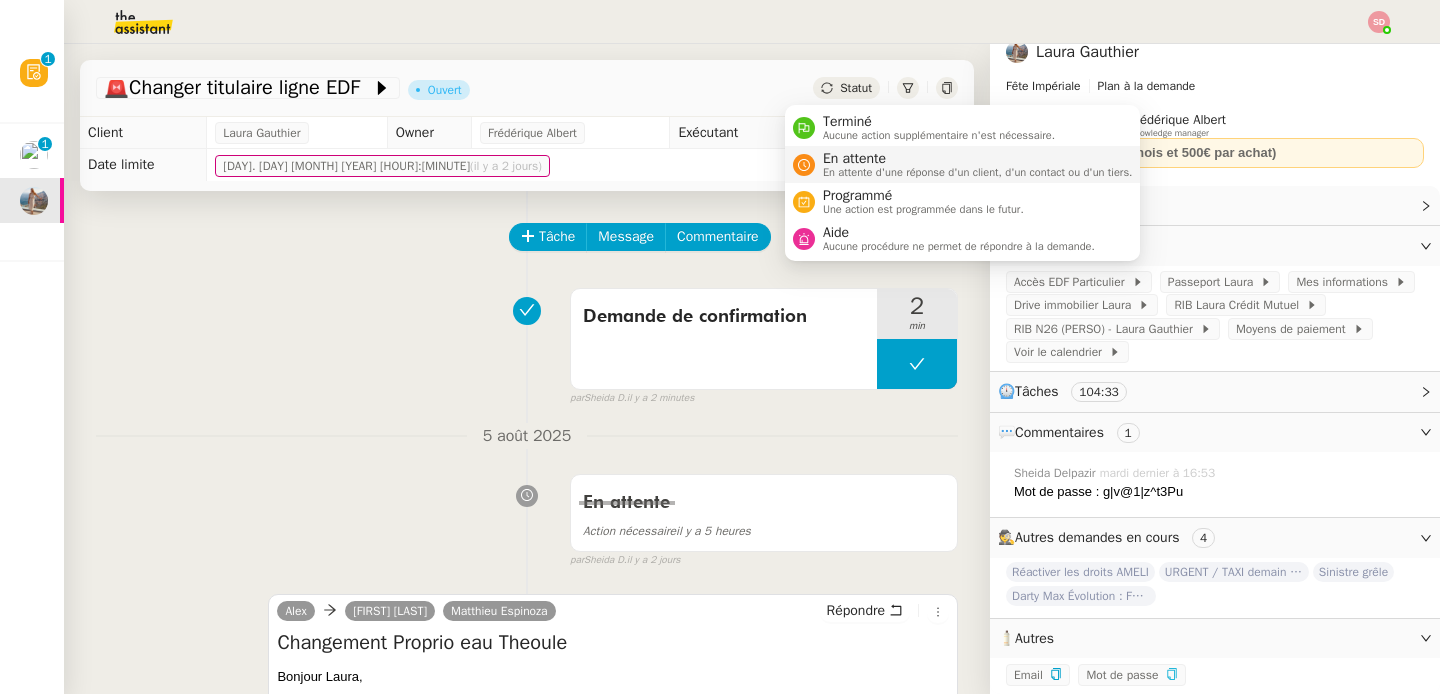 click on "En attente" at bounding box center [978, 159] 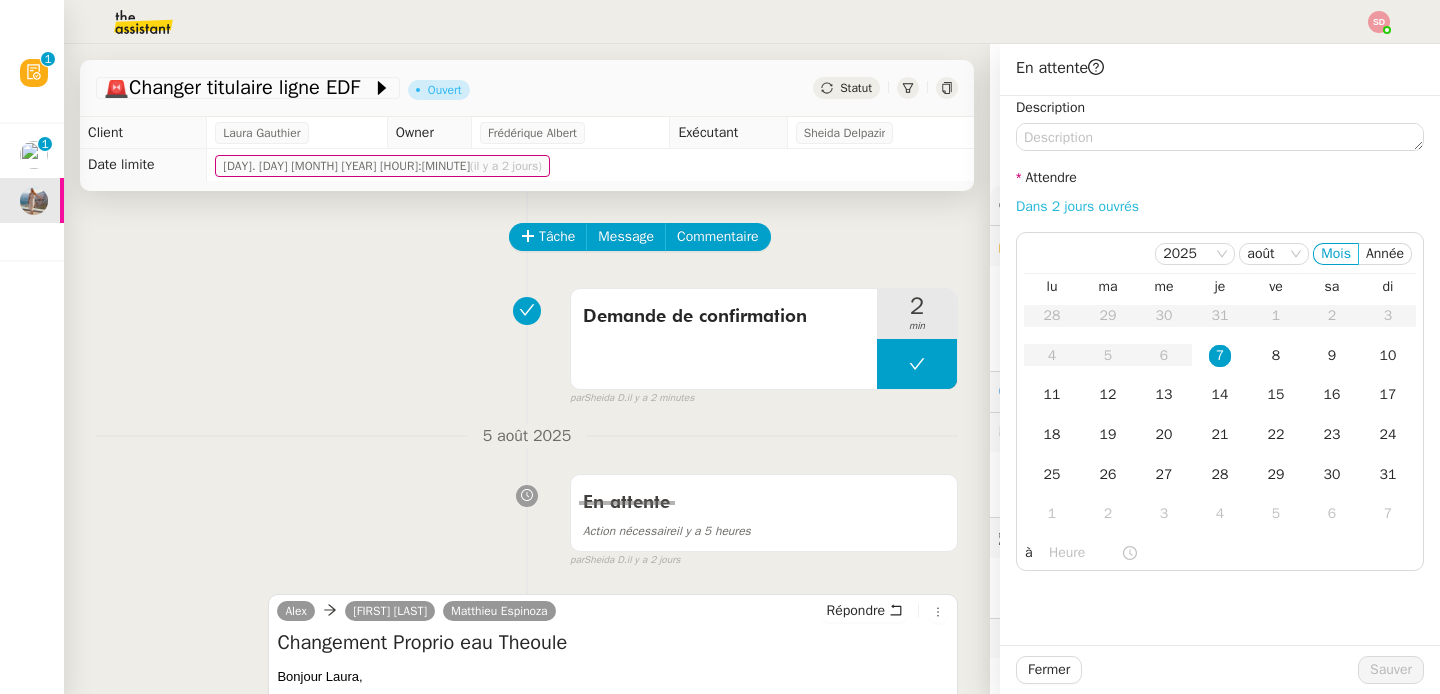 click on "Dans 2 jours ouvrés" 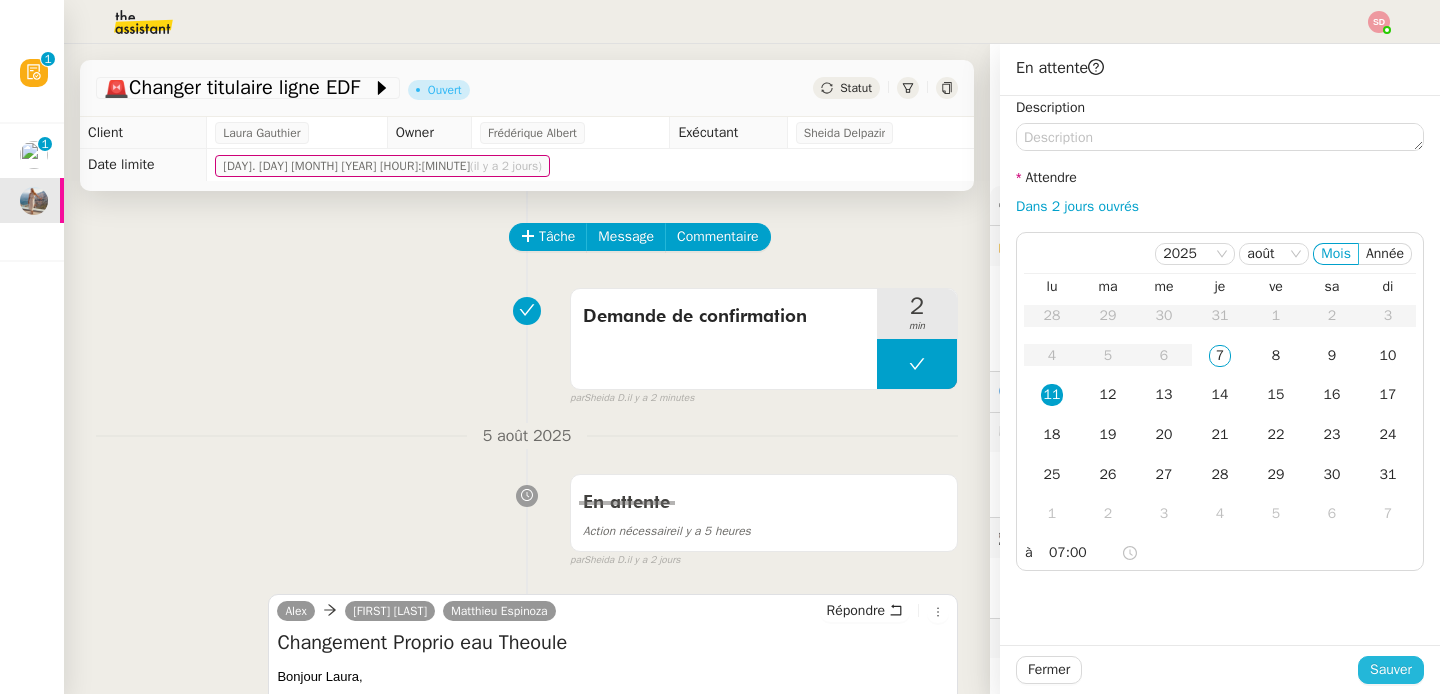 click on "Sauver" 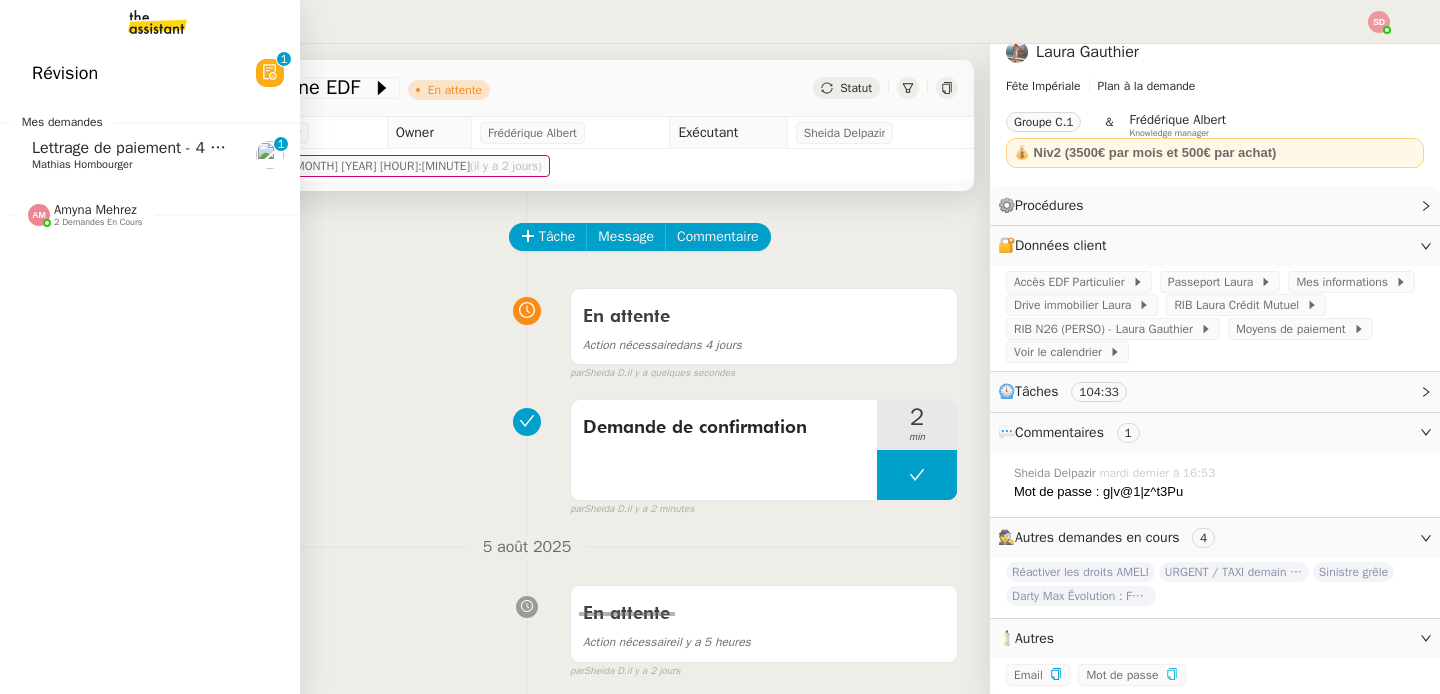 click on "Amyna Mehrez" 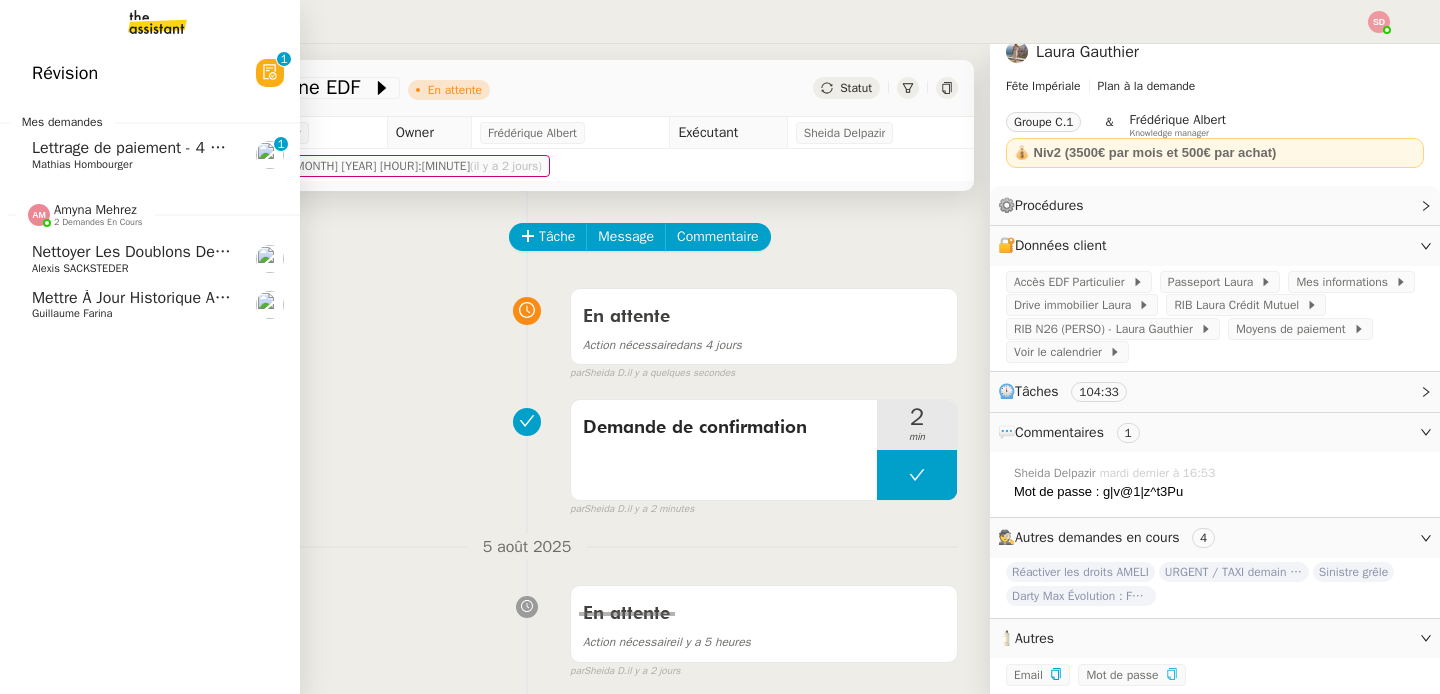 click on "Amyna Mehrez" 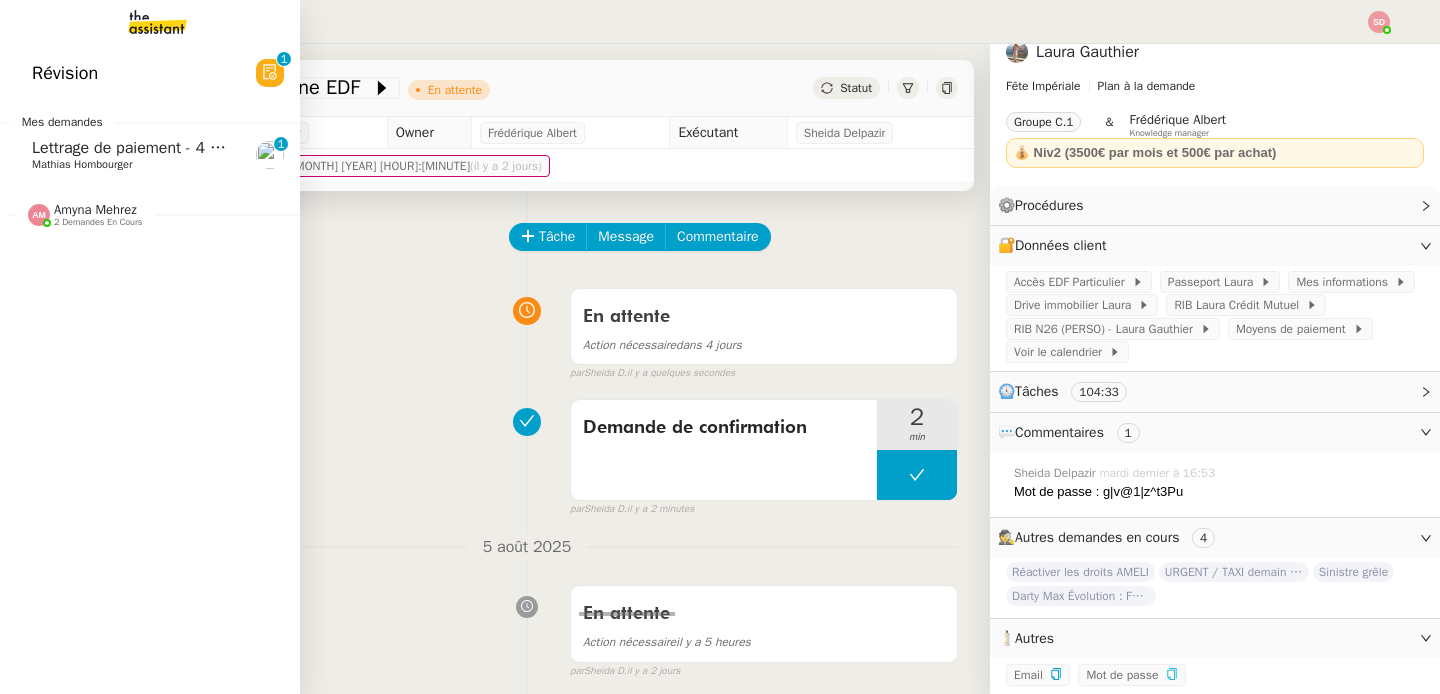 click on "Mathias Hombourger" 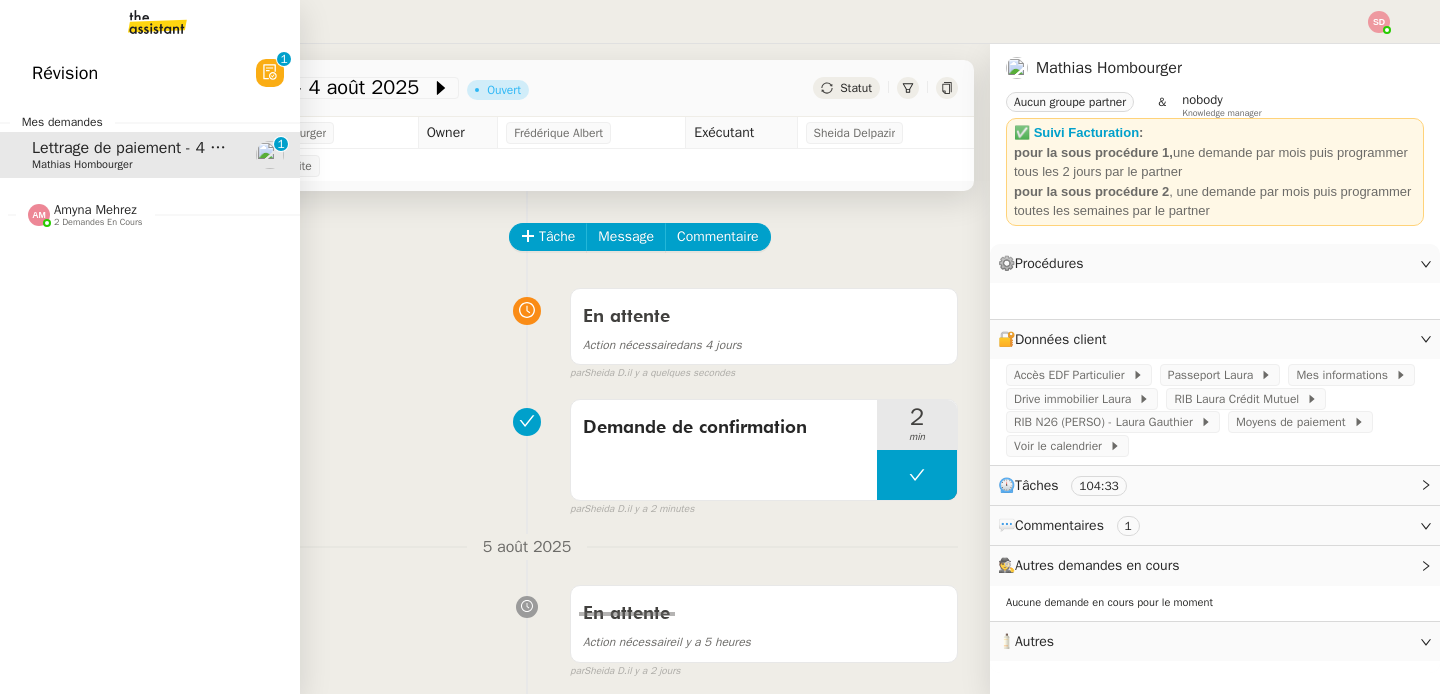 scroll, scrollTop: 0, scrollLeft: 0, axis: both 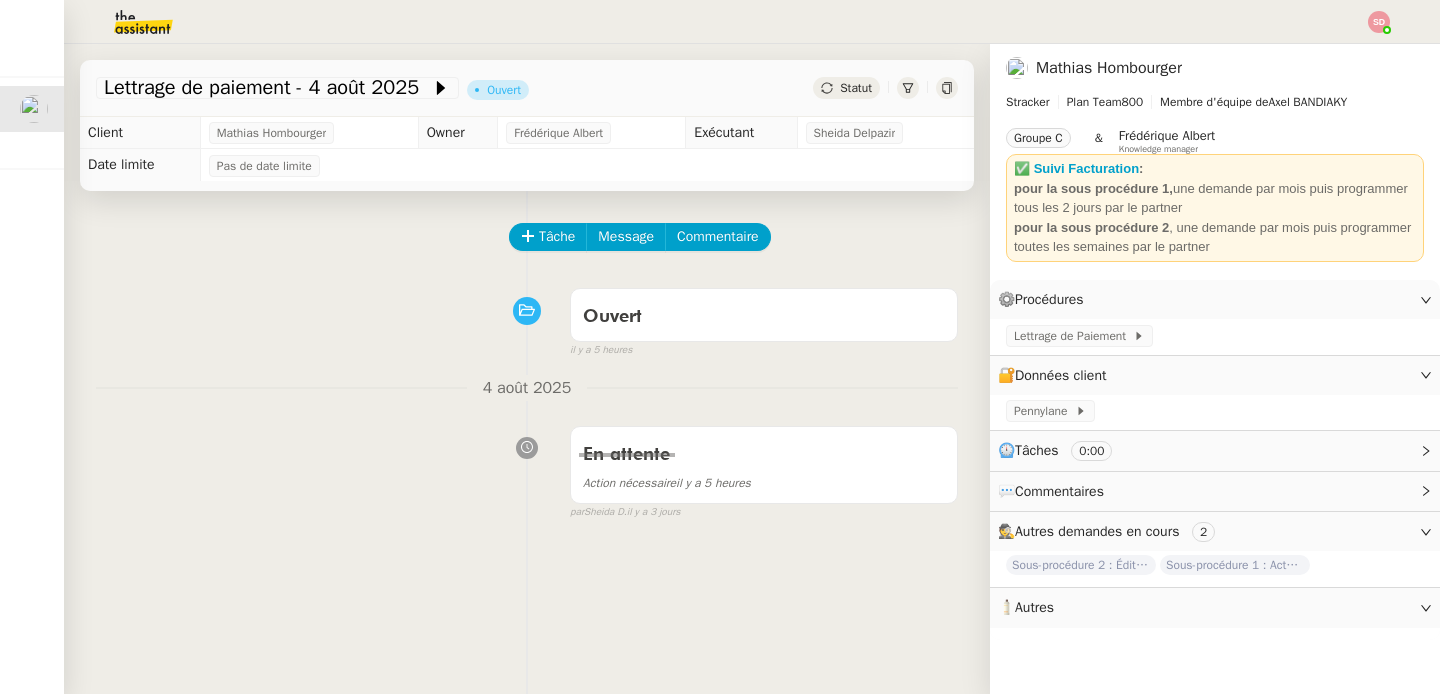 click on "Lettrage de paiement - [MONTH] [DAY] [YEAR]    Ouvert     Statut" 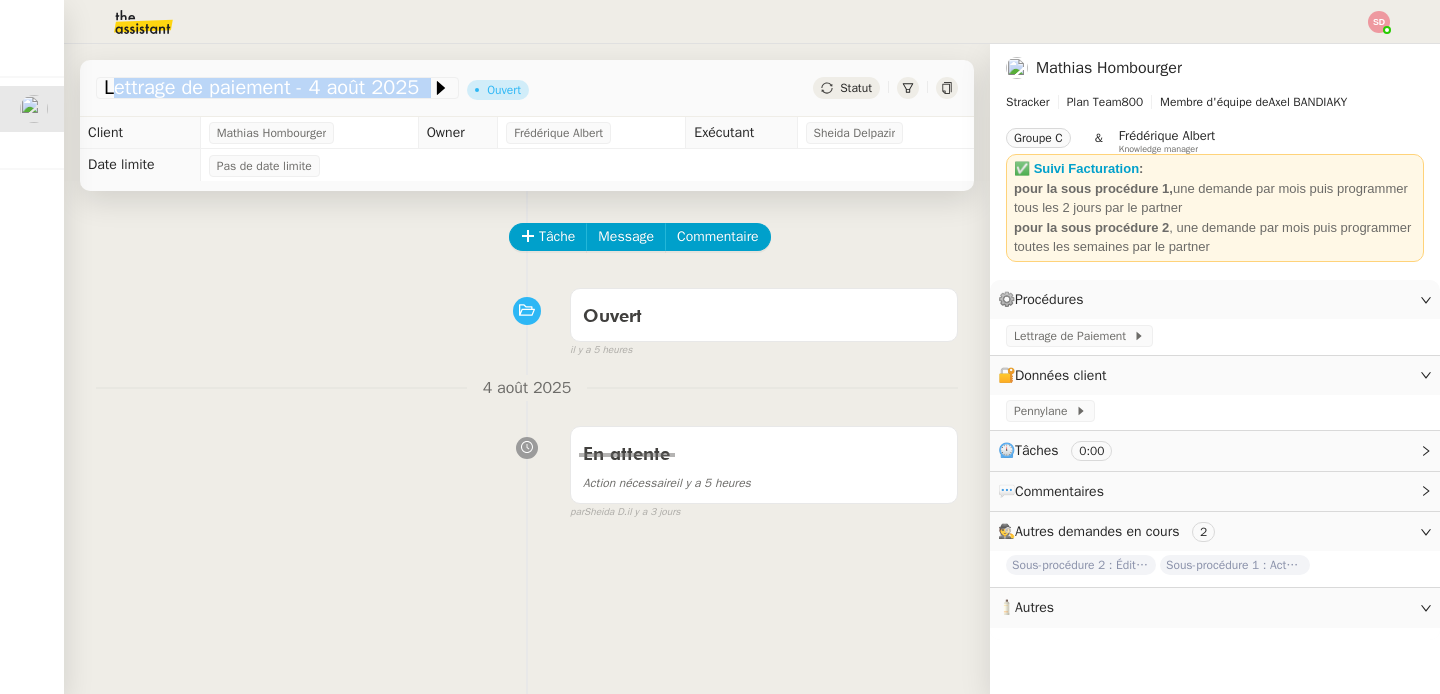 click on "Lettrage de paiement - [MONTH] [DAY] [YEAR]    Ouvert     Statut" 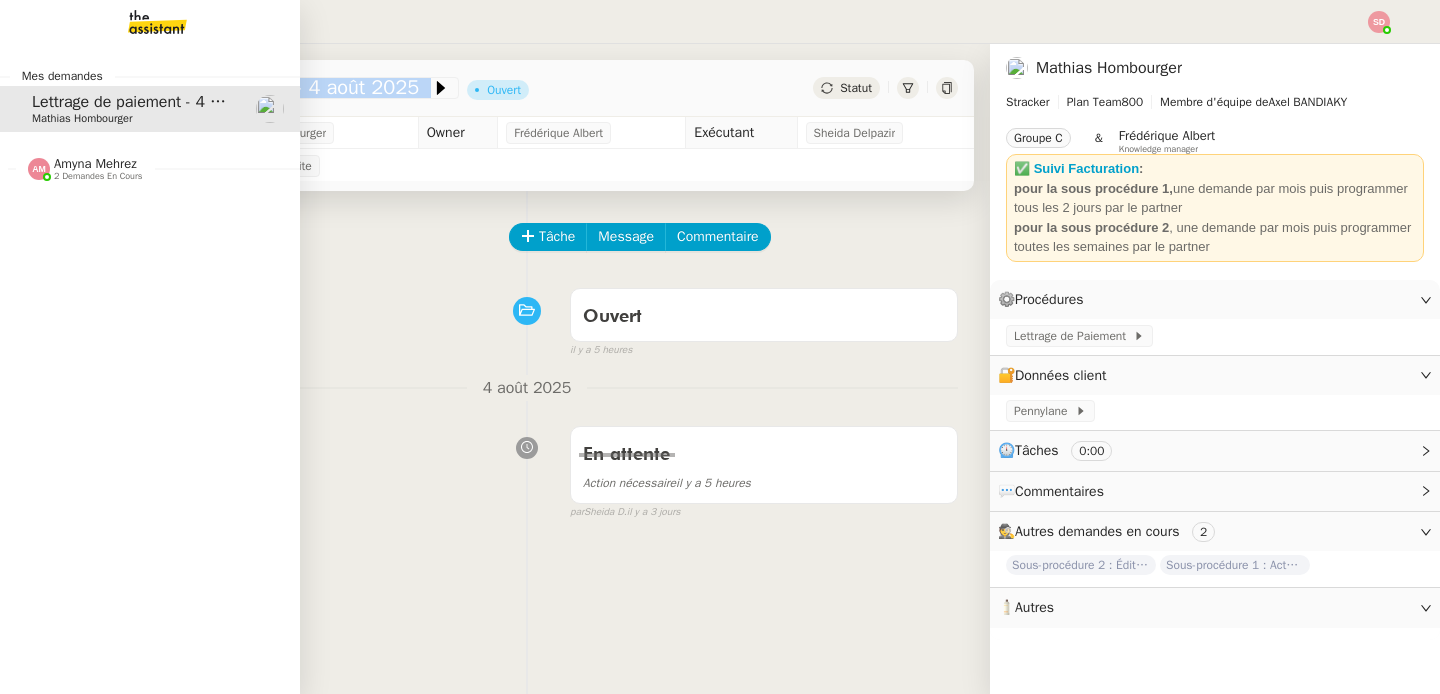 click 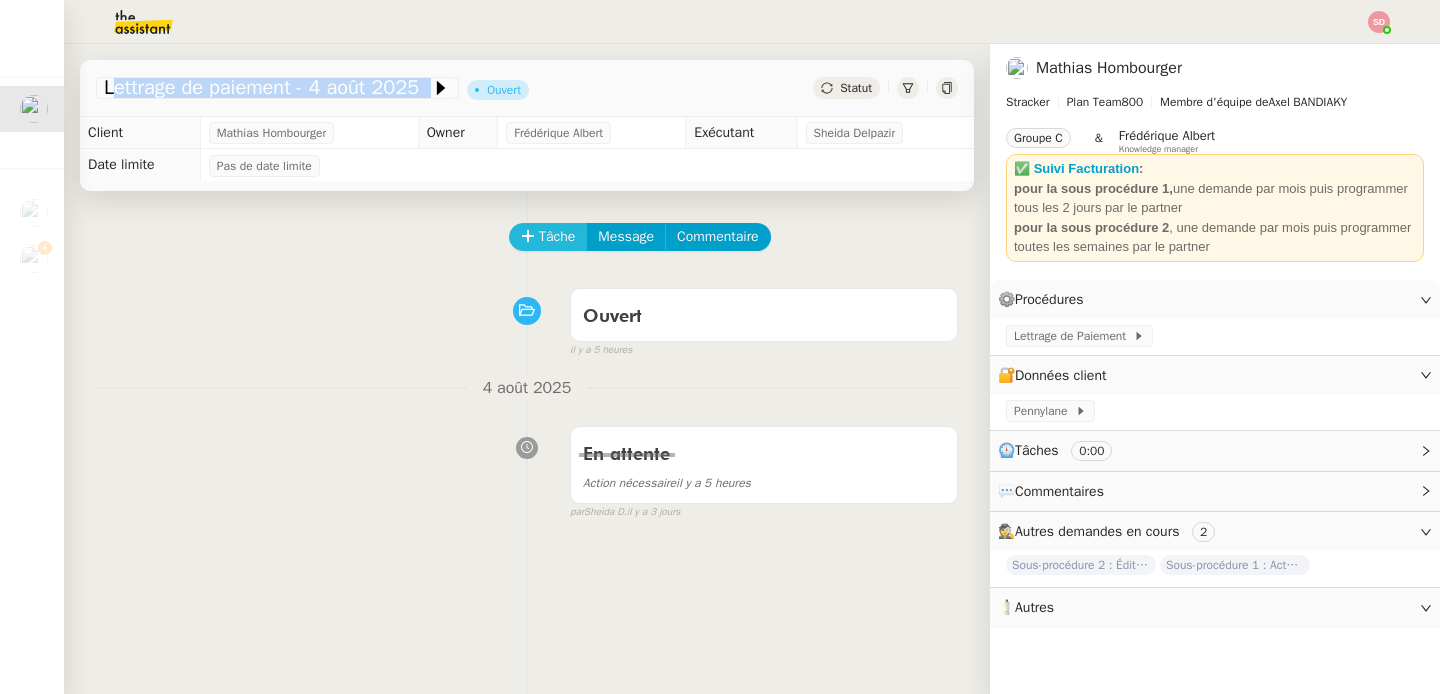 click on "Tâche" 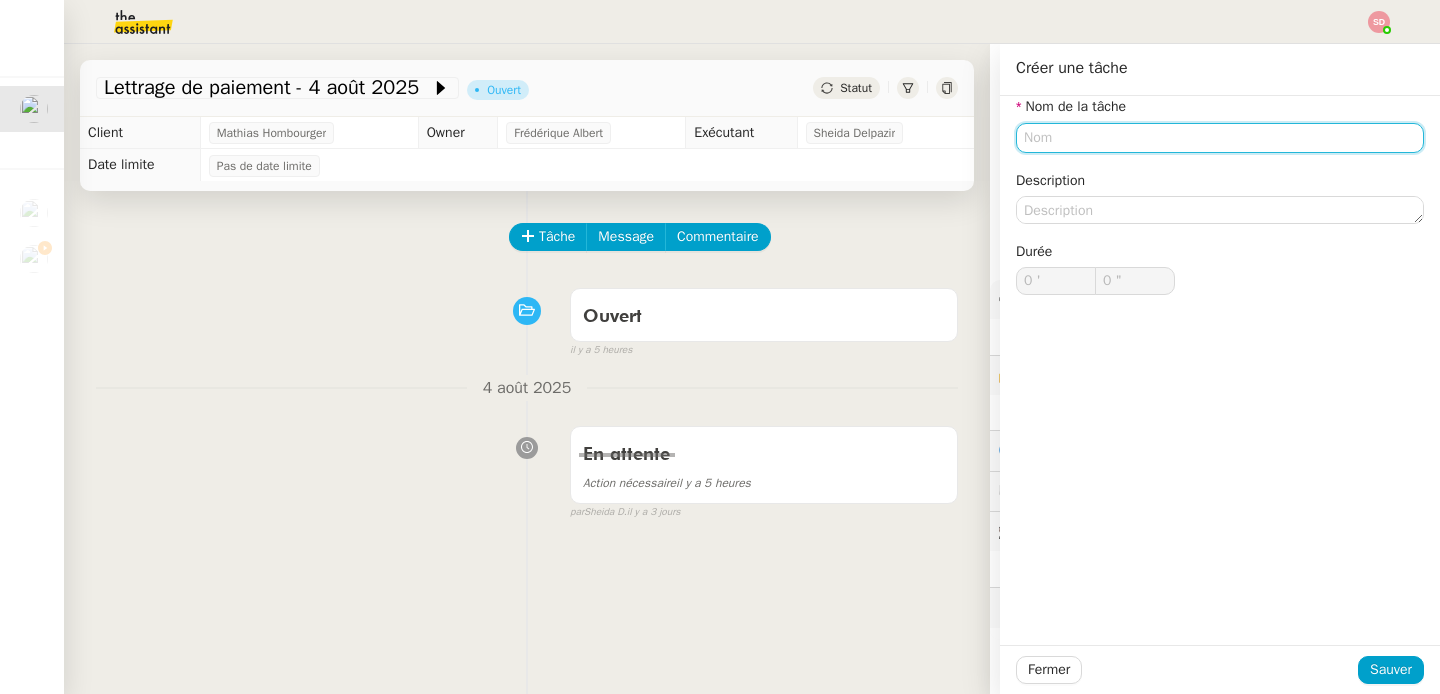 paste on "Lettrage de paiement - 4 août 2025" 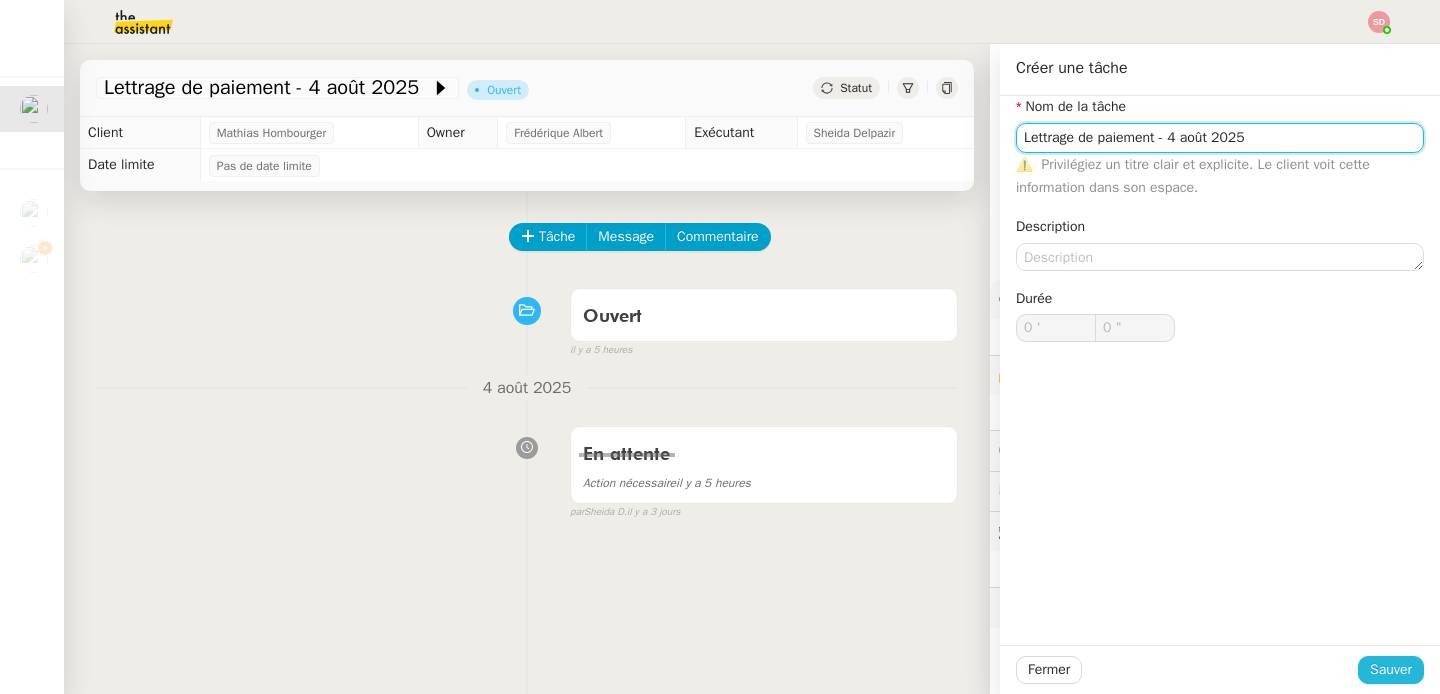 type on "Lettrage de paiement - 4 août 2025" 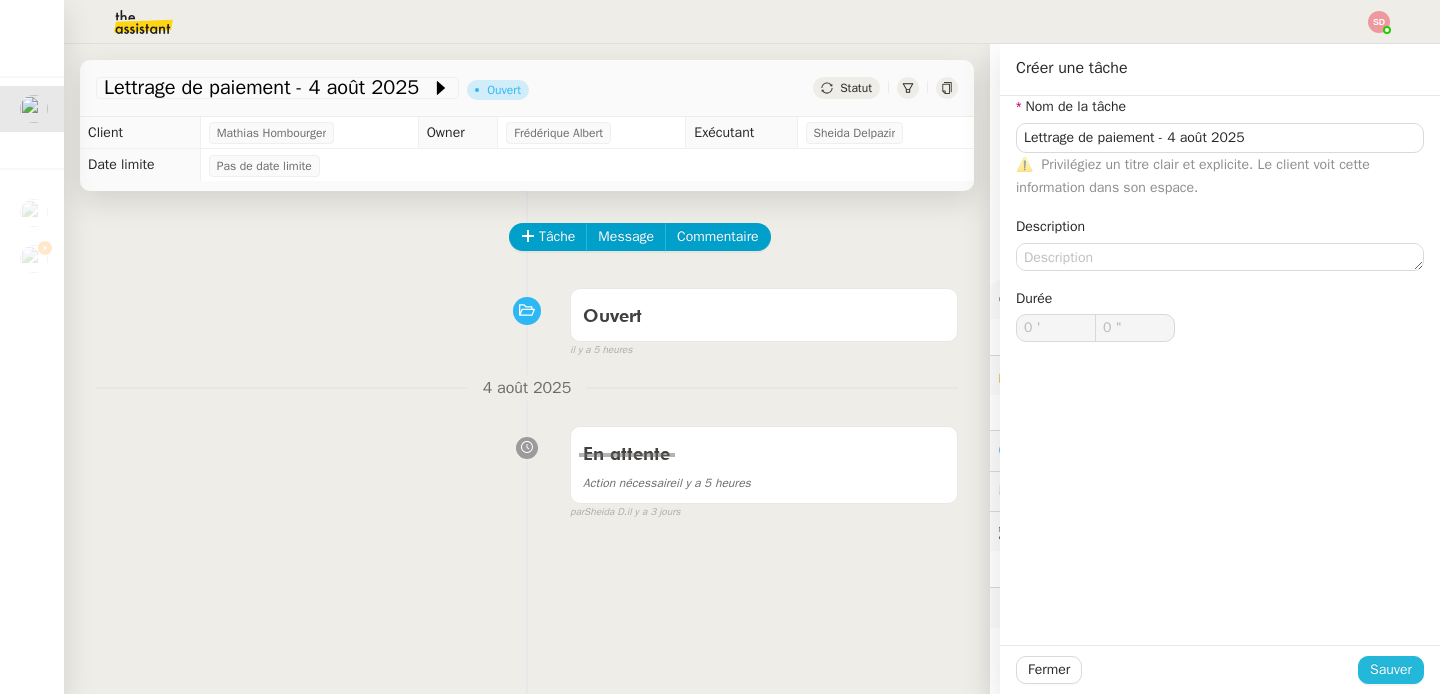 click on "Sauver" 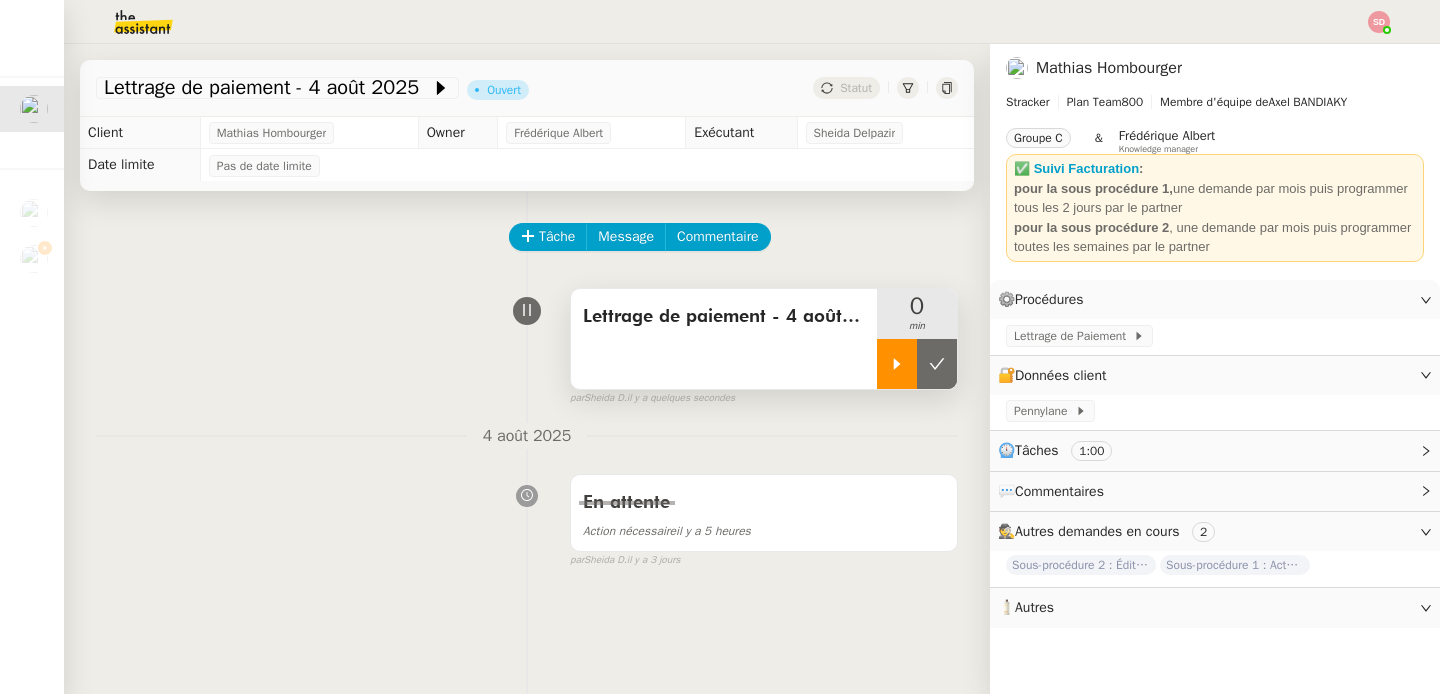 click at bounding box center (897, 364) 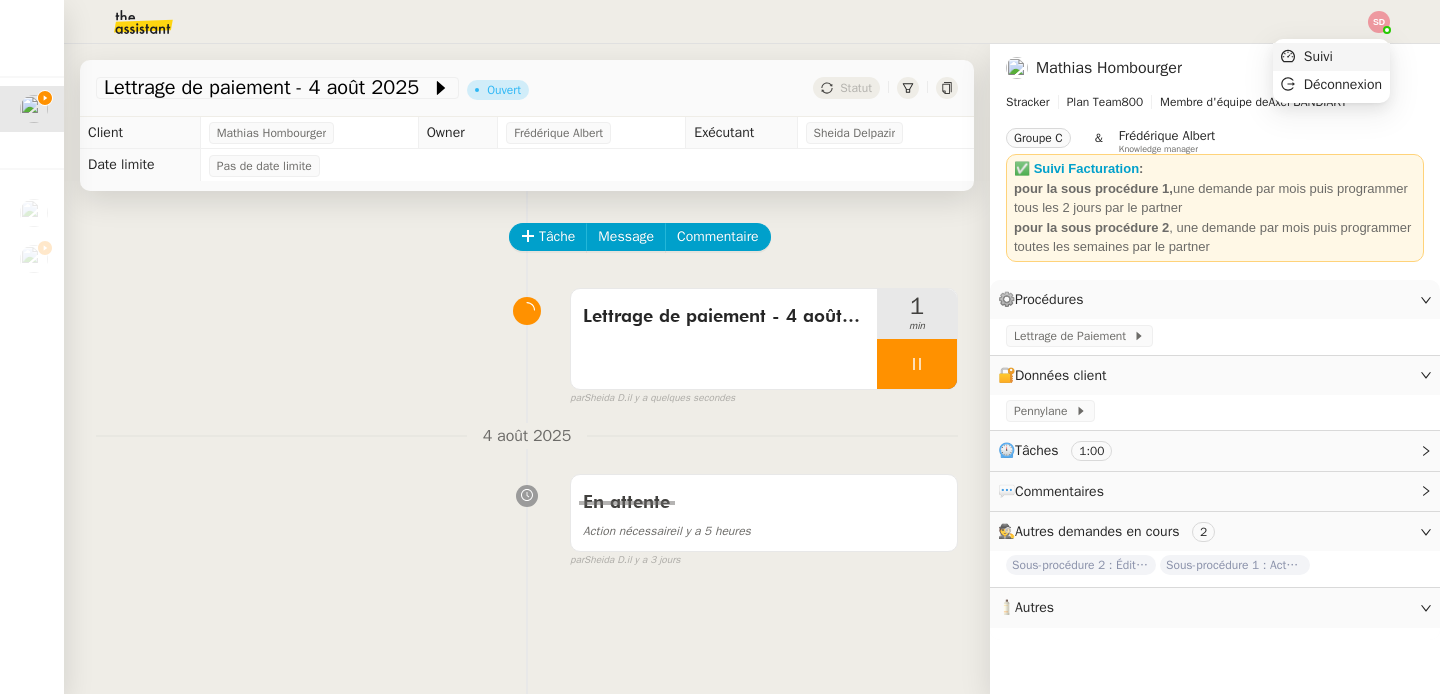 click on "Suivi" at bounding box center [1331, 57] 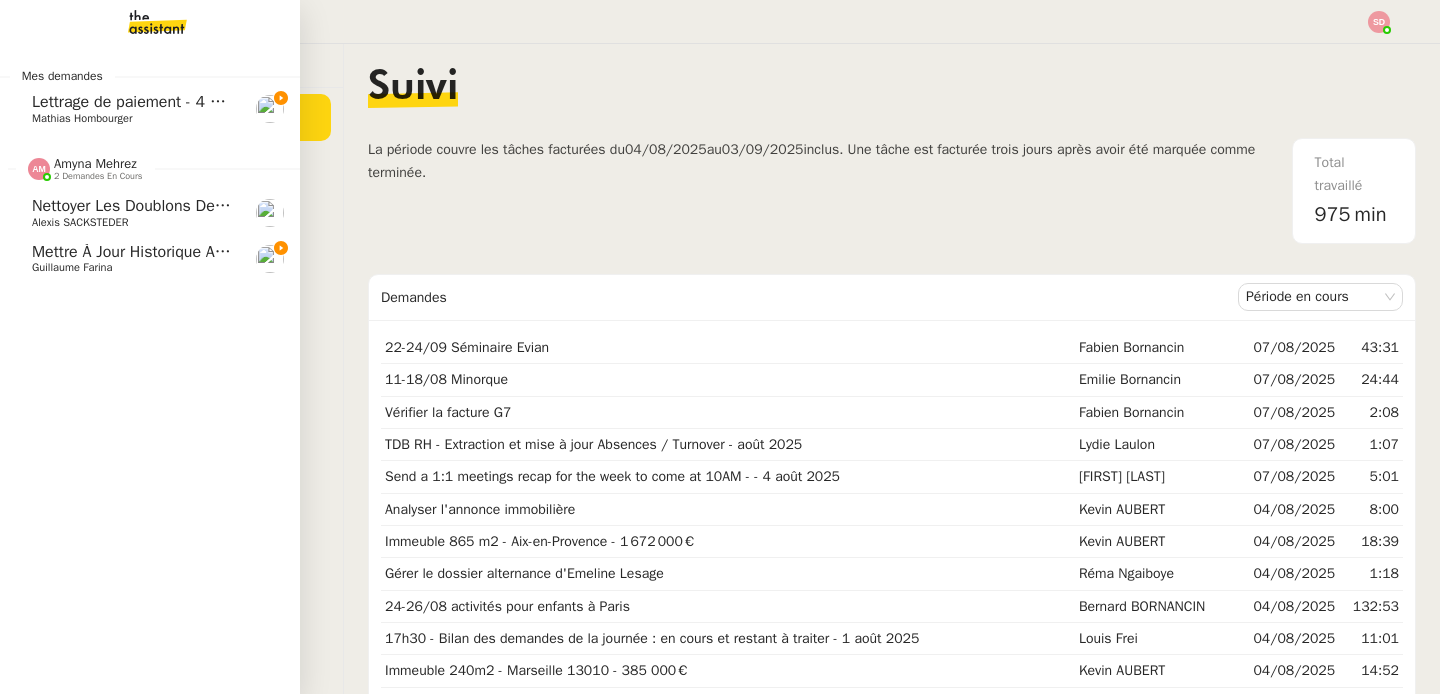 click on "2 demandes en cours" 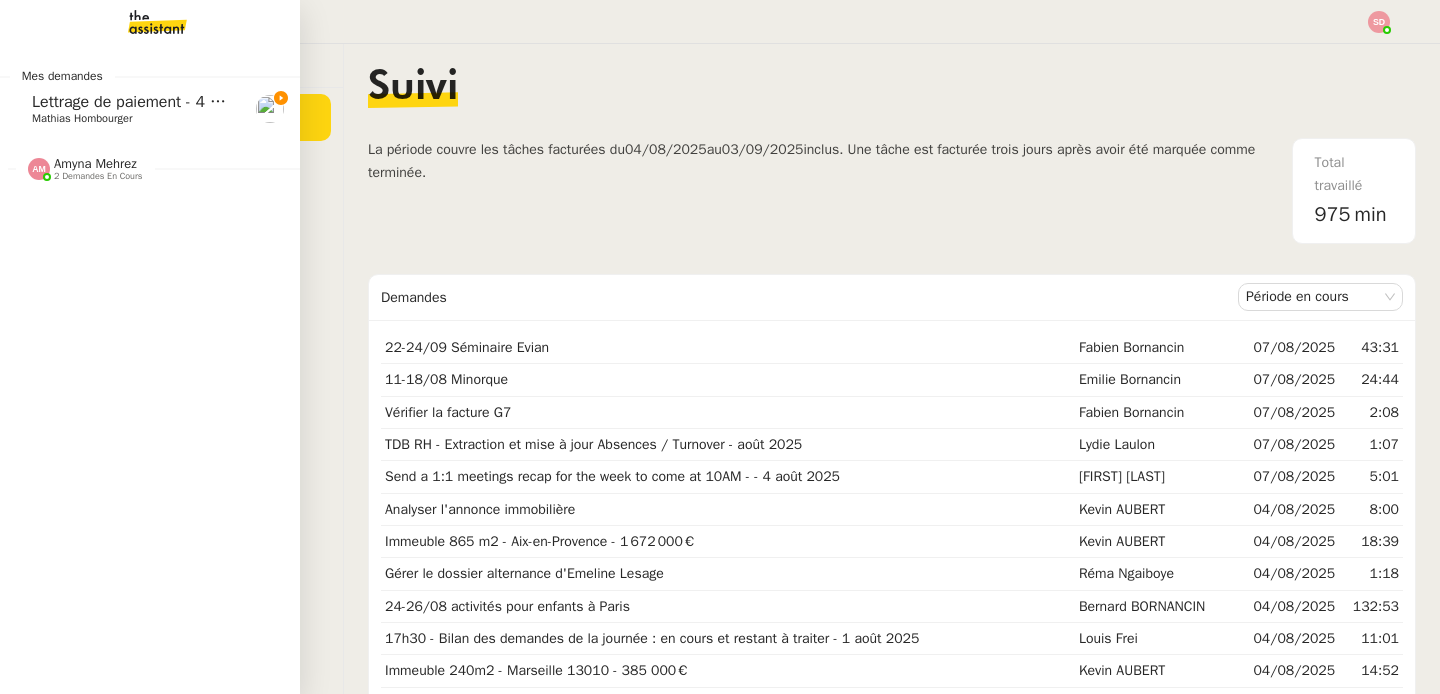 click on "Mathias Hombourger" 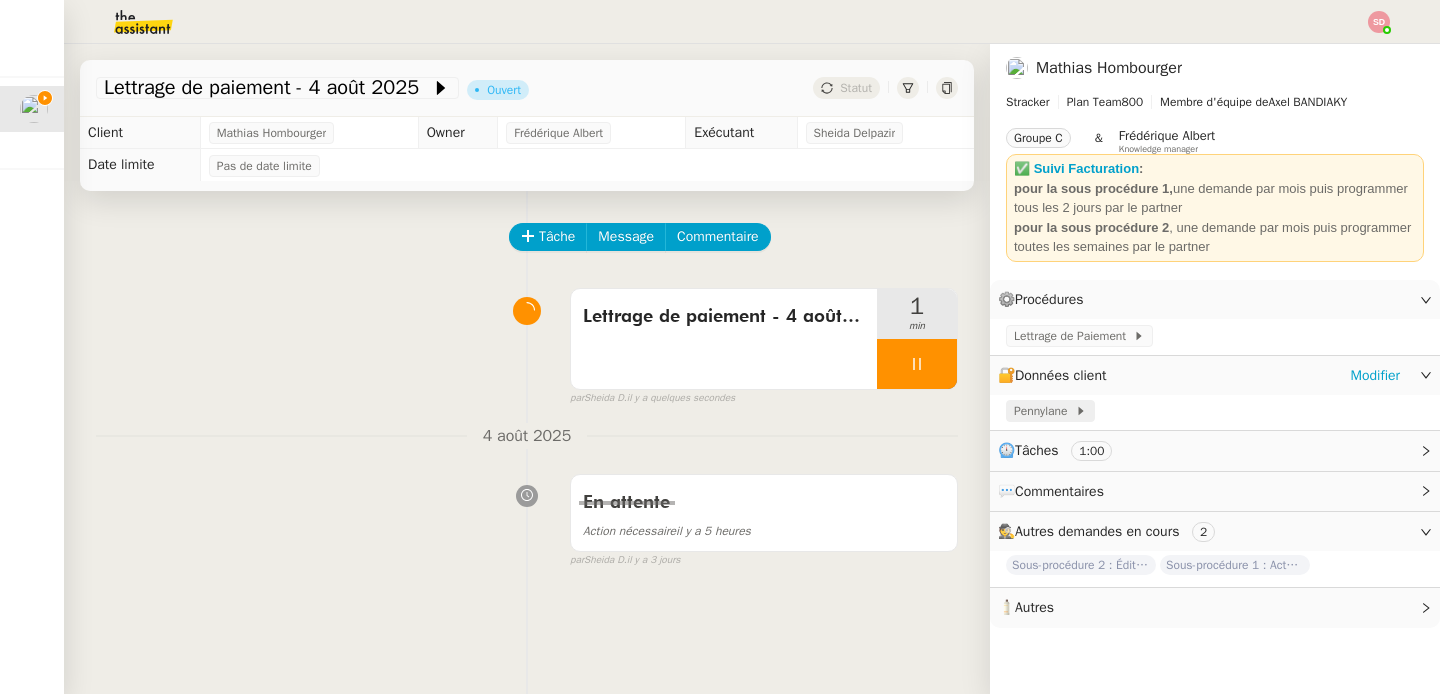 click on "Pennylane" 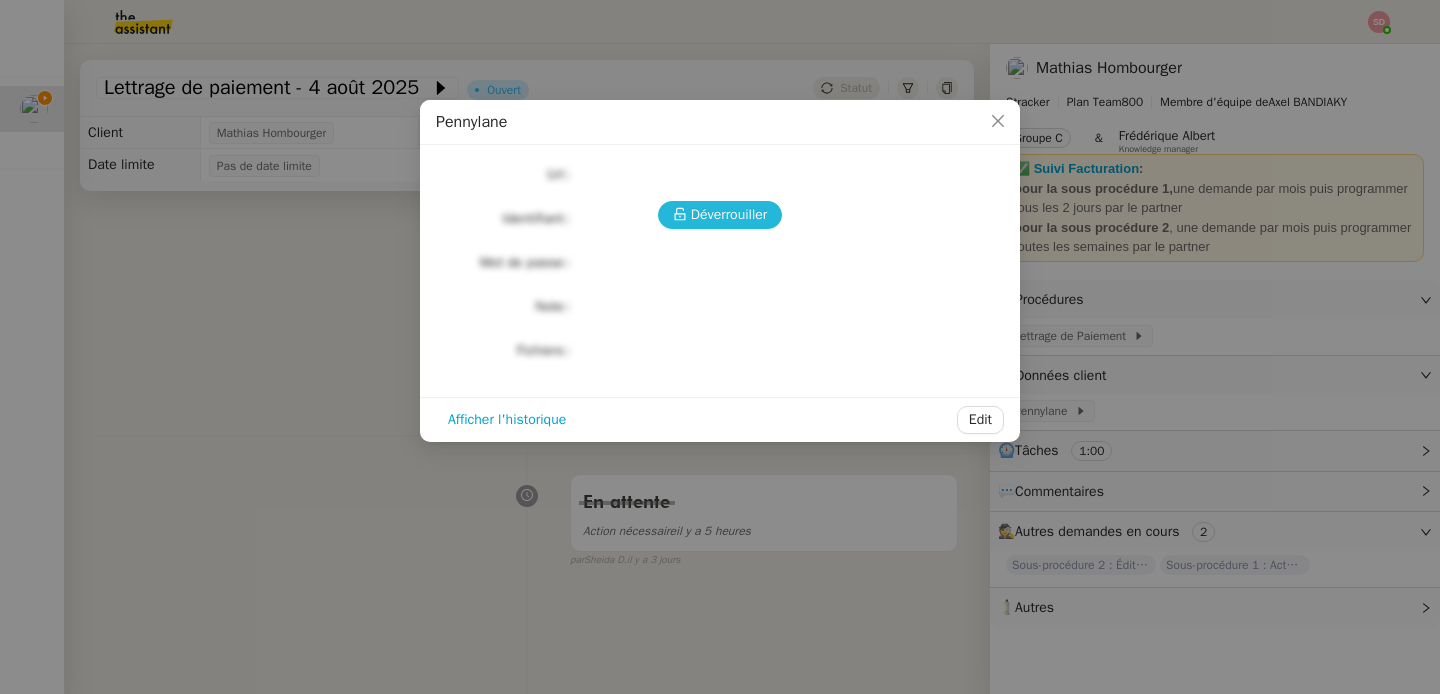 click on "Déverrouiller" at bounding box center [729, 214] 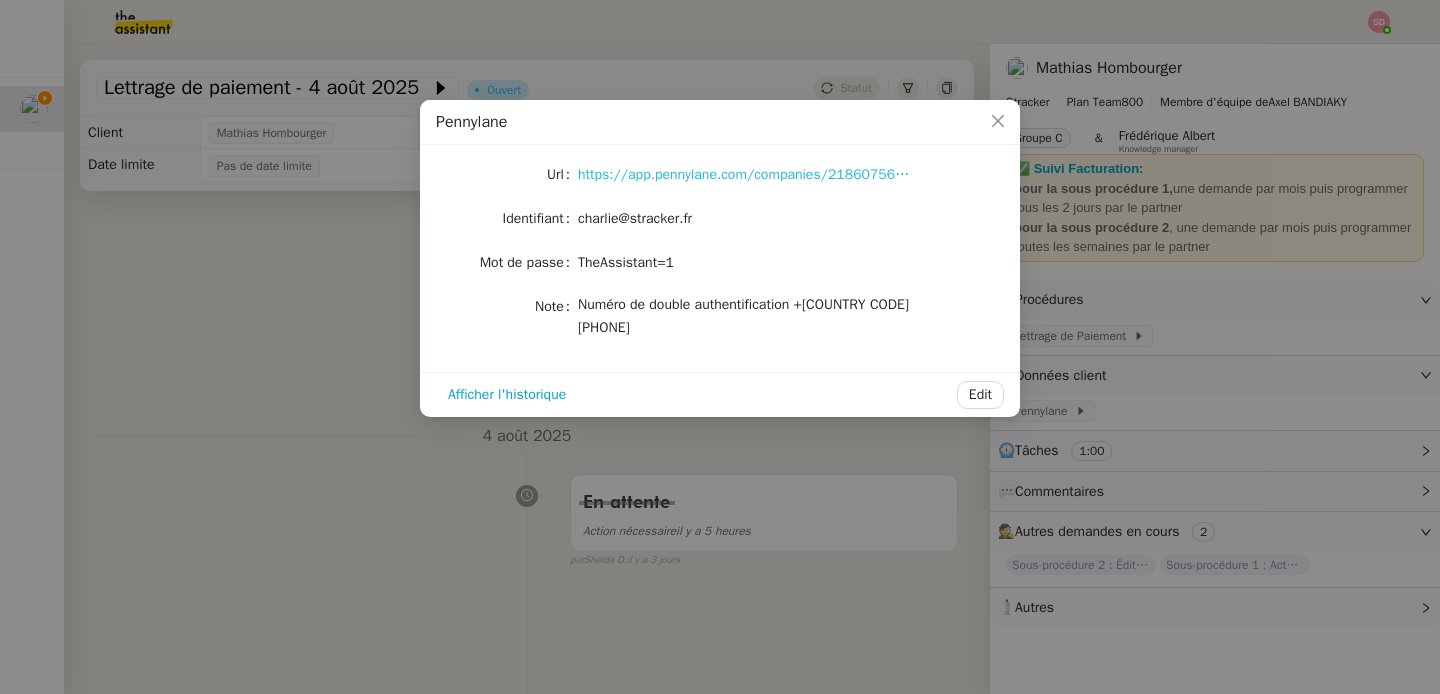 click on "https://app.pennylane.com/companies/21860756/welcome" 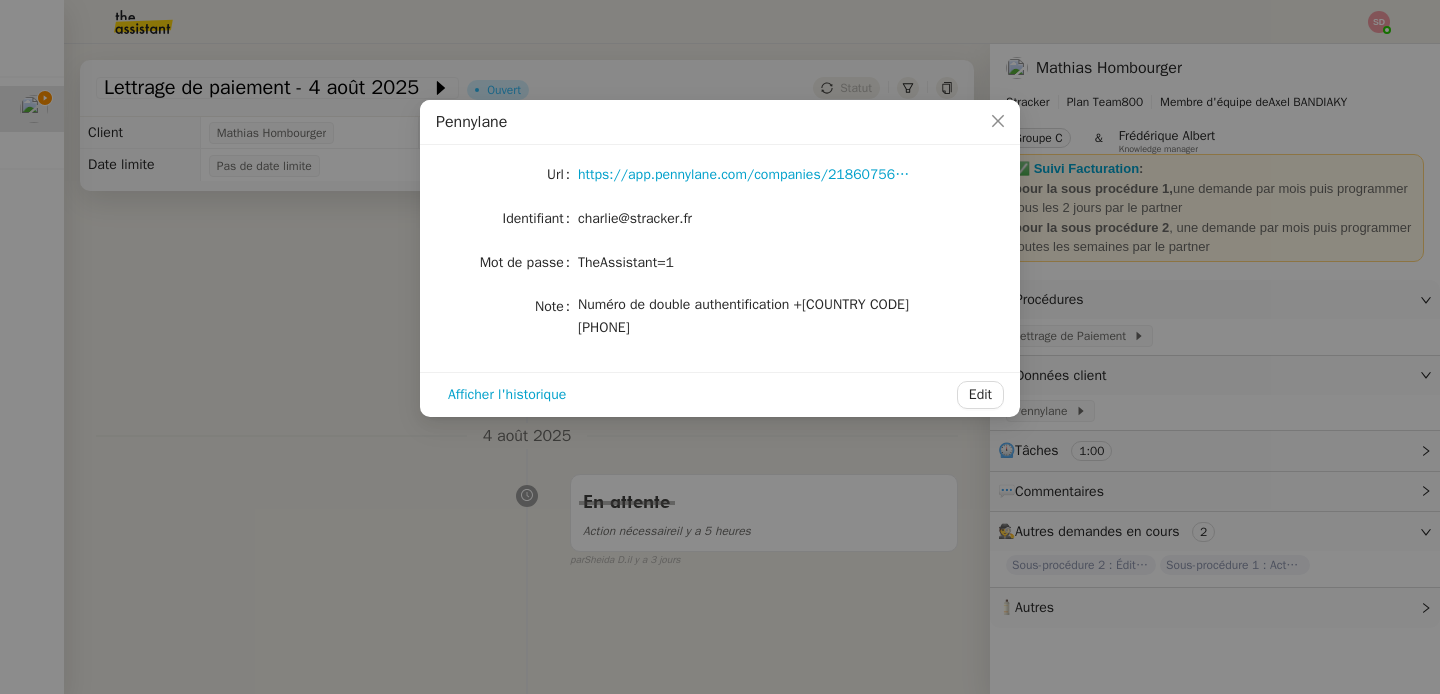 click on "TheAssistant=1" 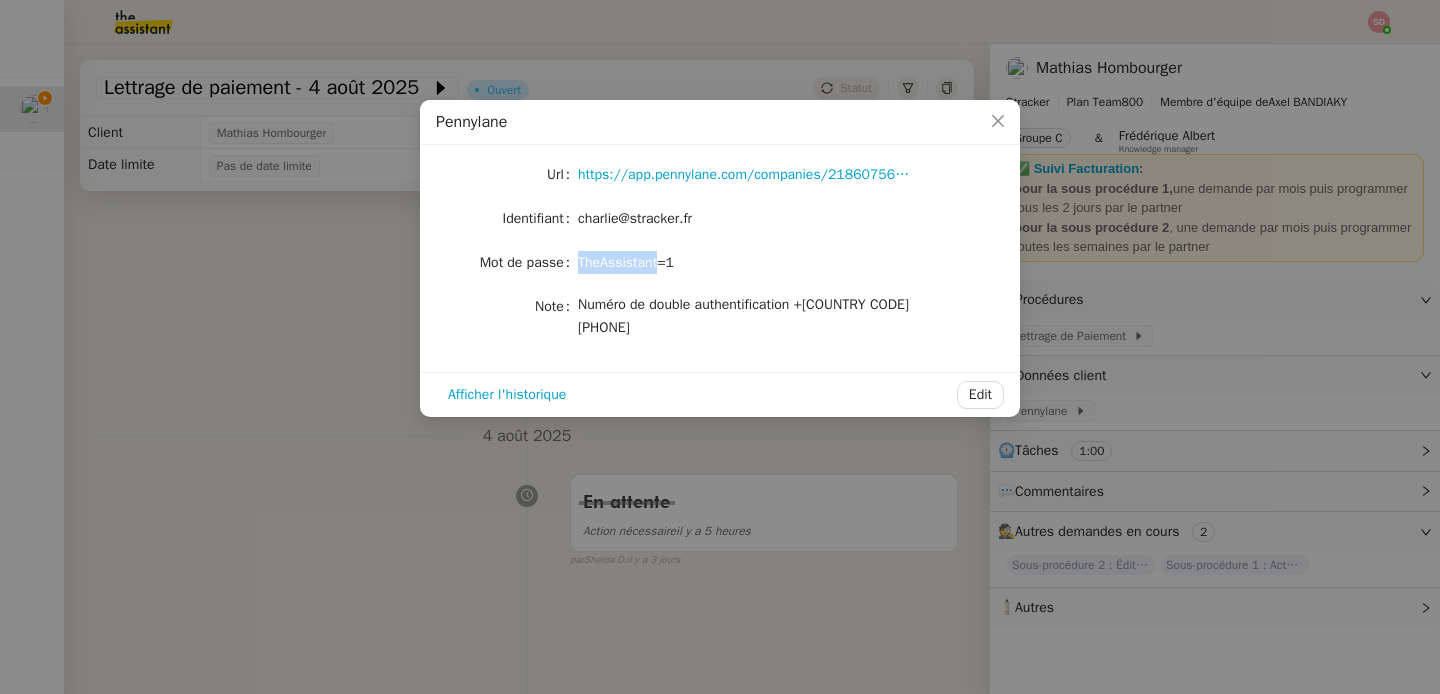 click on "TheAssistant=1" 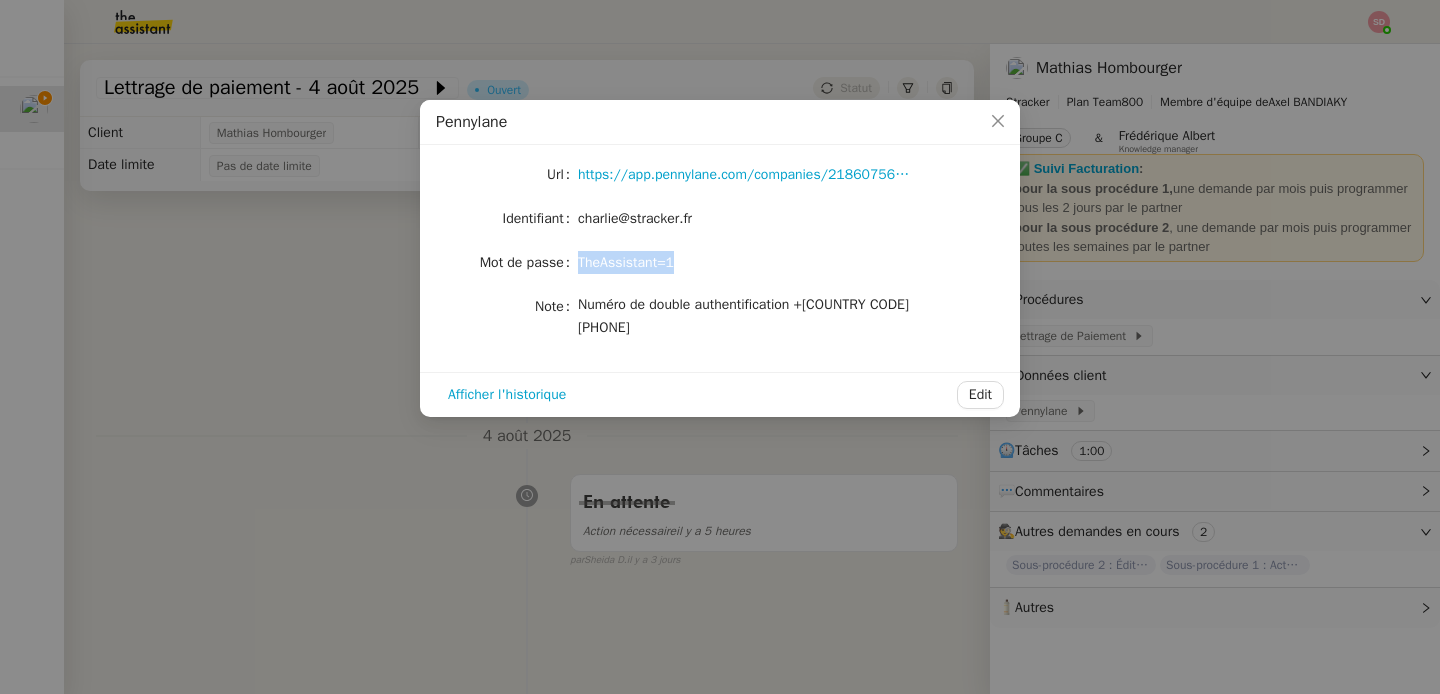 click on "TheAssistant=1" 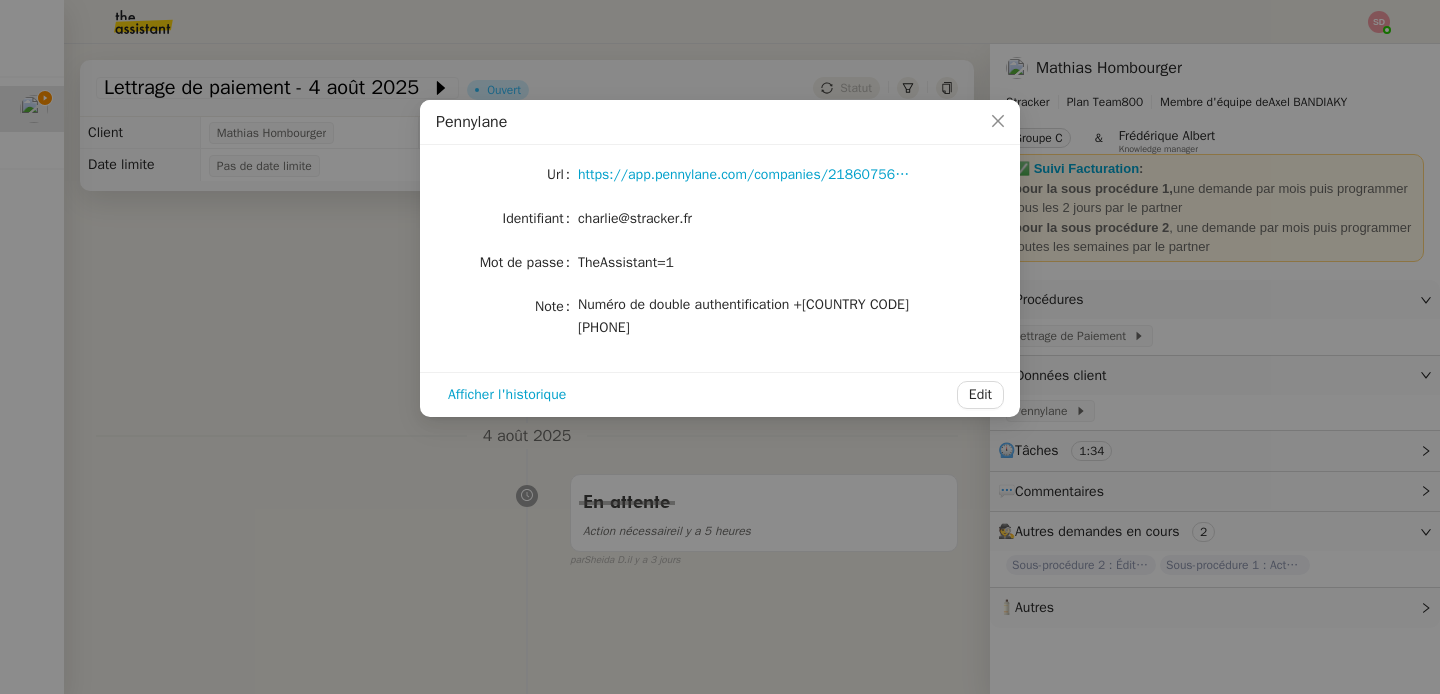click on "Pennylane Url https://app.pennylane.com/companies/21860756/welcome    Identifiant [EMAIL] Mot de passe TheAssistant=1 Note Numéro de double authentification +[PHONE_NUMBER] Afficher l'historique Edit" at bounding box center (720, 347) 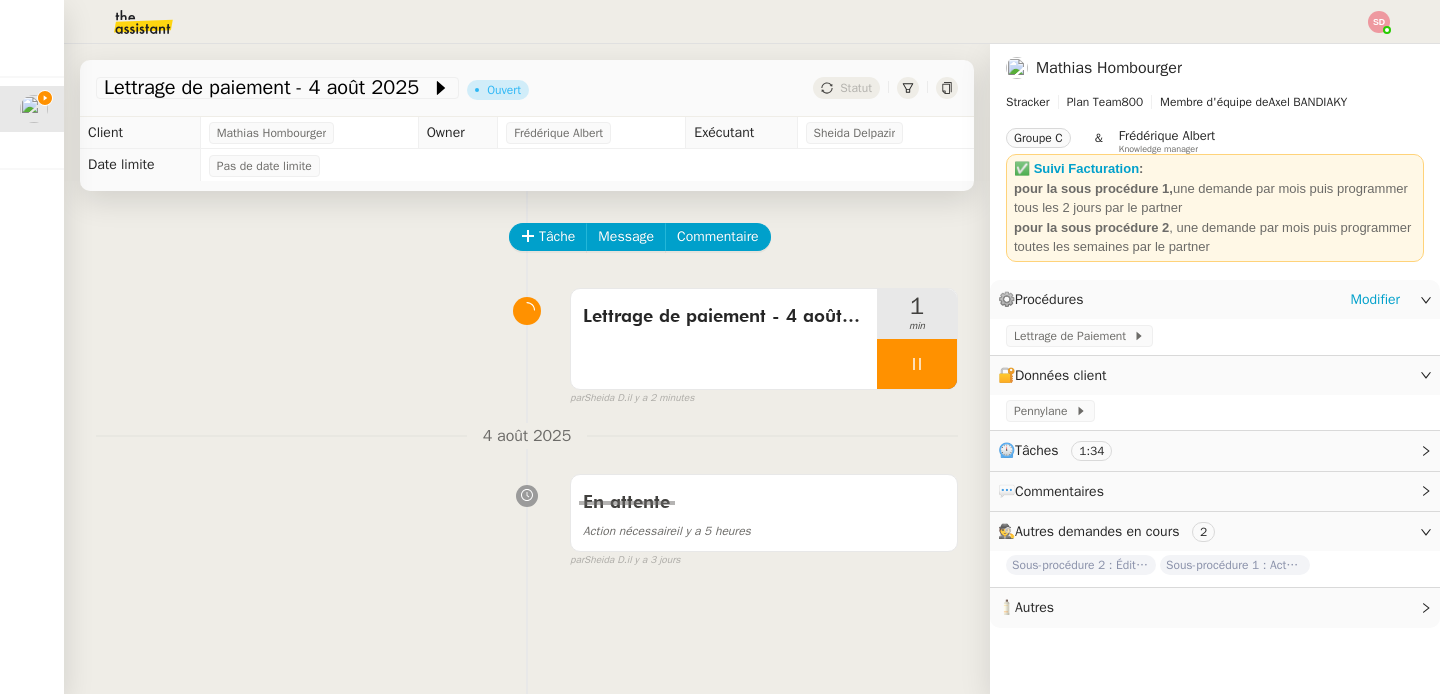 click on "Lettrage de Paiement" 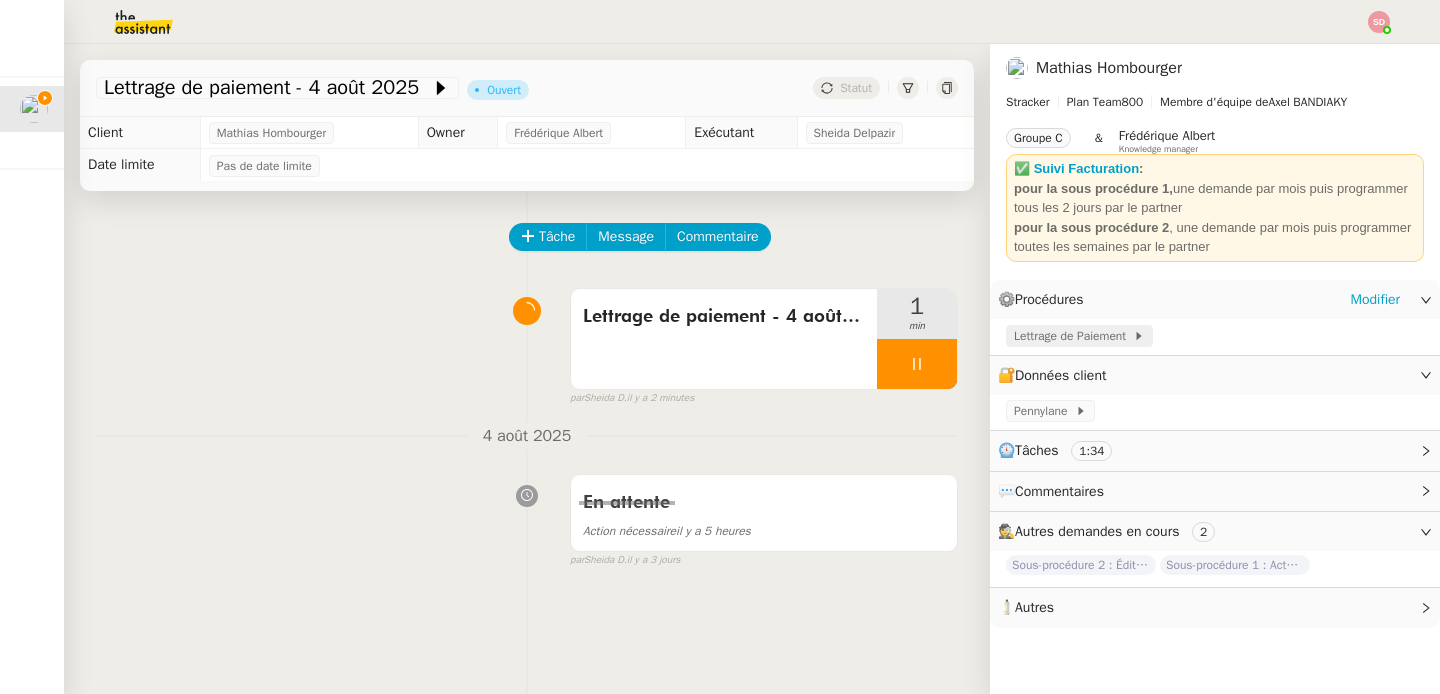 click on "Lettrage de Paiement" 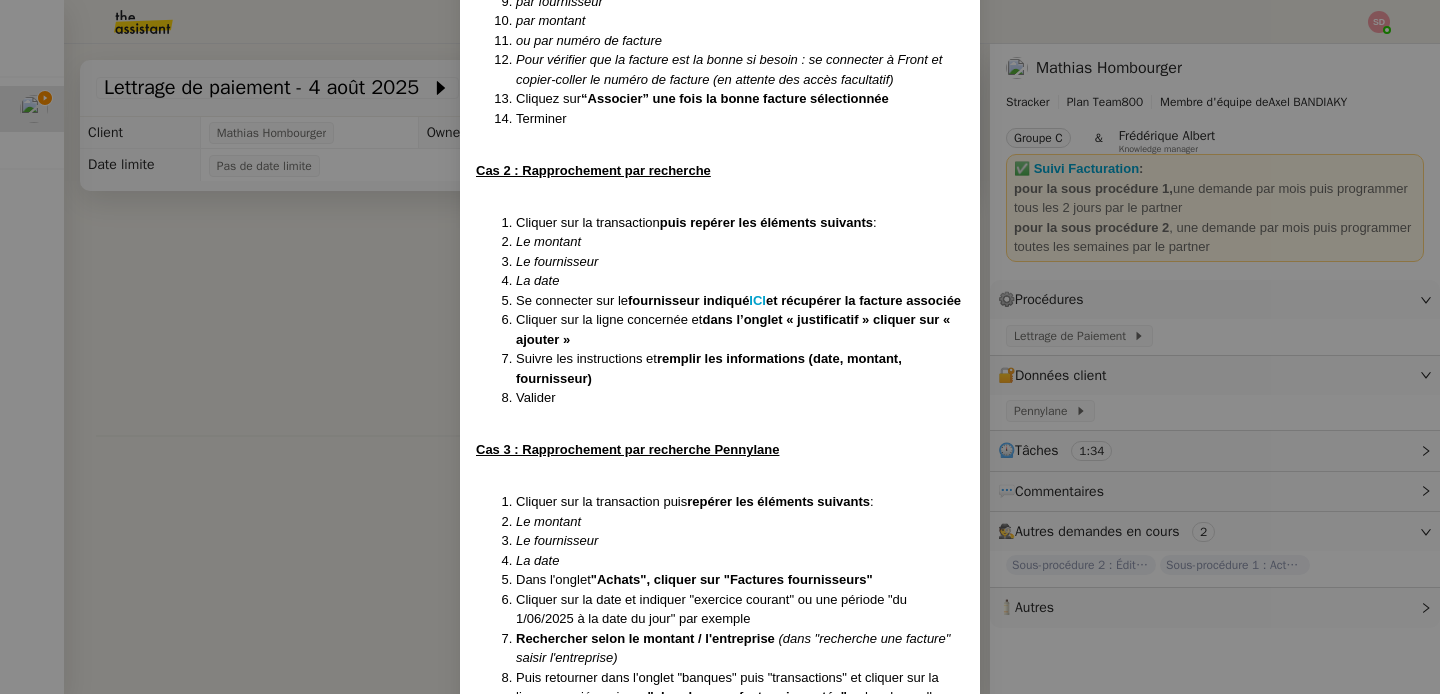 scroll, scrollTop: 2657, scrollLeft: 0, axis: vertical 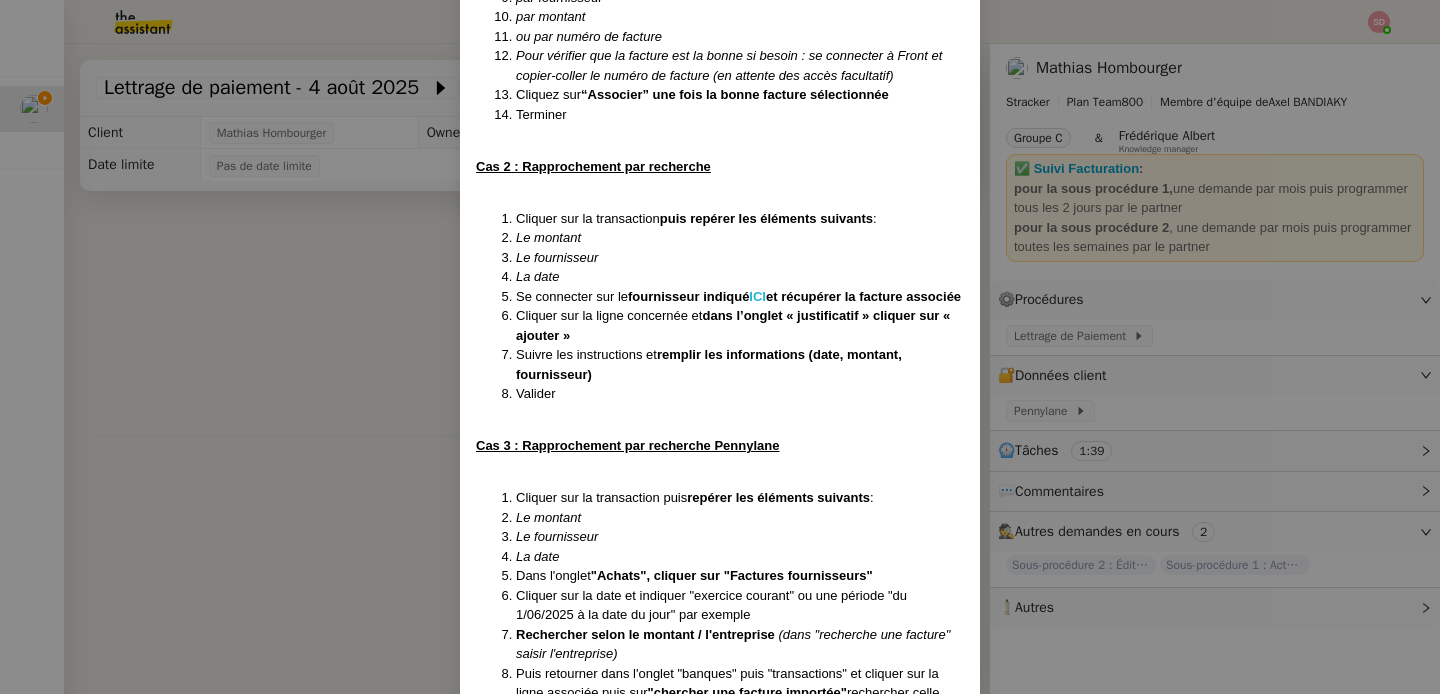 click on "ICI" at bounding box center [757, 296] 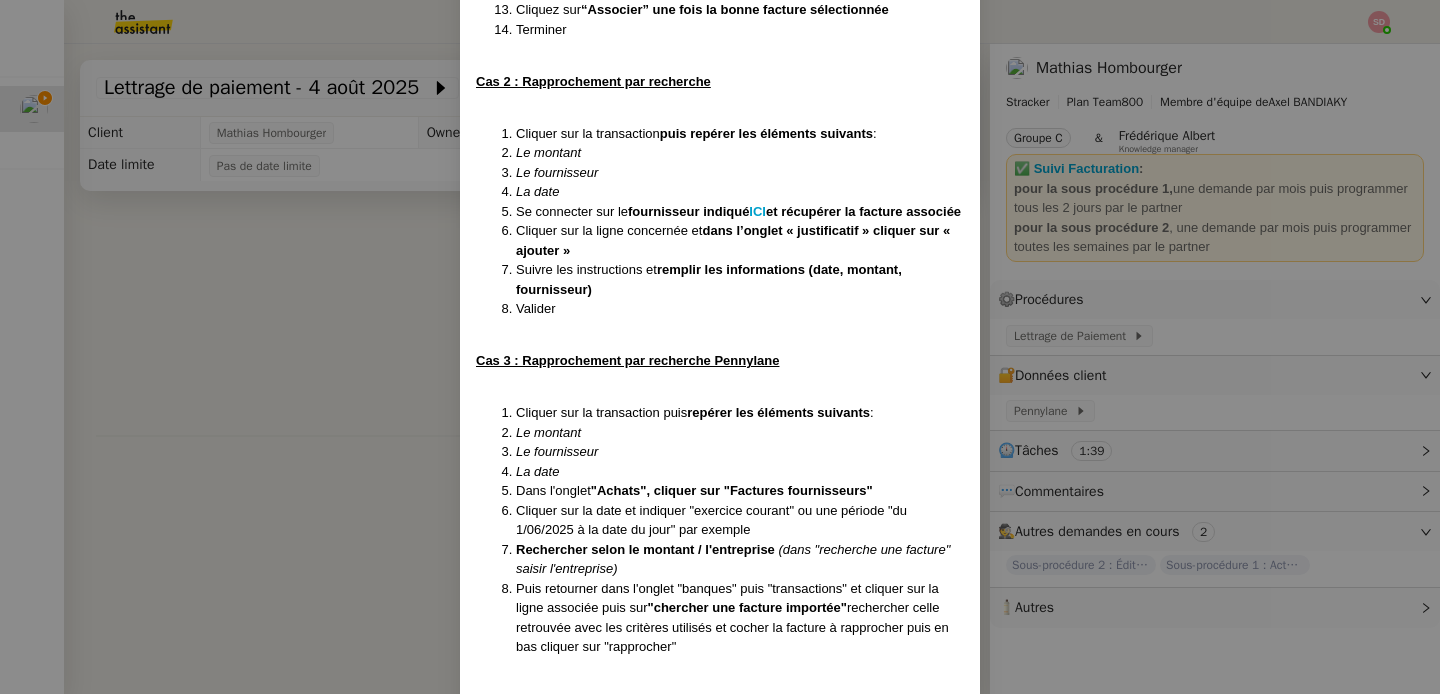 scroll, scrollTop: 3033, scrollLeft: 0, axis: vertical 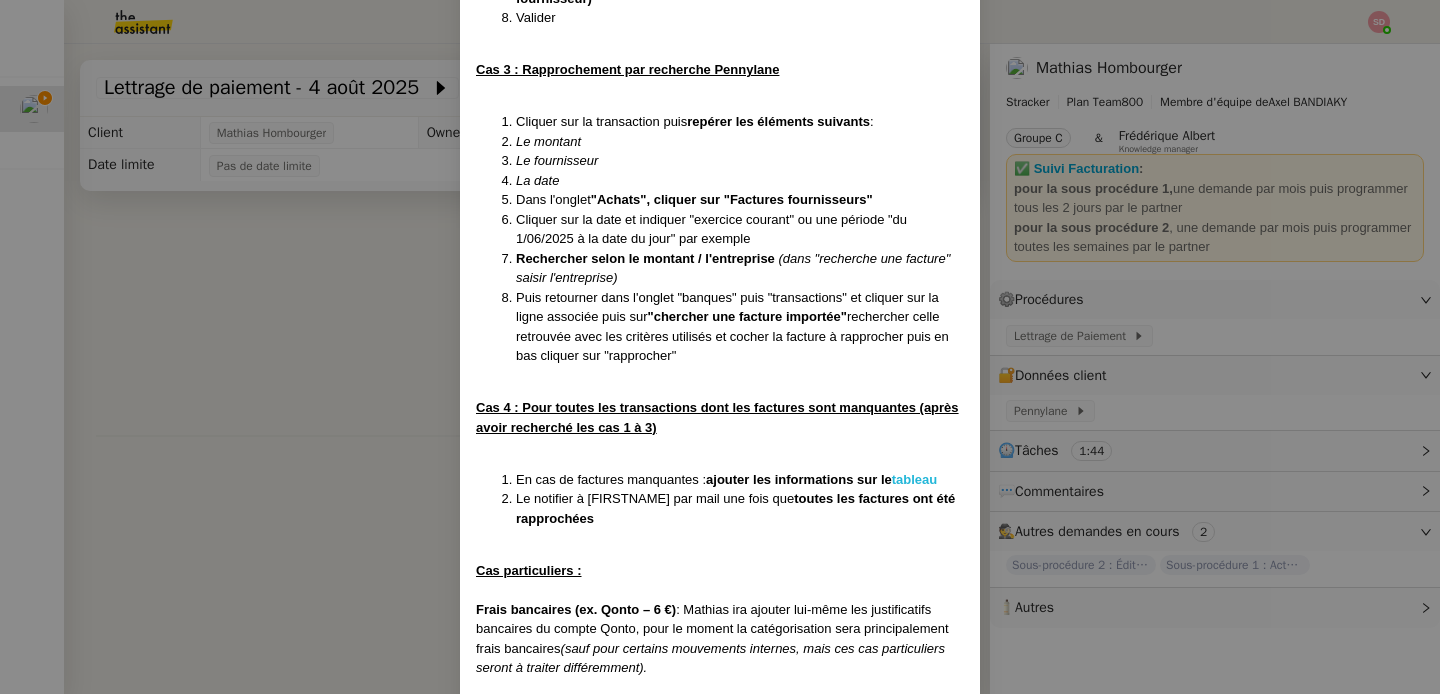 click on "tableau" at bounding box center [915, 479] 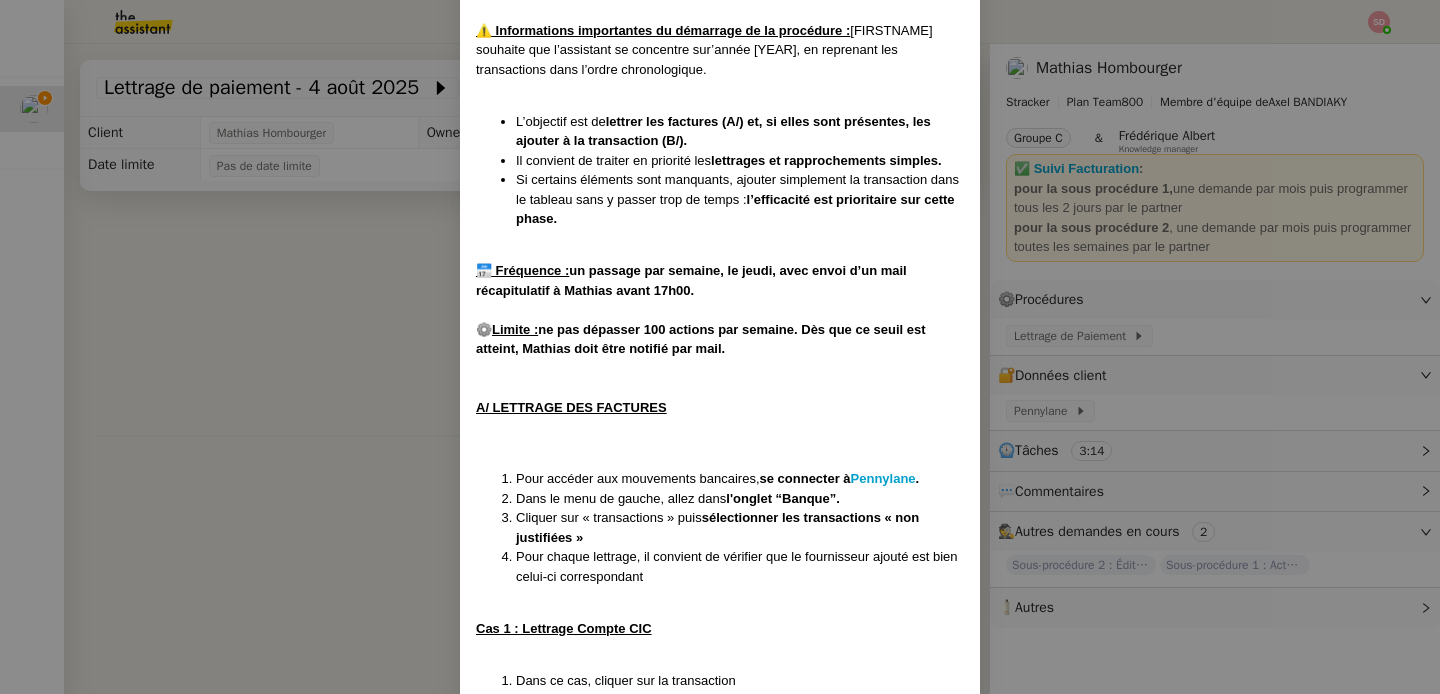 scroll, scrollTop: 417, scrollLeft: 0, axis: vertical 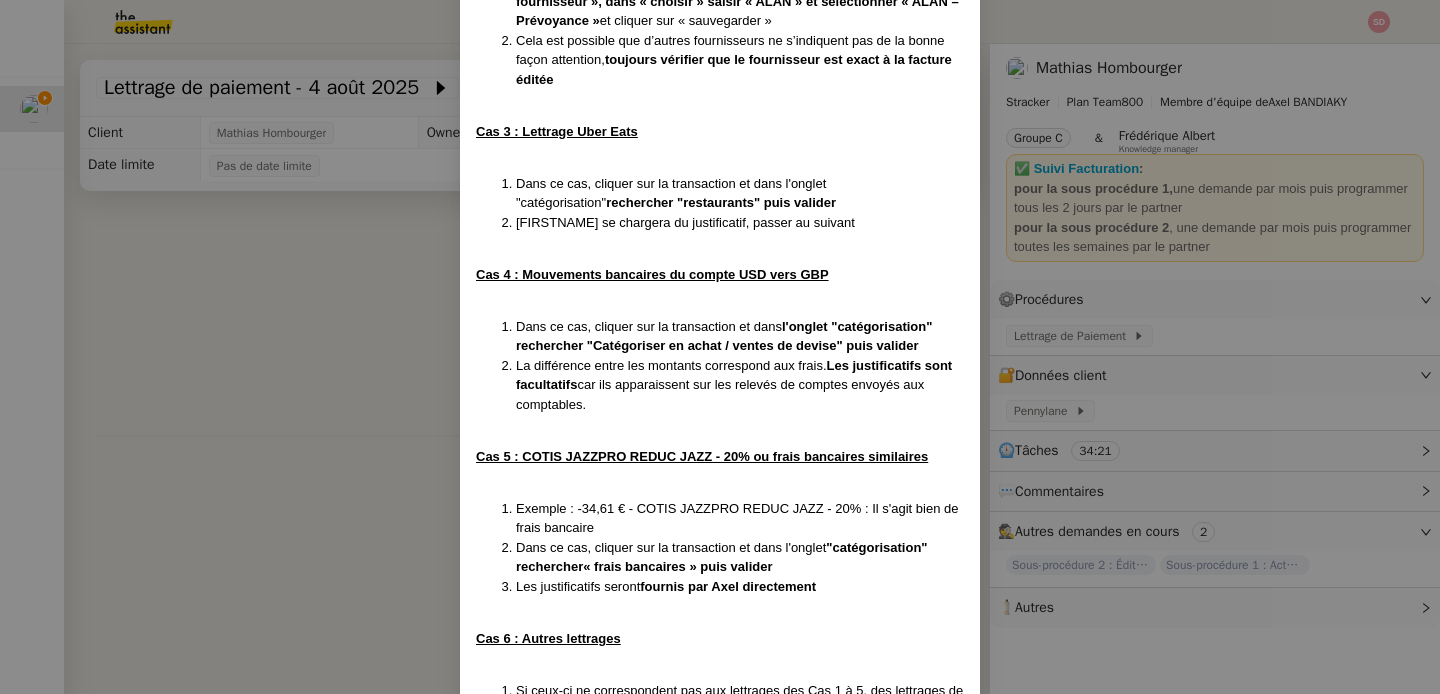 click on "Créée le [DAY]/[MONTH]/[YEAR] MAJ le [DAY]/[MONTH]/[YEAR]   Contexte :  Il s’agit ici d’effectuer les rapprochements bancaires de [FIRSTNAME] pour sa société afin que la pré-comptabilité soit régulièrement mise à jour et ainsi permettre que la transmise soit plus fluide auprès du comptable.   Les deux objectifs principaux ici sont : d'avoir une catégorie et un tiers associé à chaque transaction d'avoir une facture quand elle est disponible.     Déclenchement :   Automatique (1 demande par semaine)     Récurrence :   Hebdomadaire : actions à réaliser 1 fois par semaine – Jeudi (avec envoi d’un mail récapitulatif des actions consommées à chaque fois)   Précision :   en revanche, pour le tableau : le client regardera chaque vendredi.   Prochaine récurrence :    commencer au [DAY] [MONTH] sur Pennylane PROCÉDURE ⚠️ Informations importantes du démarrage de la procédure :   [FIRSTNAME] souhaite que l’assistant se concentre sur’année [YEAR], en reprenant les transactions dans l’ordre chronologique." at bounding box center (720, 347) 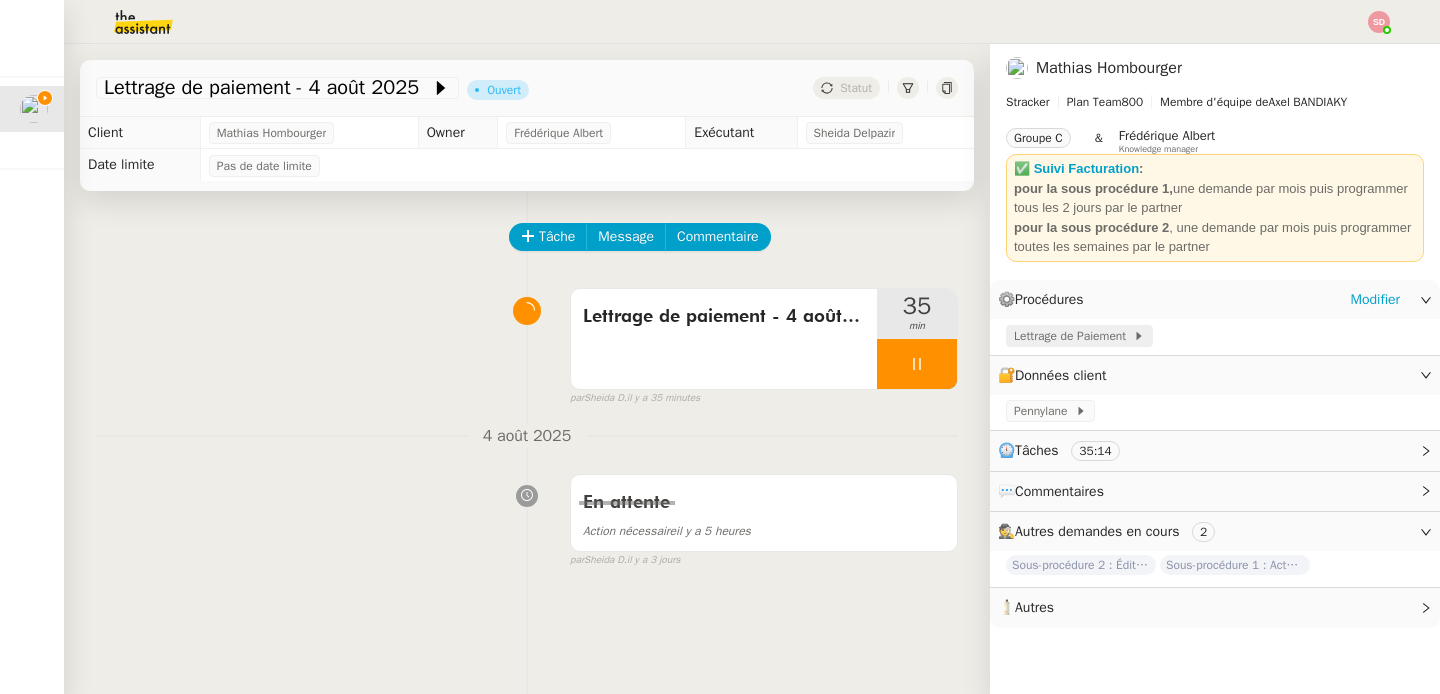 click on "Lettrage de Paiement" 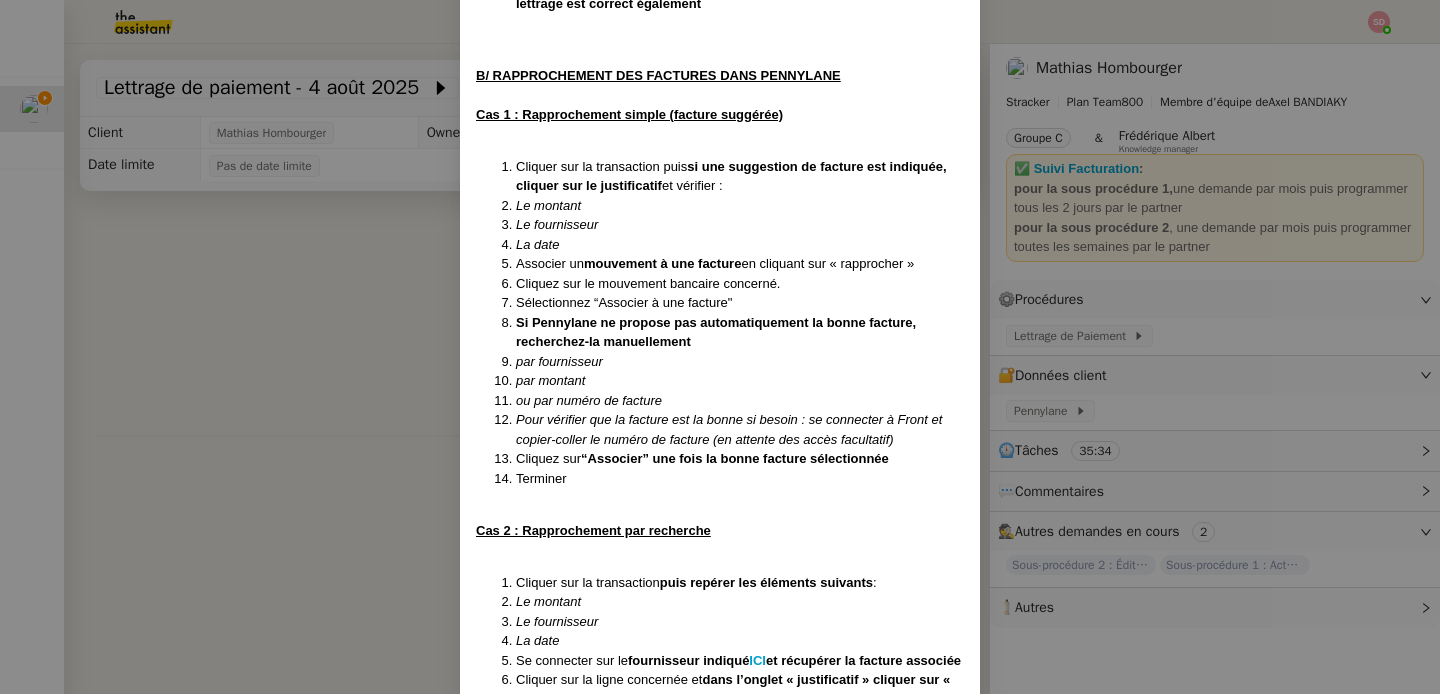 scroll, scrollTop: 3220, scrollLeft: 0, axis: vertical 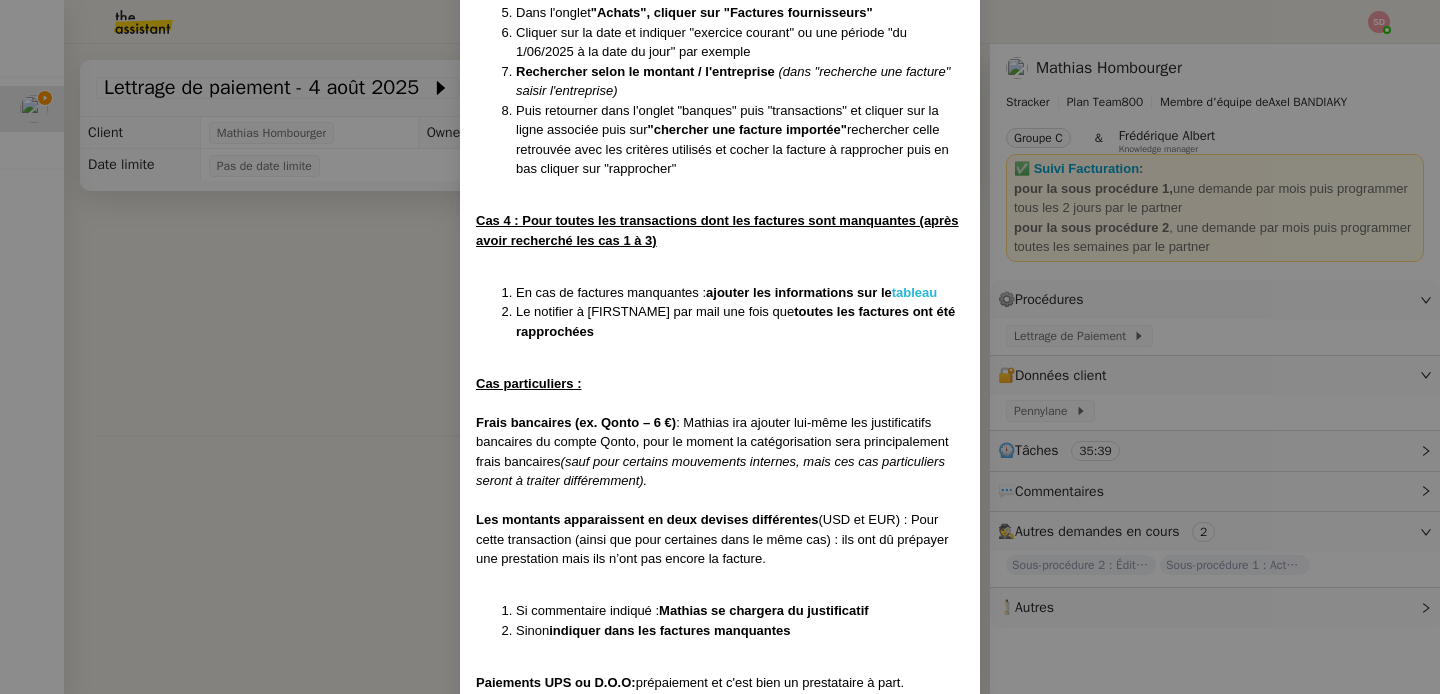 click on "tableau" at bounding box center [915, 292] 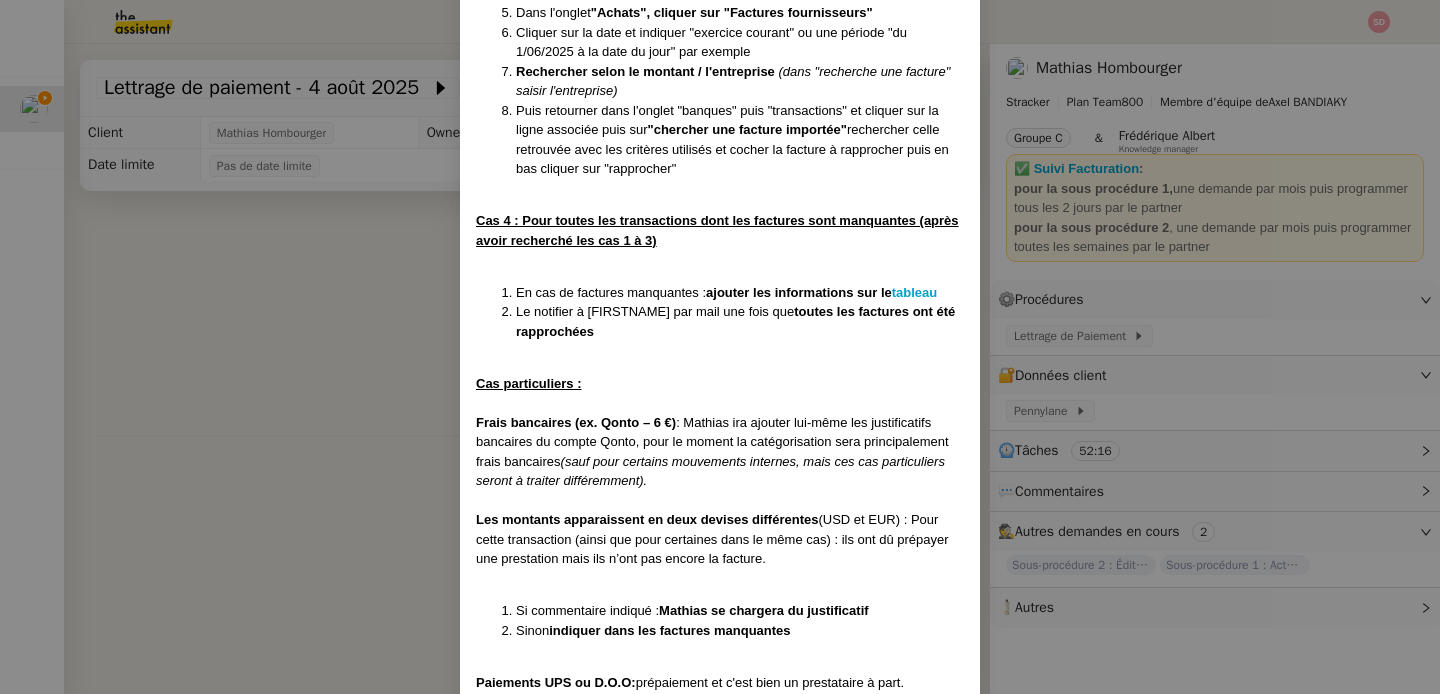 click on "Créée le [DAY]/[MONTH]/[YEAR] MAJ le [DAY]/[MONTH]/[YEAR]   Contexte :  Il s’agit ici d’effectuer les rapprochements bancaires de [FIRSTNAME] pour sa société afin que la pré-comptabilité soit régulièrement mise à jour et ainsi permettre que la transmise soit plus fluide auprès du comptable.   Les deux objectifs principaux ici sont : d'avoir une catégorie et un tiers associé à chaque transaction d'avoir une facture quand elle est disponible.     Déclenchement :   Automatique (1 demande par semaine)     Récurrence :   Hebdomadaire : actions à réaliser 1 fois par semaine – Jeudi (avec envoi d’un mail récapitulatif des actions consommées à chaque fois)   Précision :   en revanche, pour le tableau : le client regardera chaque vendredi.   Prochaine récurrence :    commencer au [DAY] [MONTH] sur Pennylane PROCÉDURE ⚠️ Informations importantes du démarrage de la procédure :   [FIRSTNAME] souhaite que l’assistant se concentre sur’année [YEAR], en reprenant les transactions dans l’ordre chronologique." at bounding box center [720, 347] 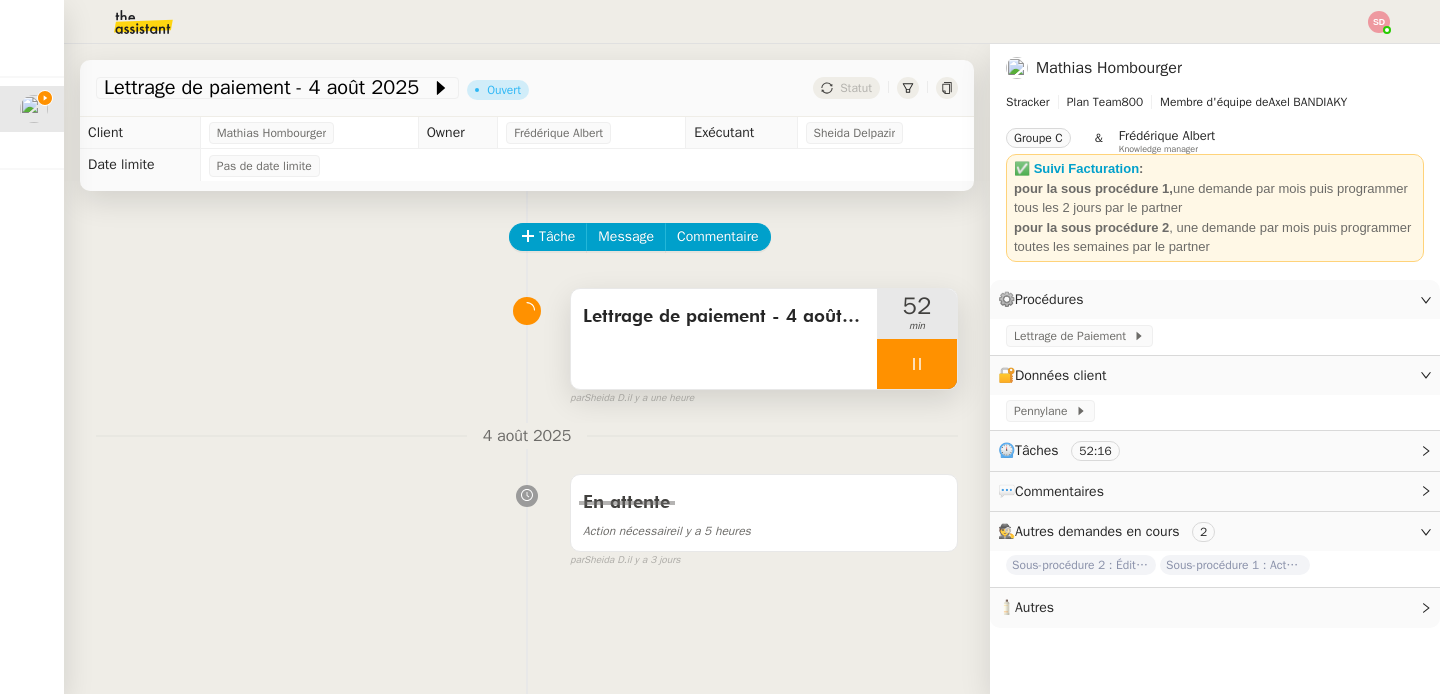 click at bounding box center (917, 364) 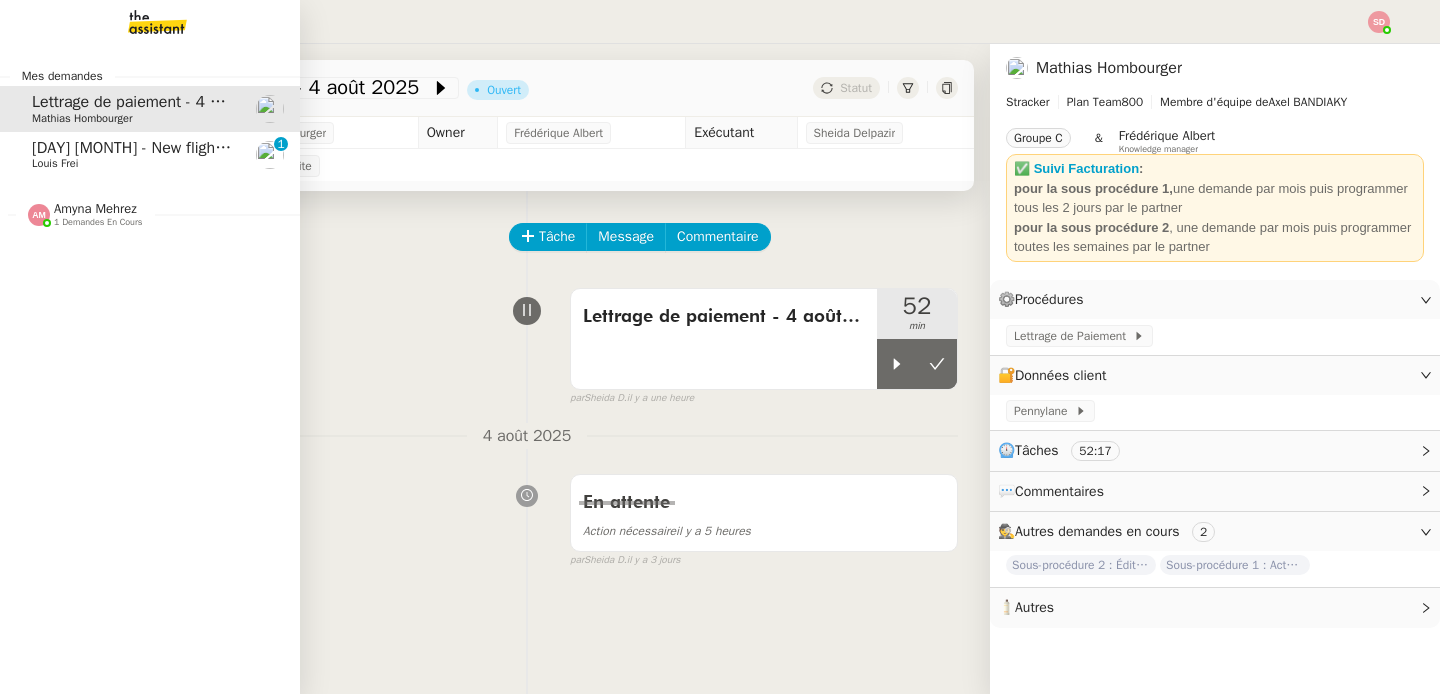 click on "10th April - New flight request - [FIRST] [LAST]    [FIRST] [LAST]     0   1   2   3   4   5   6   7   8   9" 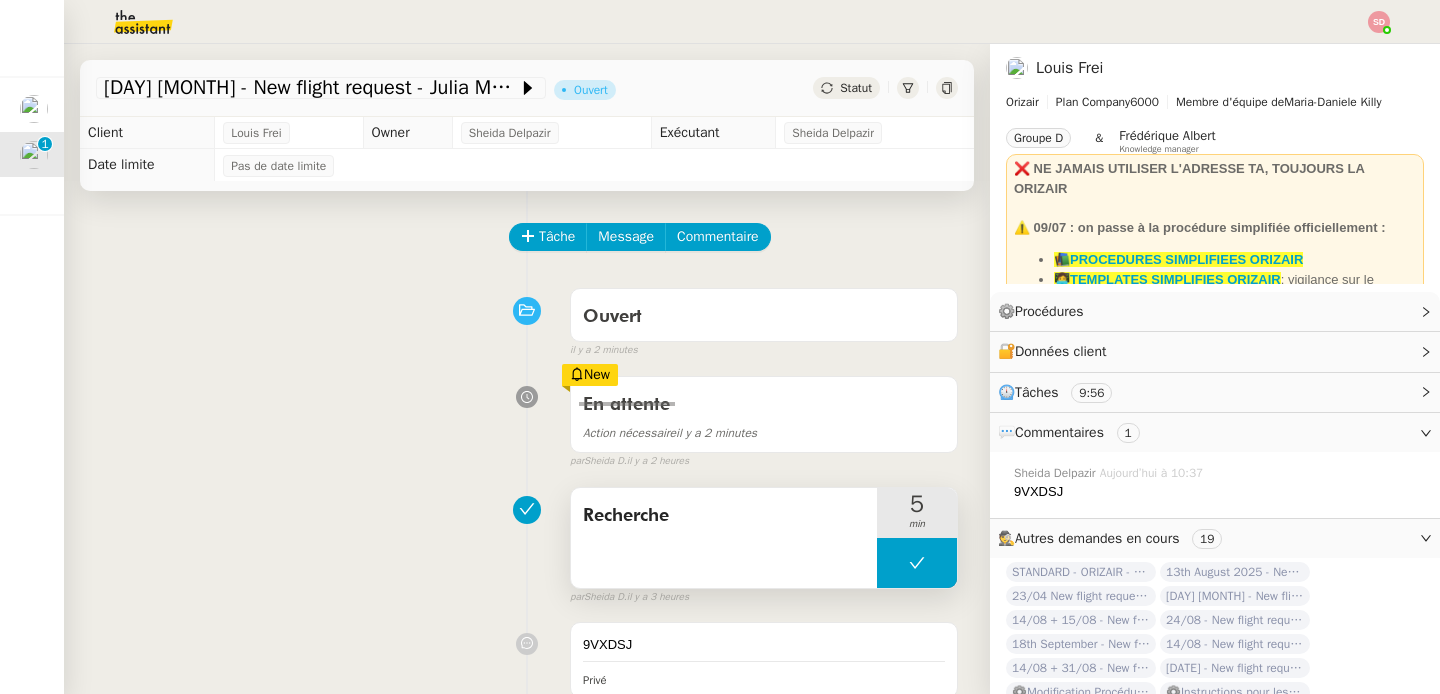 click at bounding box center (917, 563) 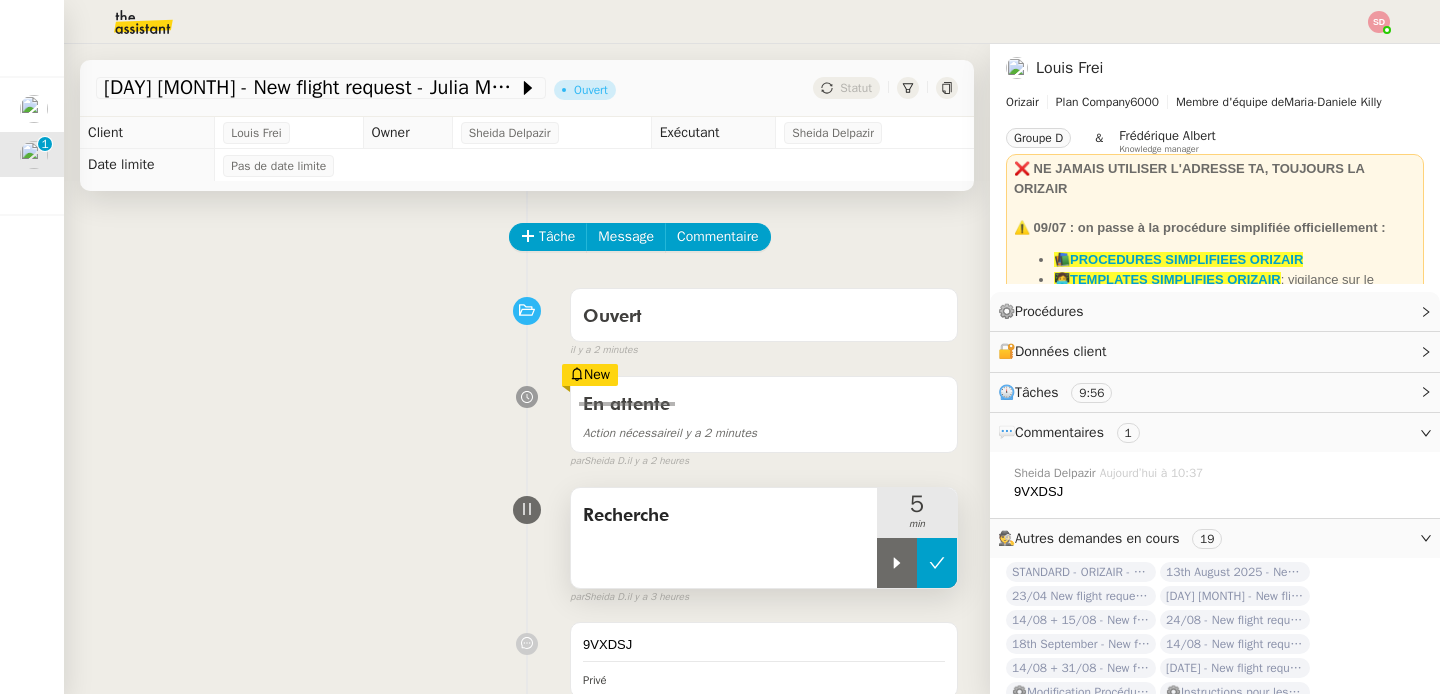 click 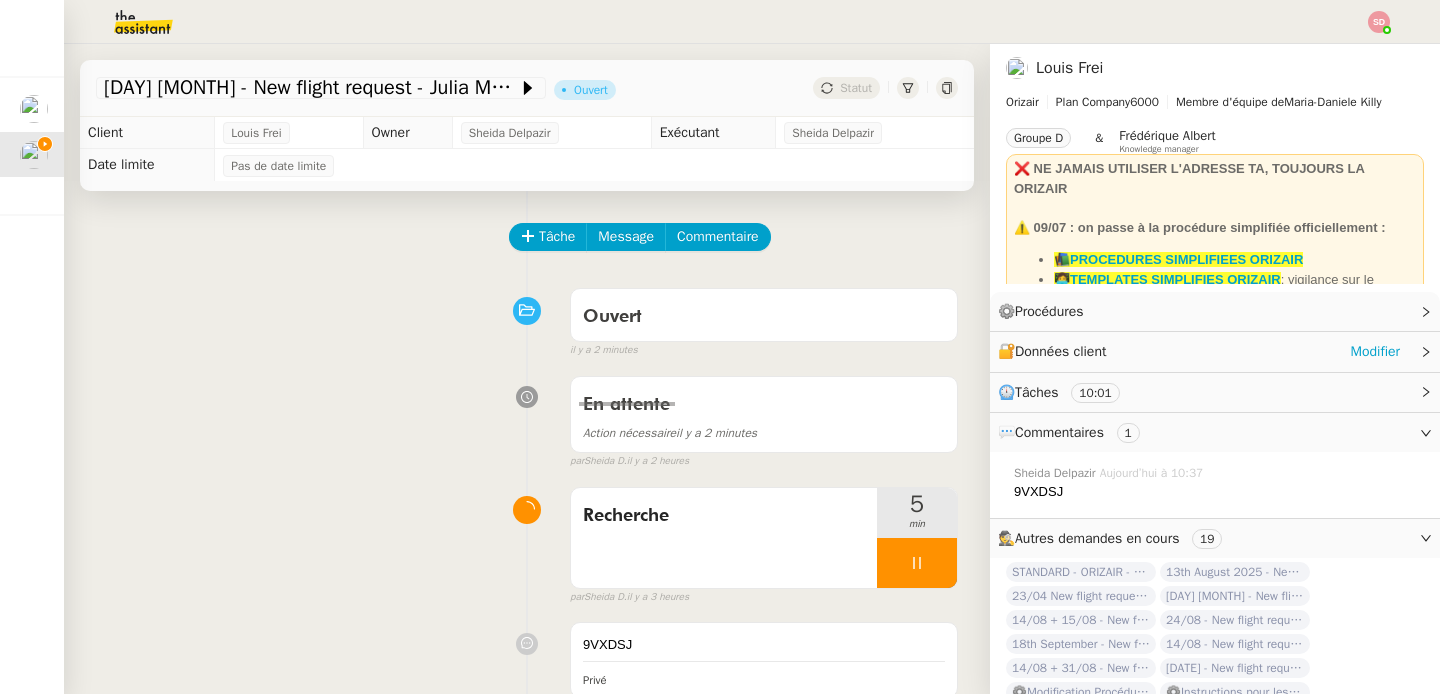 click on "🔐  Données client     Modifier" 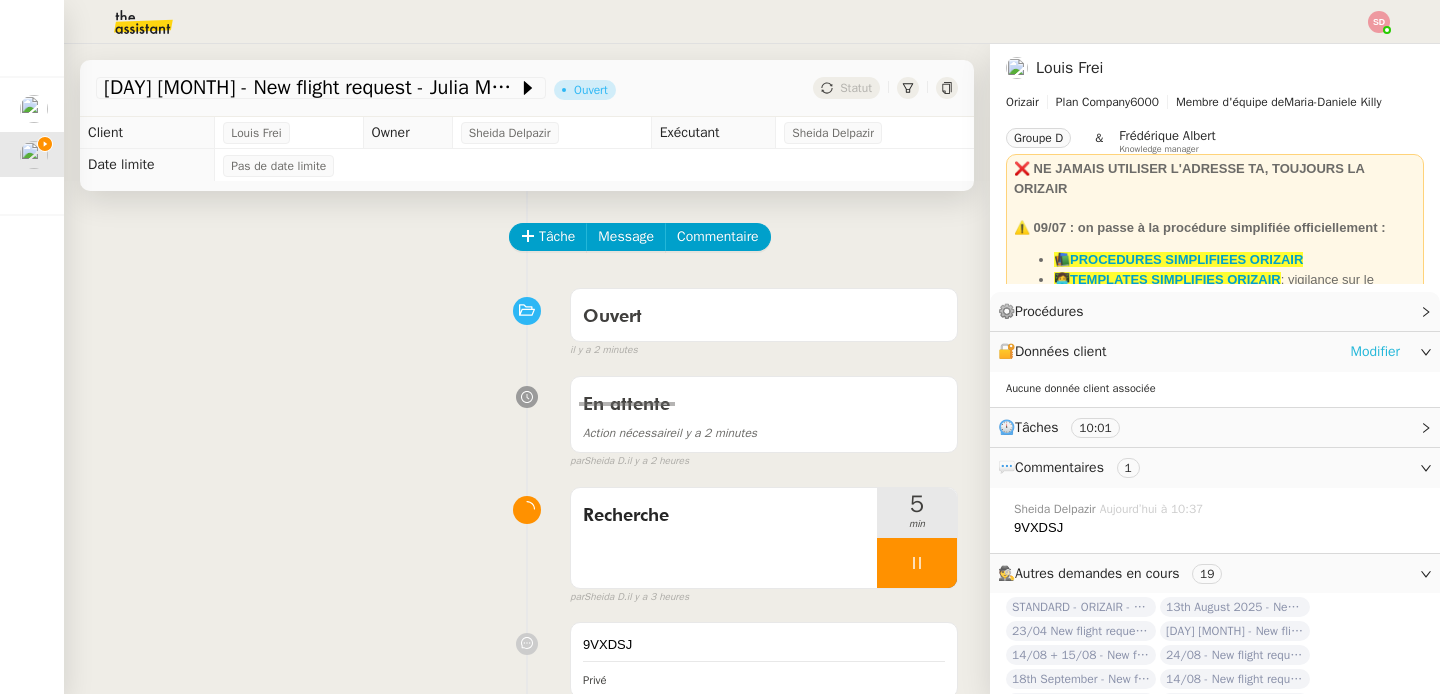 click on "Modifier" 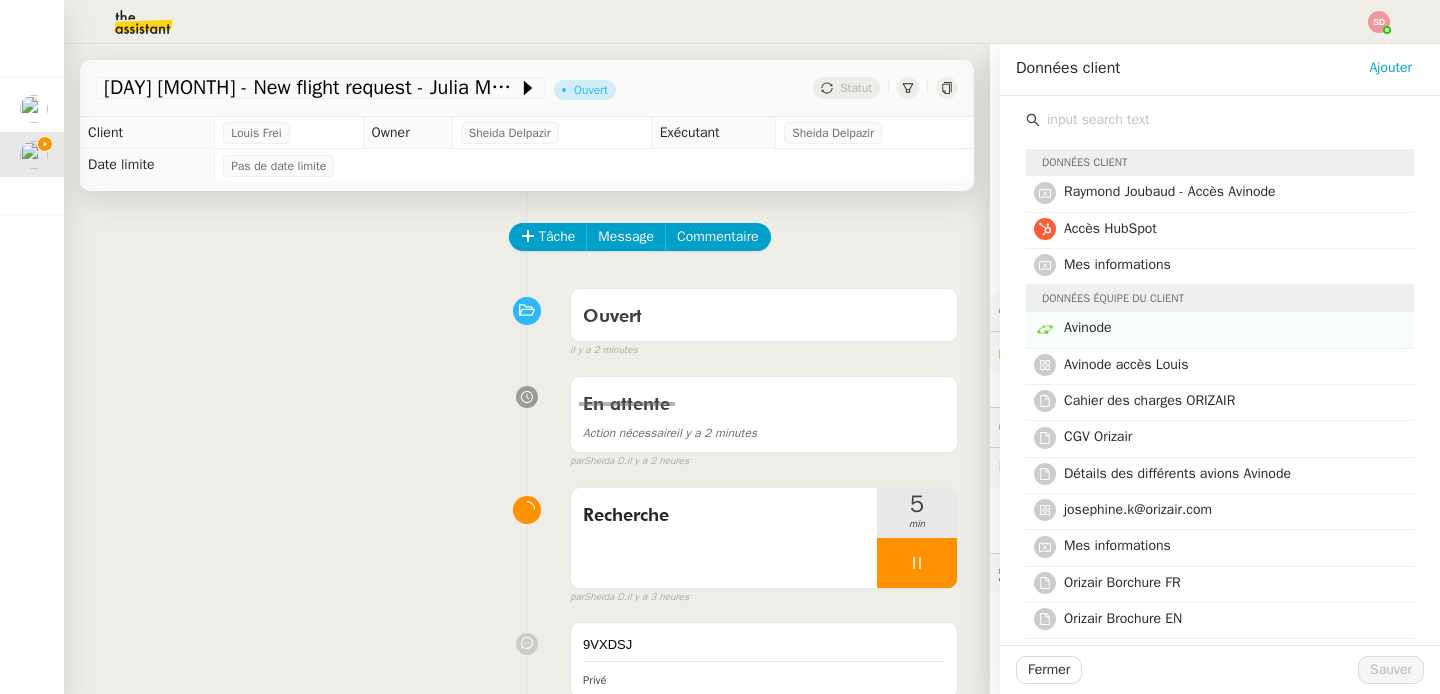 click on "Avinode" 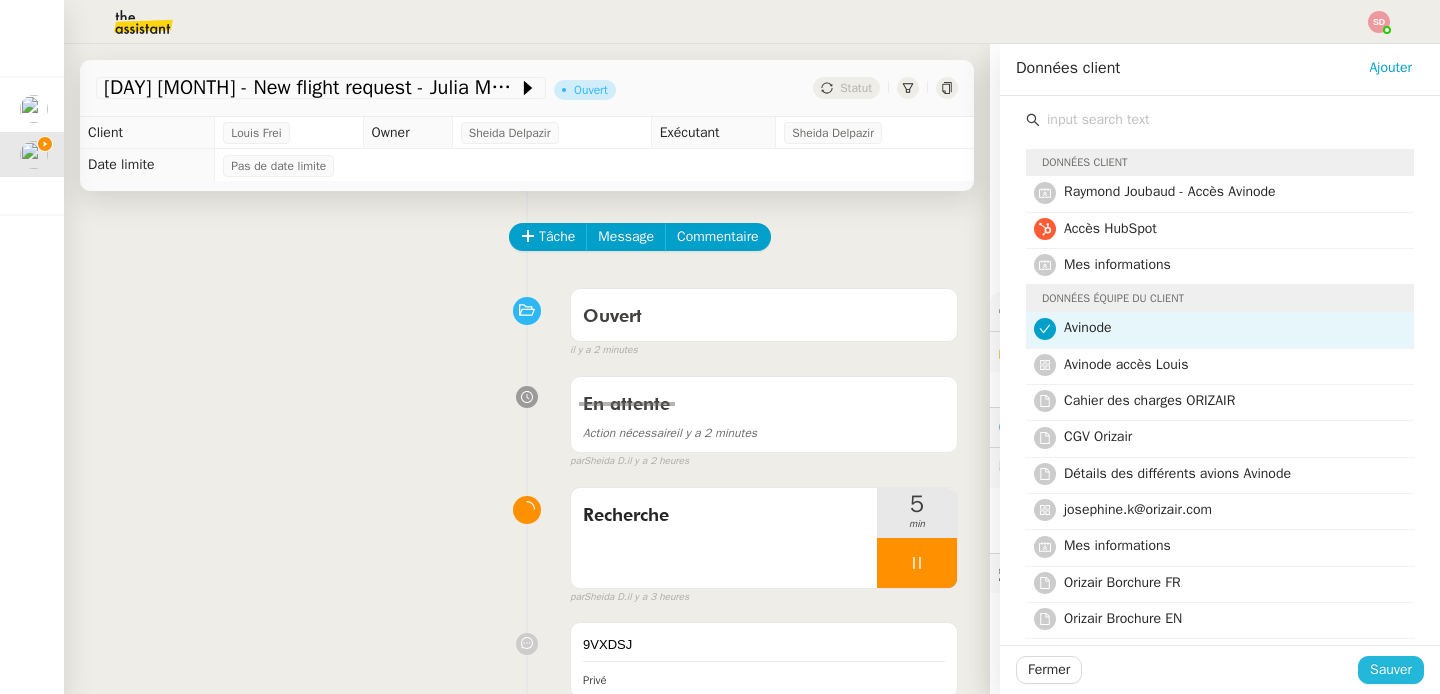 click on "Sauver" 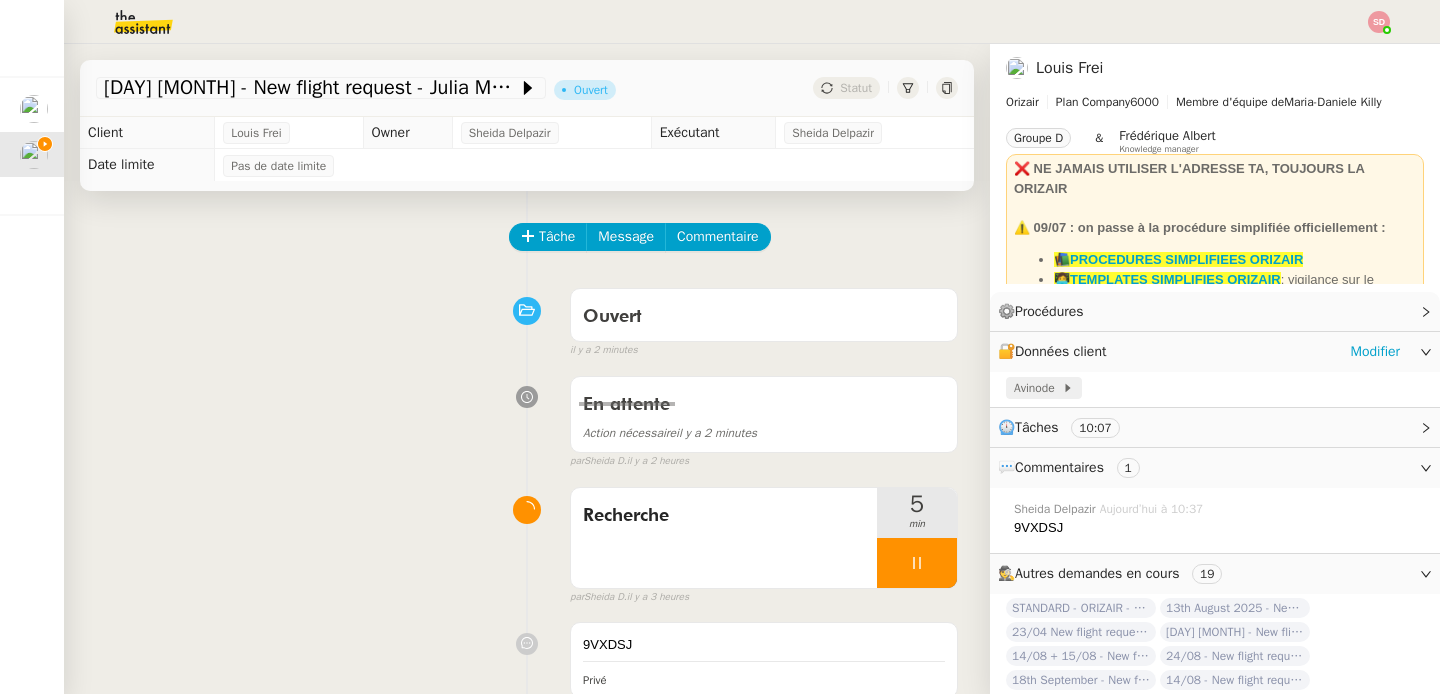 click 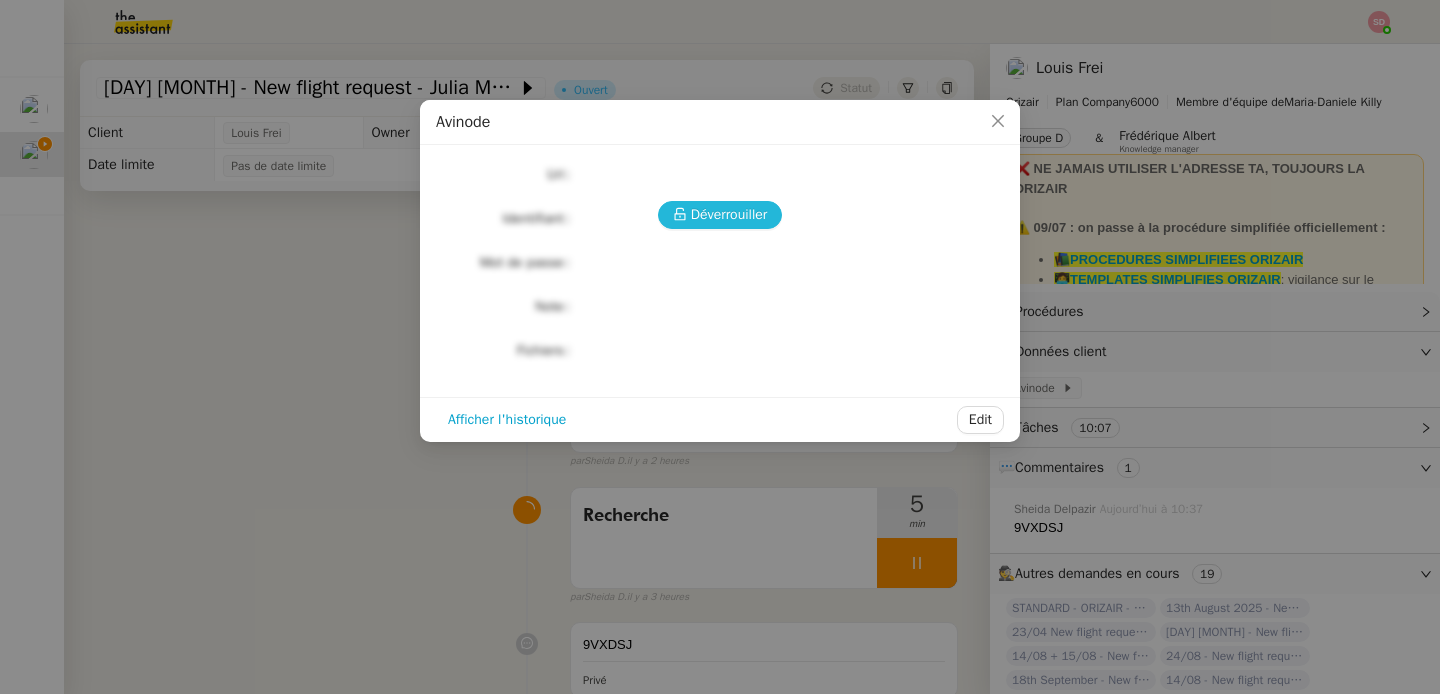 click on "Déverrouiller" at bounding box center [720, 215] 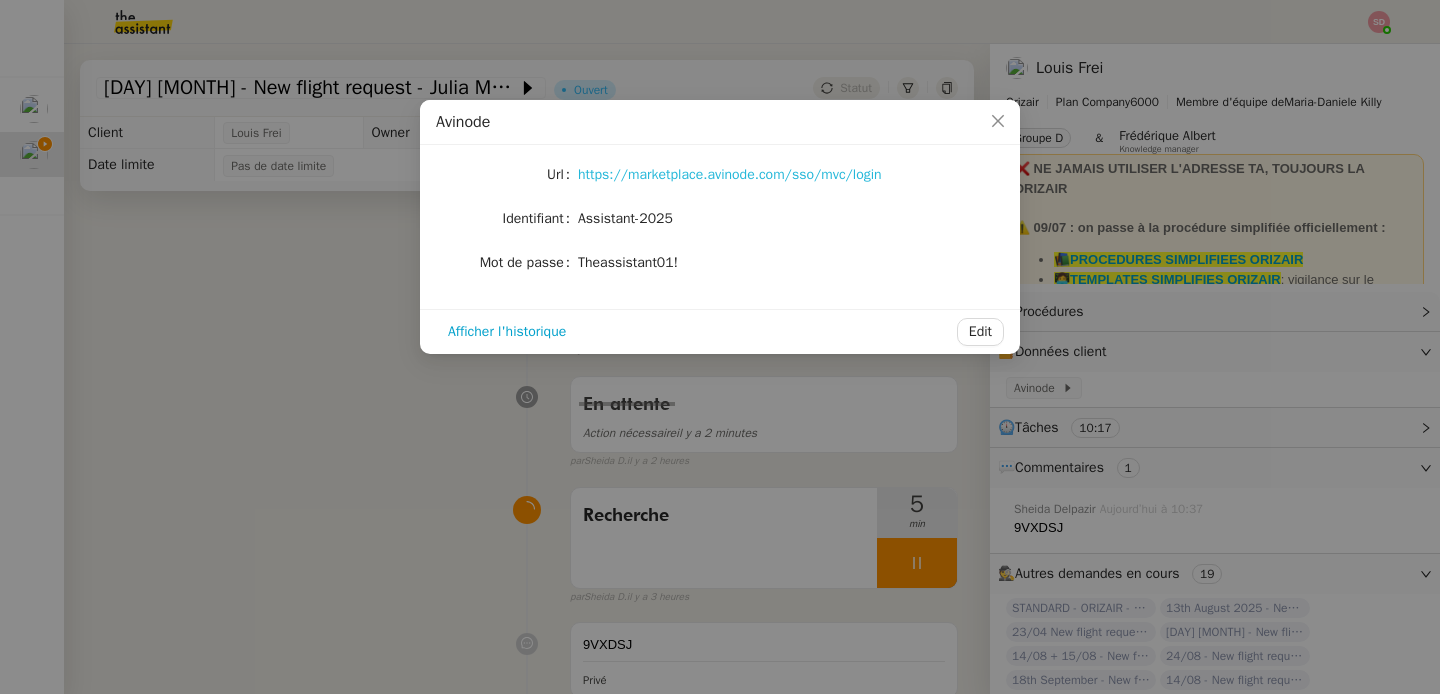 click on "https://marketplace.avinode.com/sso/mvc/login" 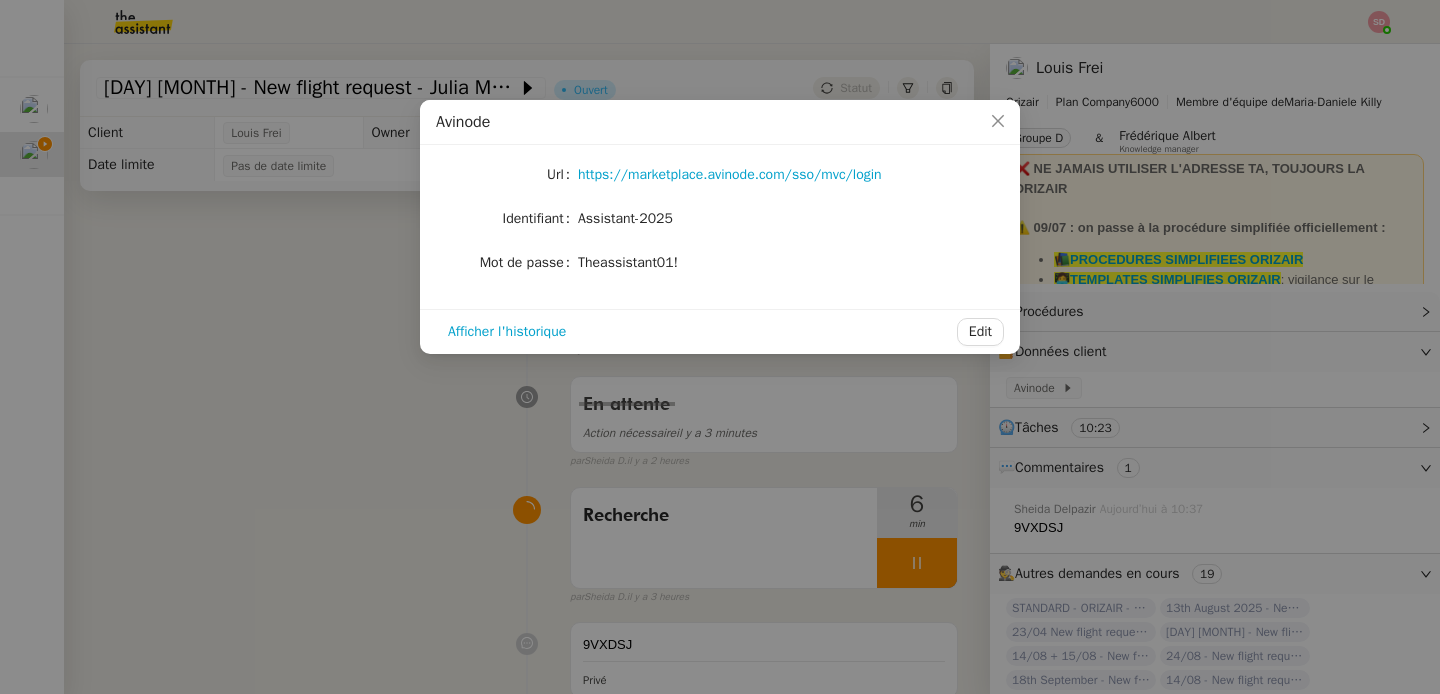click on "Avinode  Url https://marketplace.avinode.com/sso/mvc/login    Identifiant Assistant-2025 Mot de passe Theassistant01! Afficher l'historique Edit" at bounding box center (720, 347) 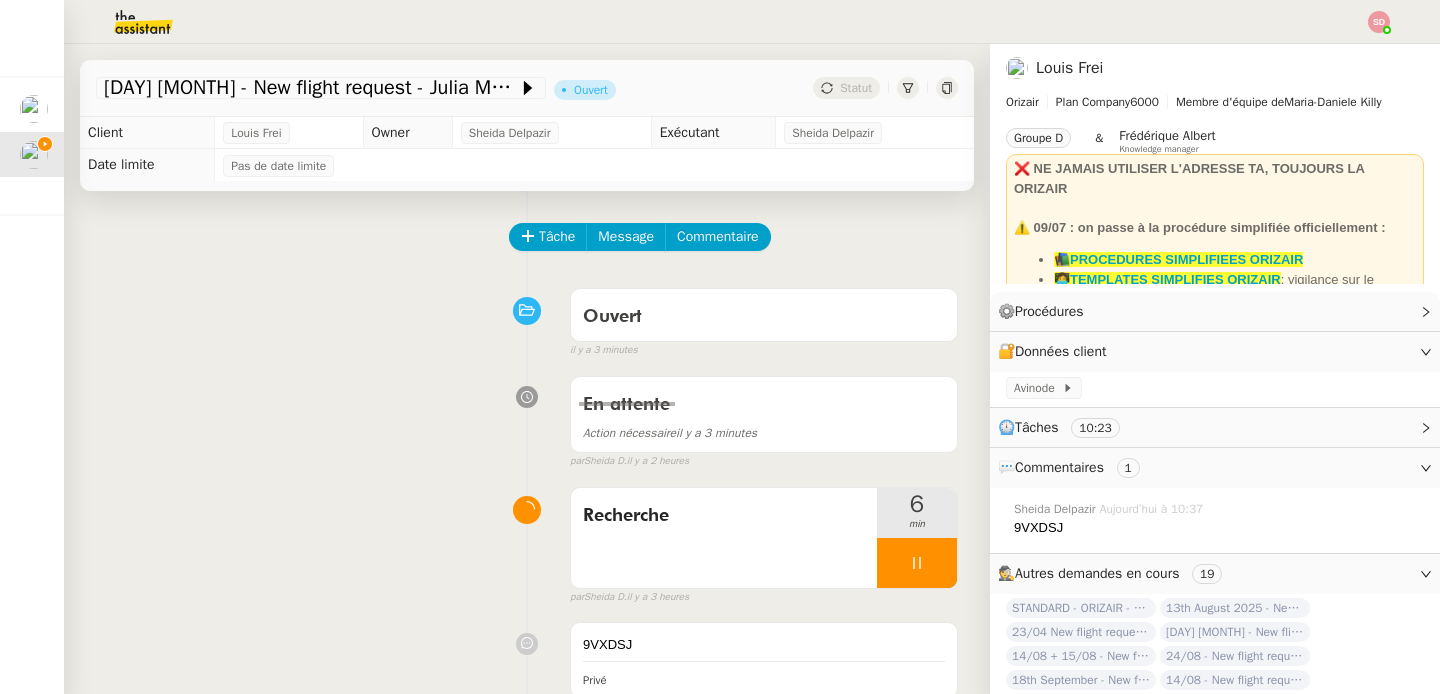 click on "9VXDSJ" 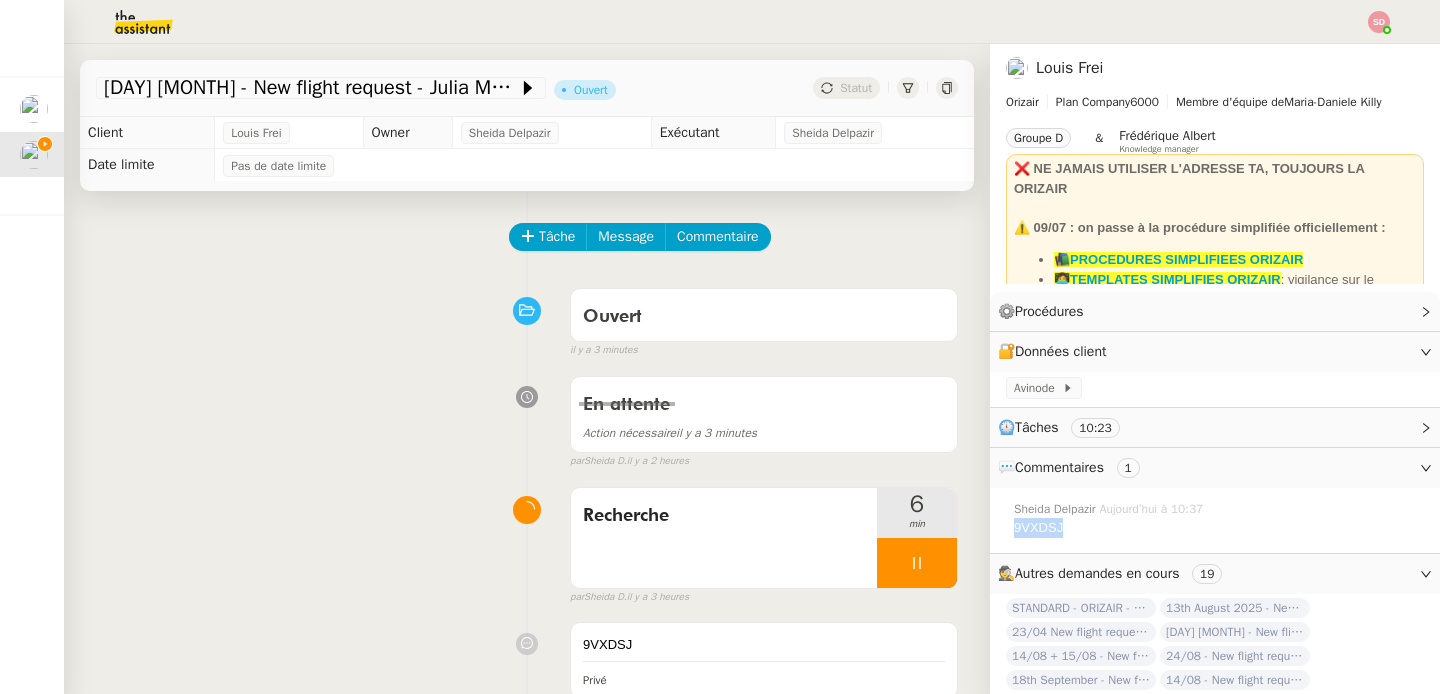 click on "9VXDSJ" 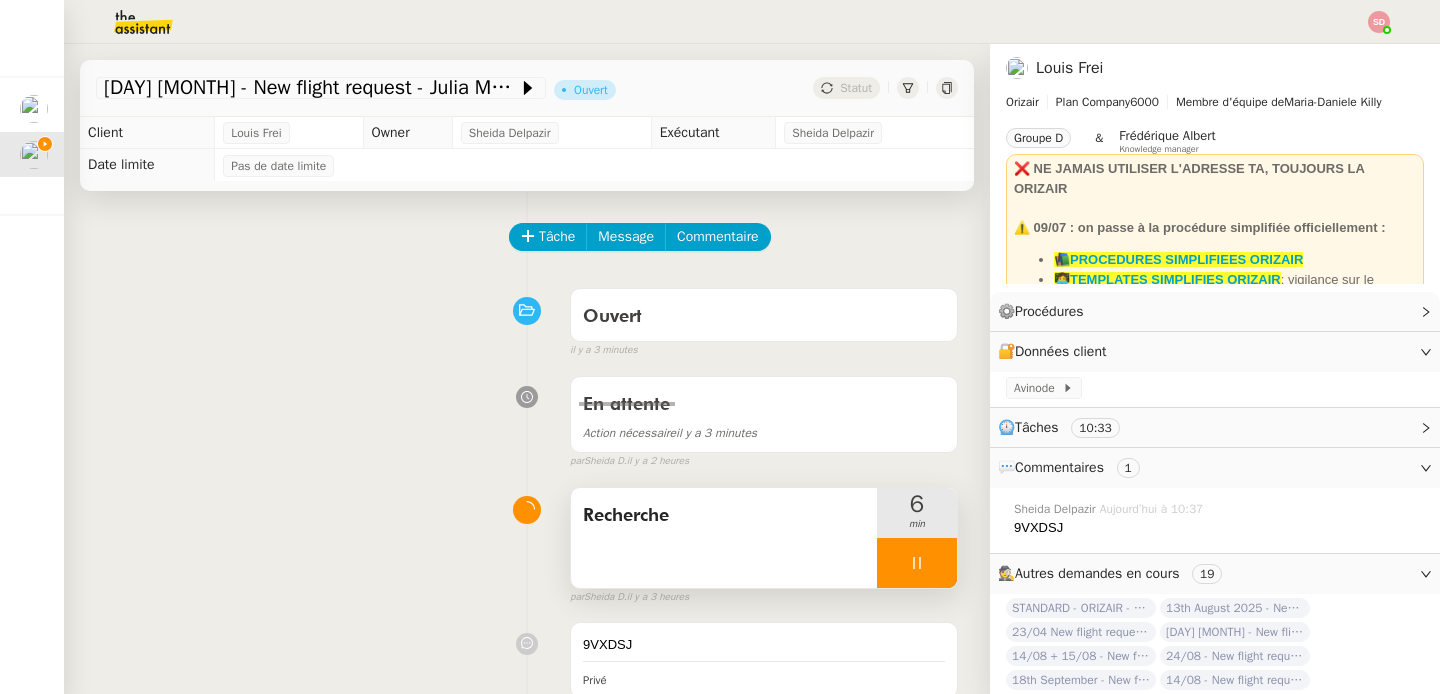 click at bounding box center [917, 563] 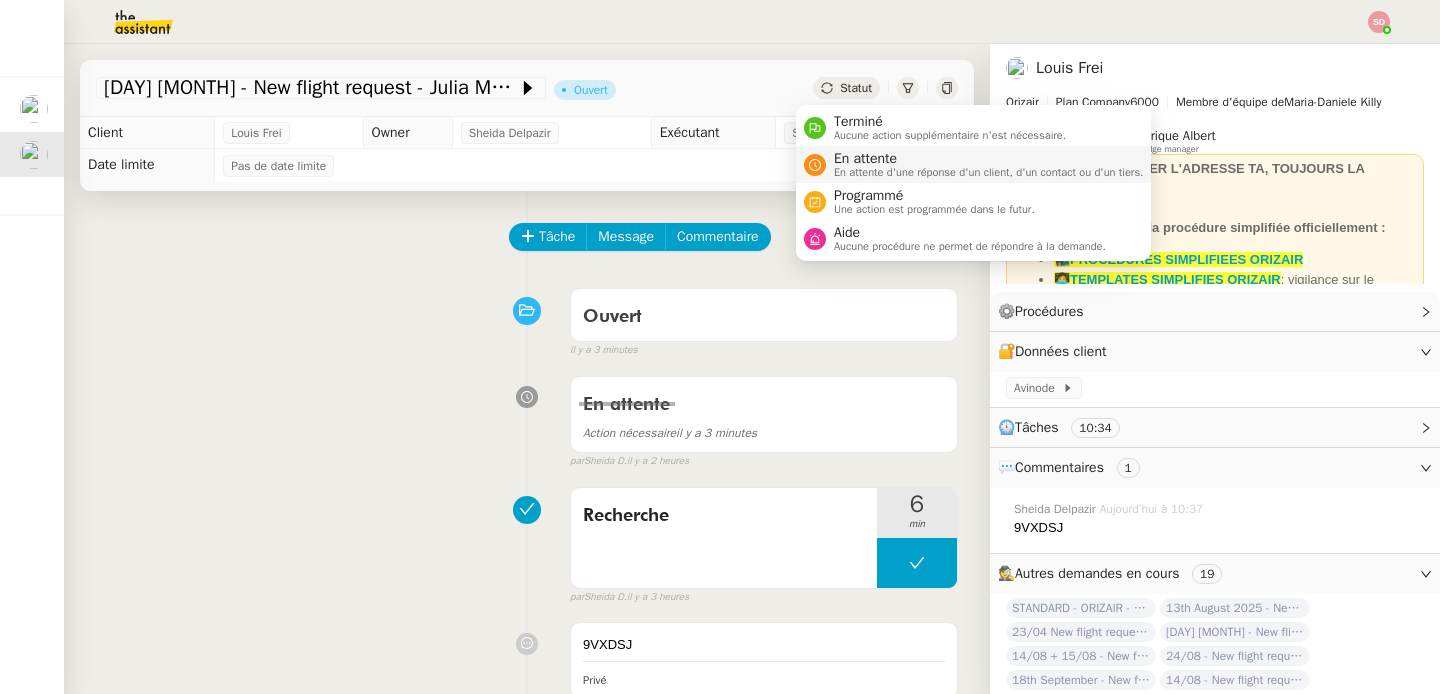 click at bounding box center [815, 165] 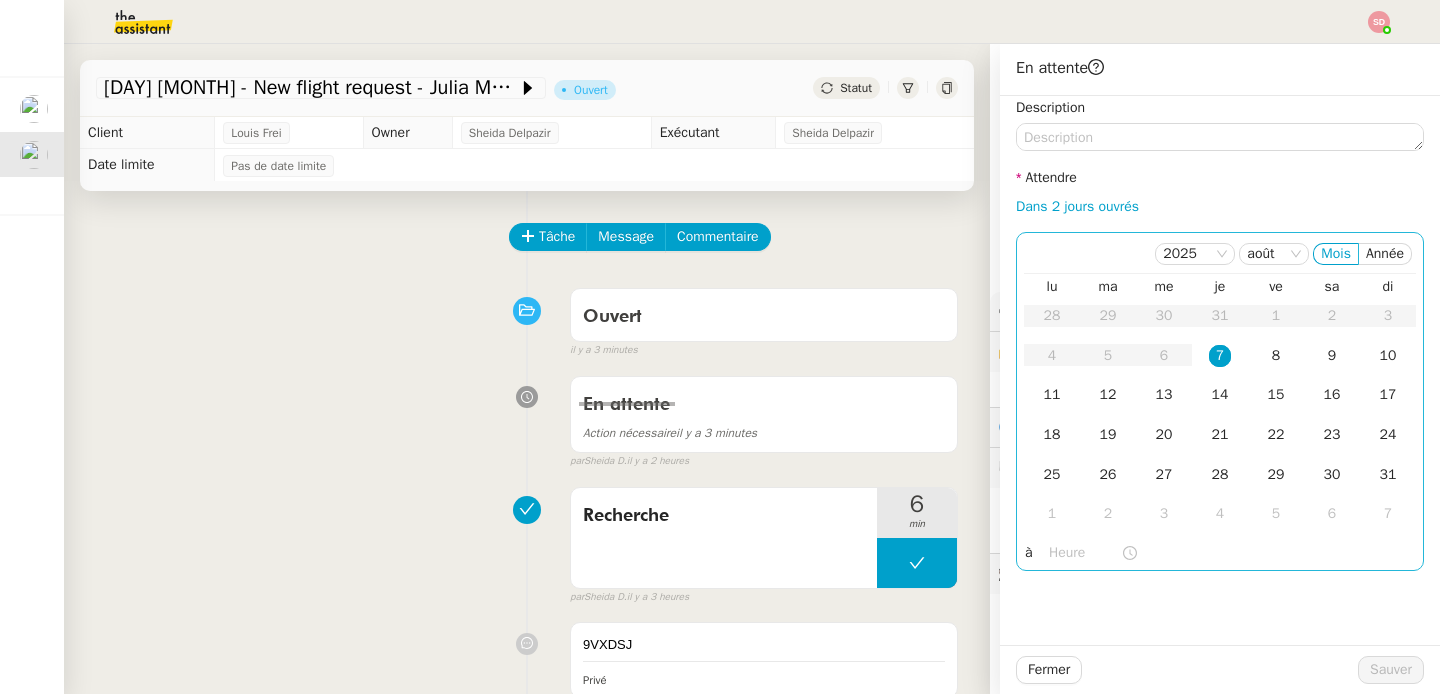 click 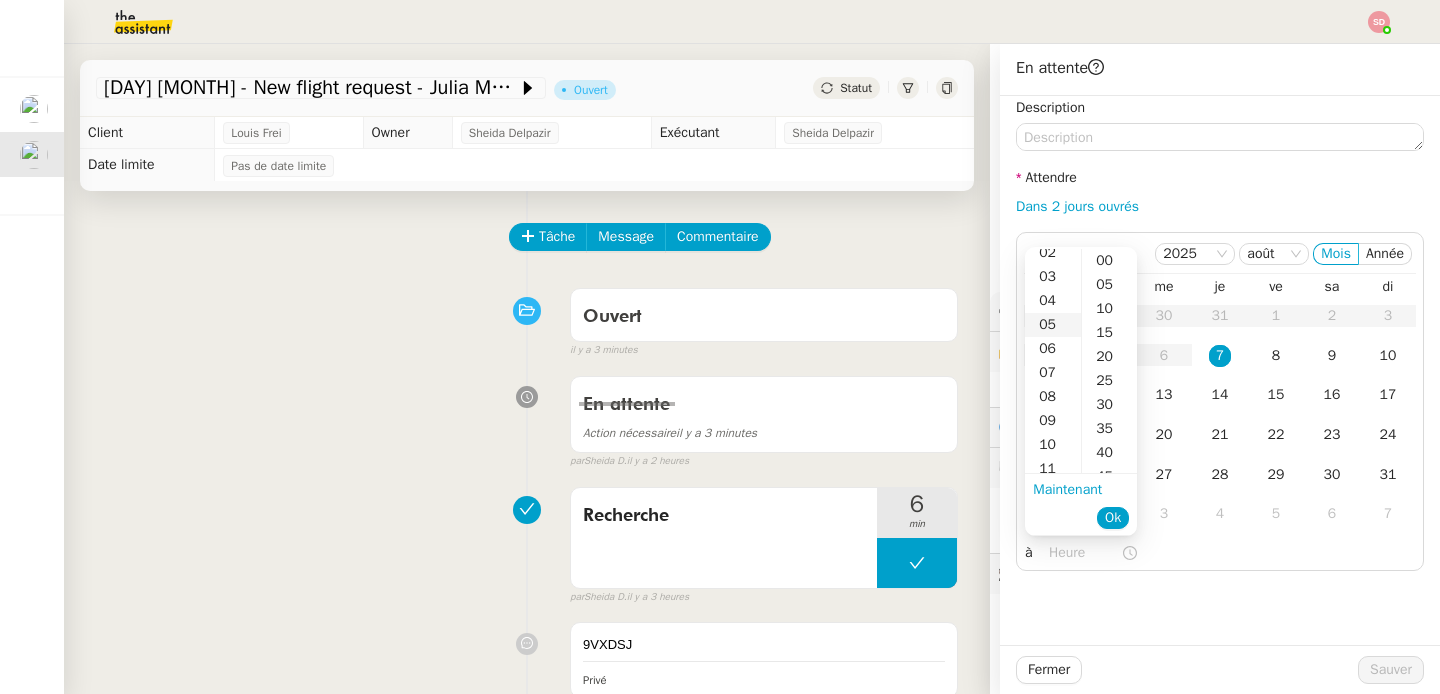 scroll, scrollTop: 150, scrollLeft: 0, axis: vertical 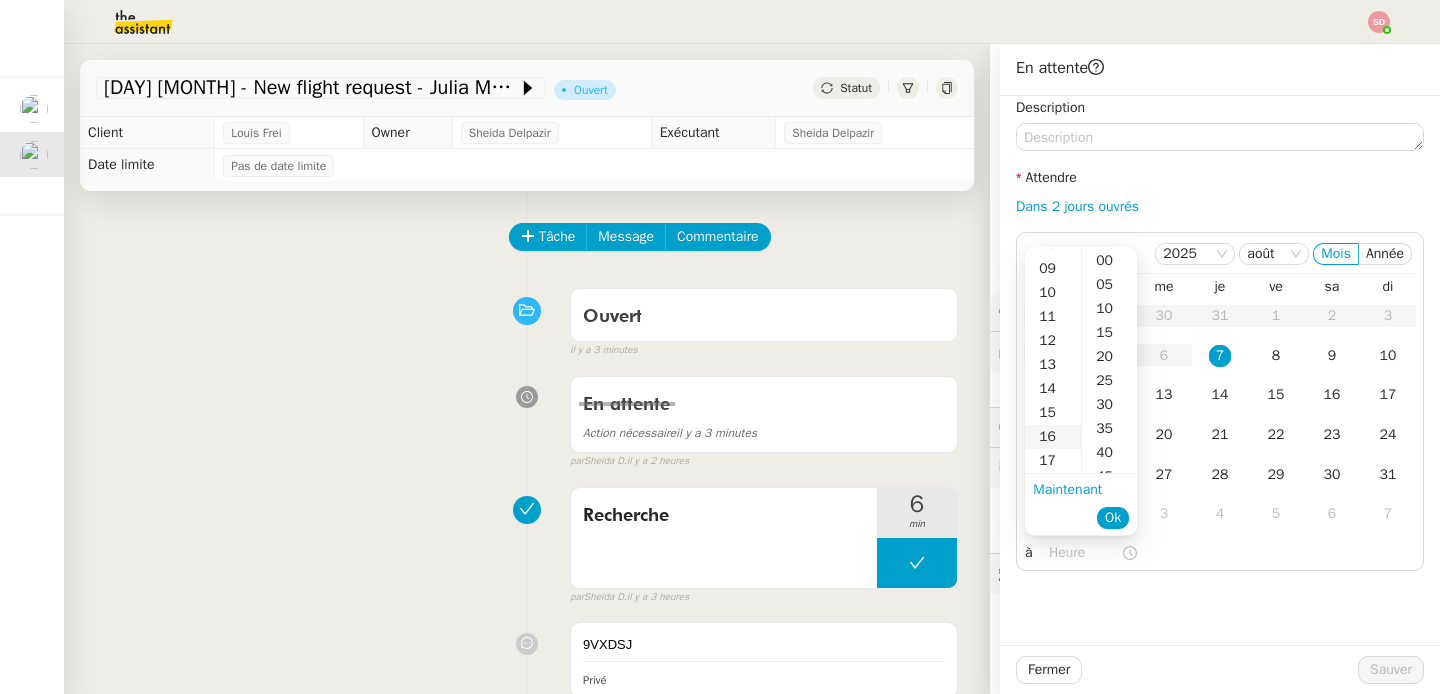 click on "16" at bounding box center (1053, 437) 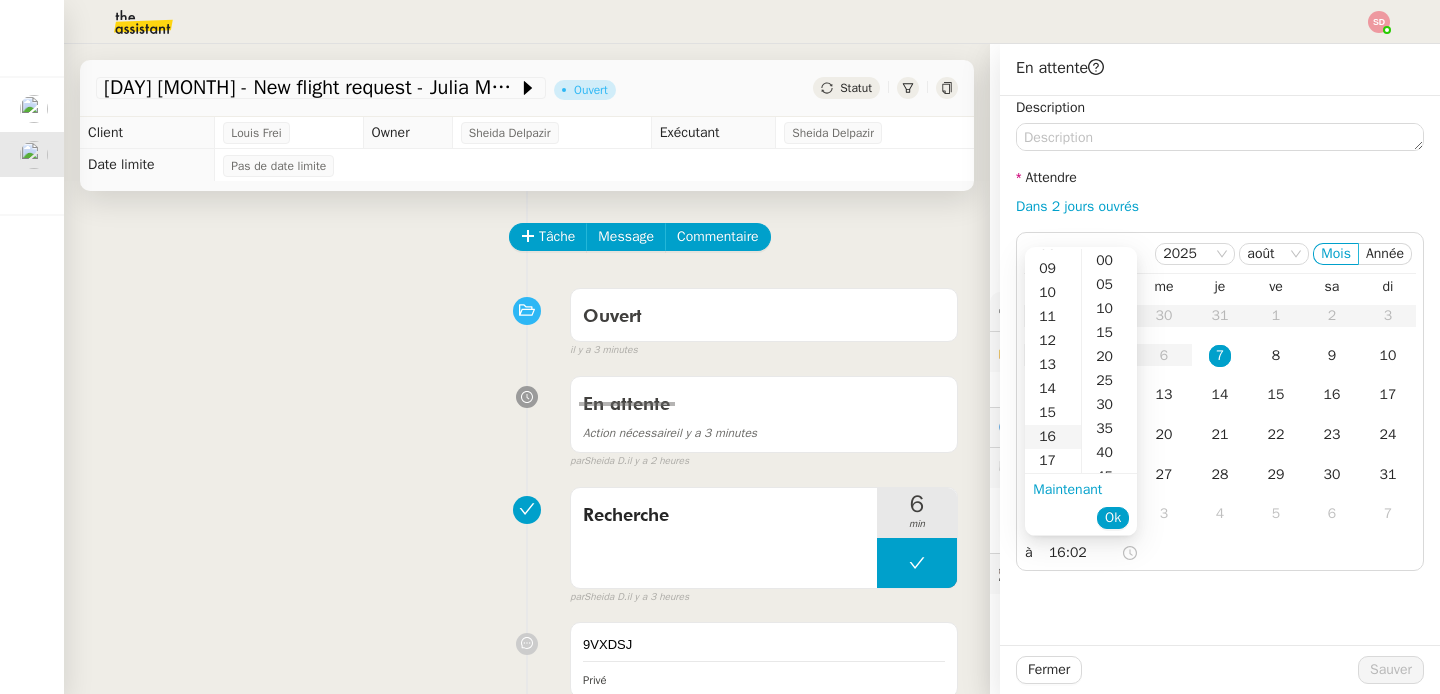 scroll, scrollTop: 384, scrollLeft: 0, axis: vertical 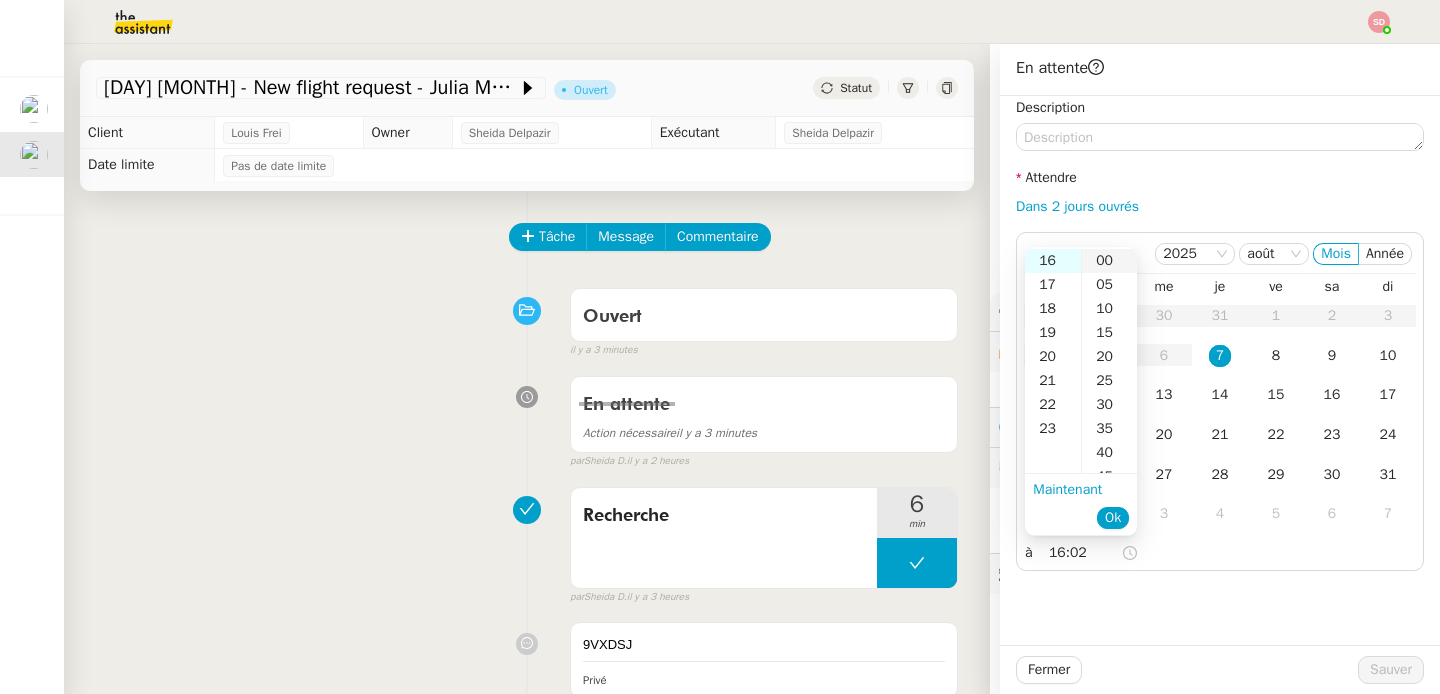 click on "00" at bounding box center [1109, 261] 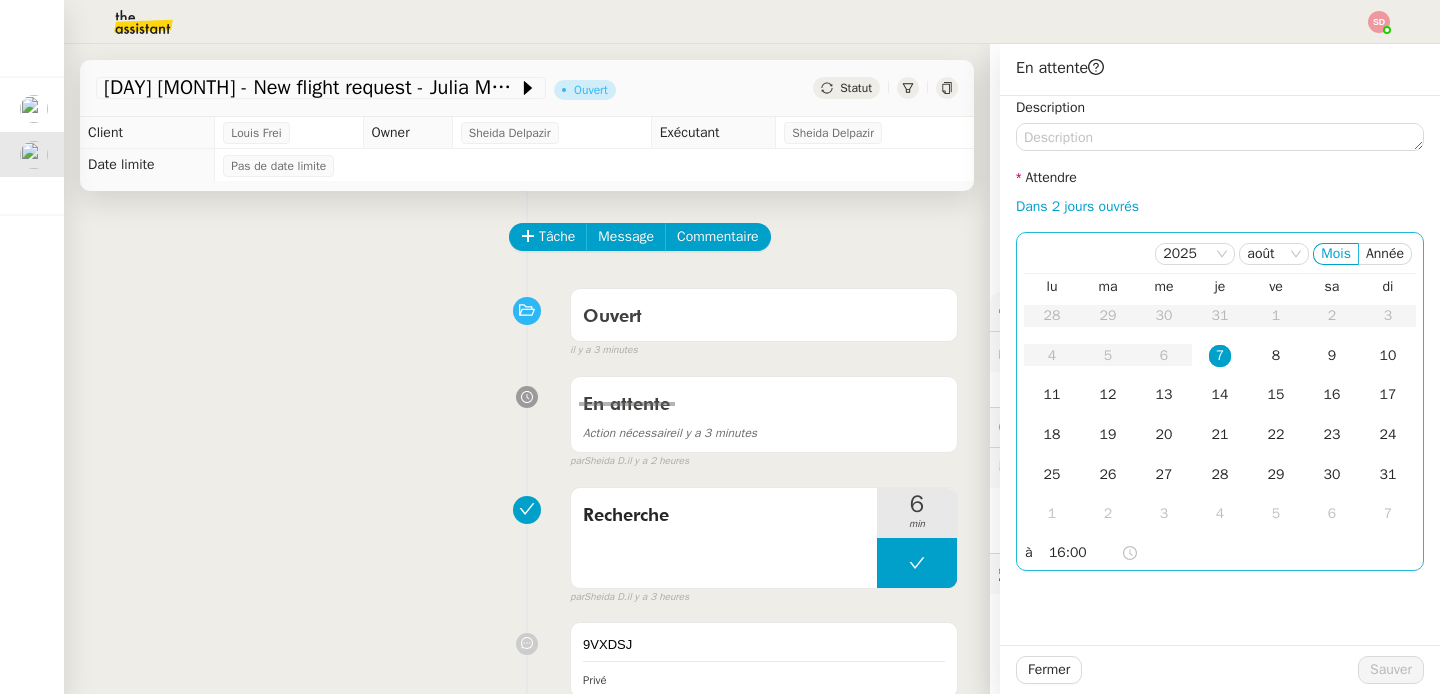 click on "7" 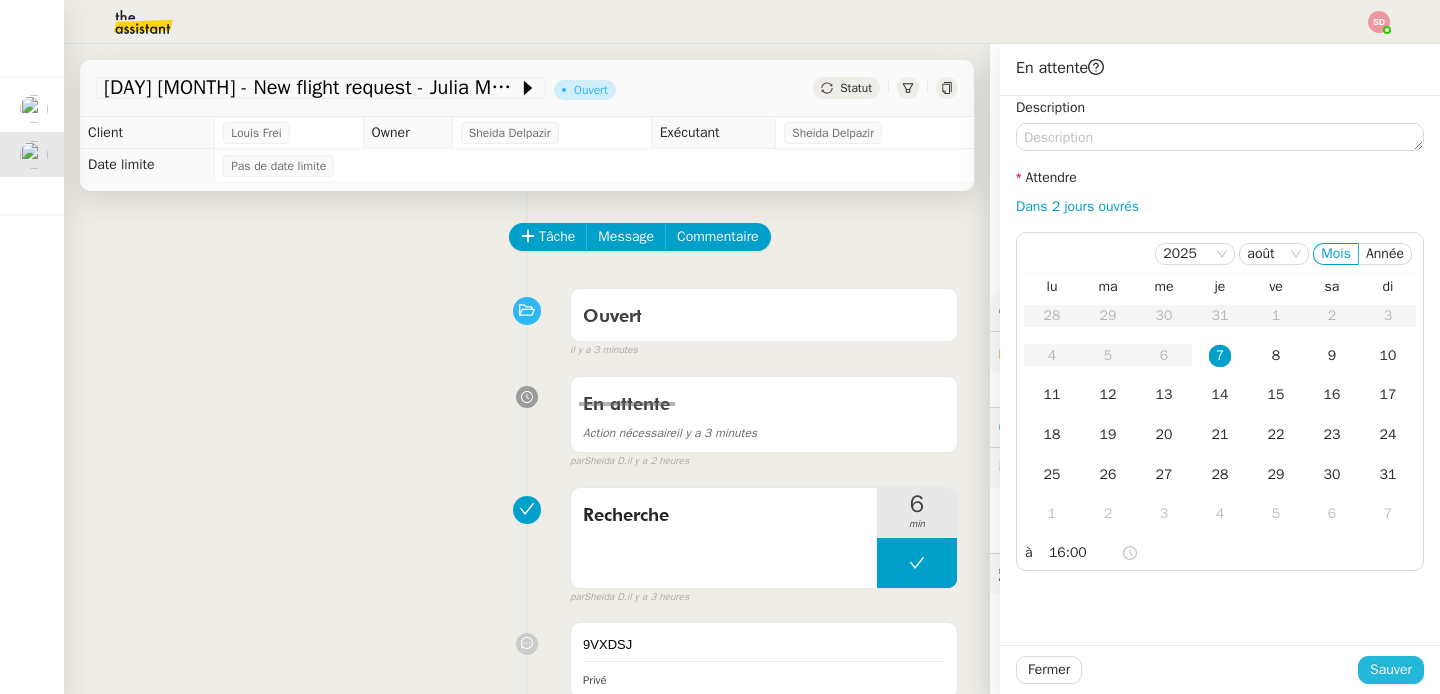 click on "Sauver" 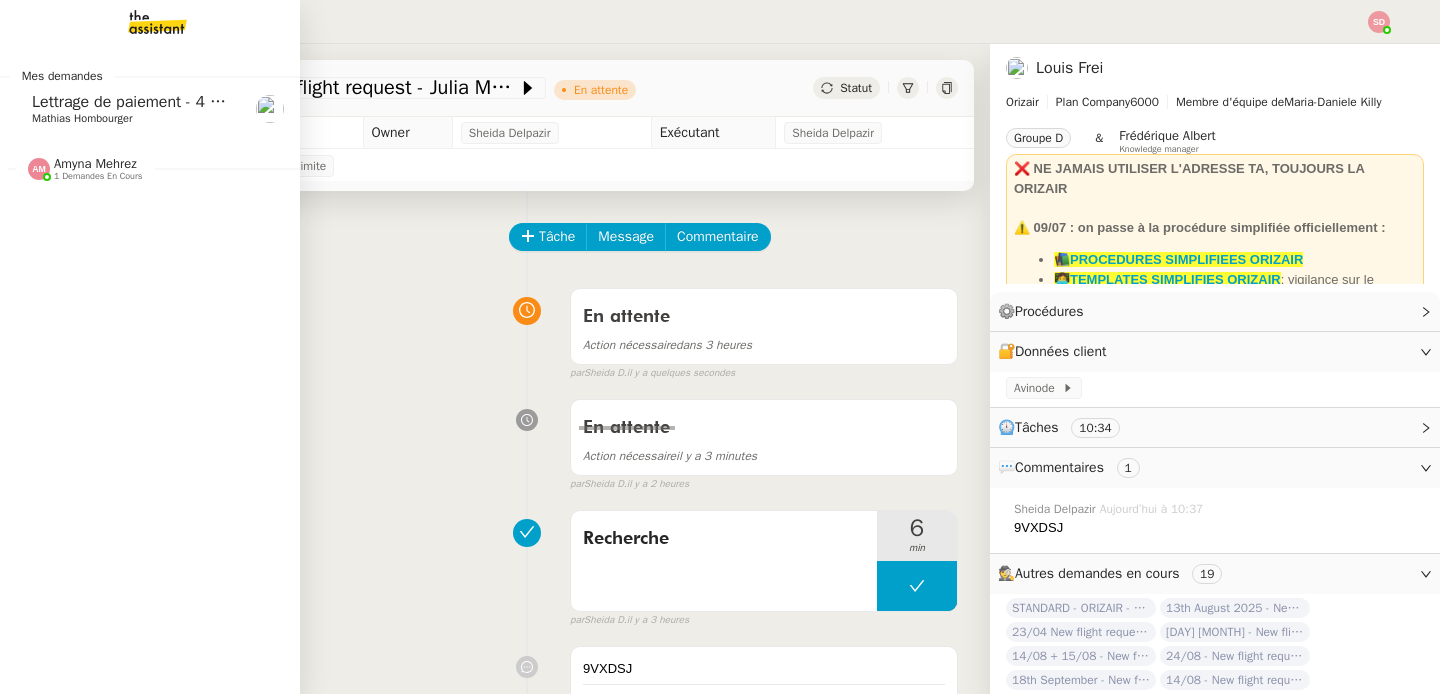 click on "Lettrage de paiement - 4 août 2025" 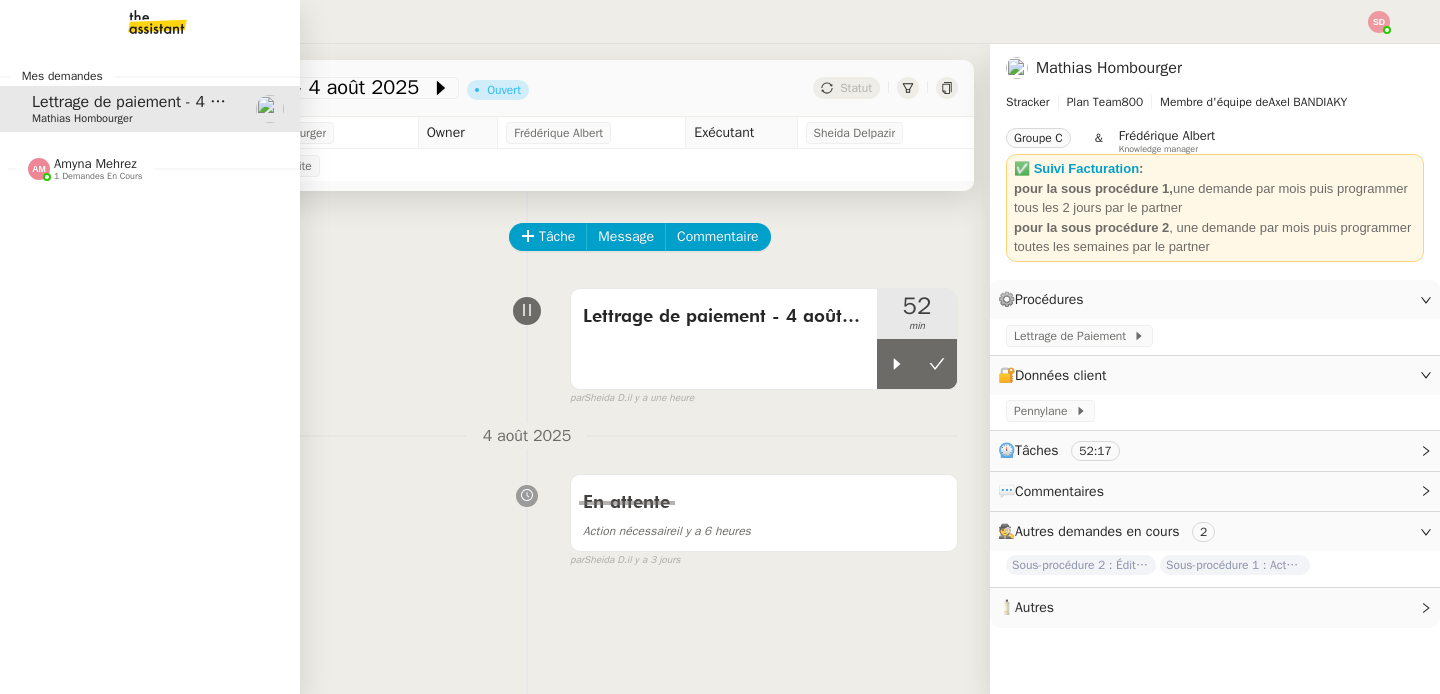 click on "1 demandes en cours" 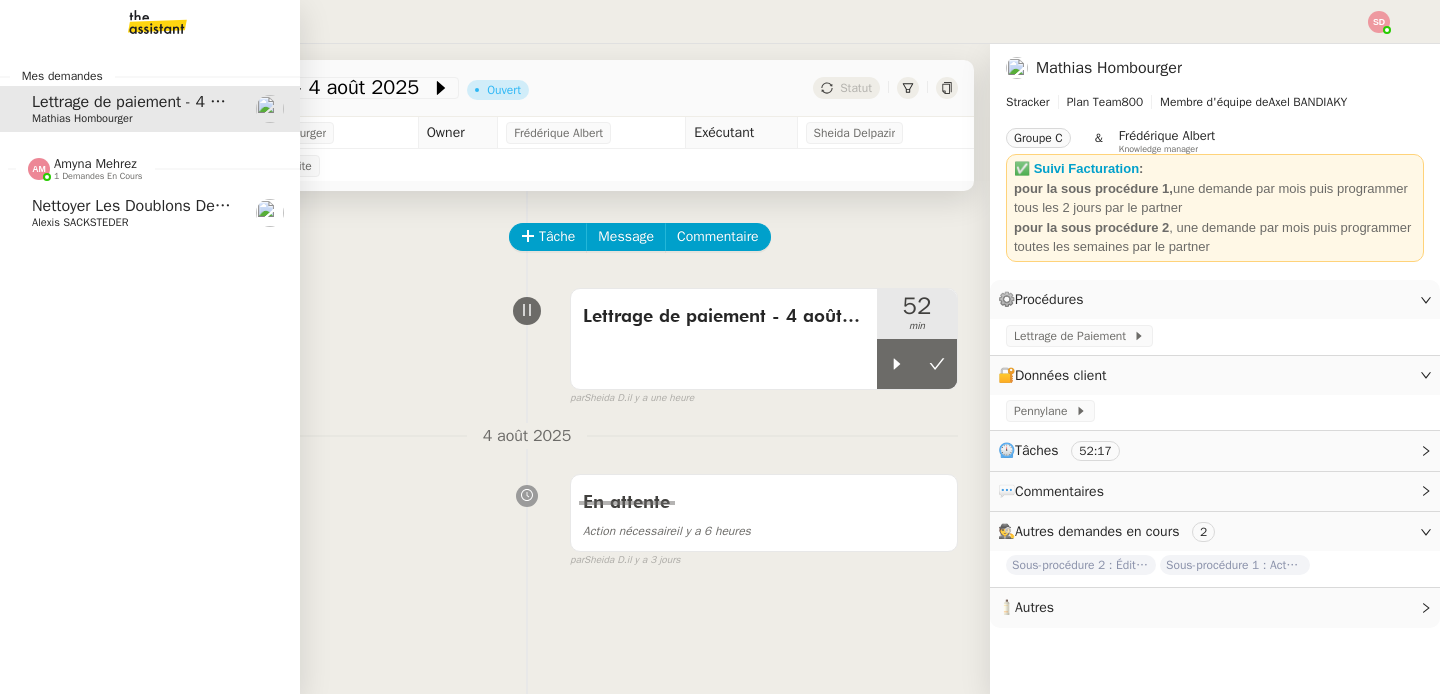 click on "1 demandes en cours" 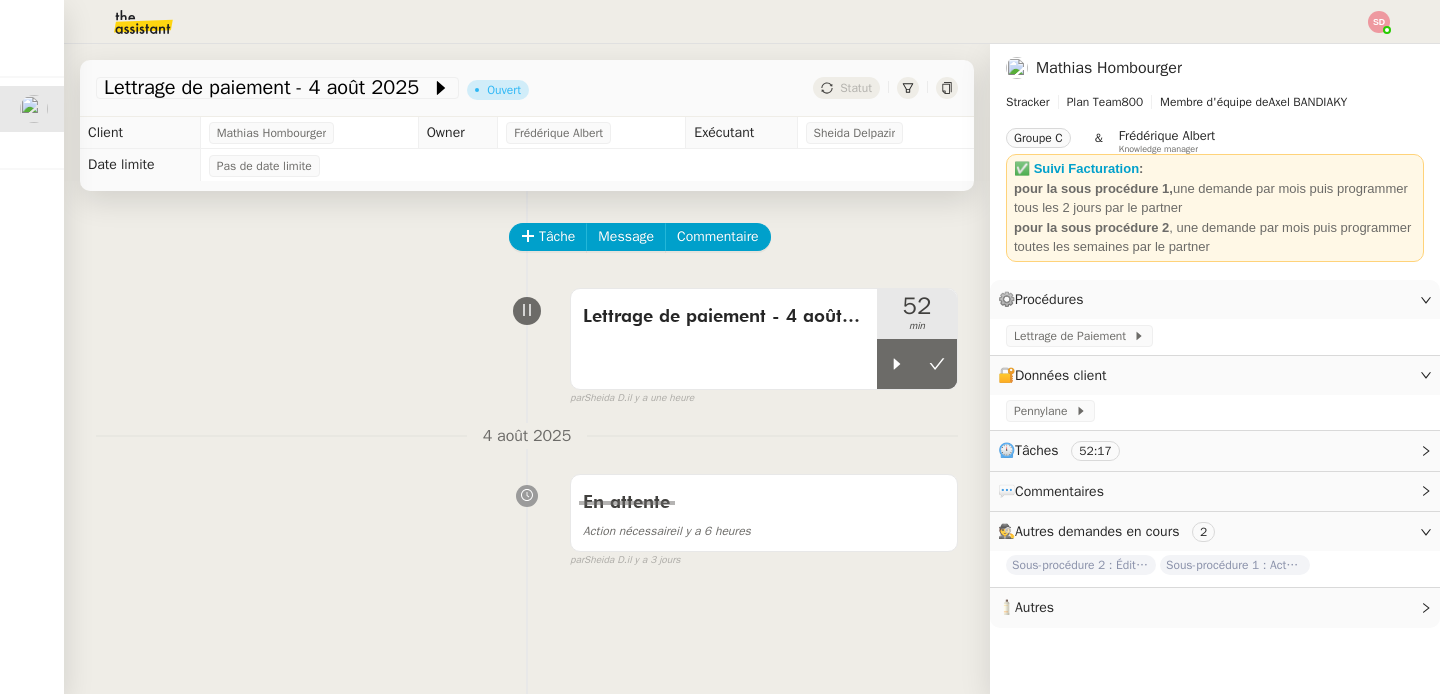 click on "4 août 2025" at bounding box center [527, 436] 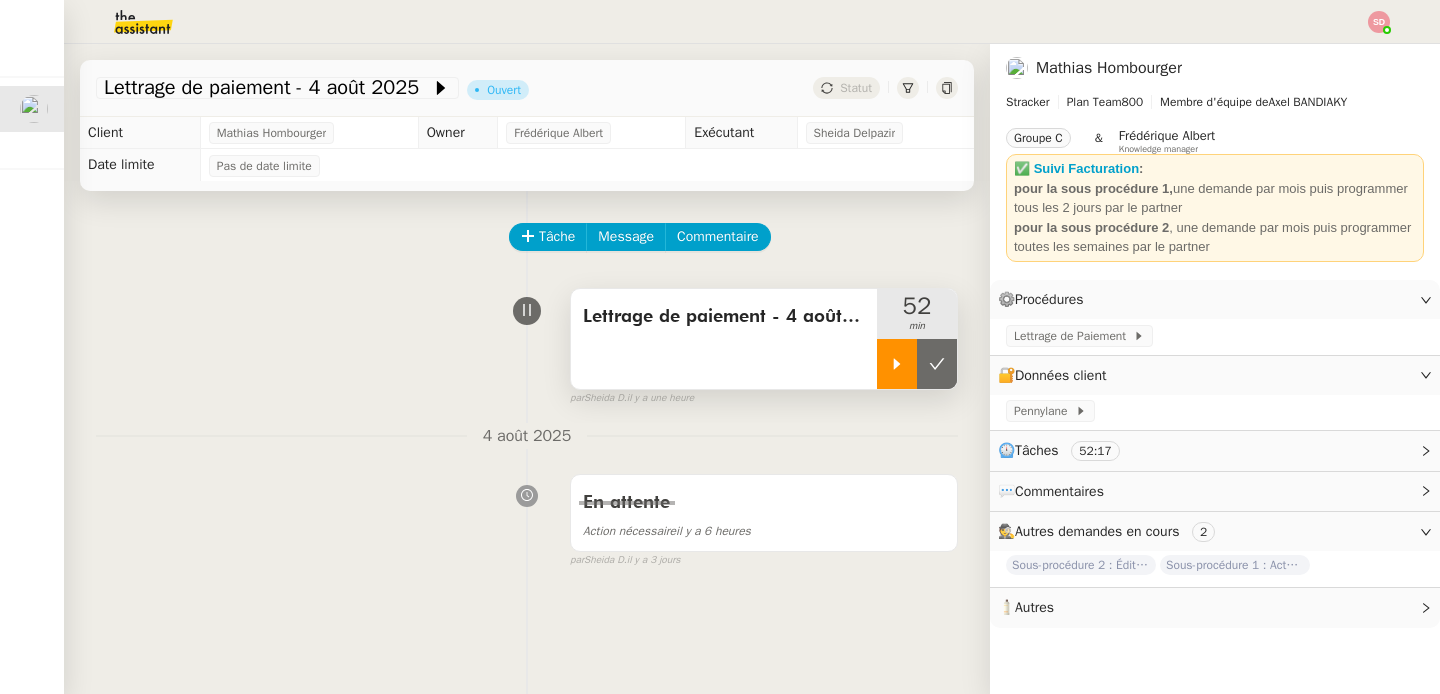 click 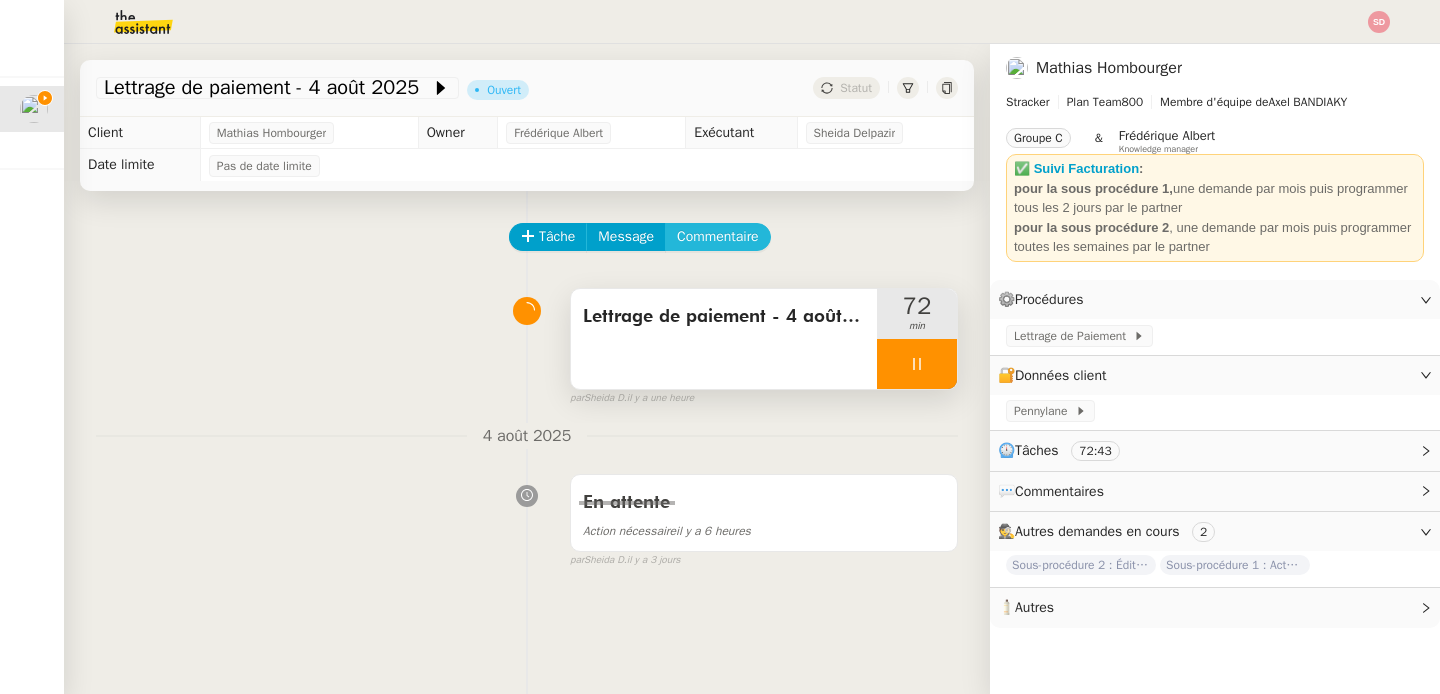 click on "Commentaire" 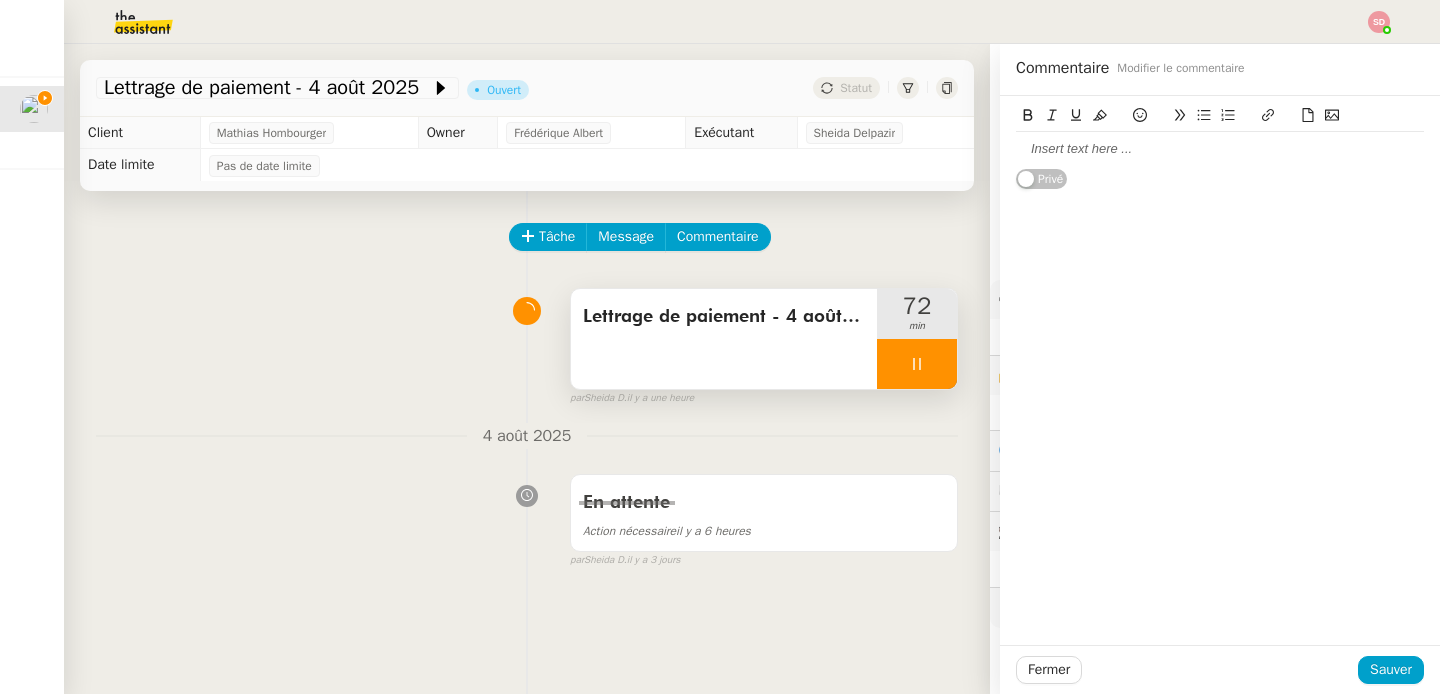 click 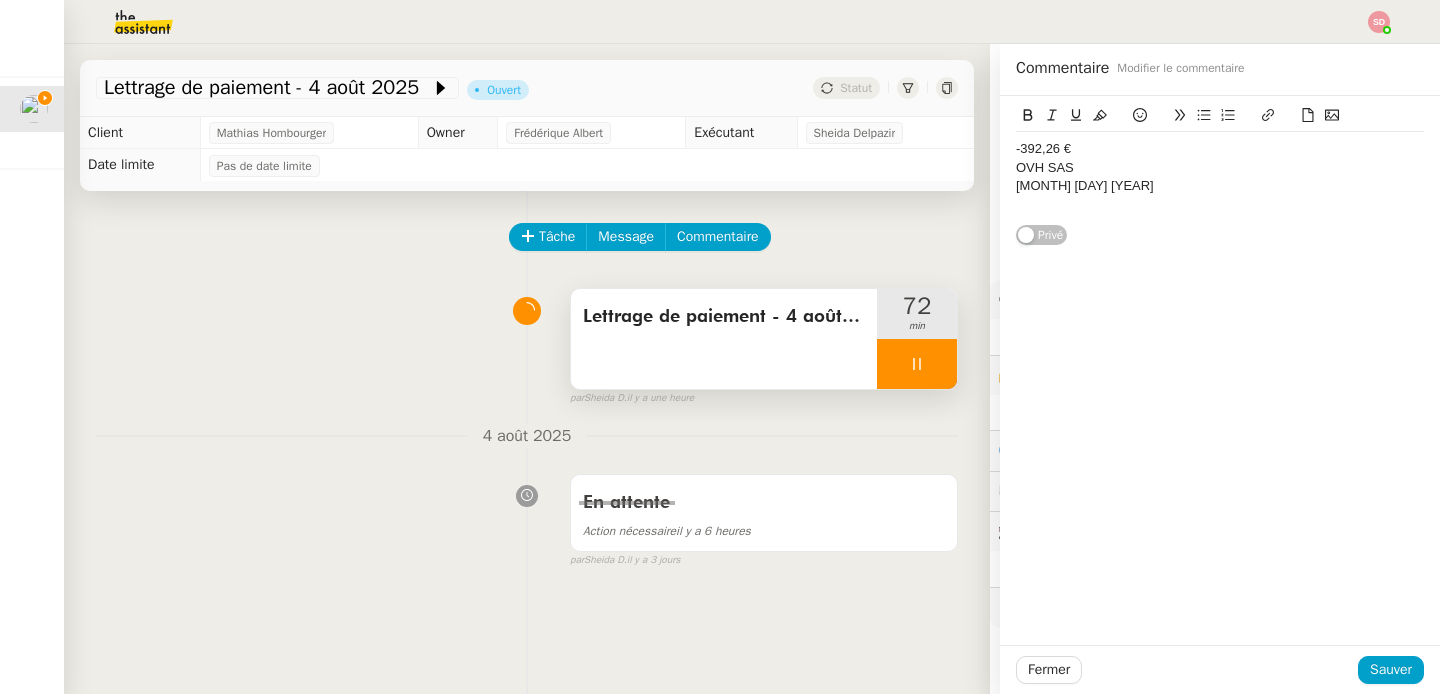 scroll, scrollTop: 0, scrollLeft: 0, axis: both 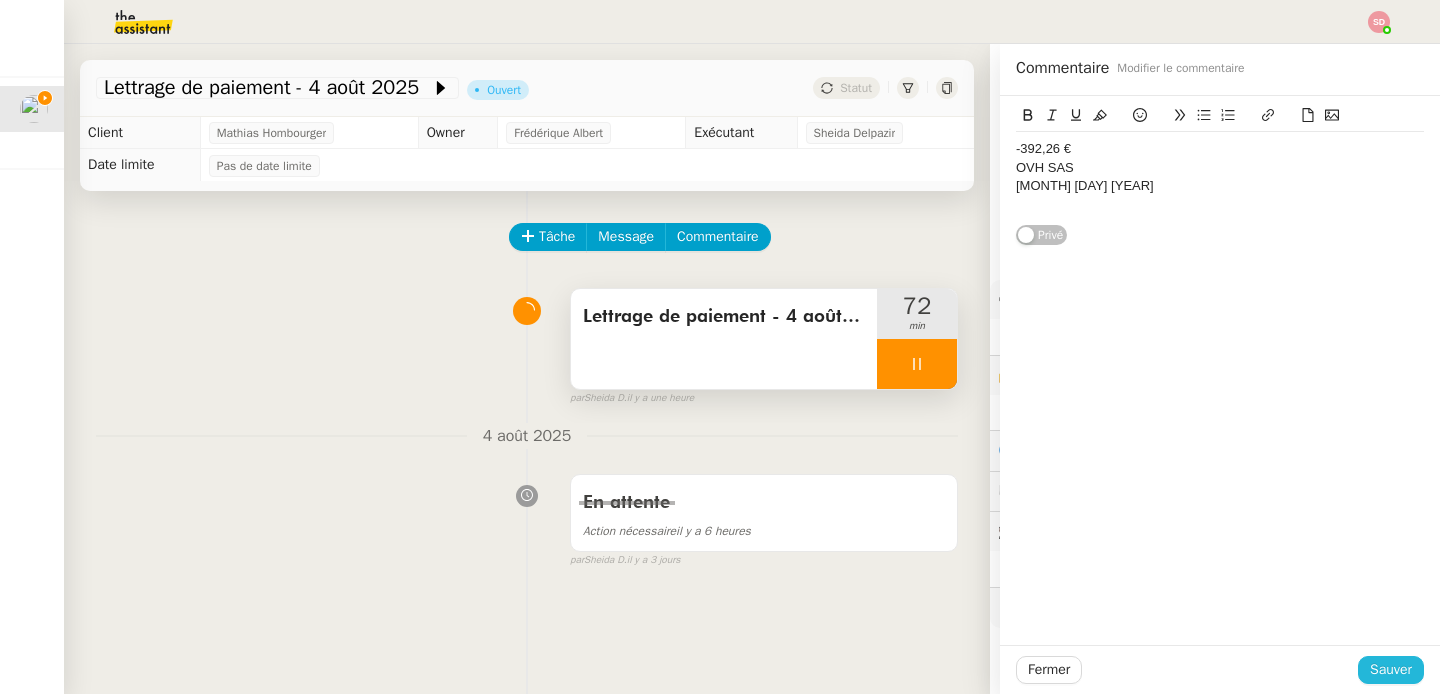 click on "Sauver" 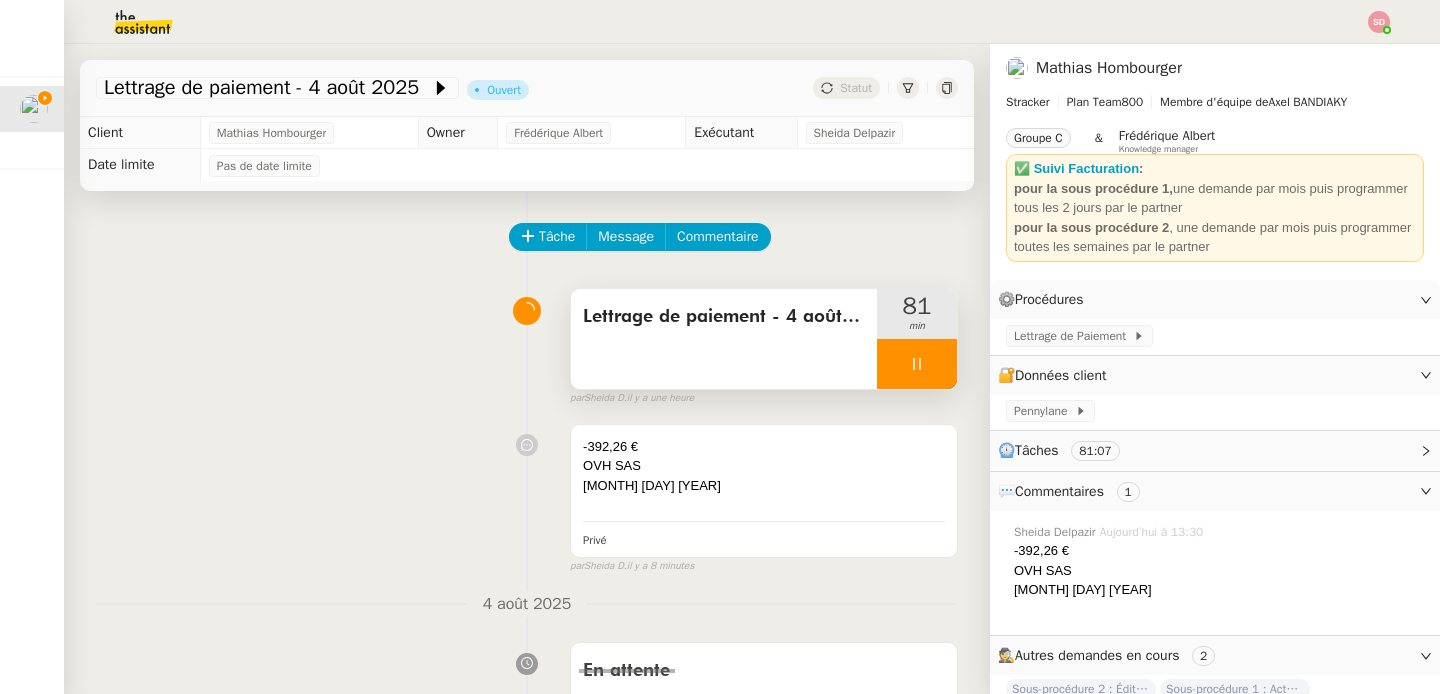 click at bounding box center [917, 364] 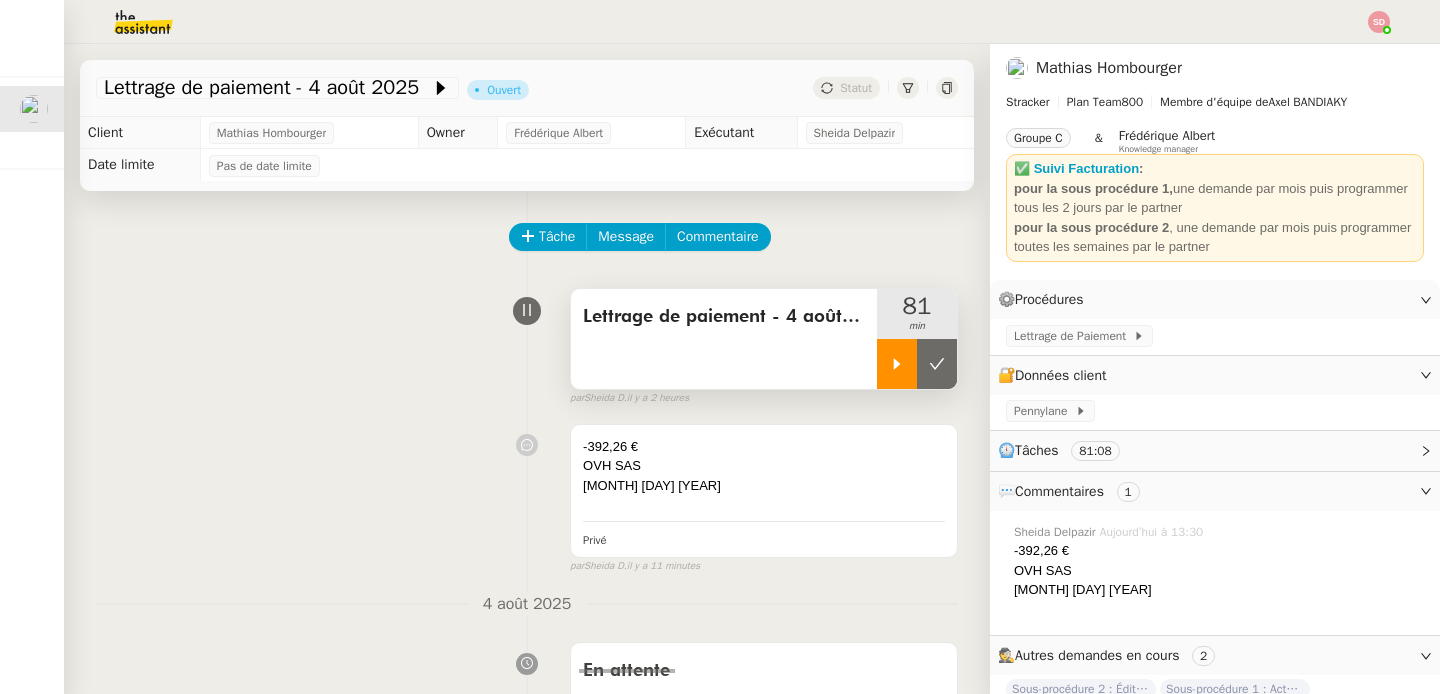 click 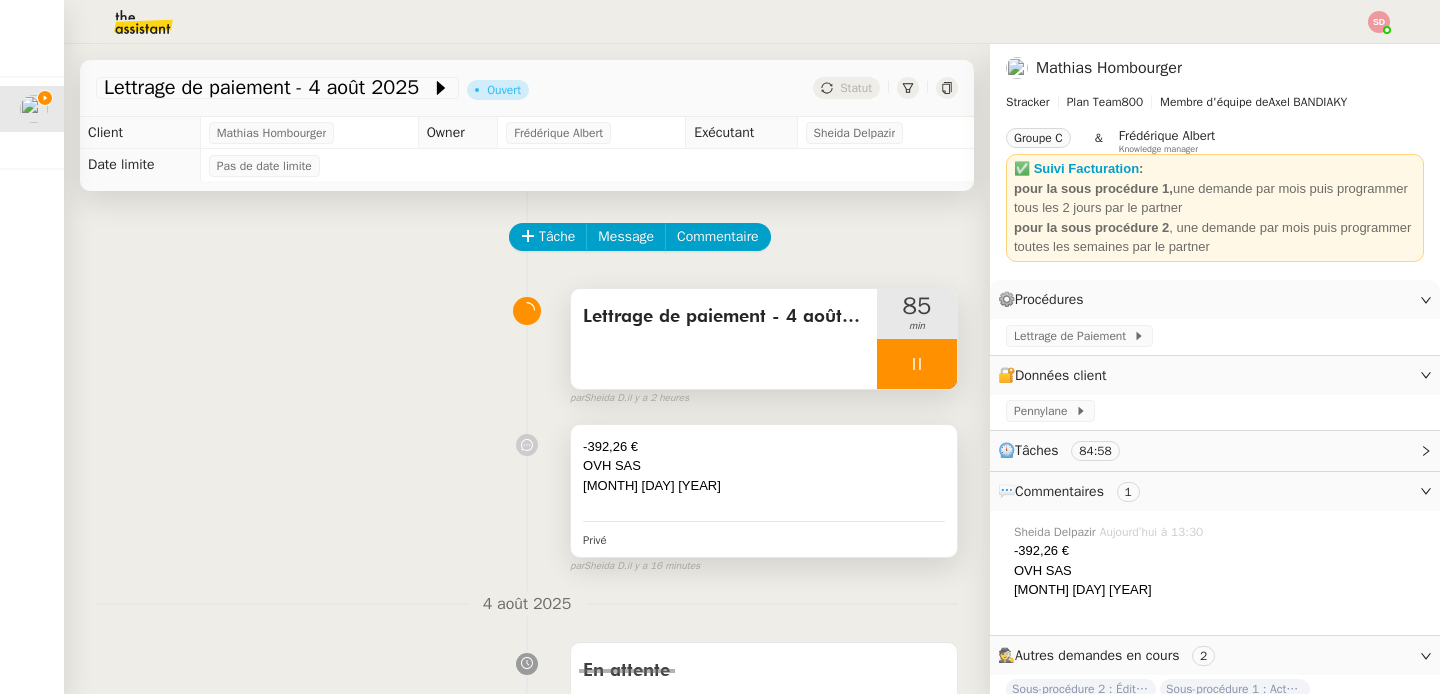 click at bounding box center [764, 505] 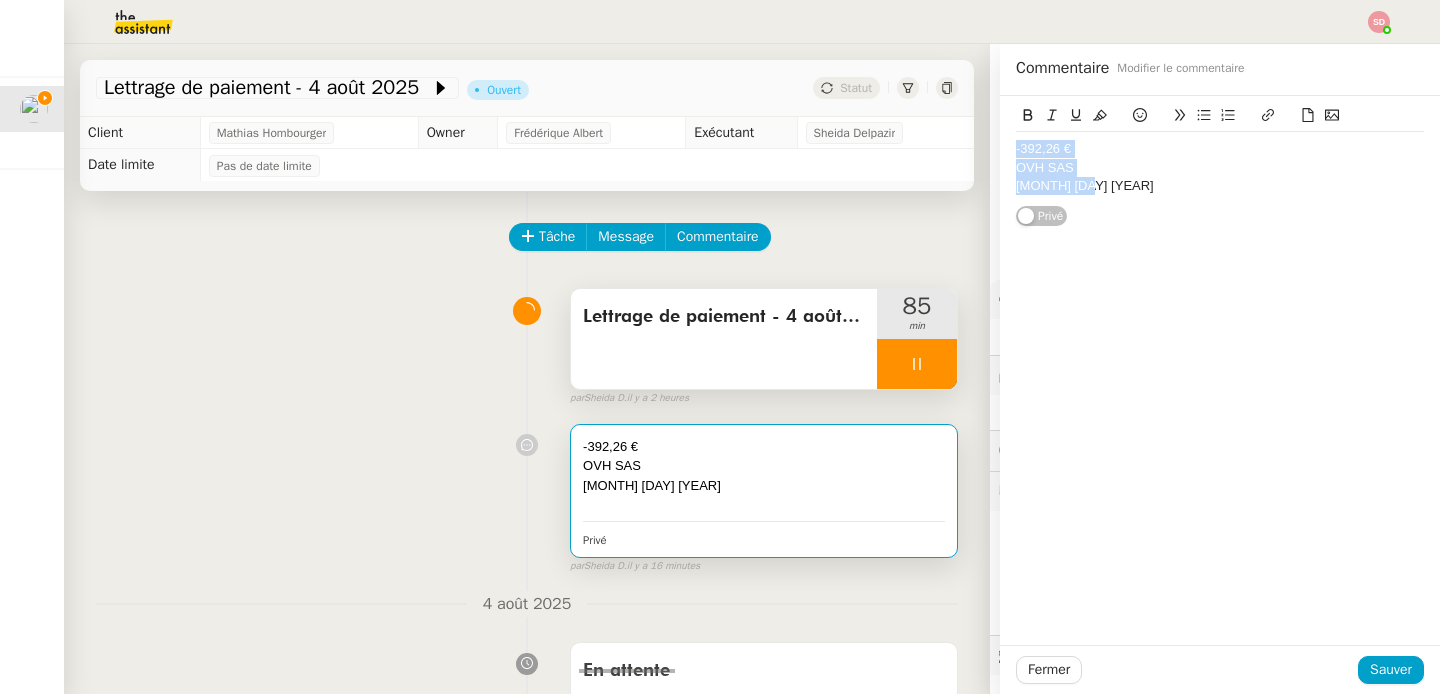 drag, startPoint x: 1112, startPoint y: 183, endPoint x: 972, endPoint y: 151, distance: 143.61058 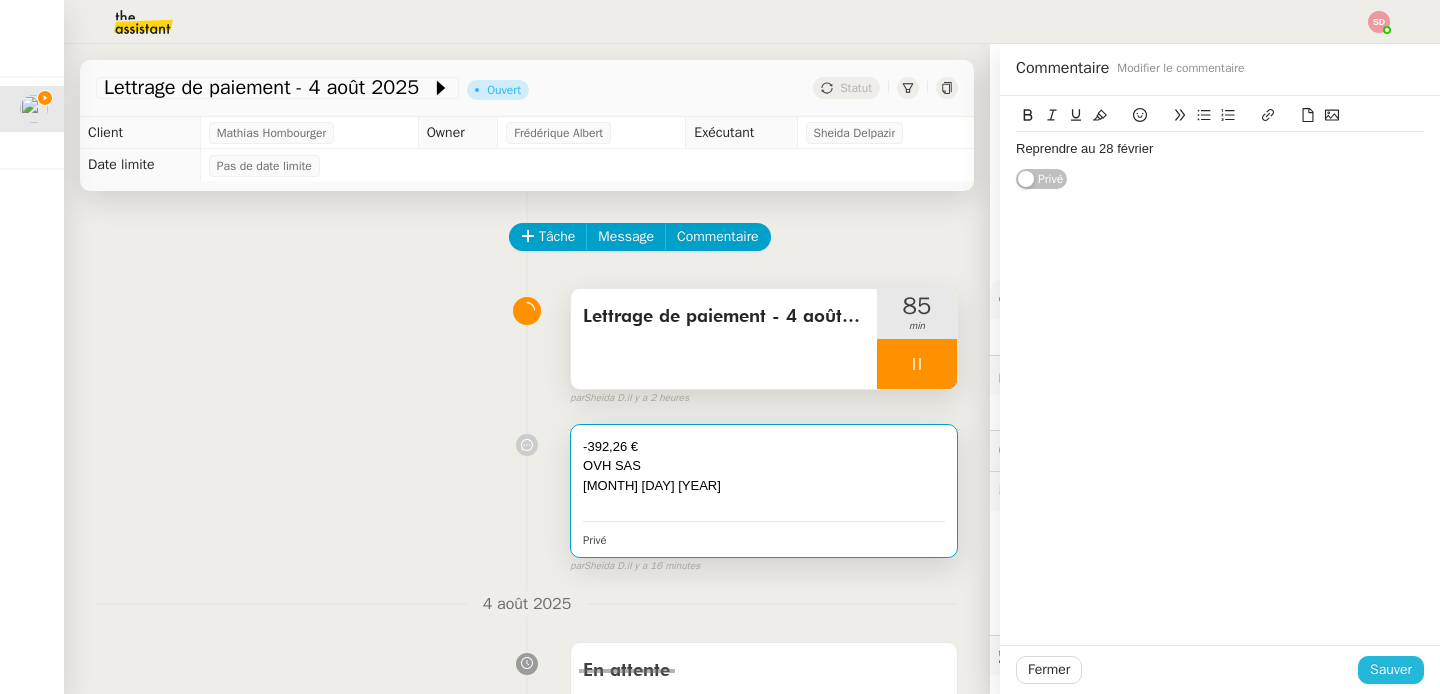 click on "Sauver" 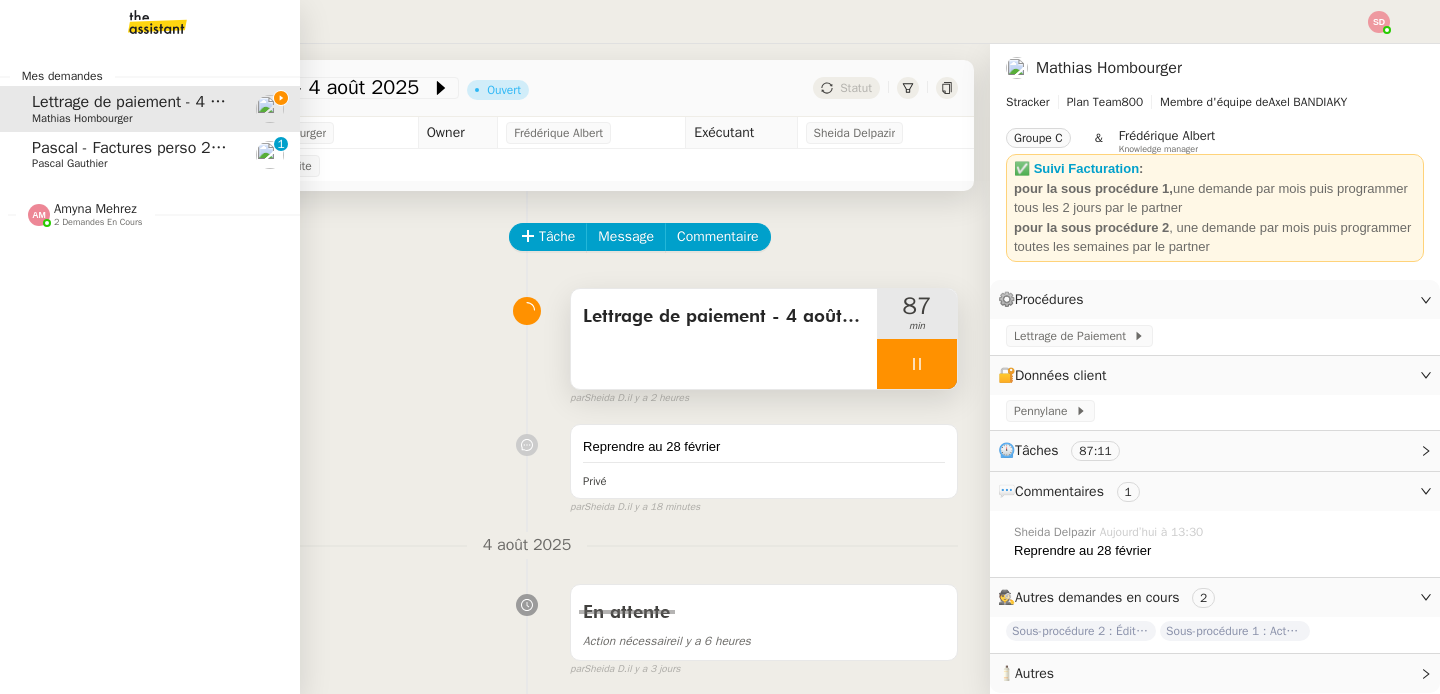 click on "Amyna Mehrez" 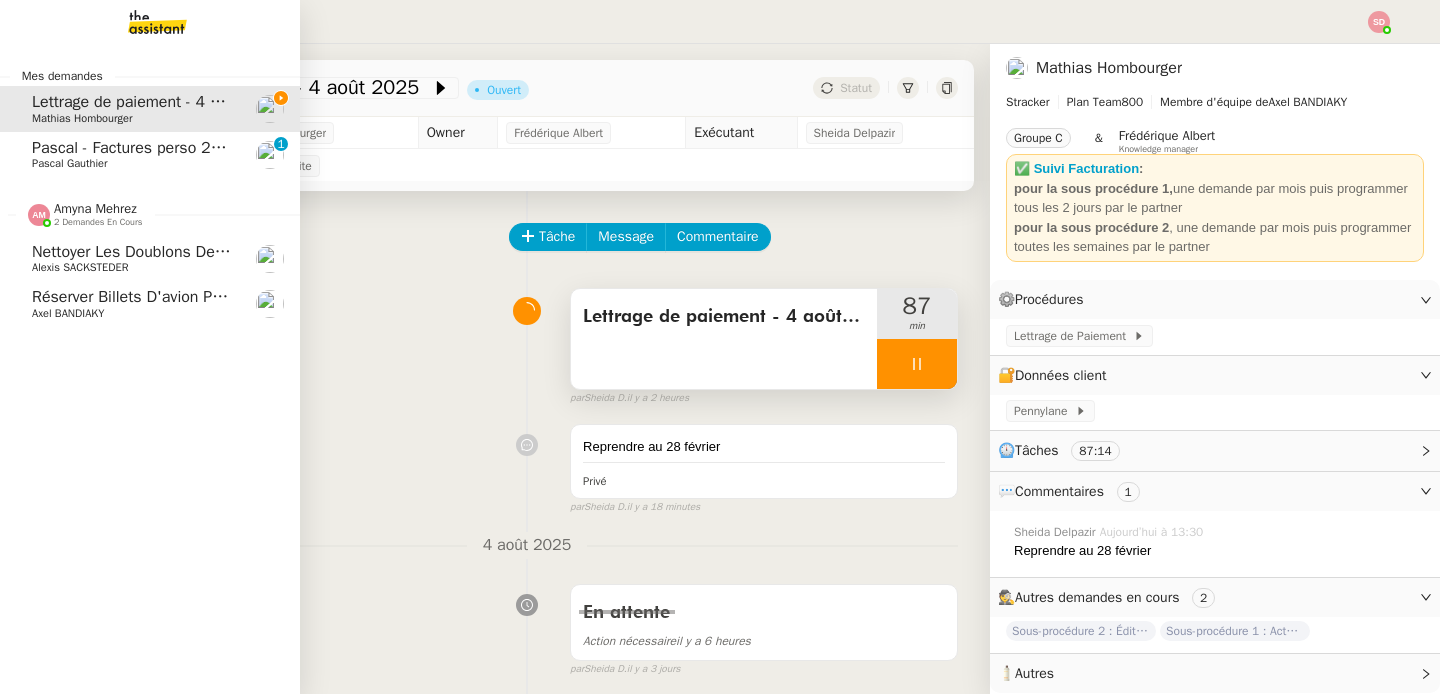 click on "Réserver billets d'avion pour Londres" 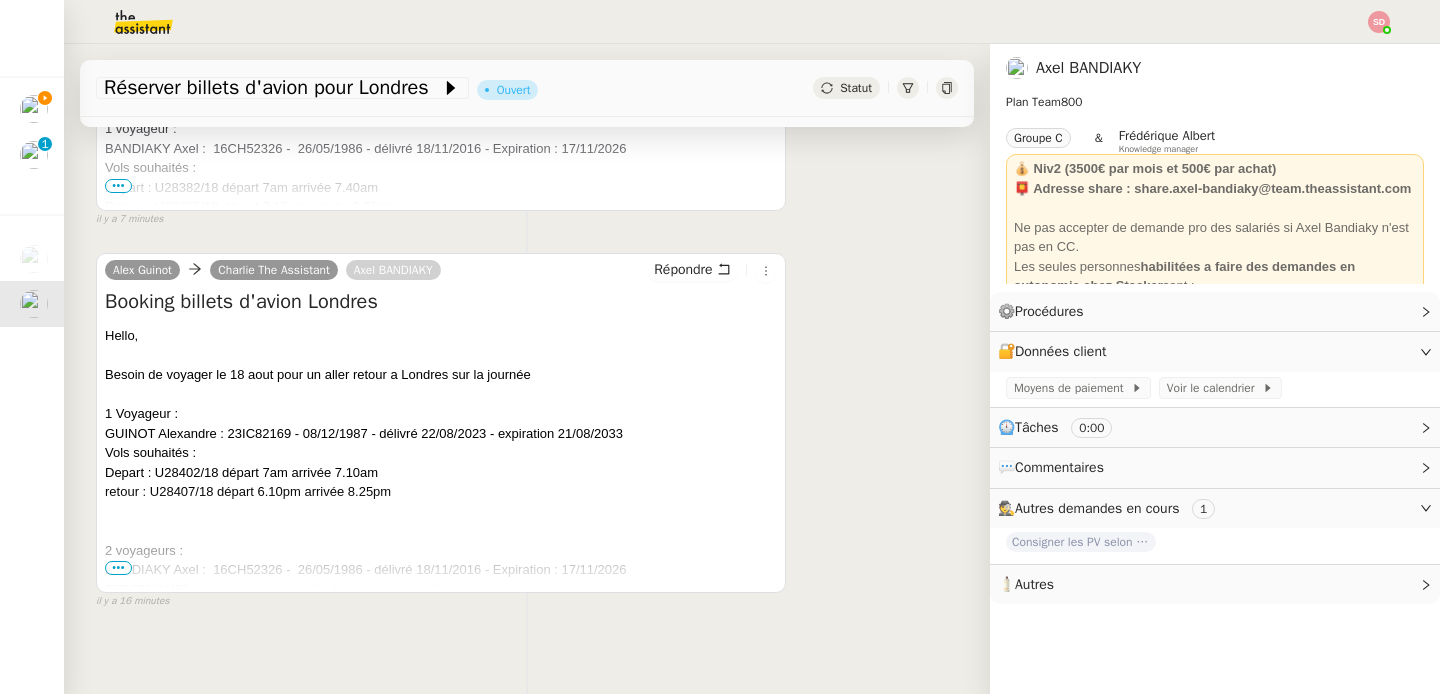 scroll, scrollTop: 516, scrollLeft: 0, axis: vertical 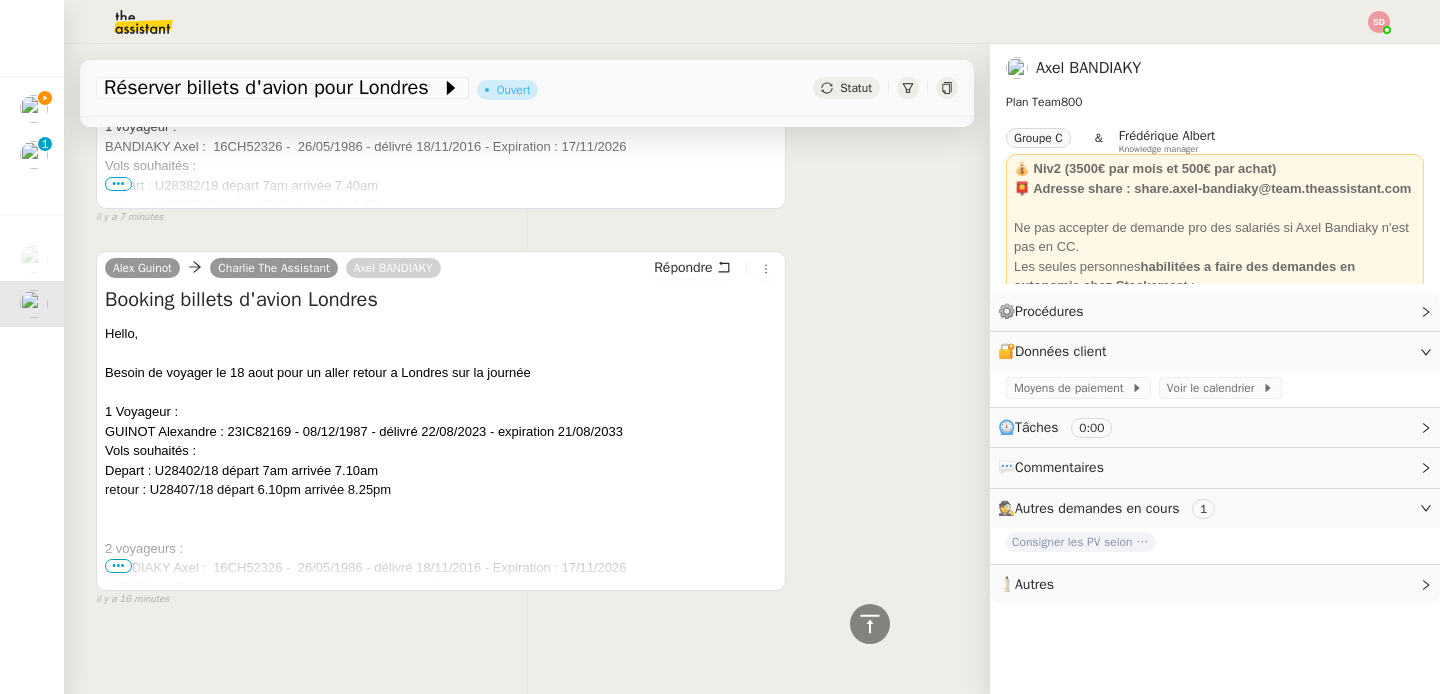 click on "•••" at bounding box center [118, 566] 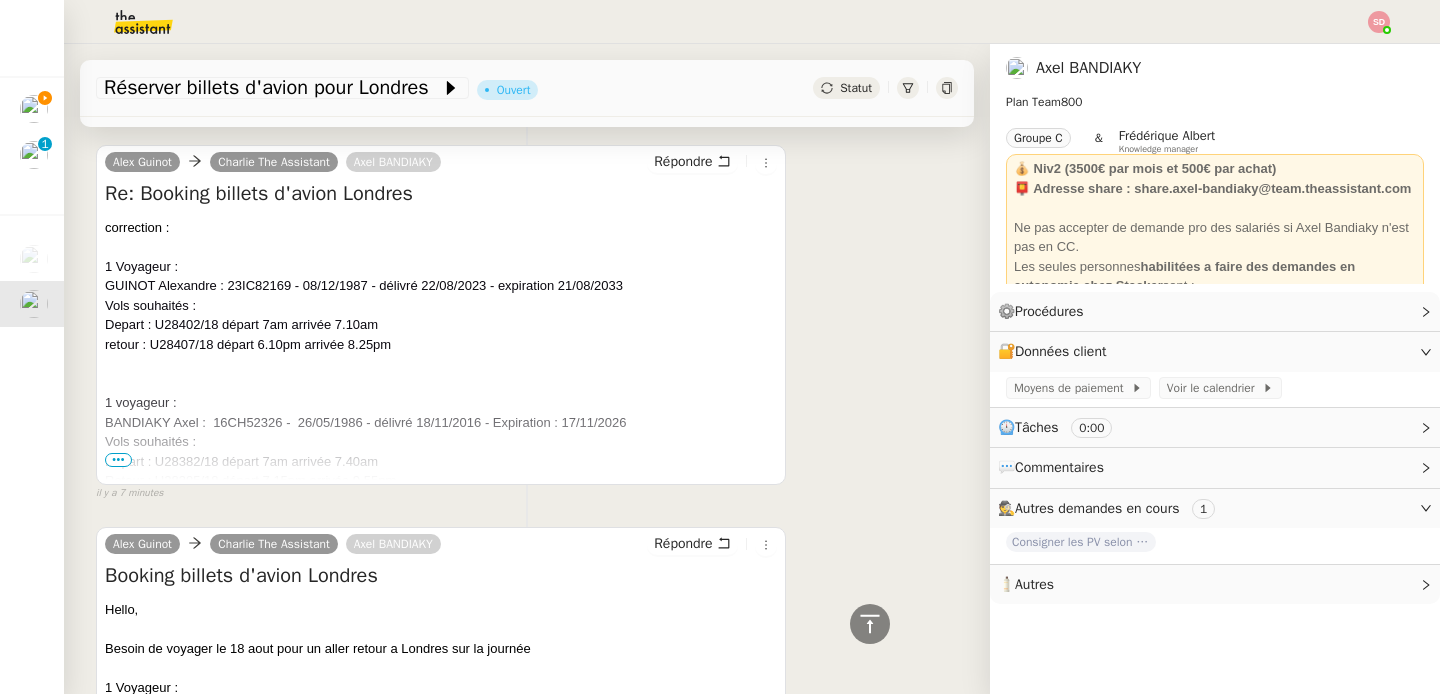 scroll, scrollTop: 237, scrollLeft: 0, axis: vertical 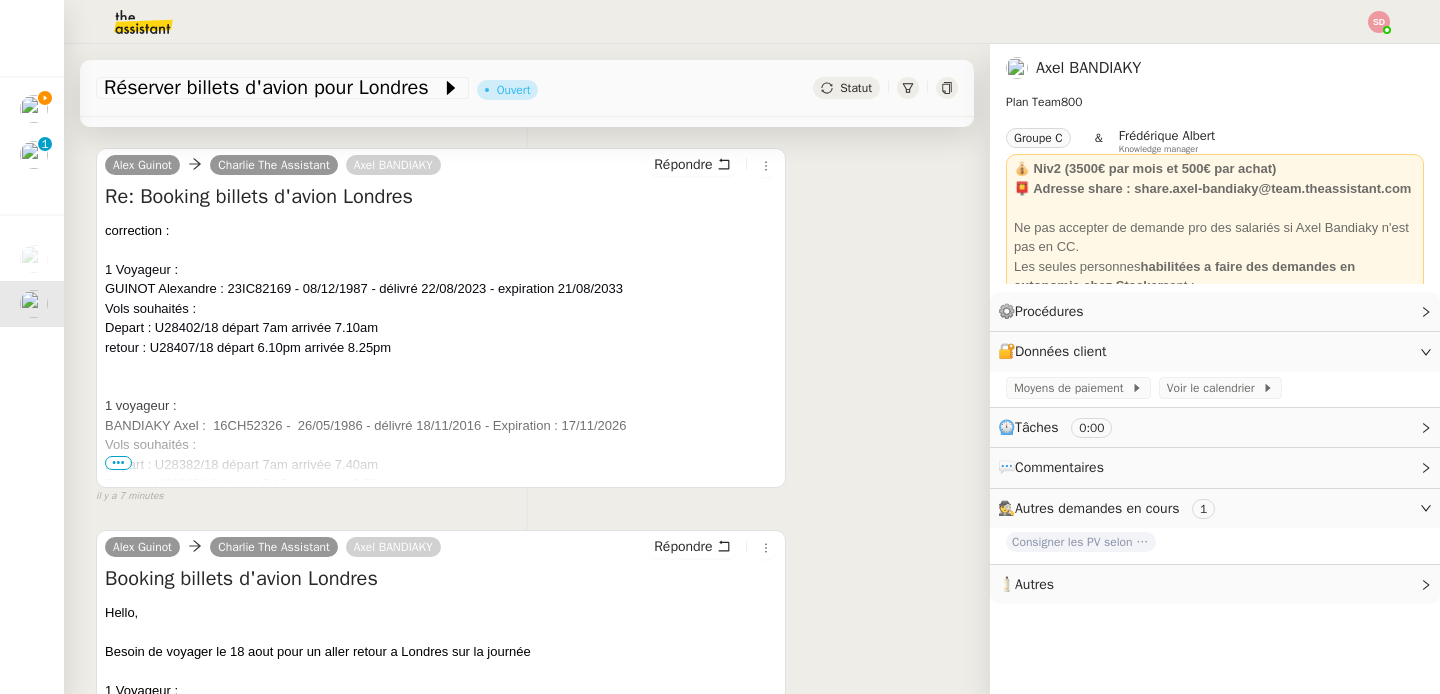 click on "•••" at bounding box center (118, 463) 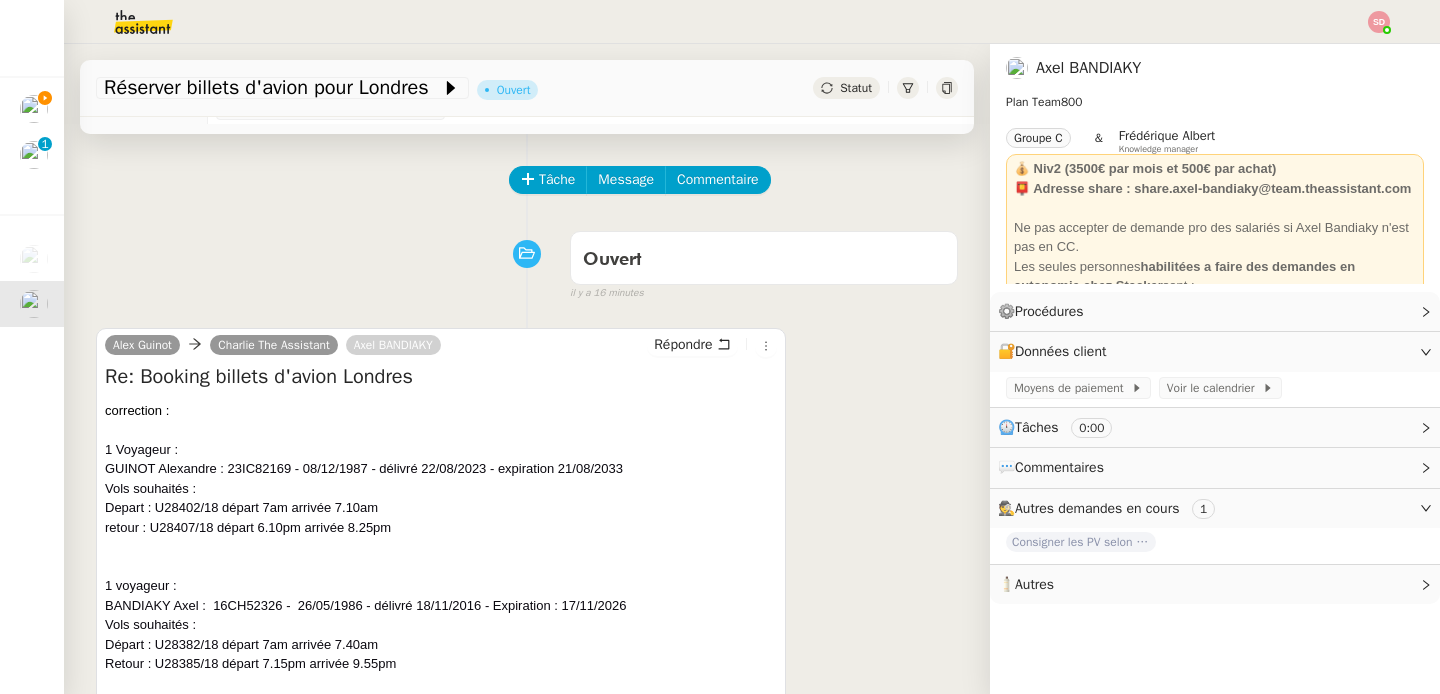 scroll, scrollTop: 0, scrollLeft: 0, axis: both 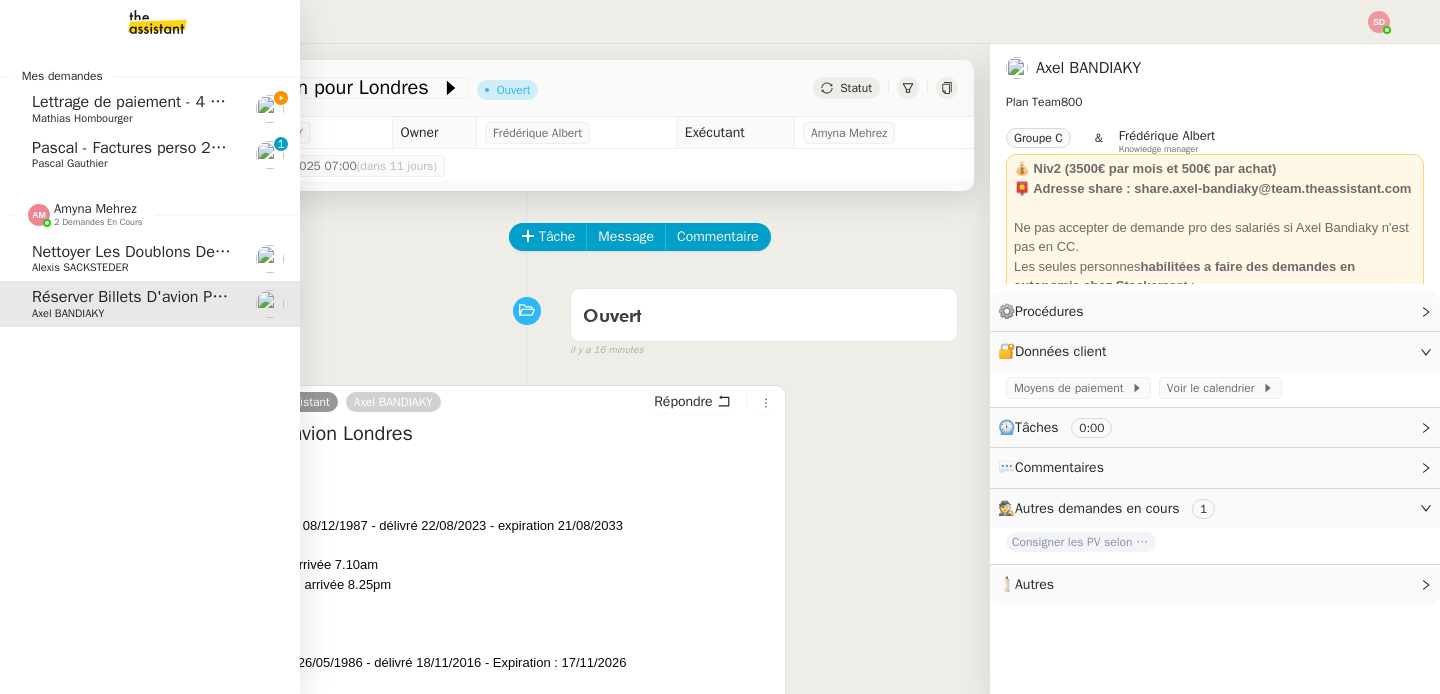click on "Nettoyer les doublons de la base de contacts    [FIRST] [LAST]" 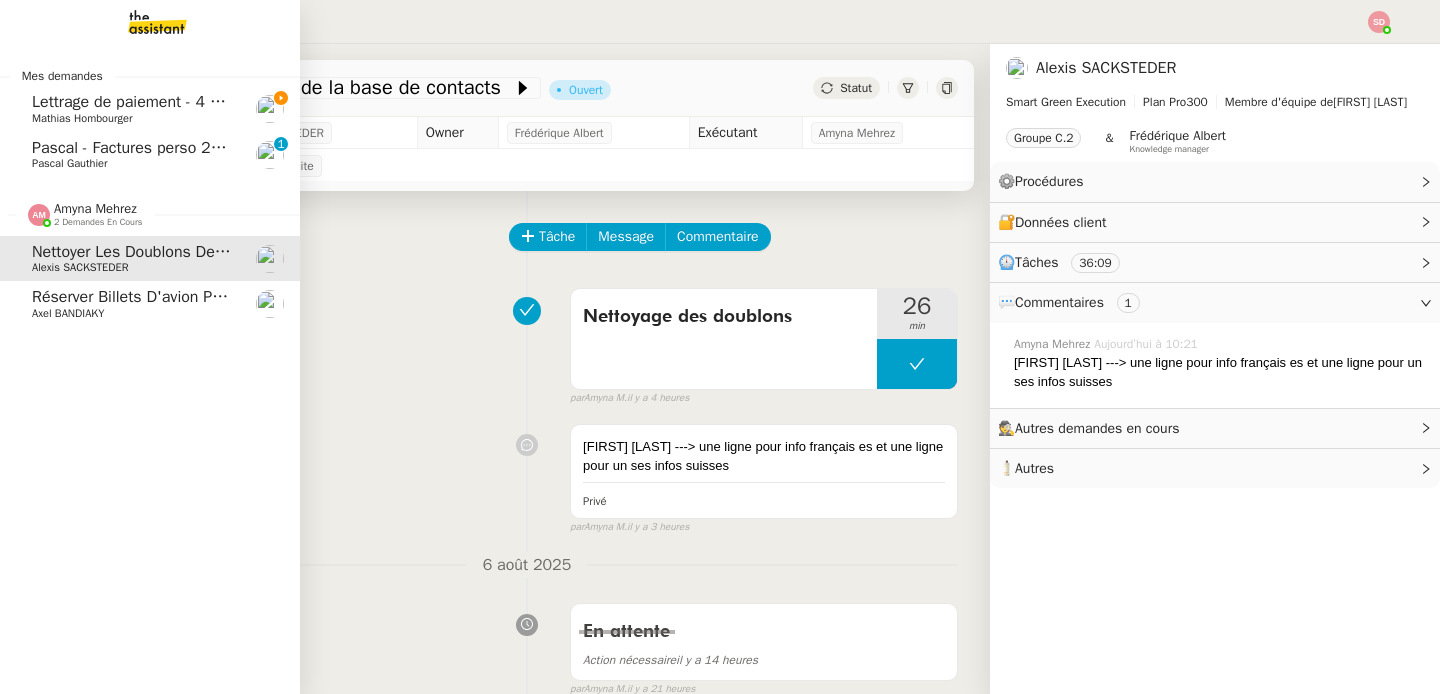 click on "Amyna Mehrez" 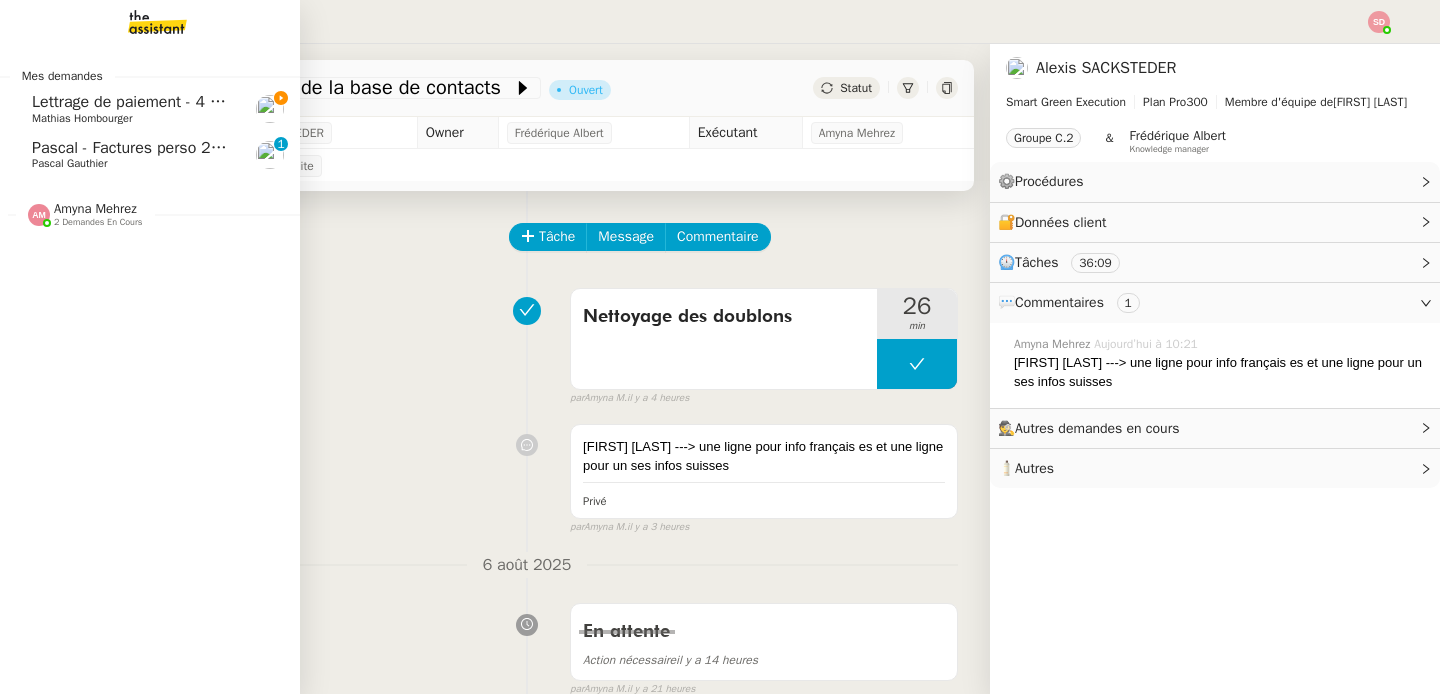 click on "Lettrage de paiement - 4 août 2025" 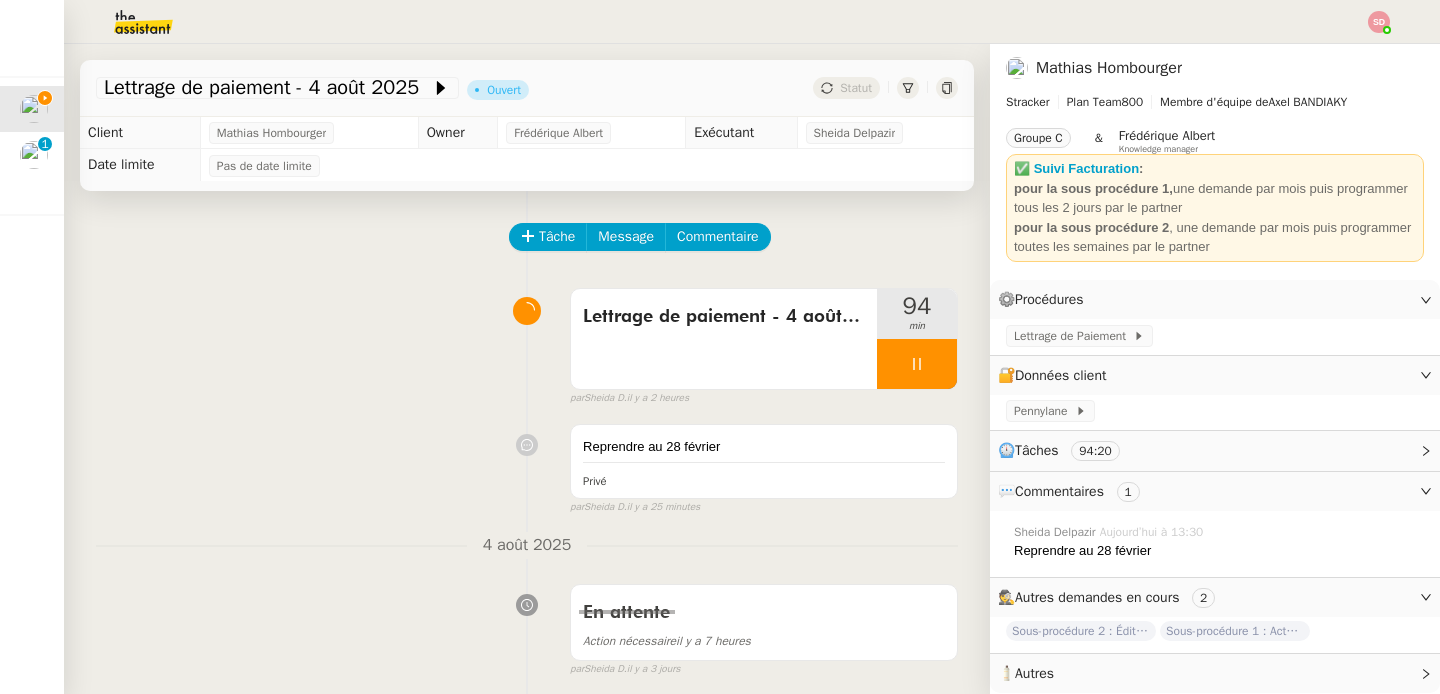 click on "Lettrage de paiement - [MONTH] [DAY] [YEAR]    Ouvert     Statut" 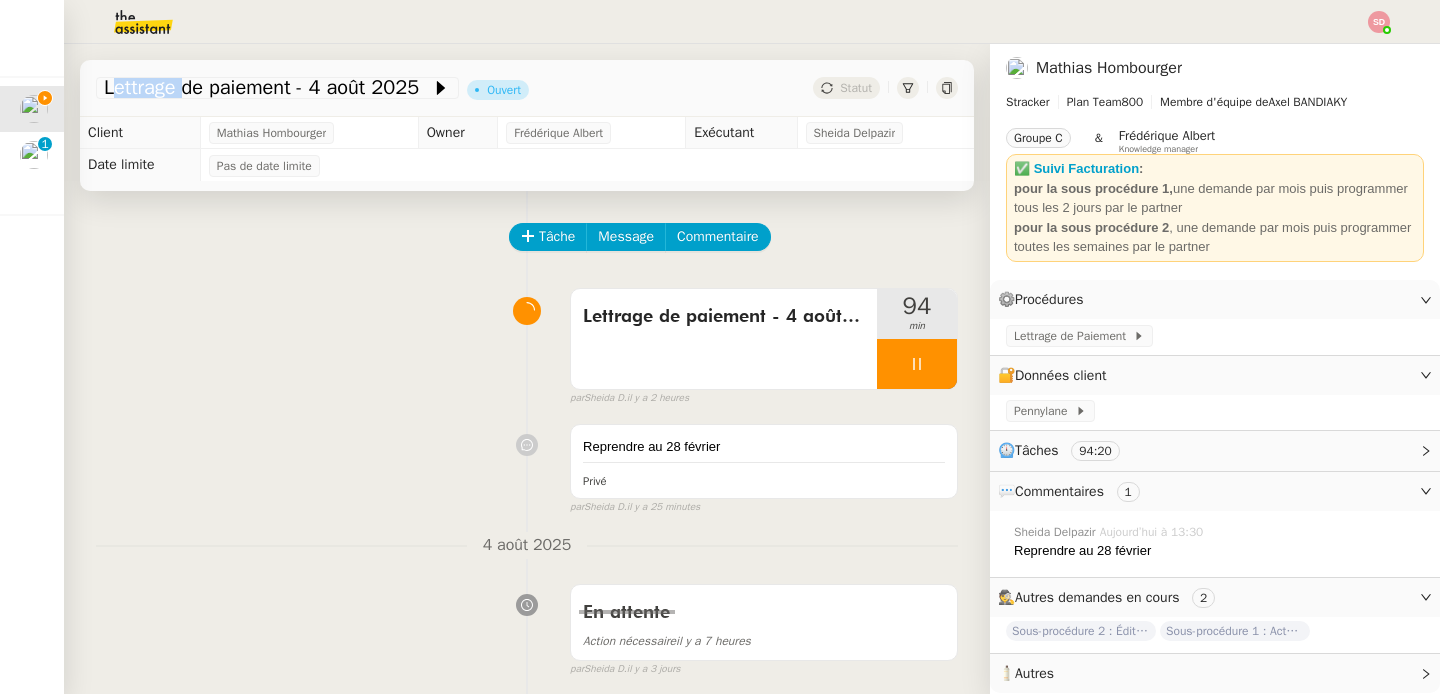 click on "Lettrage de paiement - [MONTH] [DAY] [YEAR]    Ouvert     Statut" 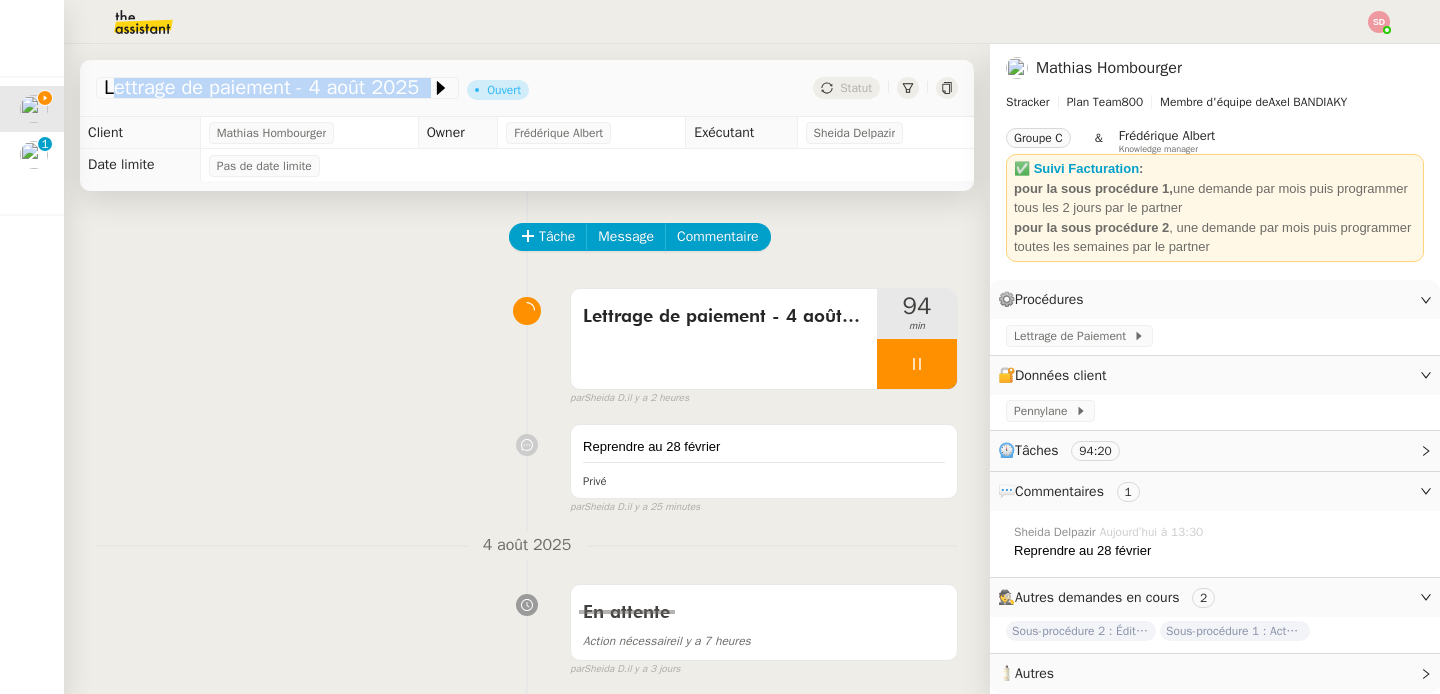 click on "Lettrage de paiement - [MONTH] [DAY] [YEAR]    Ouvert     Statut" 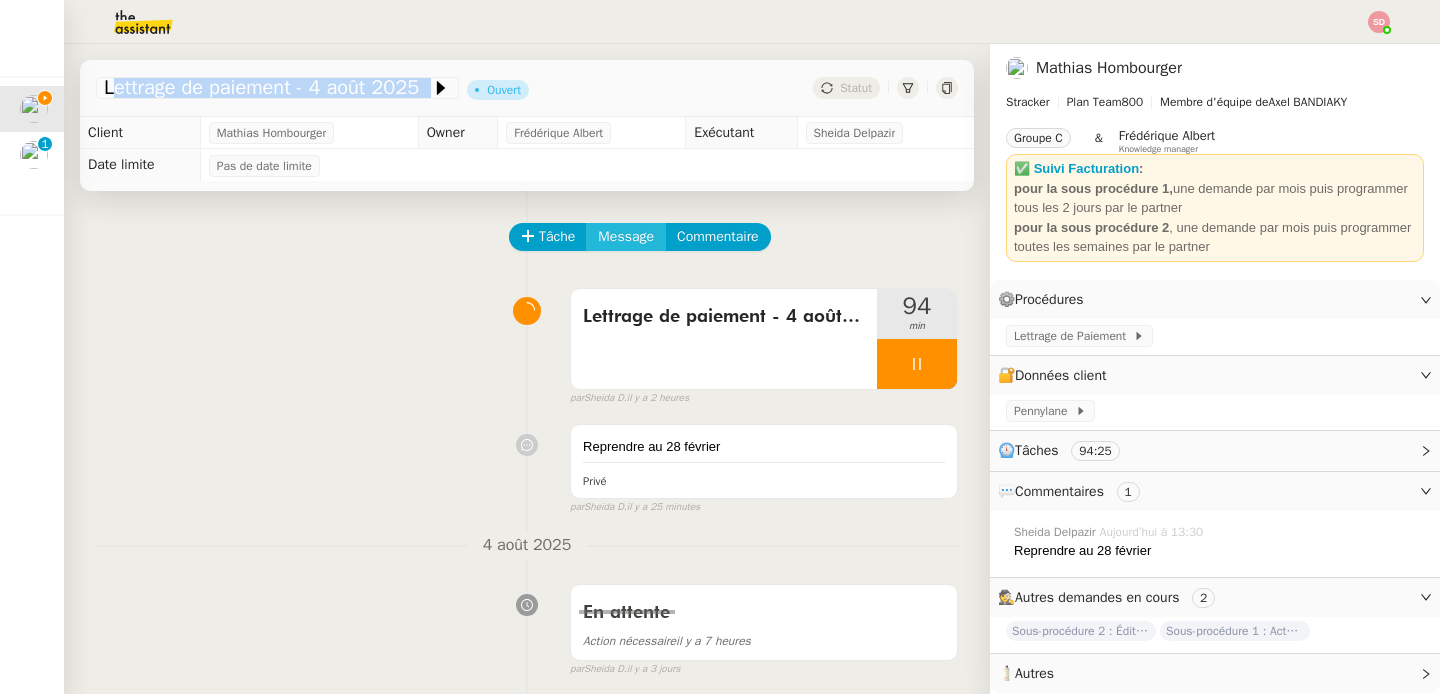 click on "Message" 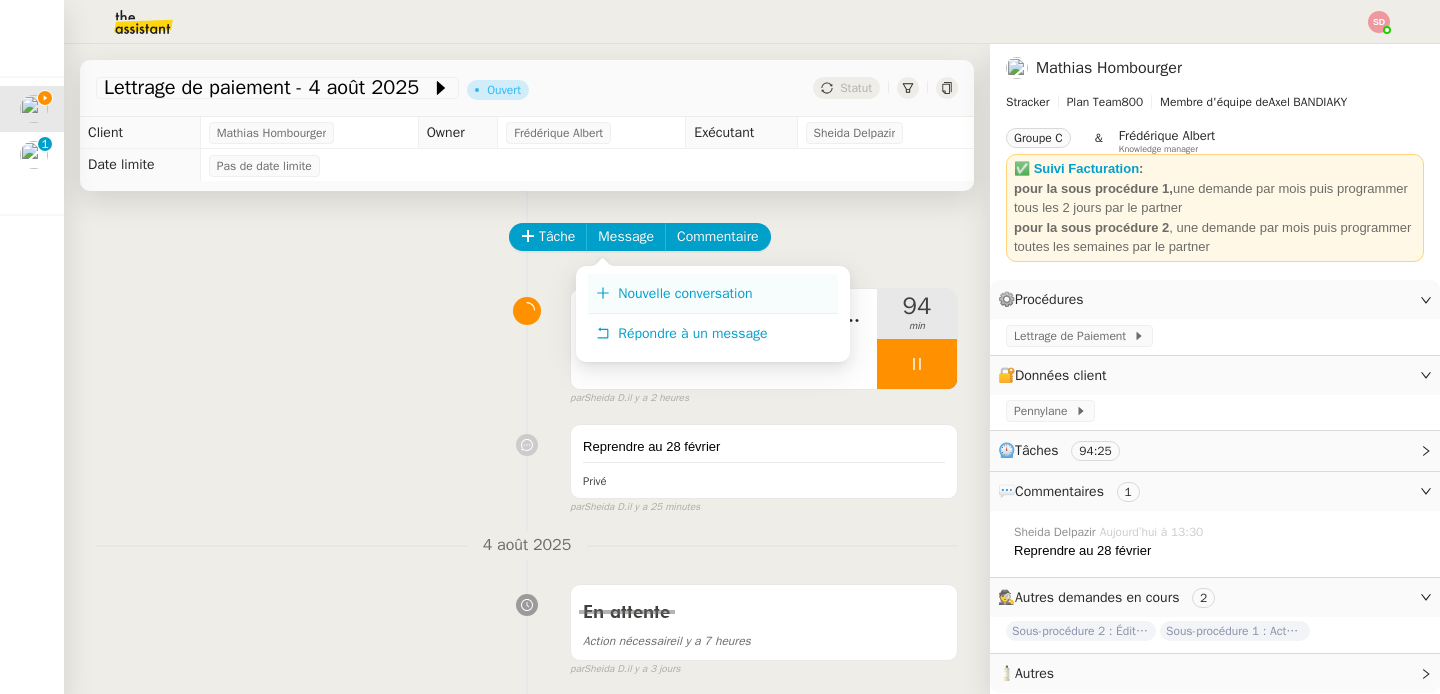 click on "Nouvelle conversation" at bounding box center (685, 293) 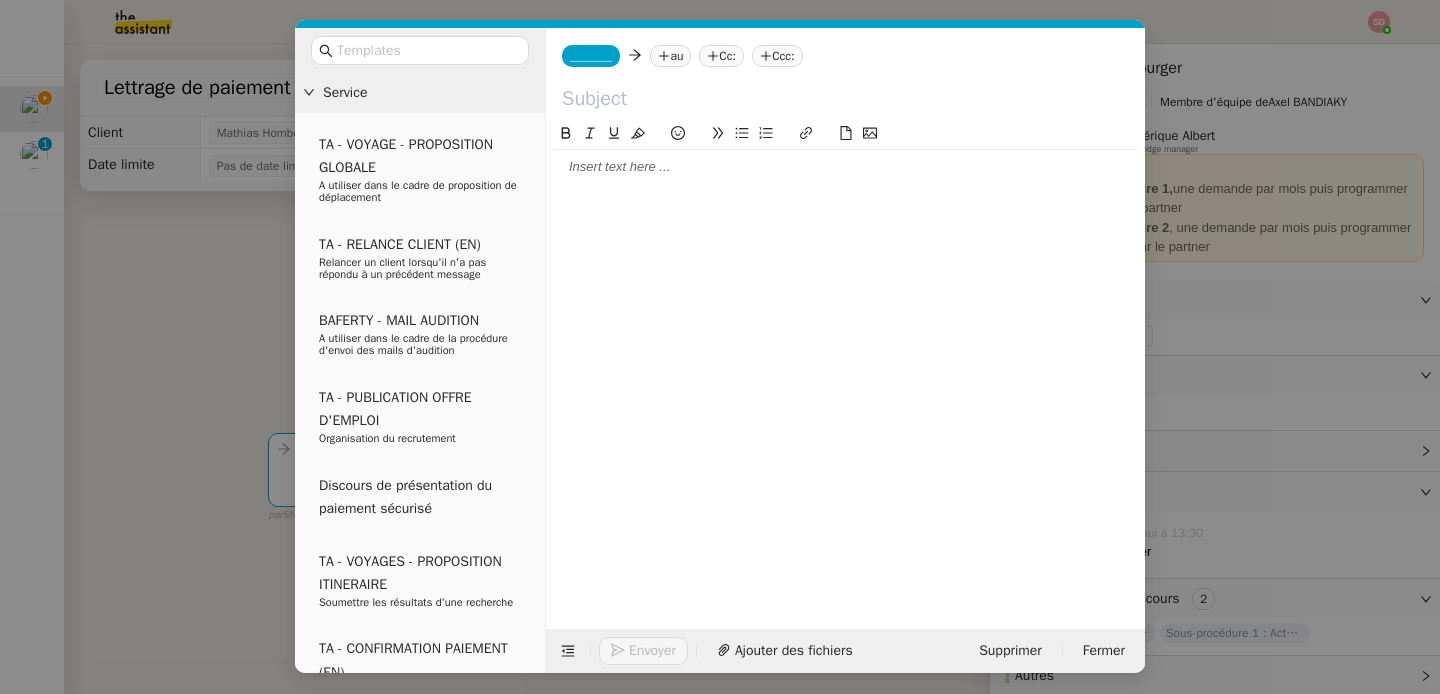 click on "_______" 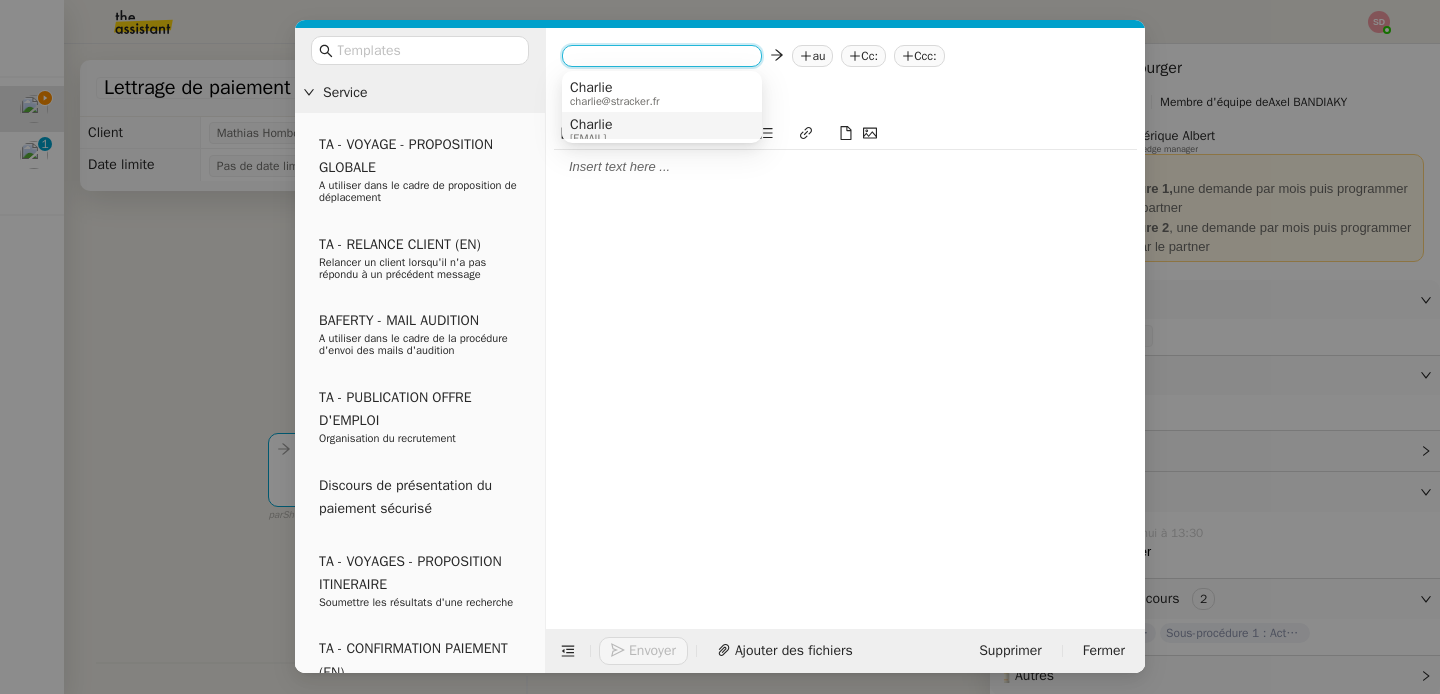 click on "Charlie" at bounding box center (591, 125) 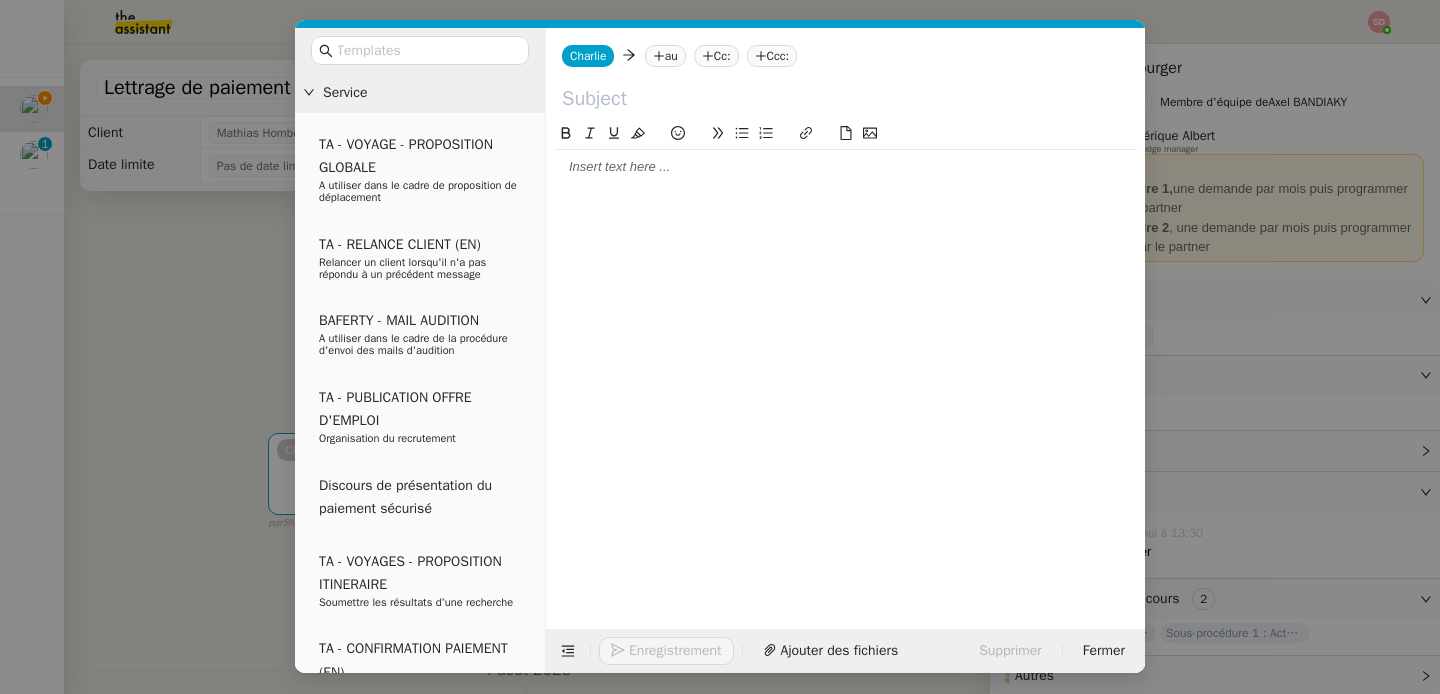 click on "Charlie" 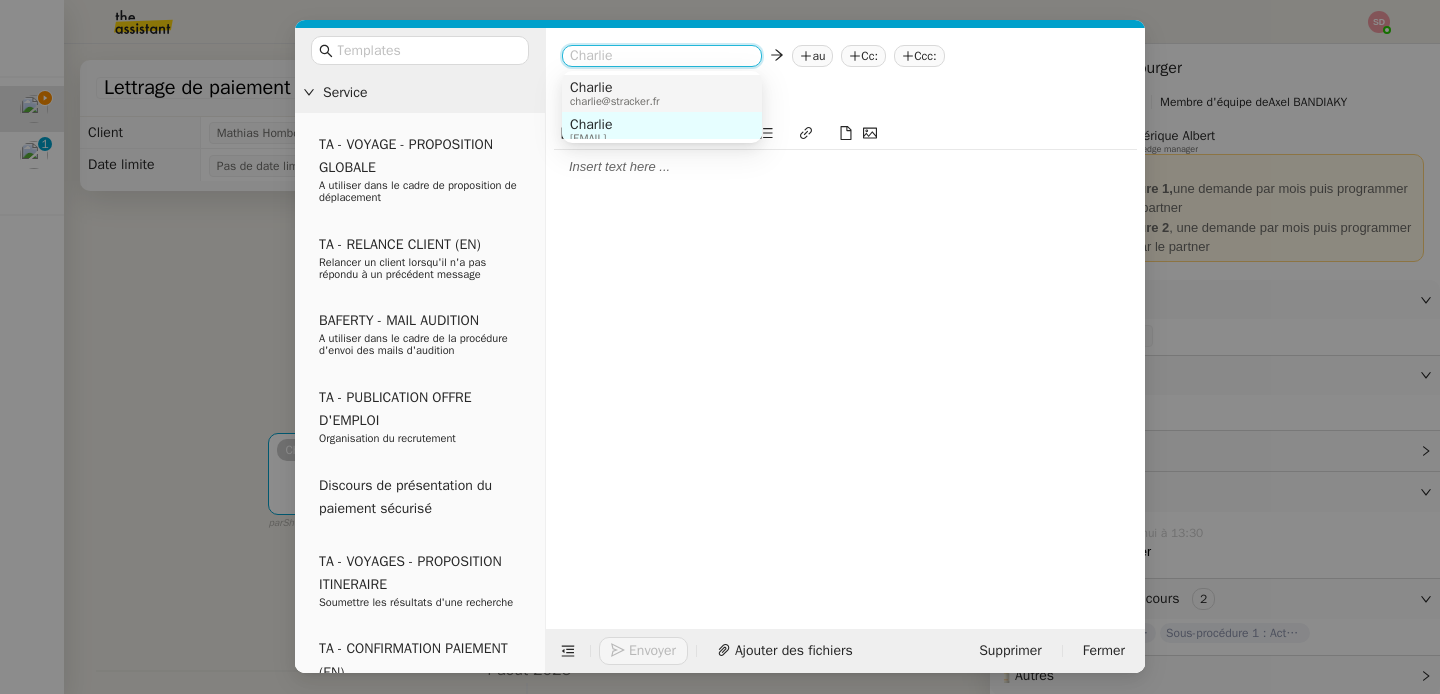 click on "charlie@stracker.fr" at bounding box center (615, 101) 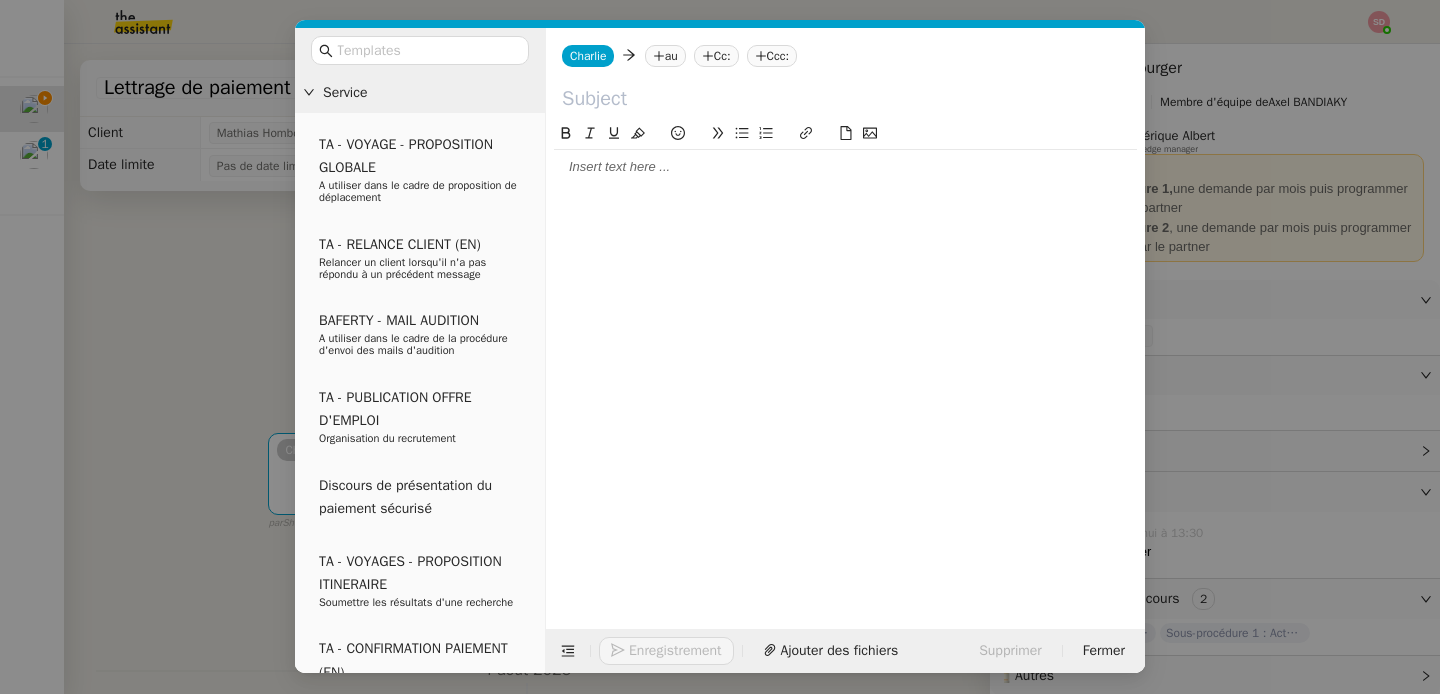click on "au" 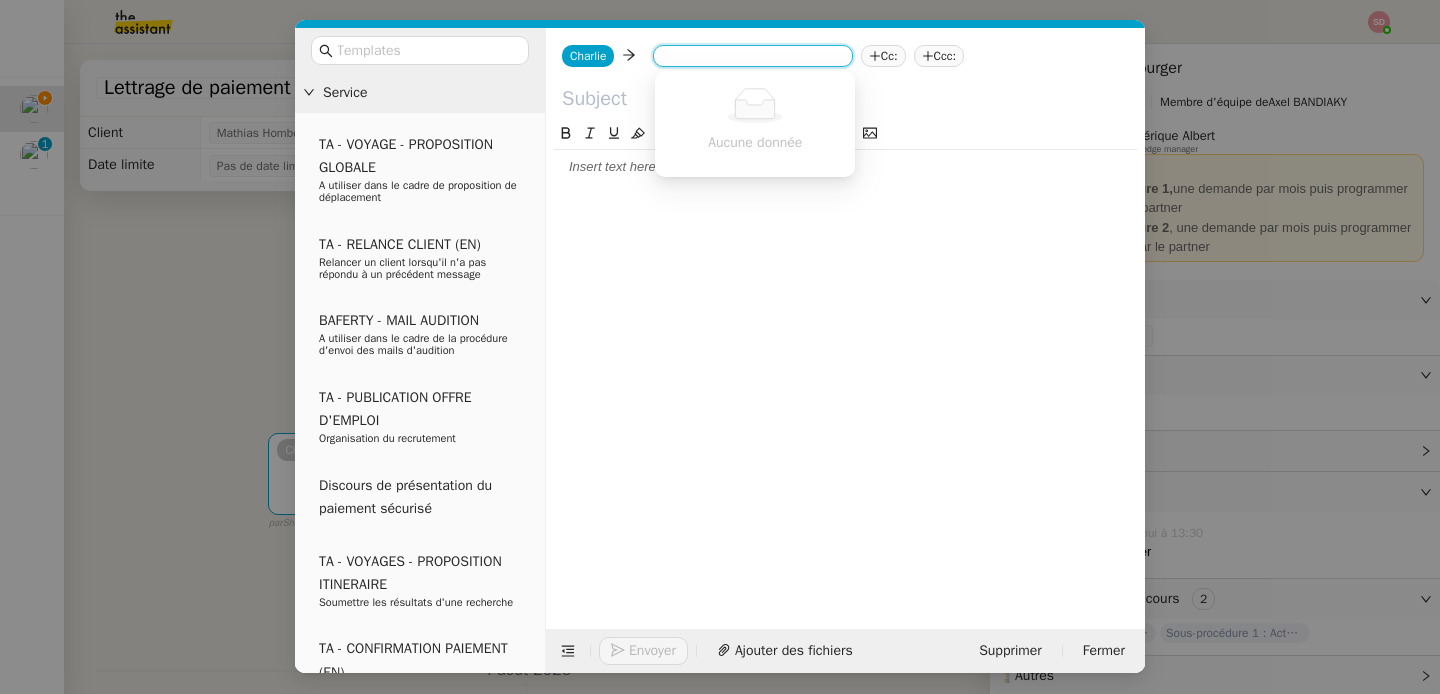 paste on "Lettrage de paiement - 4 août 2025" 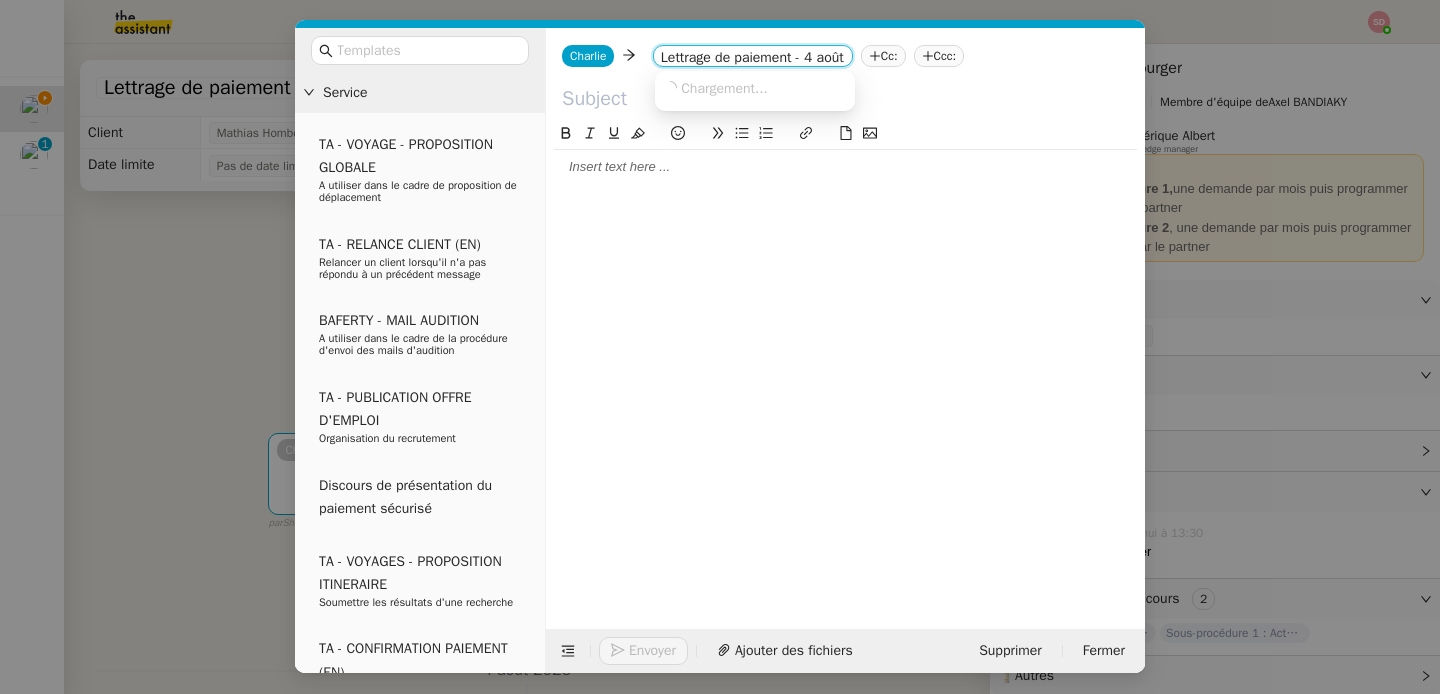 scroll, scrollTop: 0, scrollLeft: 58, axis: horizontal 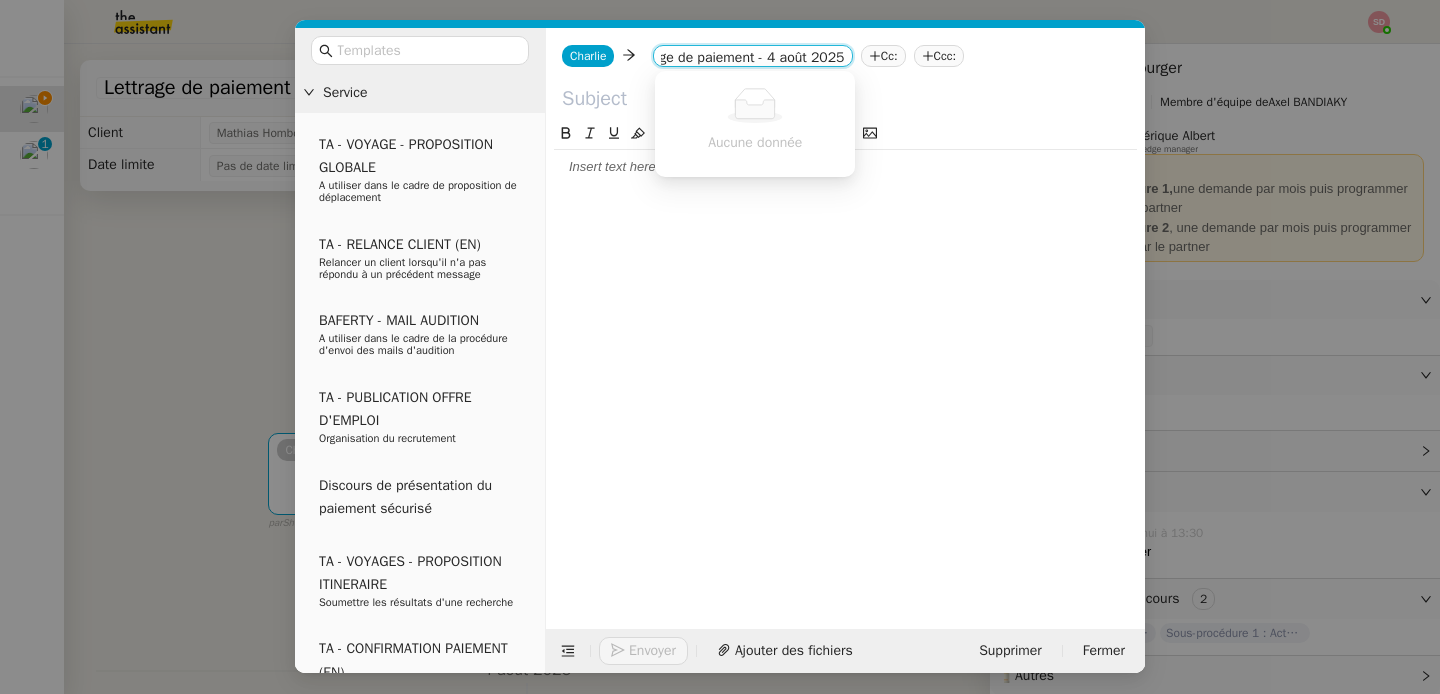 click on "Lettrage de paiement - 4 août 2025" at bounding box center [753, 58] 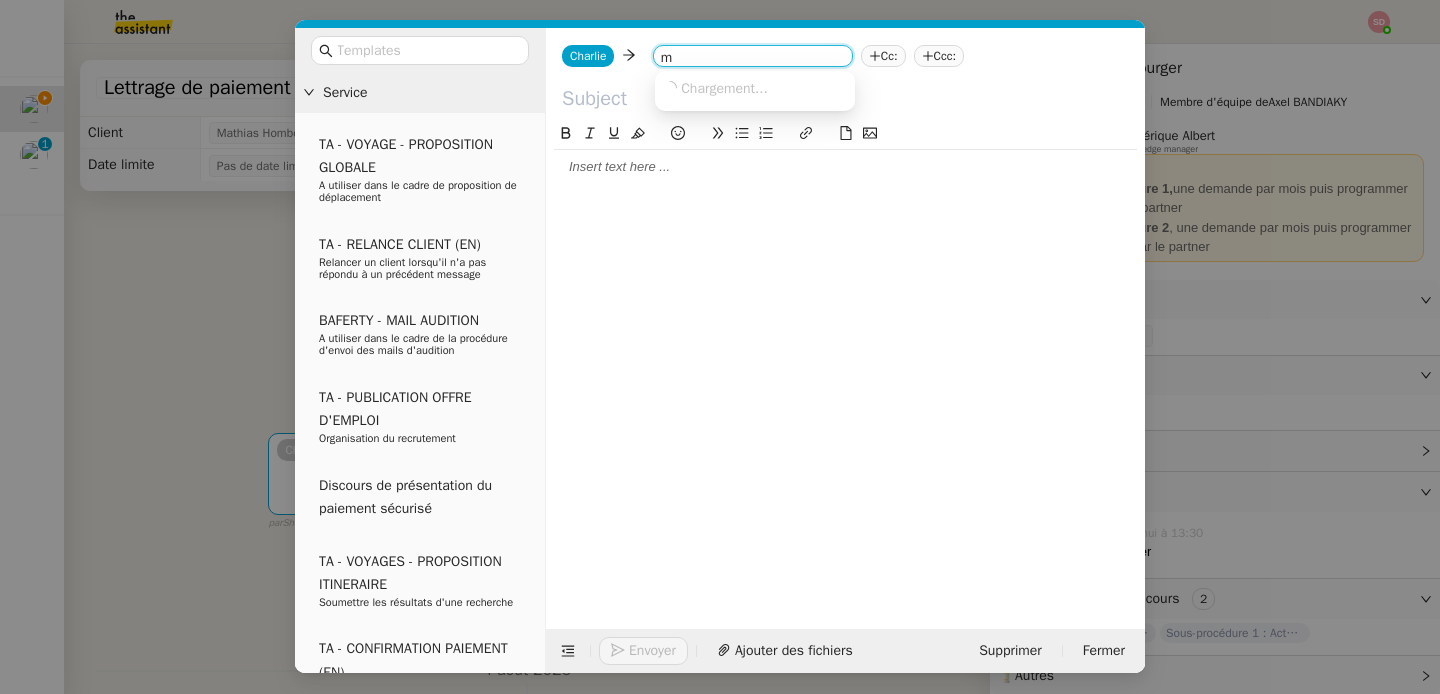 scroll, scrollTop: 0, scrollLeft: 0, axis: both 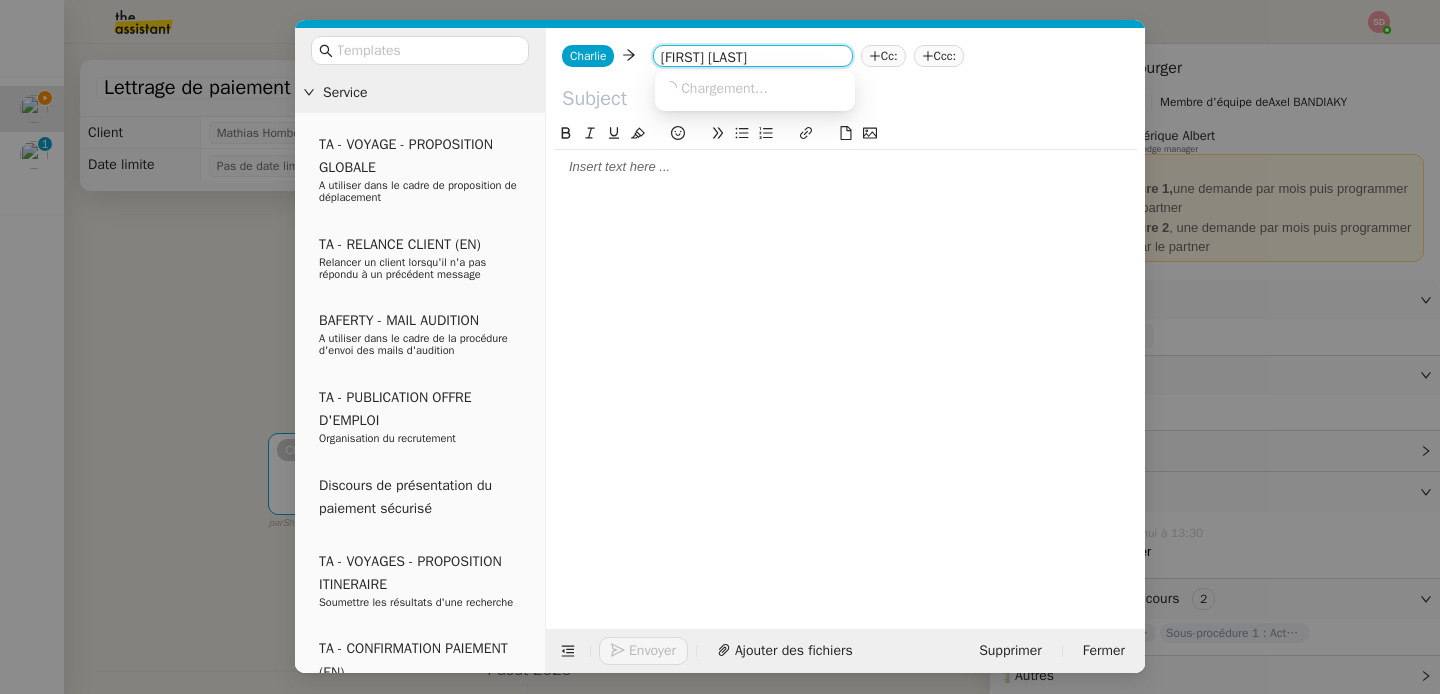 type on "mathias hom" 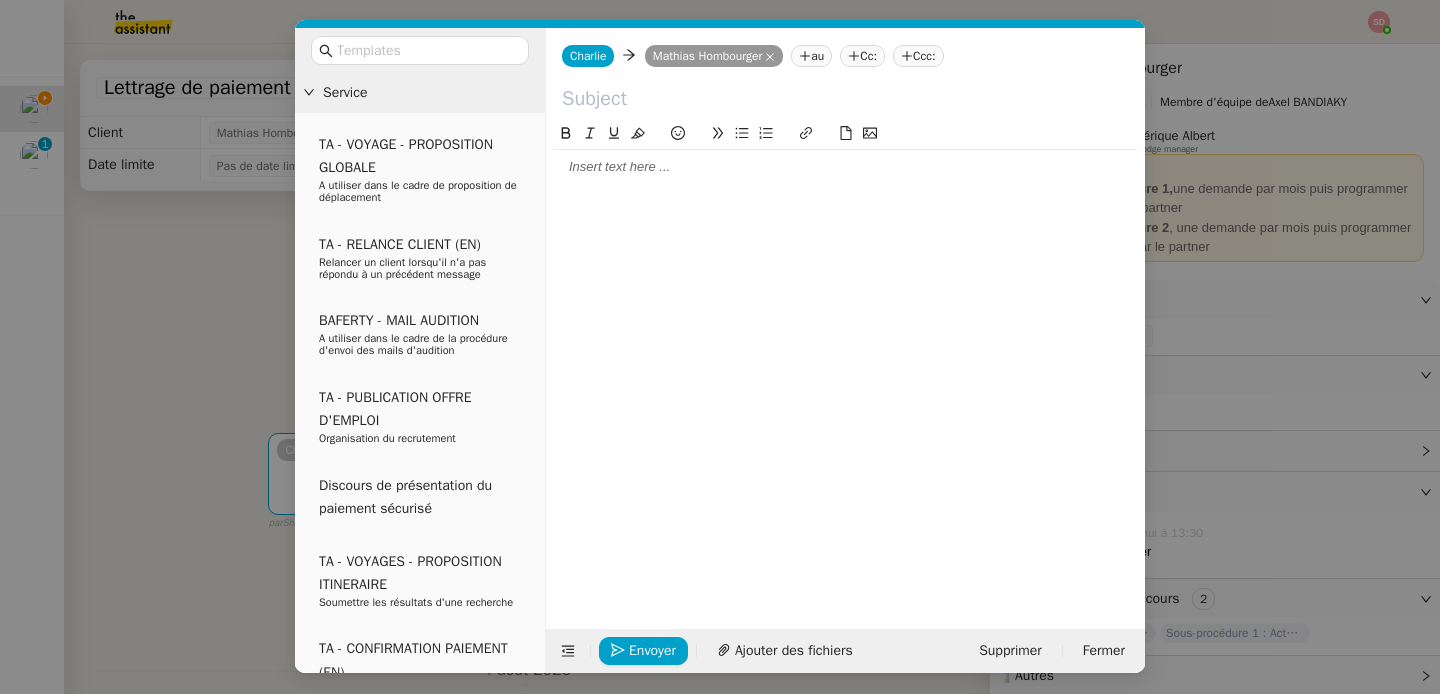 click 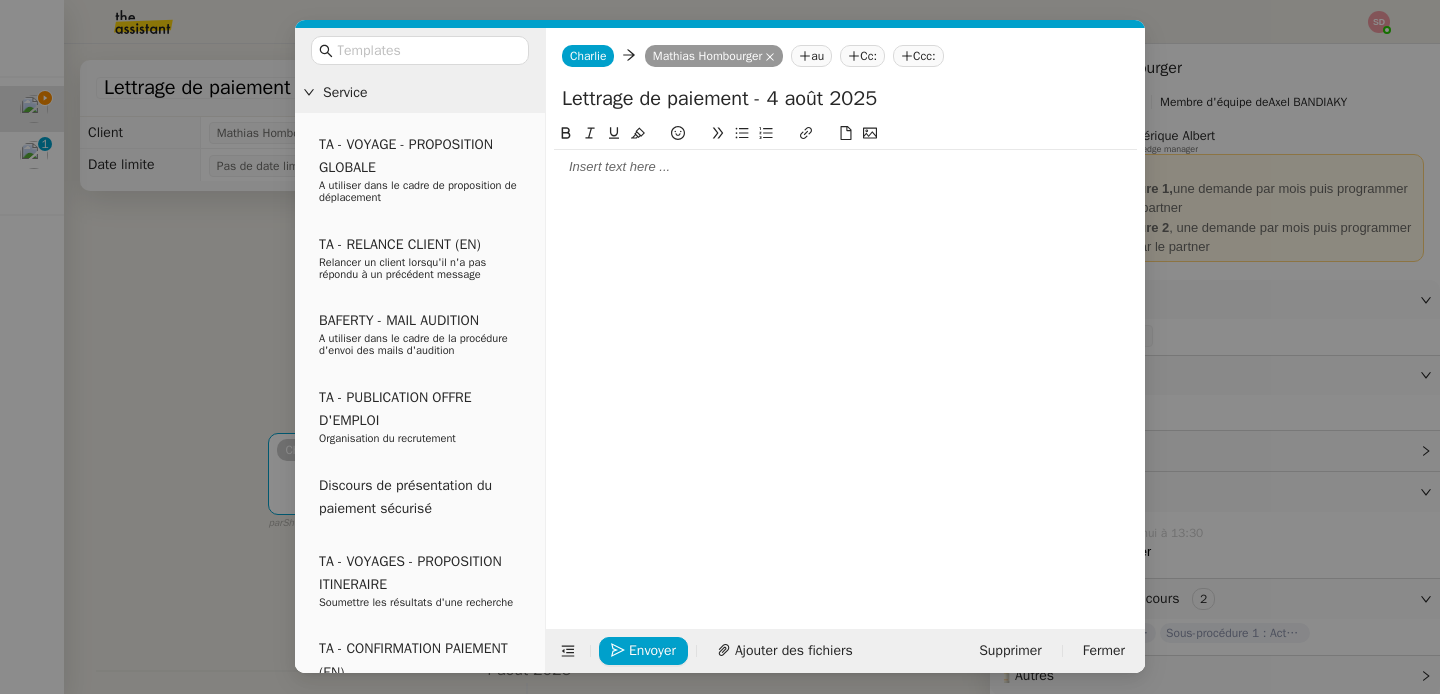 type on "Lettrage de paiement - 4 août 2025" 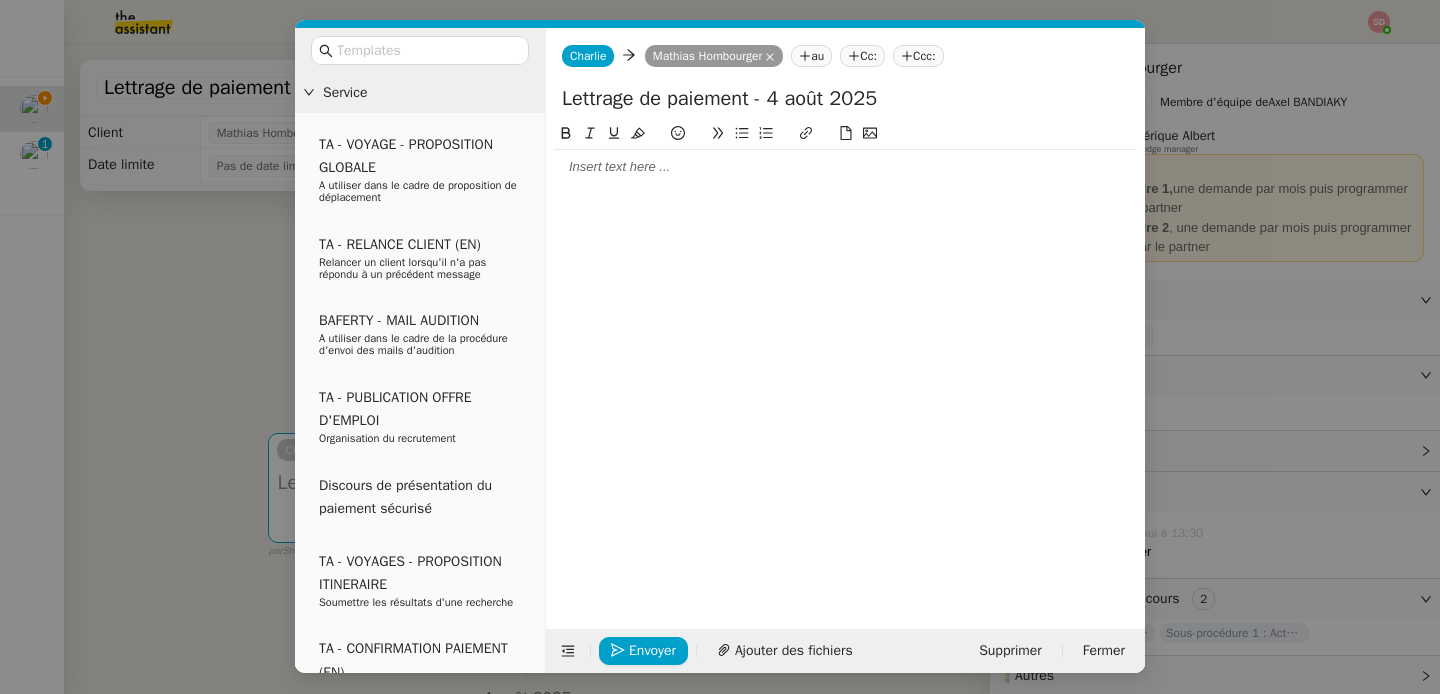 type 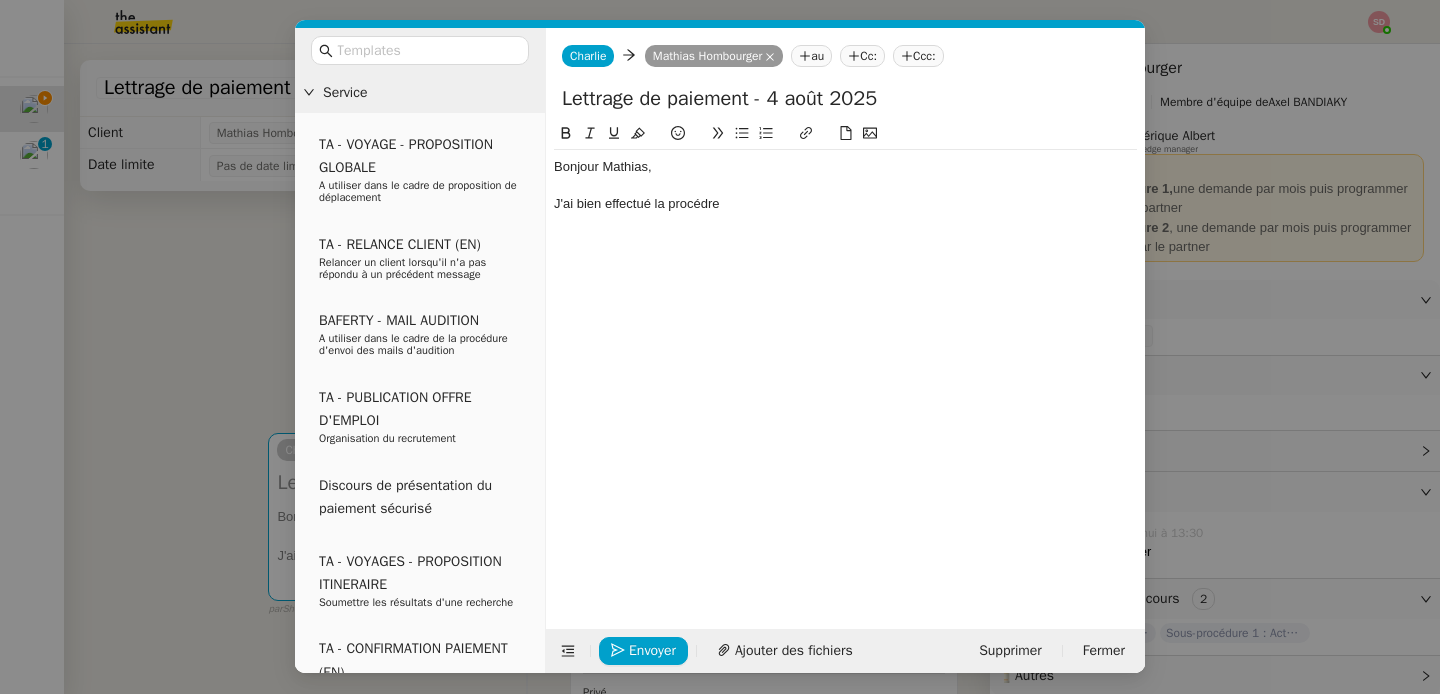 paste 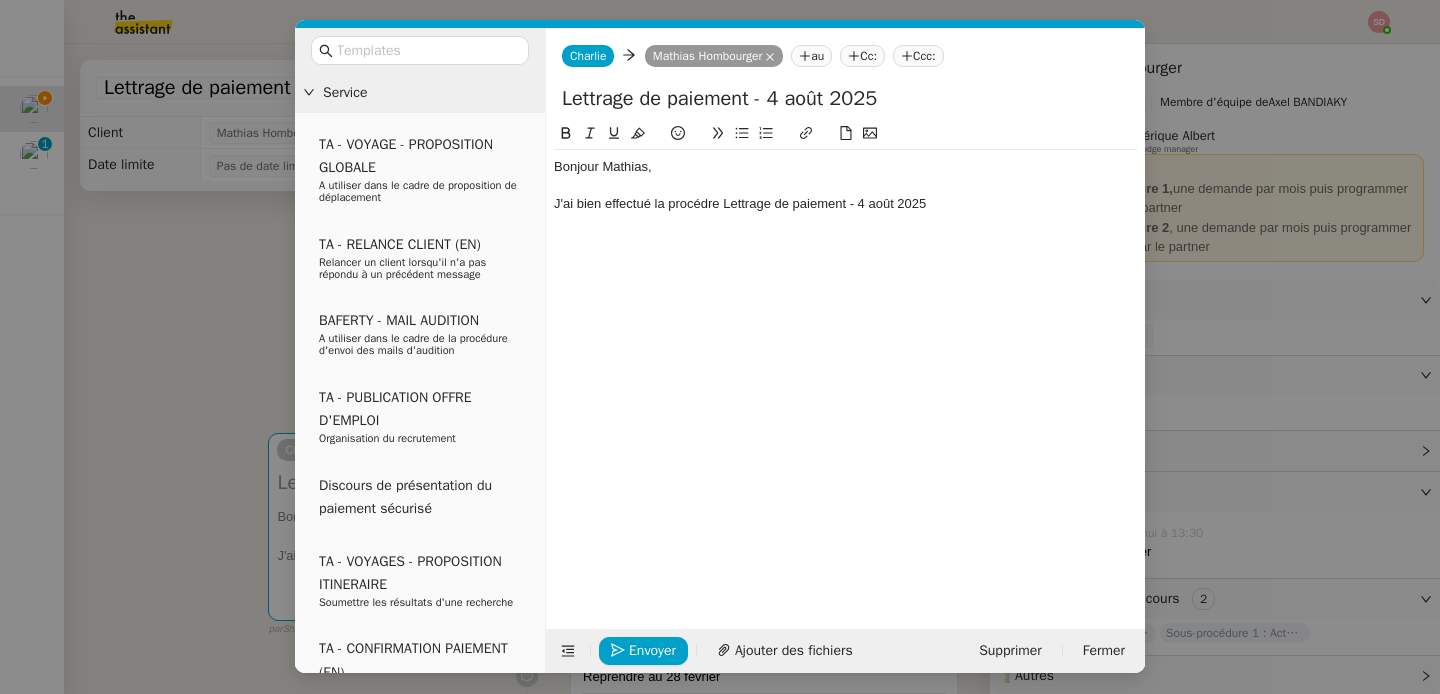 drag, startPoint x: 848, startPoint y: 207, endPoint x: 993, endPoint y: 208, distance: 145.00345 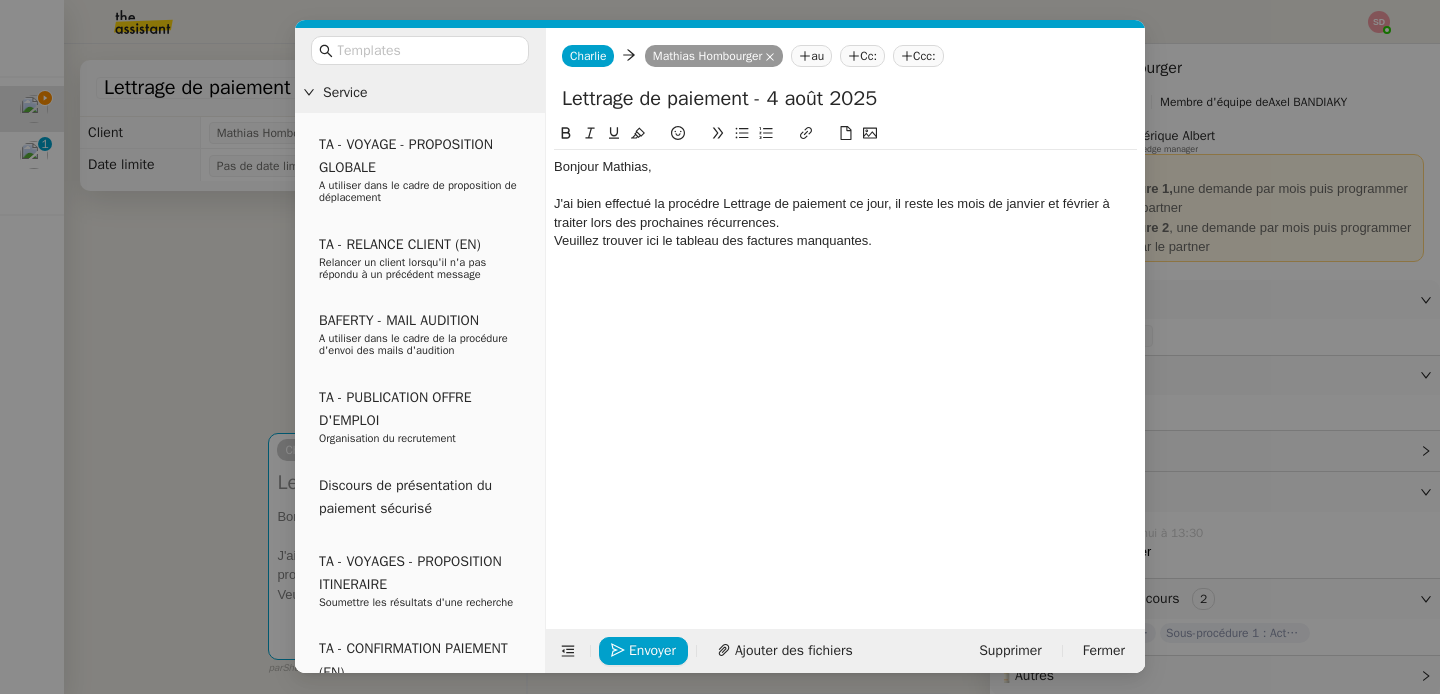 click 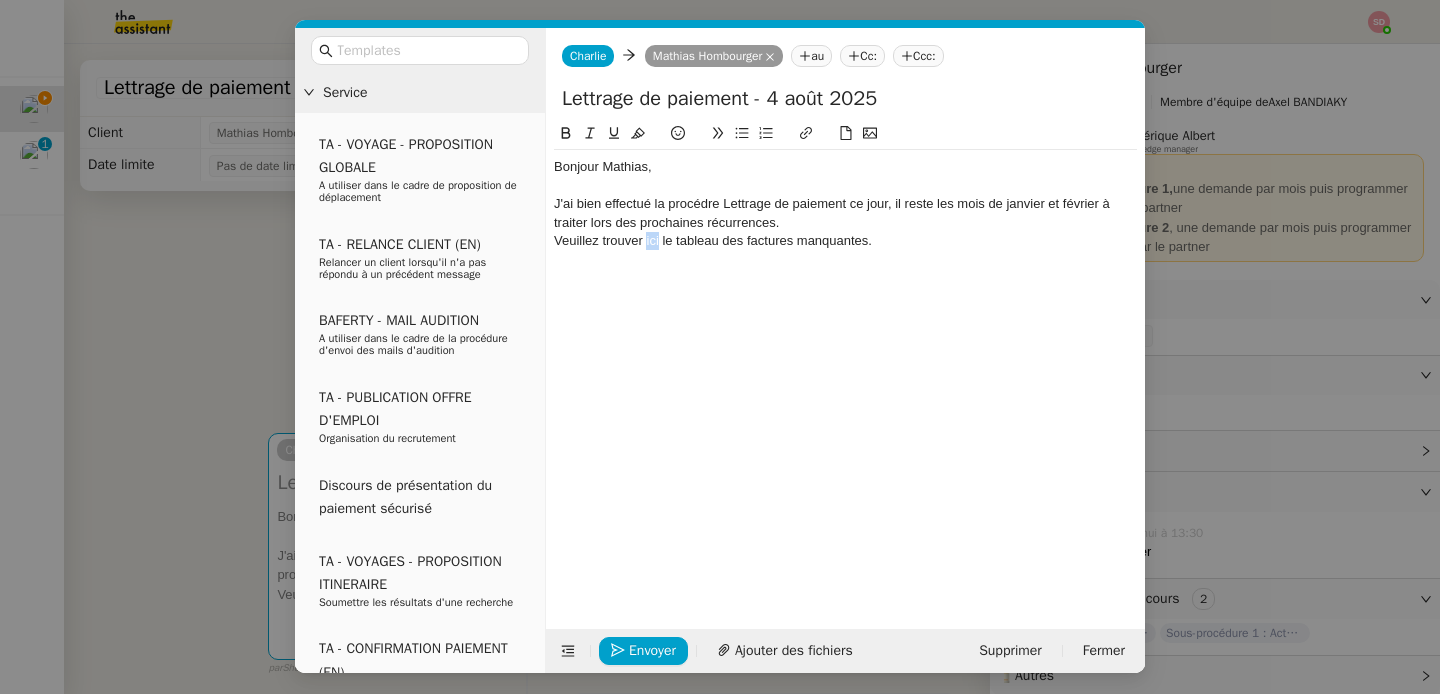 click on "Veuillez trouver ici le tableau des factures manquantes." 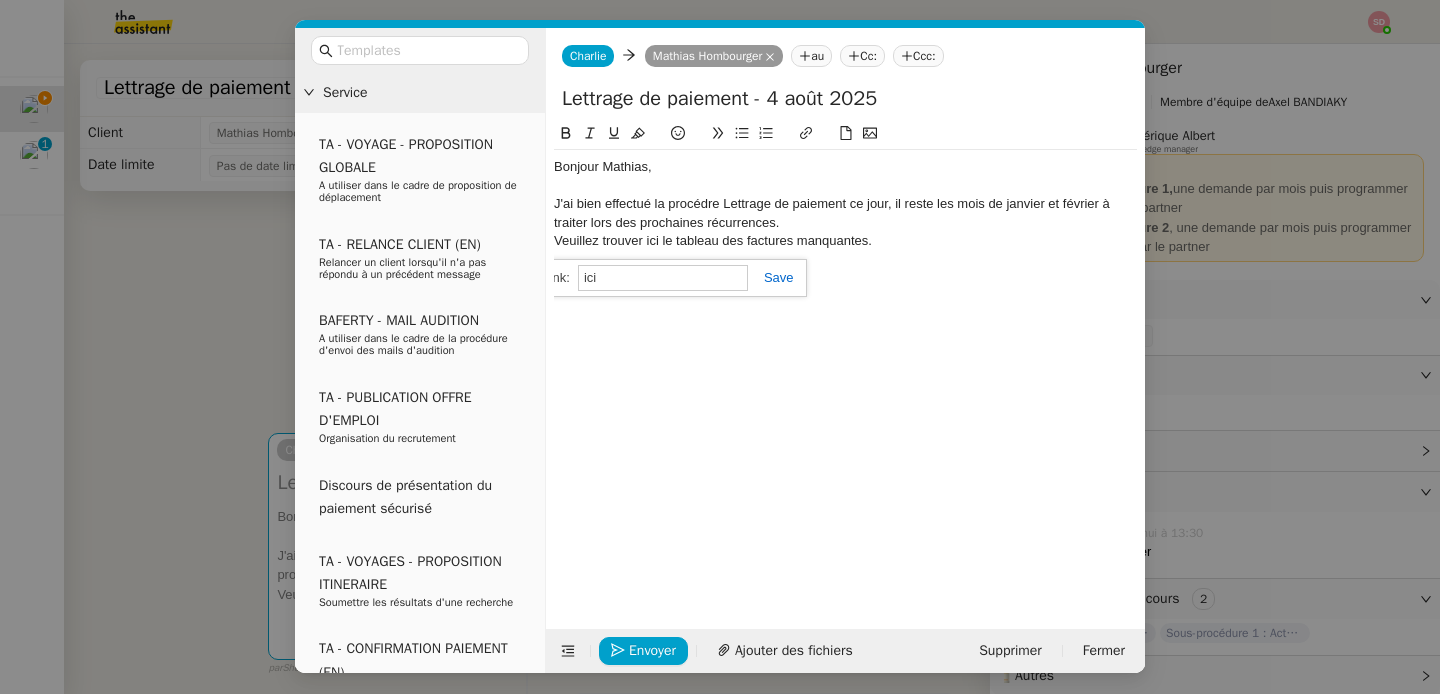 paste on "https://docs.google.com/spreadsheets/d/14Xn0X9IuxBtMb_zZabHbZLtHIvC2850rbOsNOAYCHQA/edit?usp=sharing" 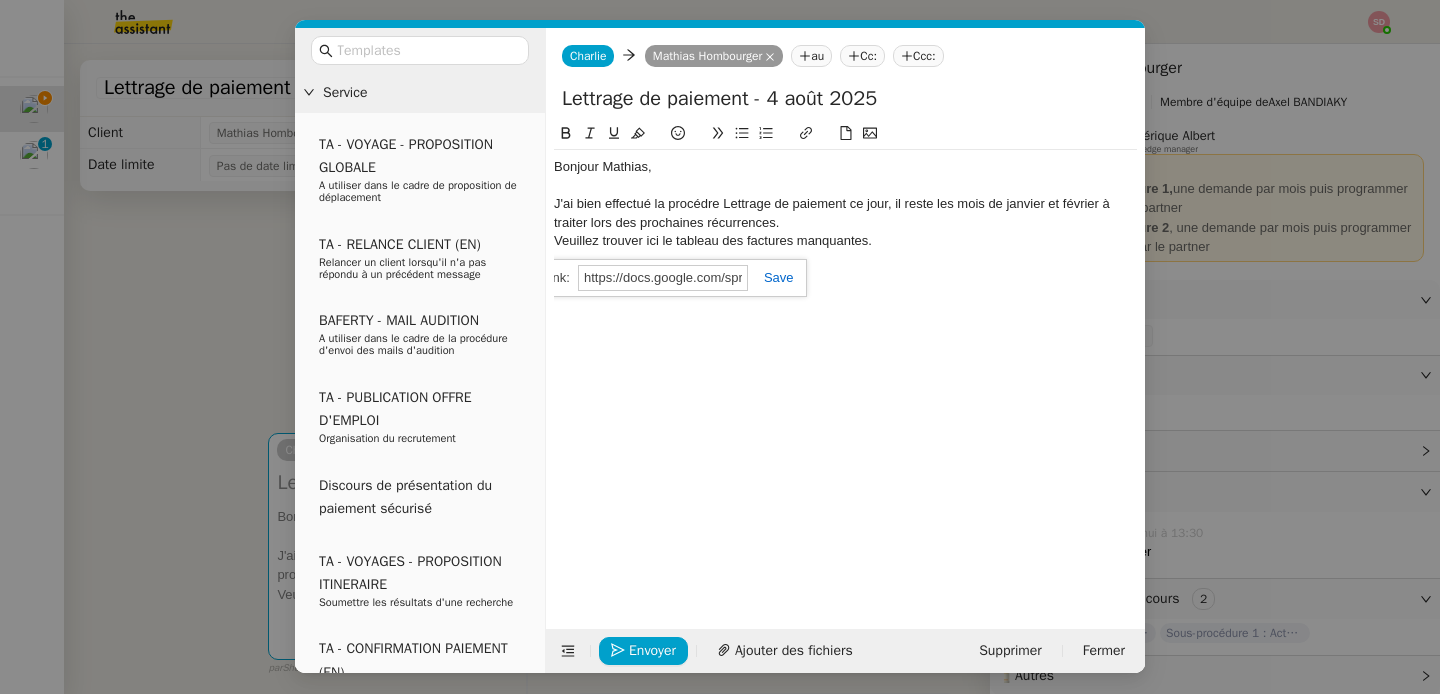 scroll, scrollTop: 0, scrollLeft: 510, axis: horizontal 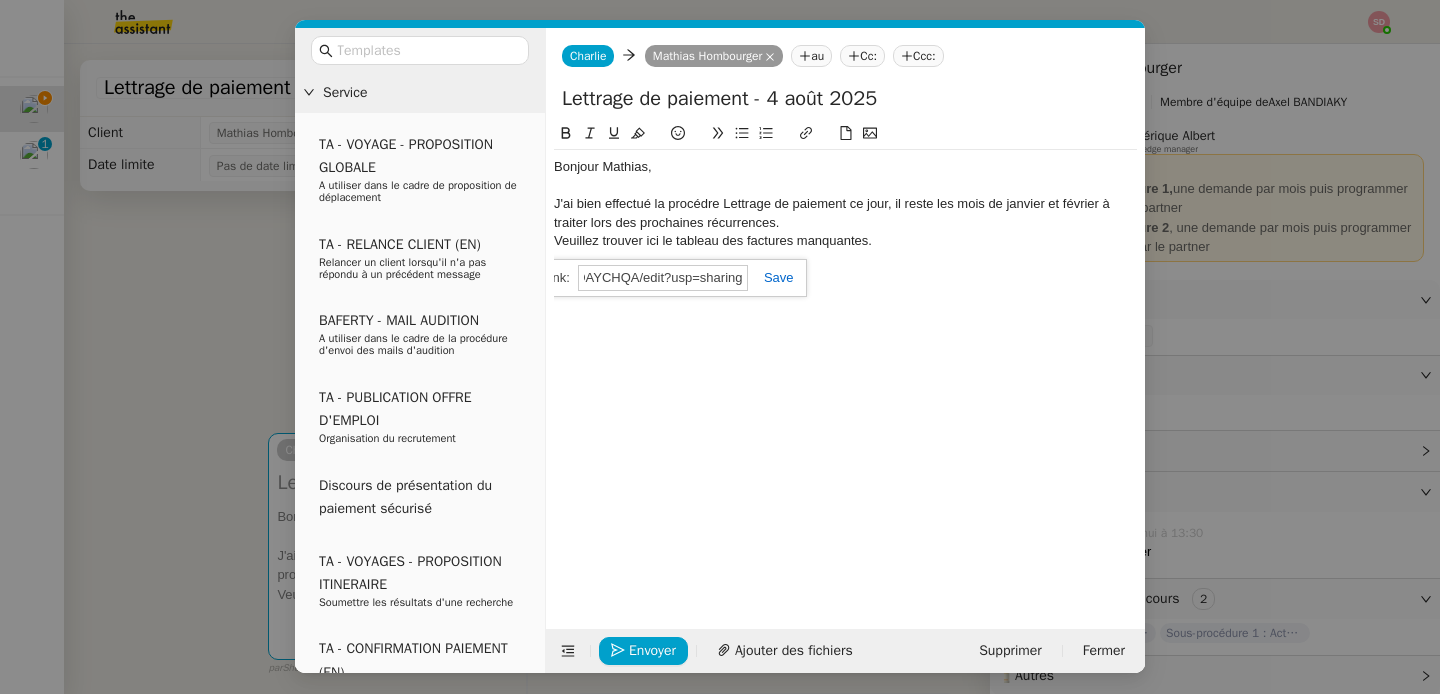 type on "https://docs.google.com/spreadsheets/d/14Xn0X9IuxBtMb_zZabHbZLtHIvC2850rbOsNOAYCHQA/edit?usp=sharing" 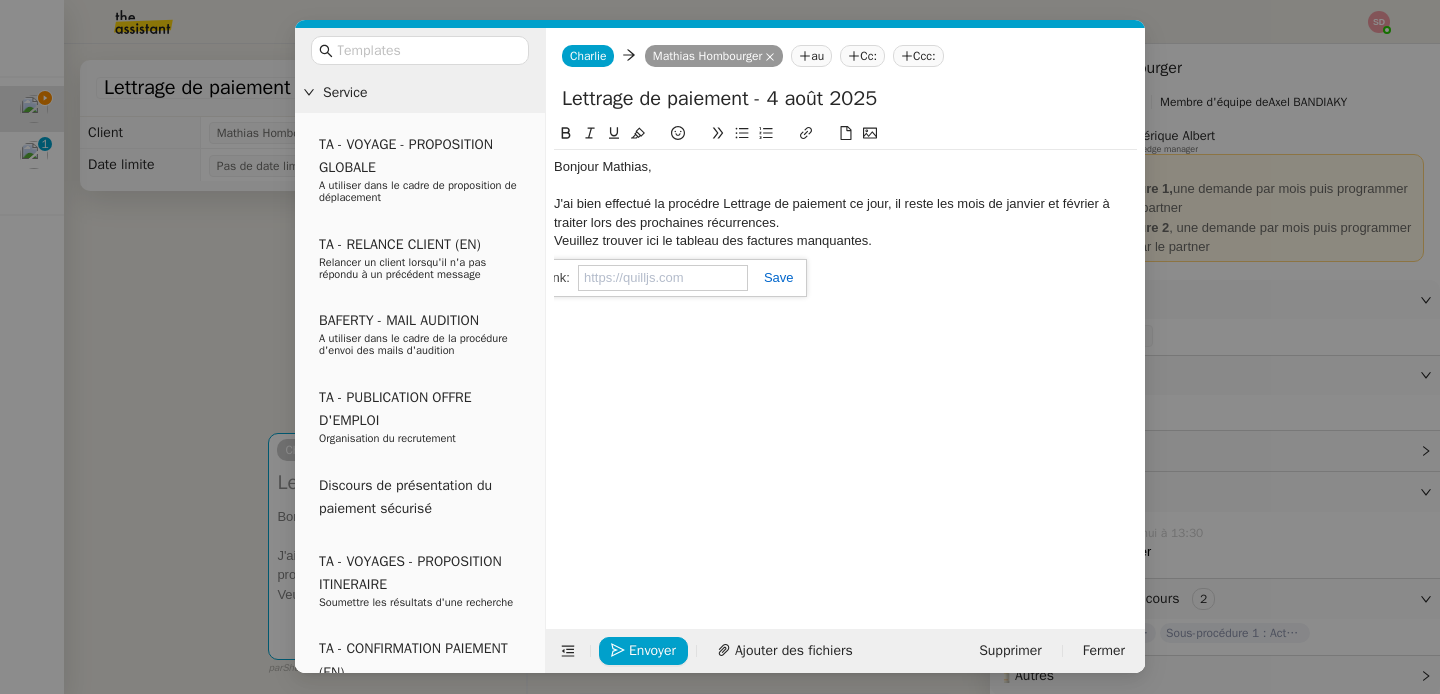 scroll, scrollTop: 0, scrollLeft: 0, axis: both 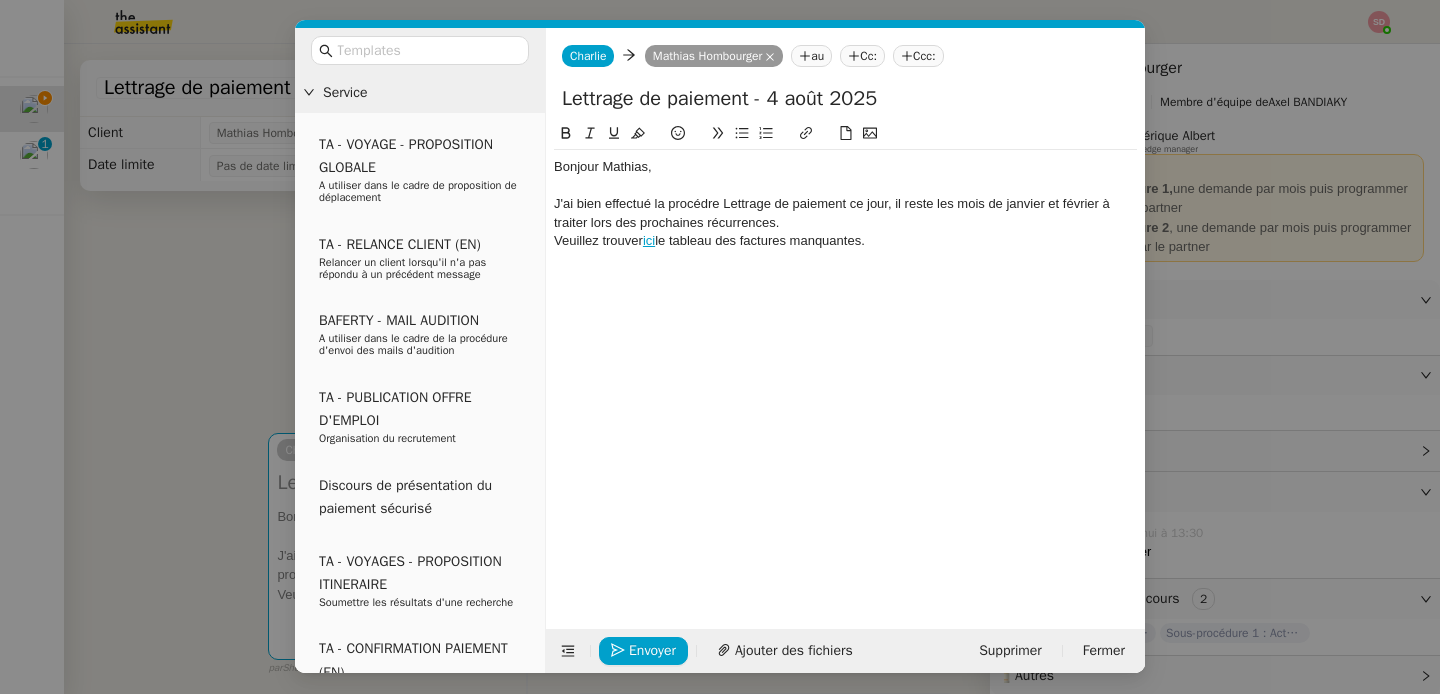 click on "Veuillez trouver  ici  le tableau des factures manquantes." 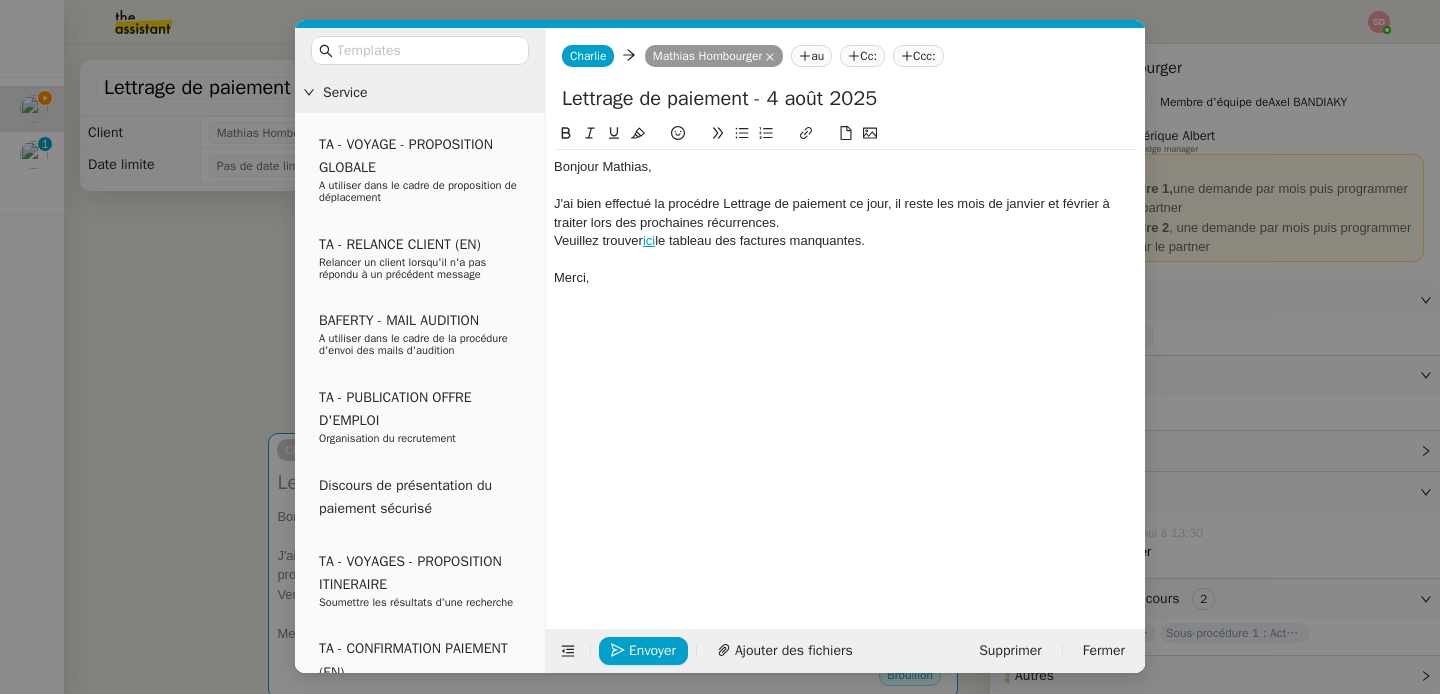 click on "J'ai bien effectué la procédre Lettrage de paiement ce jour, il reste les mois de janvier et février à traiter lors des prochaines récurrences." 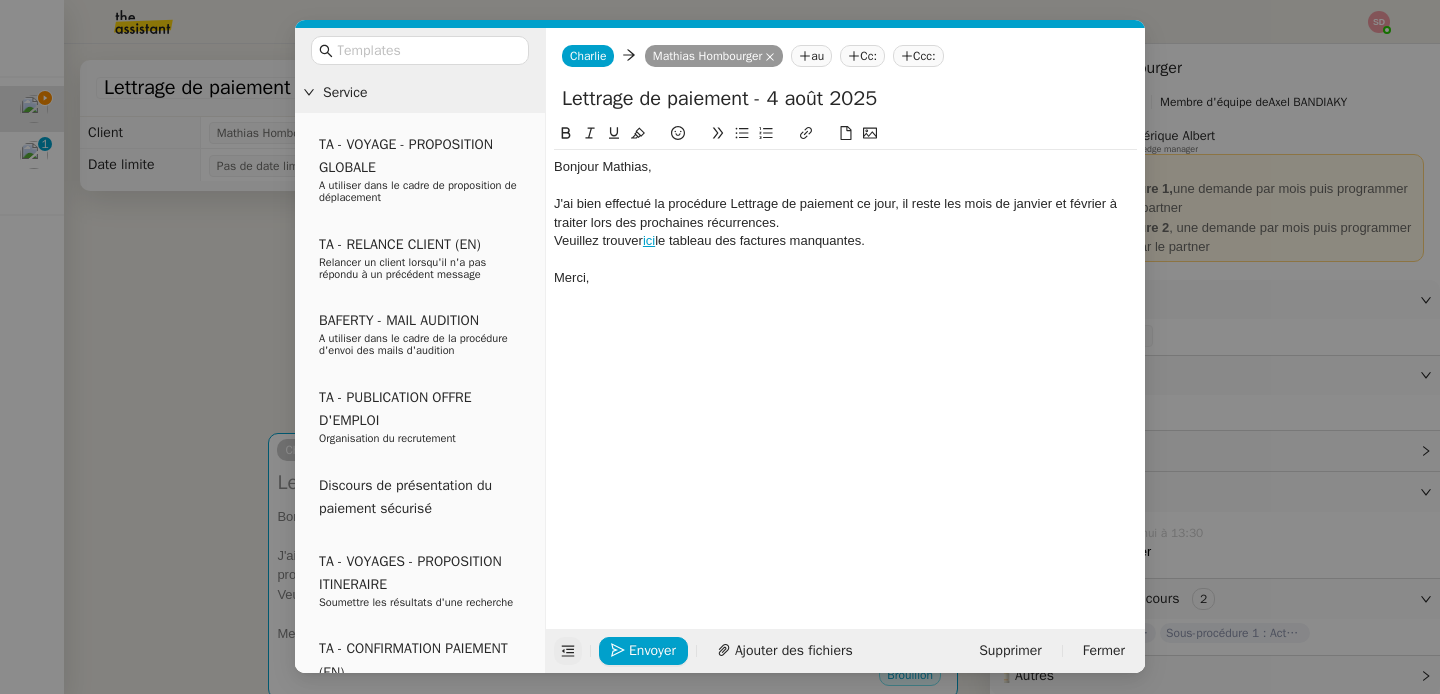 click 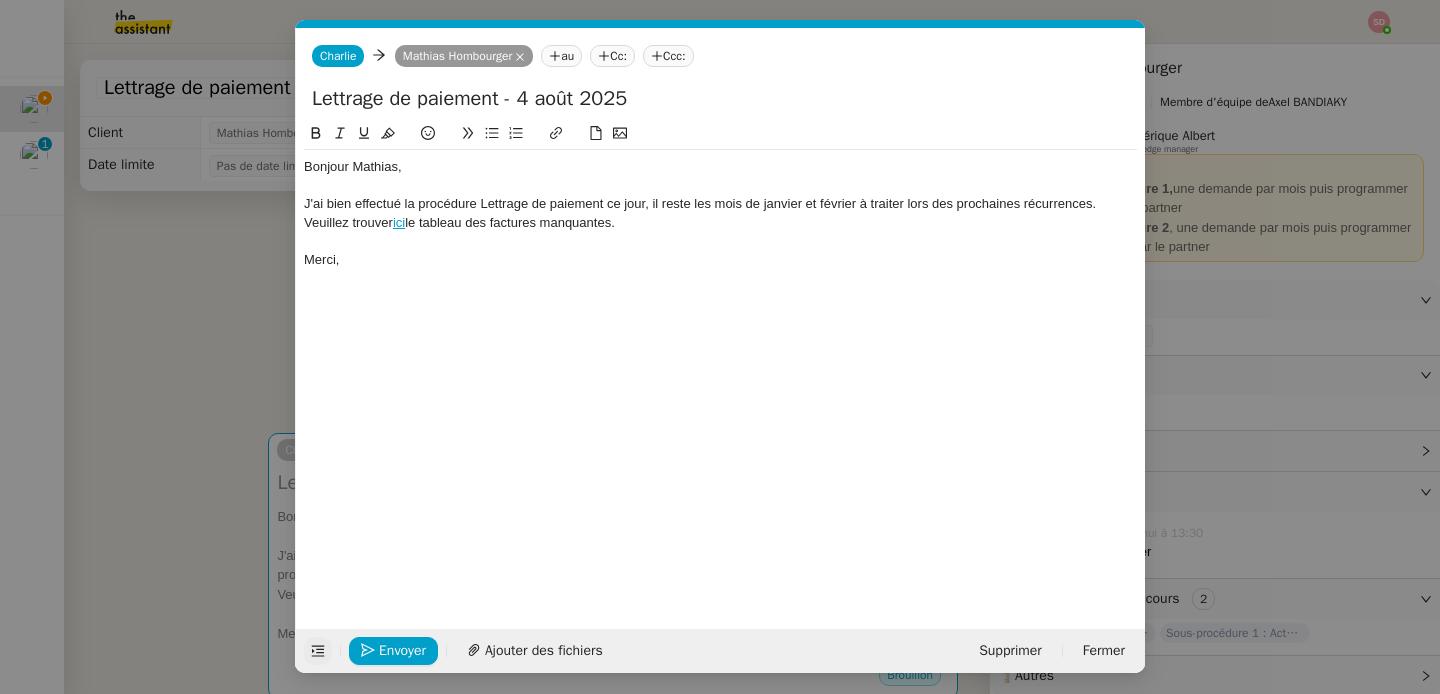click 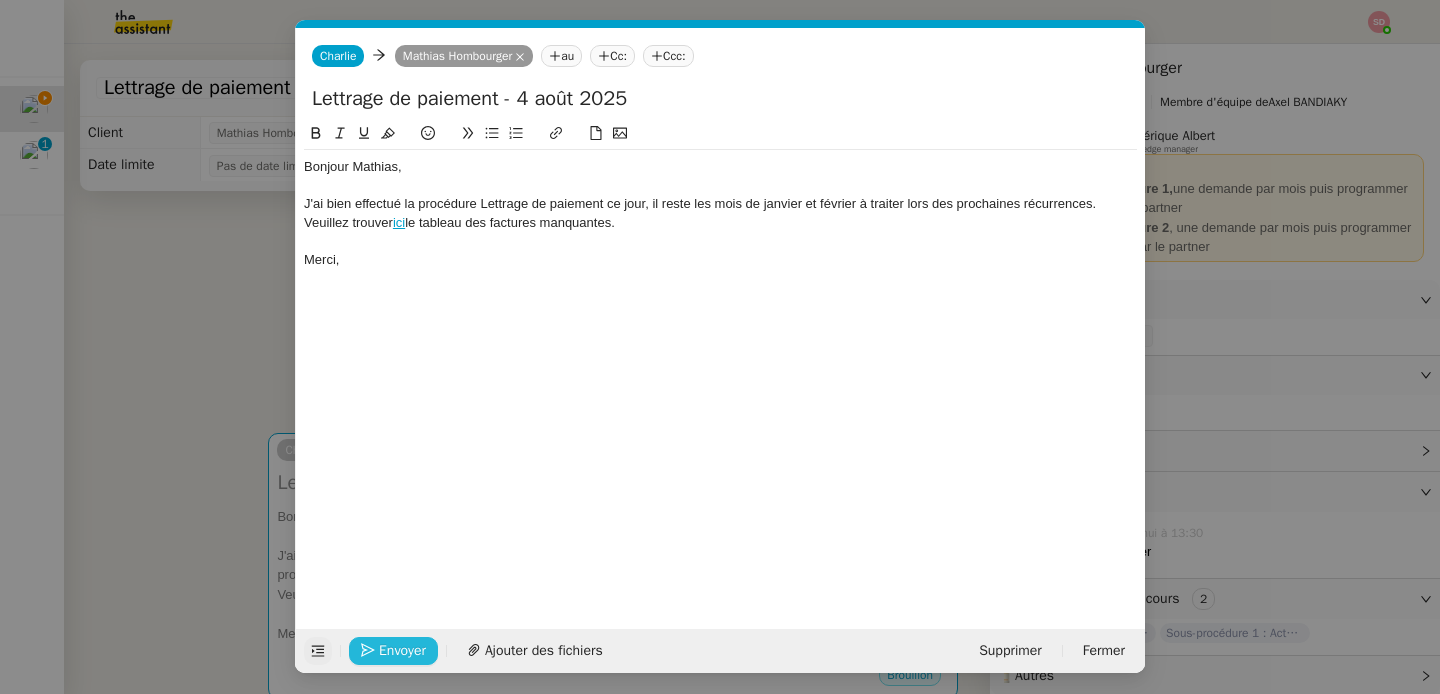 click on "Envoyer" 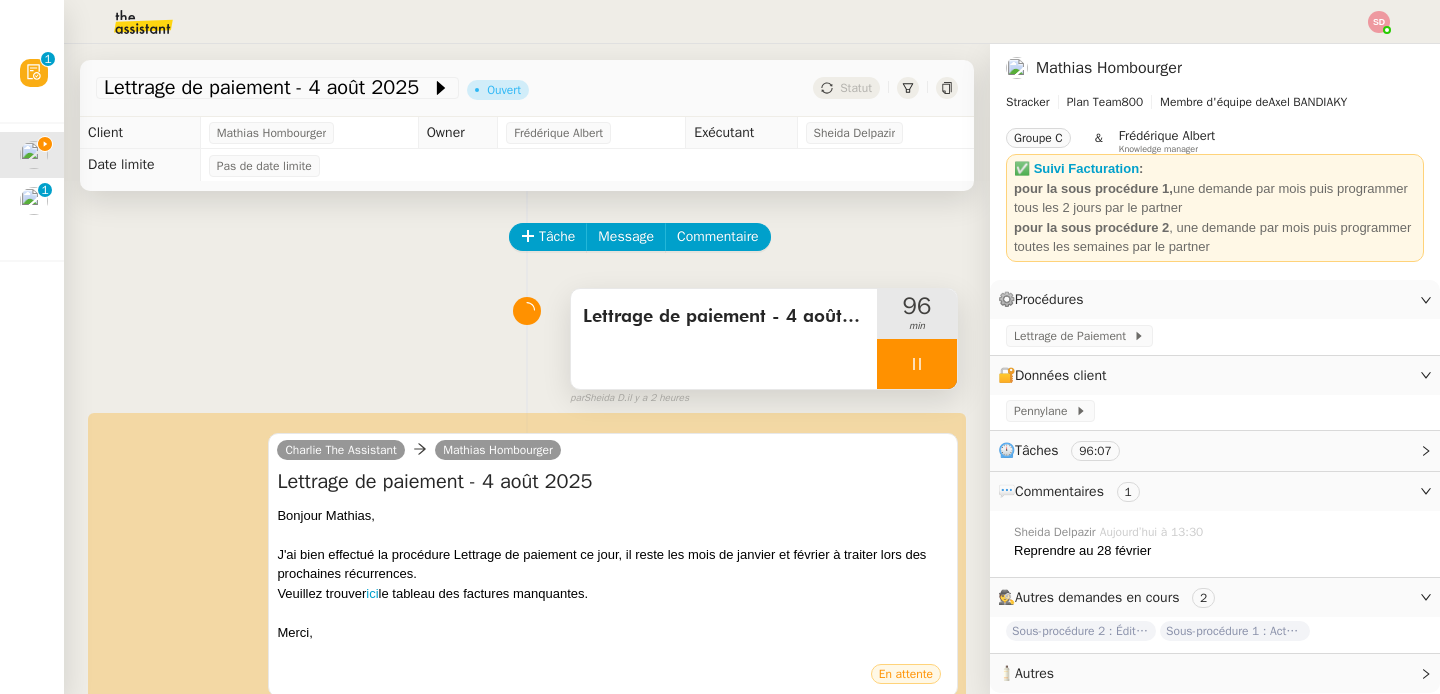 click 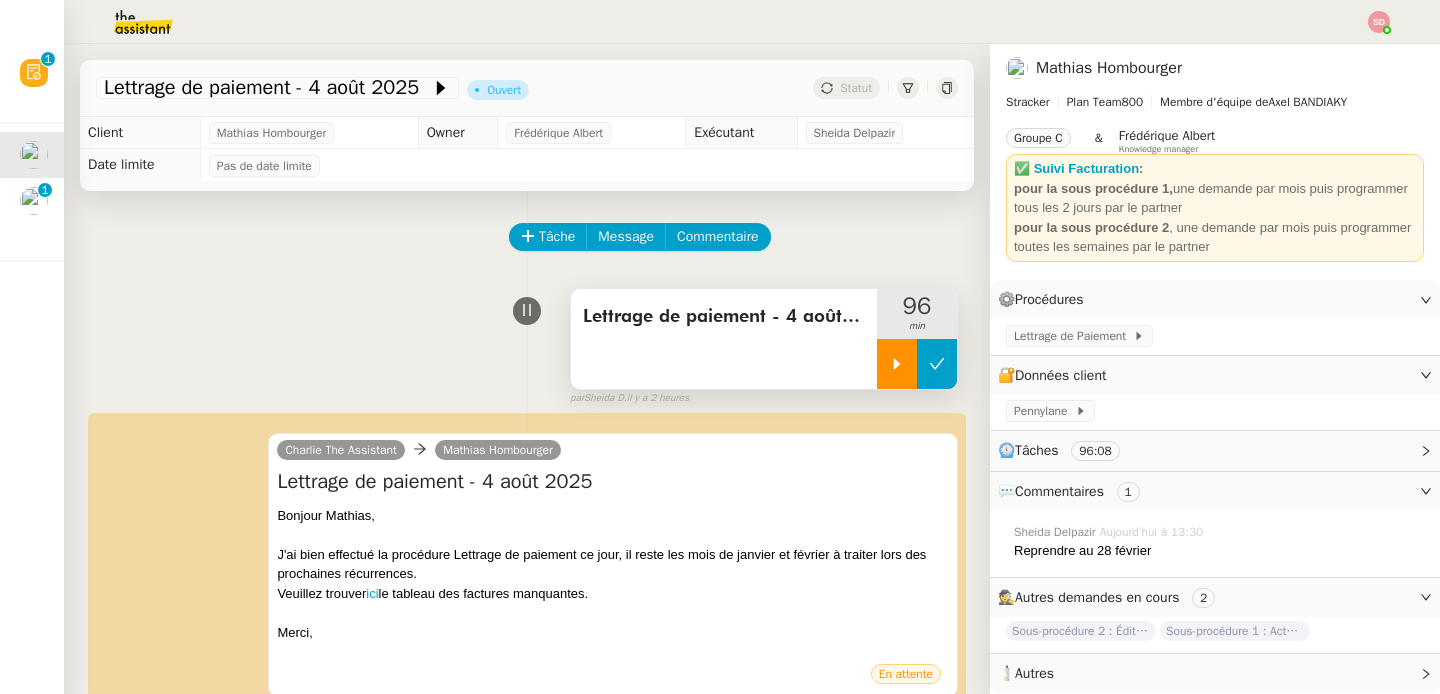 click at bounding box center (937, 364) 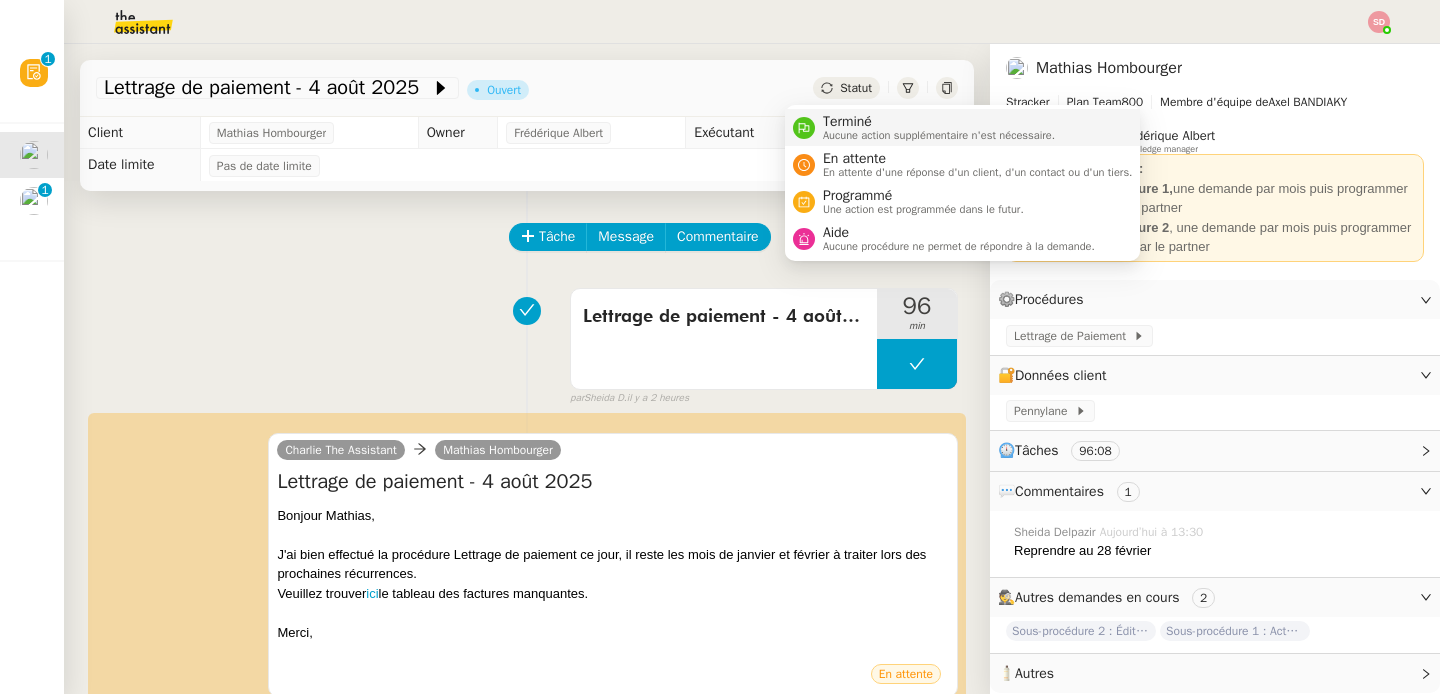 click on "Terminé Aucune action supplémentaire n'est nécessaire." at bounding box center [935, 127] 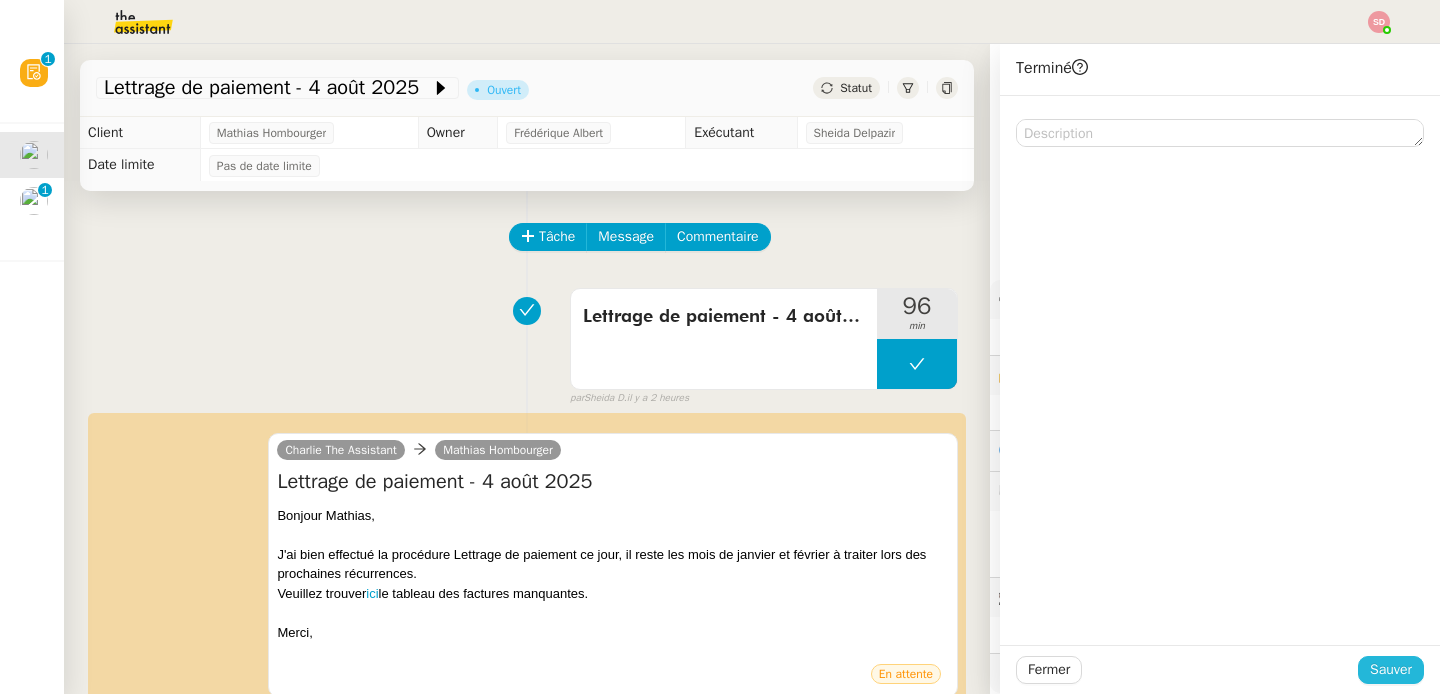 click on "Sauver" 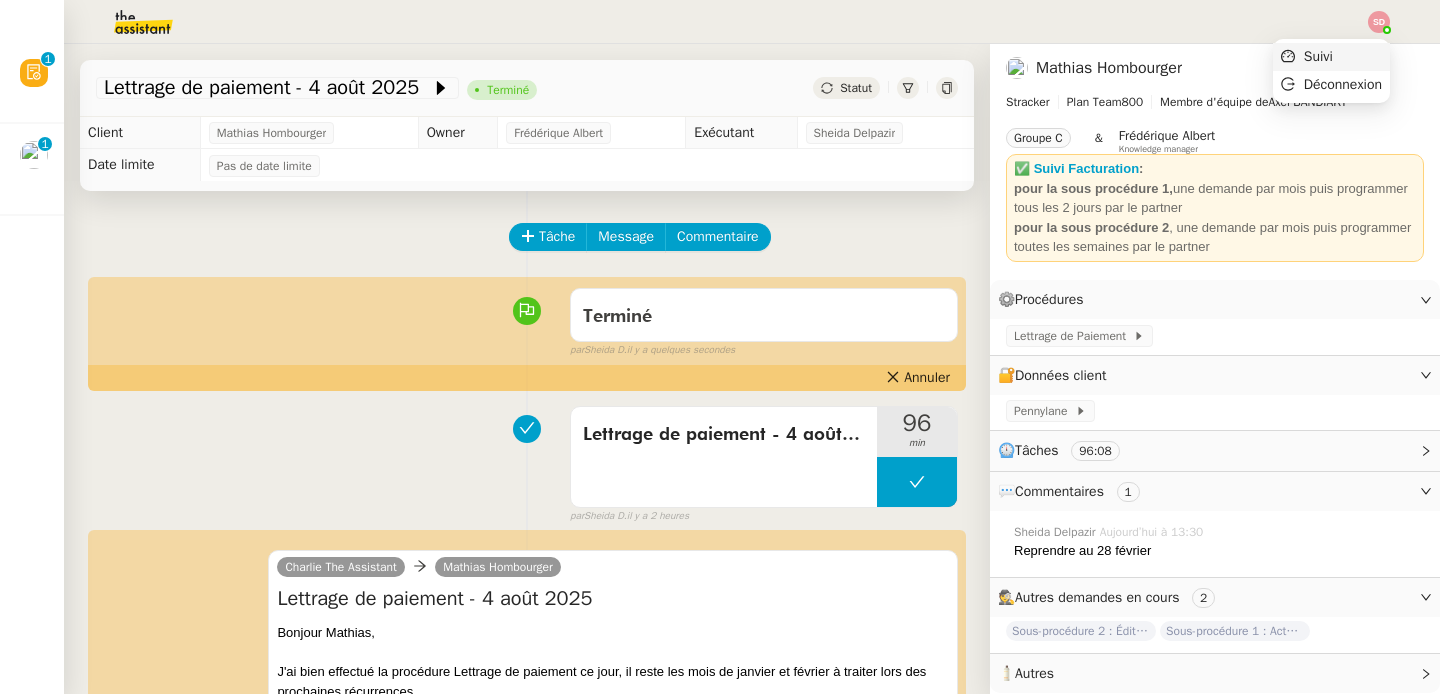 click on "Suivi" at bounding box center [1331, 57] 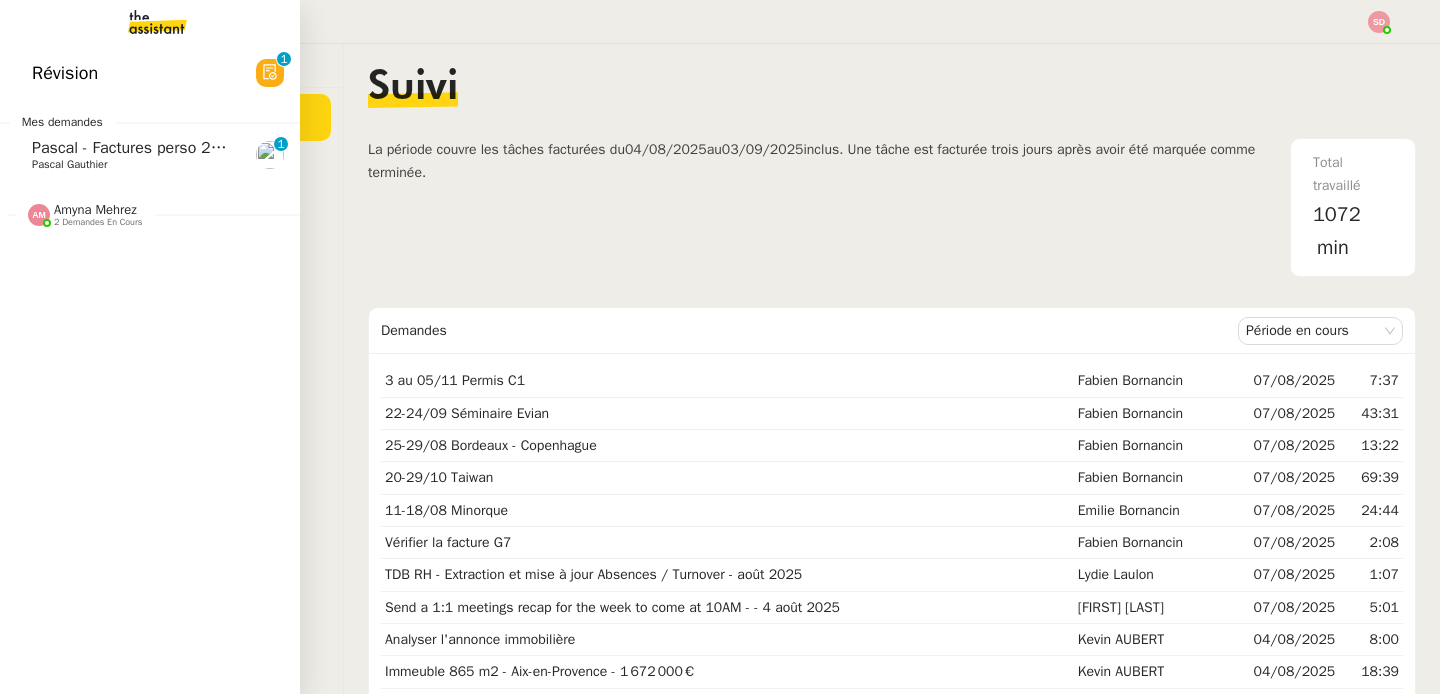 click on "Pascal Gauthier" 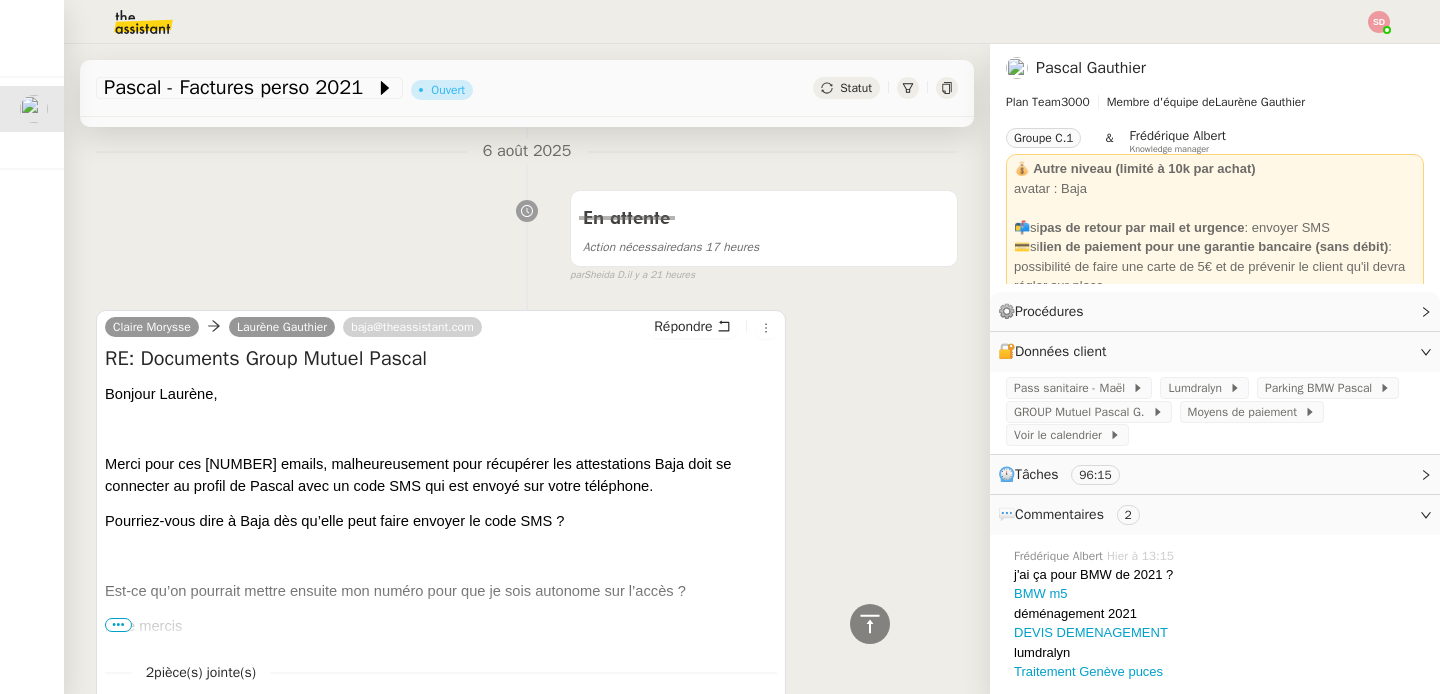 scroll, scrollTop: 0, scrollLeft: 0, axis: both 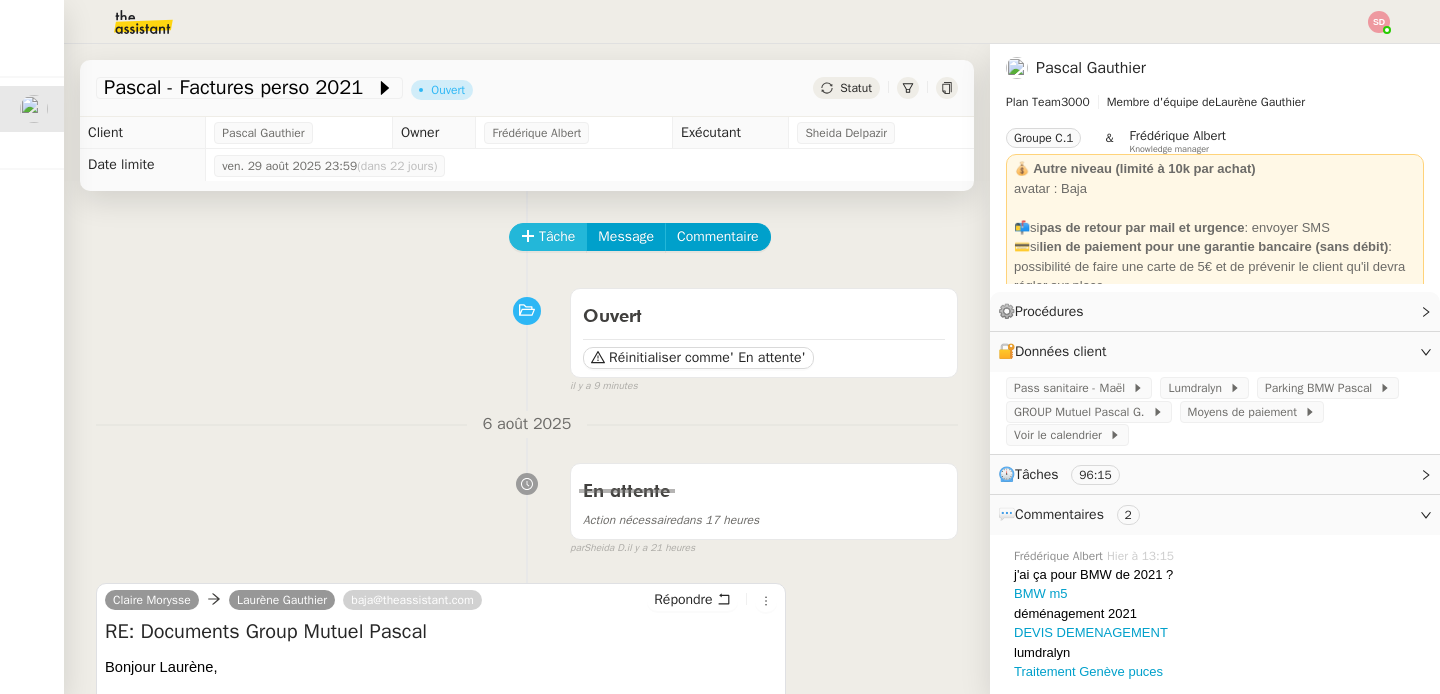 click on "Tâche" 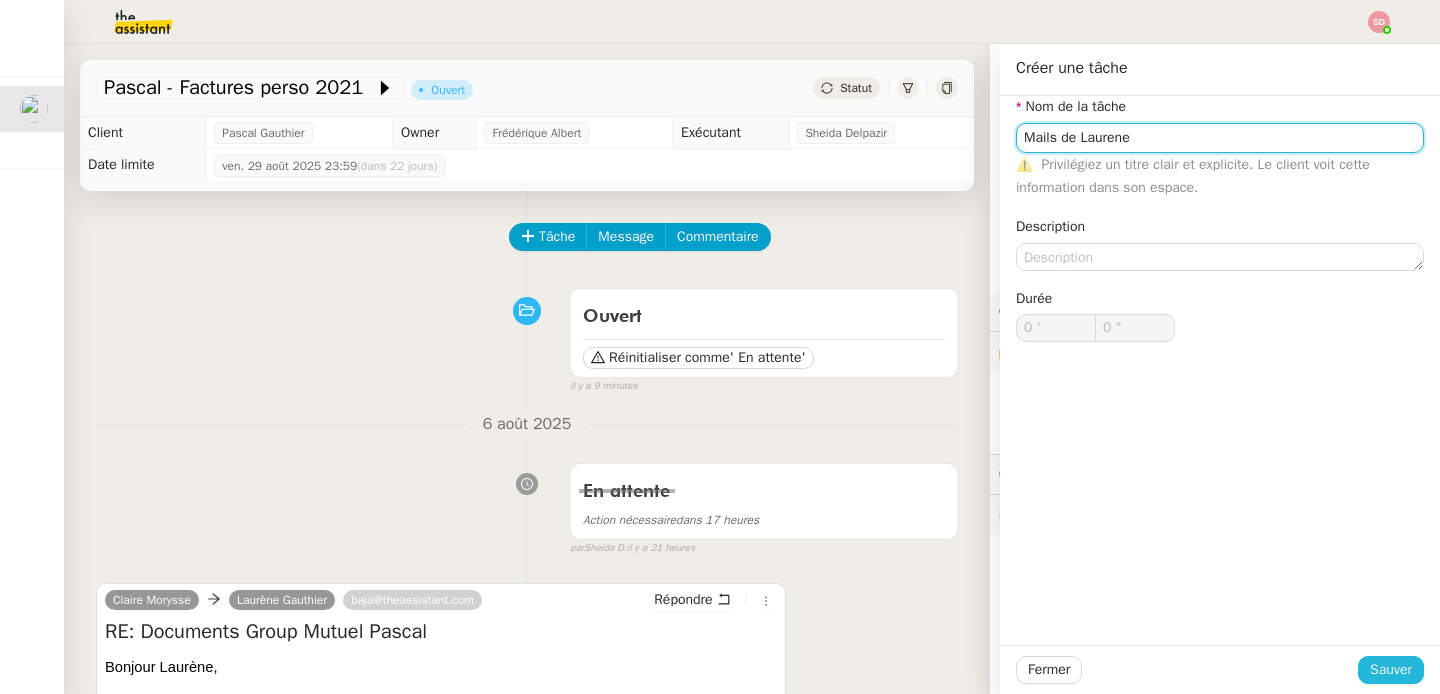 type on "Mails de Laurene" 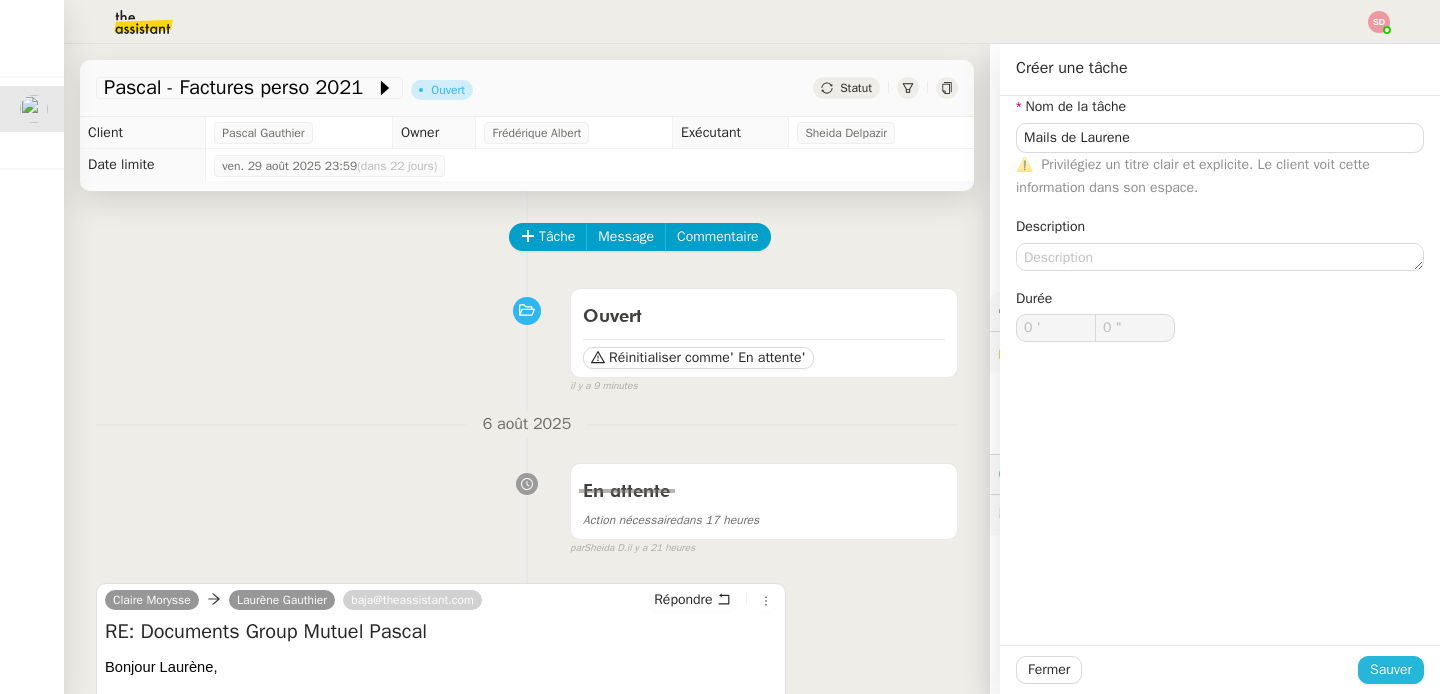 click on "Sauver" 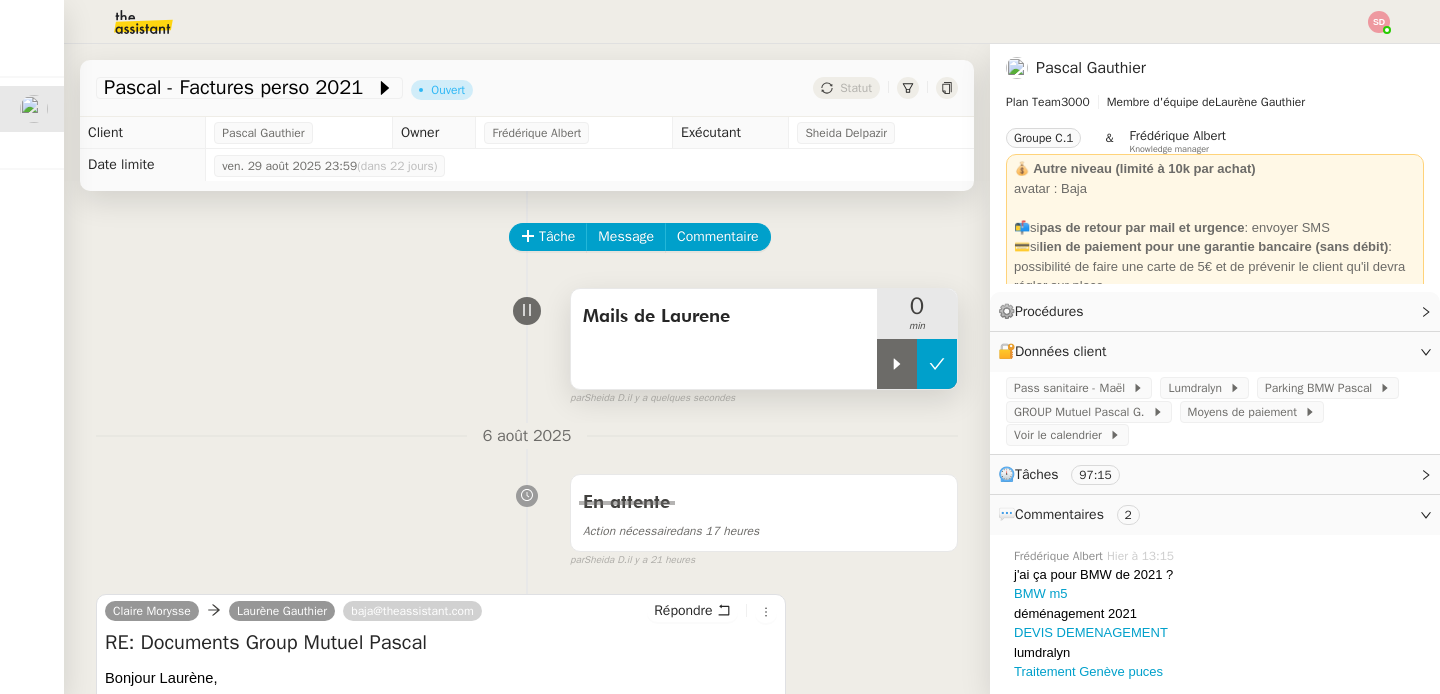 click at bounding box center [937, 364] 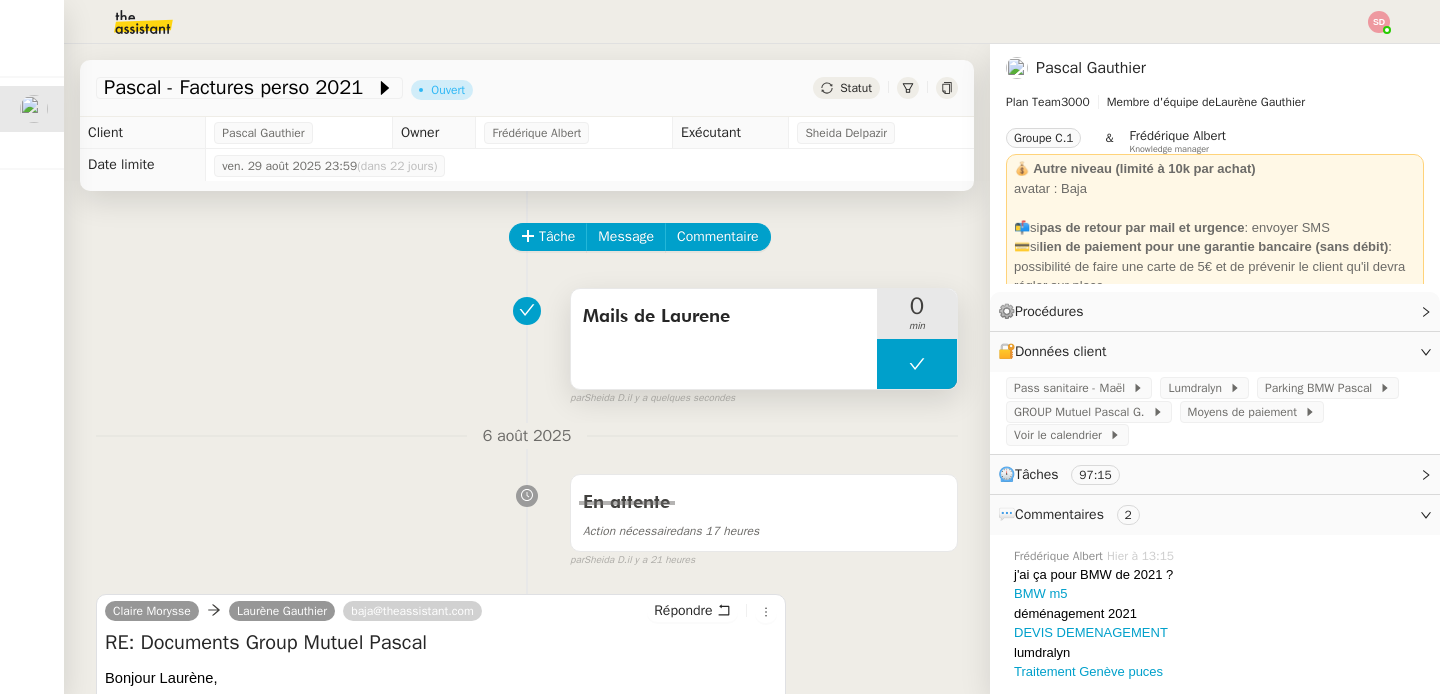 click at bounding box center [917, 364] 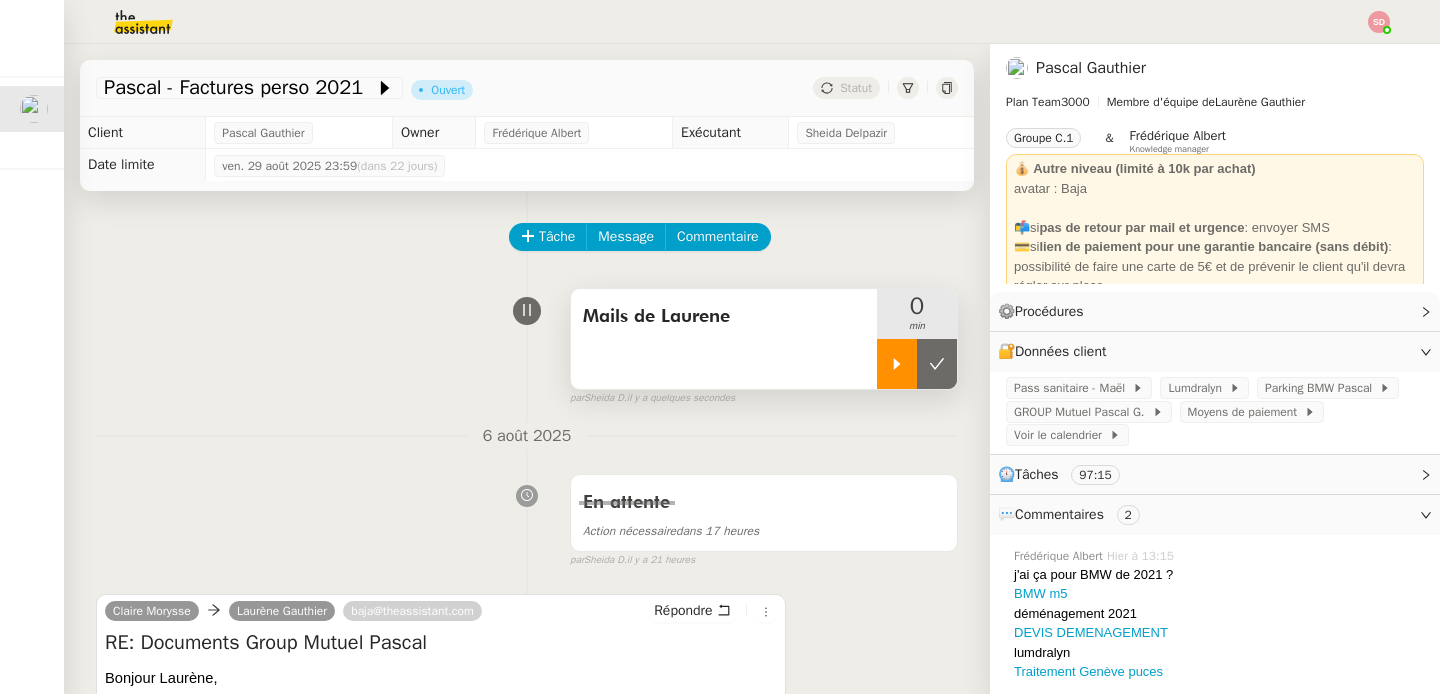 click 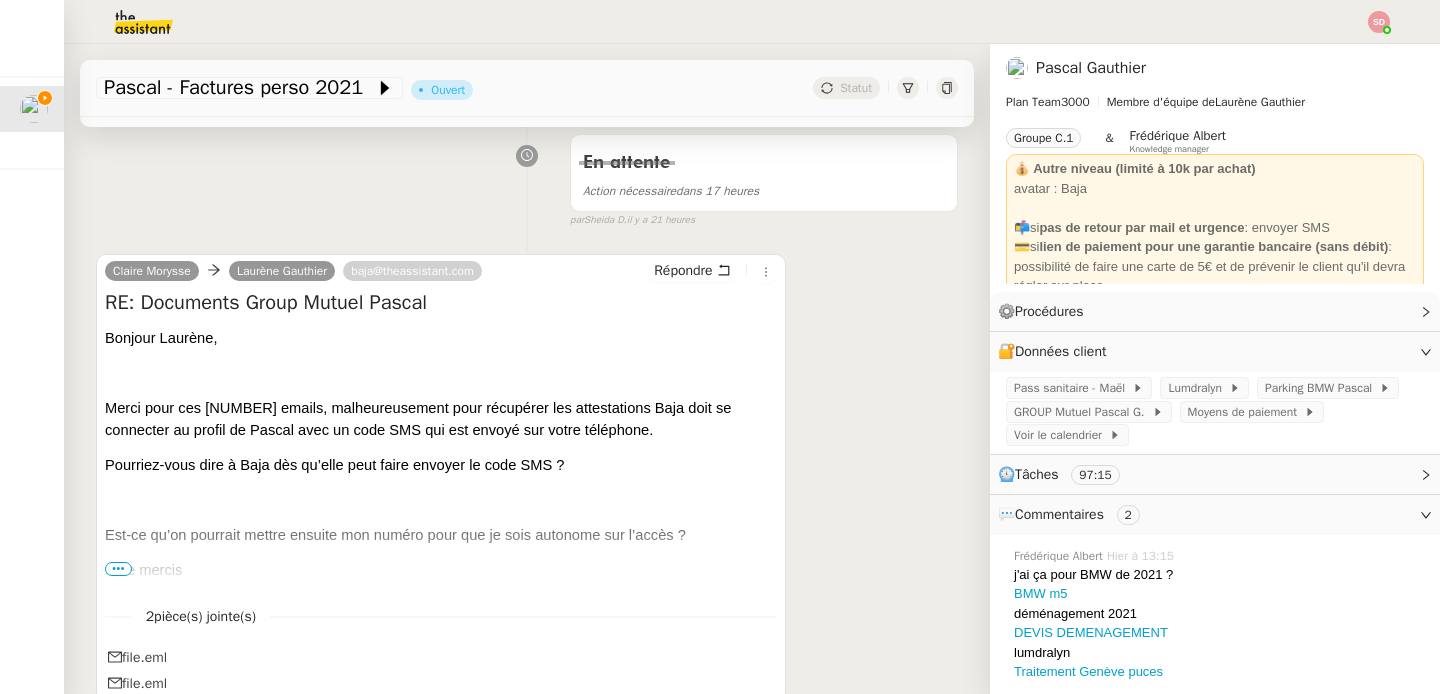 scroll, scrollTop: 484, scrollLeft: 0, axis: vertical 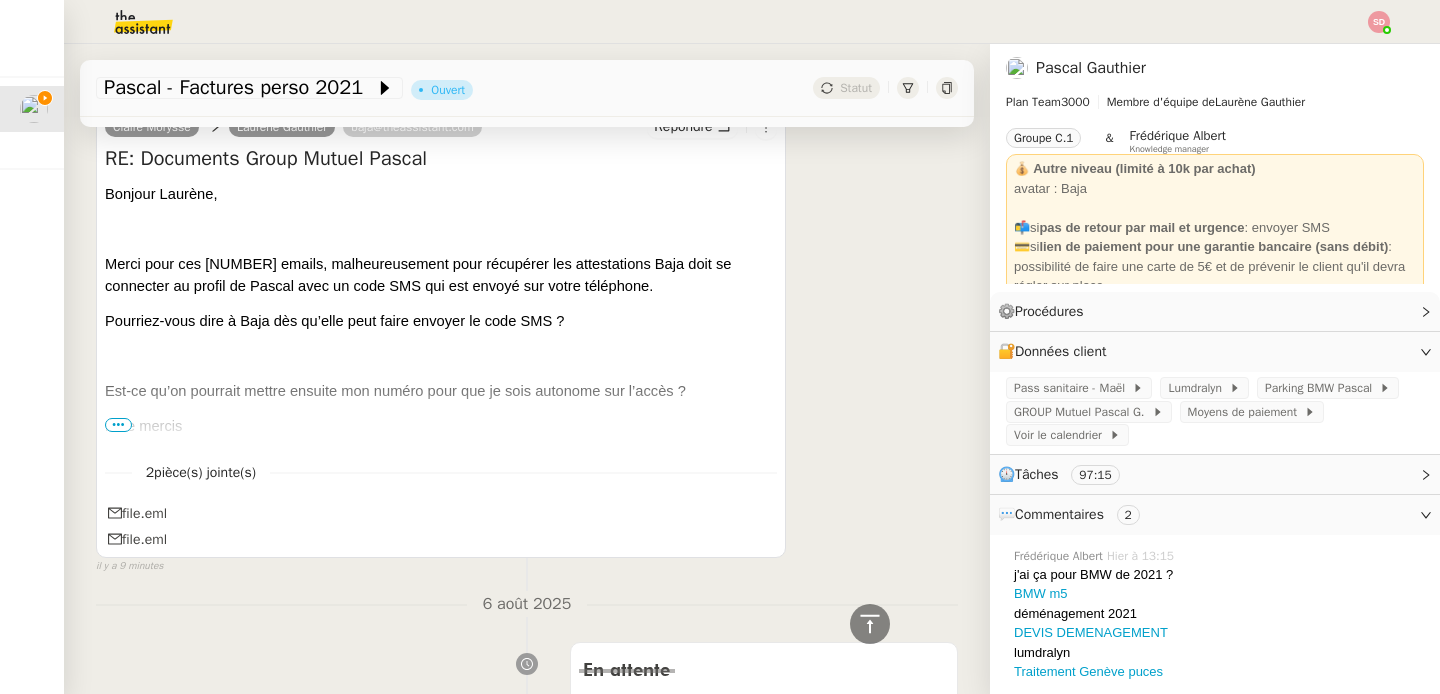 click on "•••" at bounding box center (118, 425) 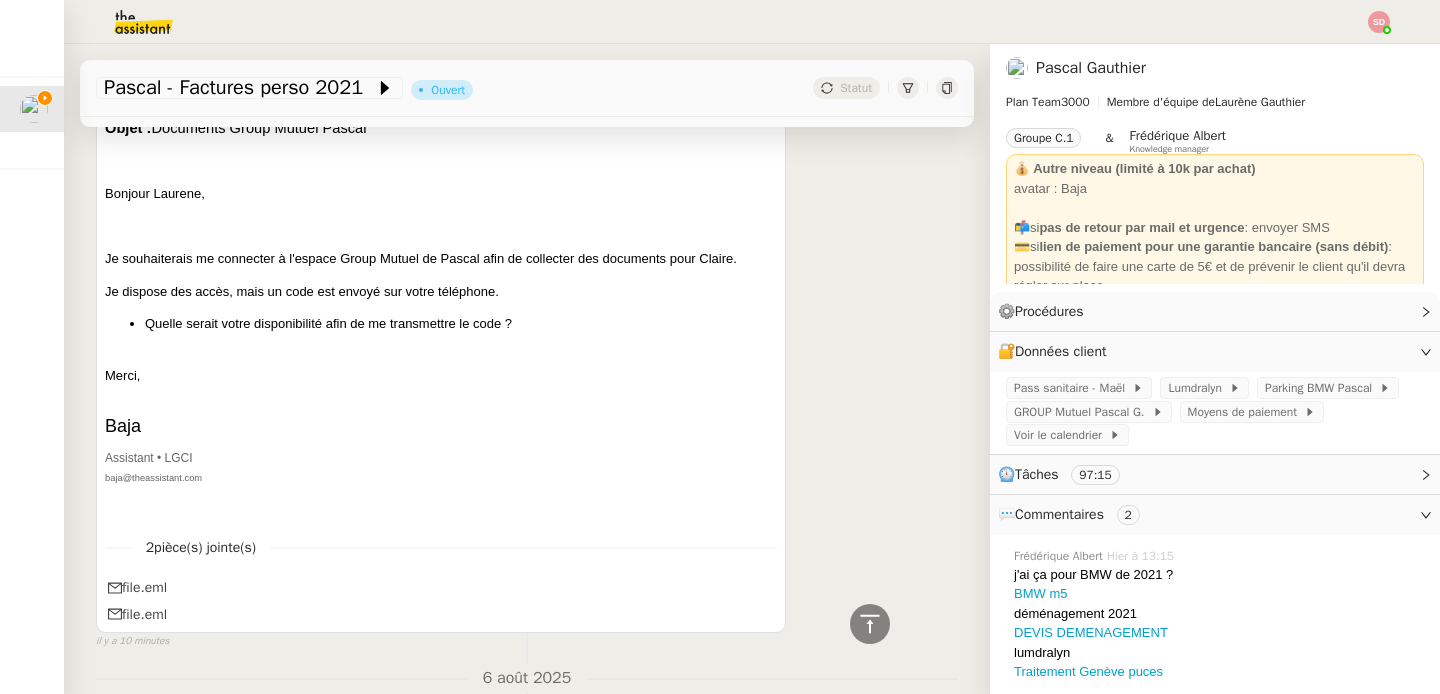 scroll, scrollTop: 1307, scrollLeft: 0, axis: vertical 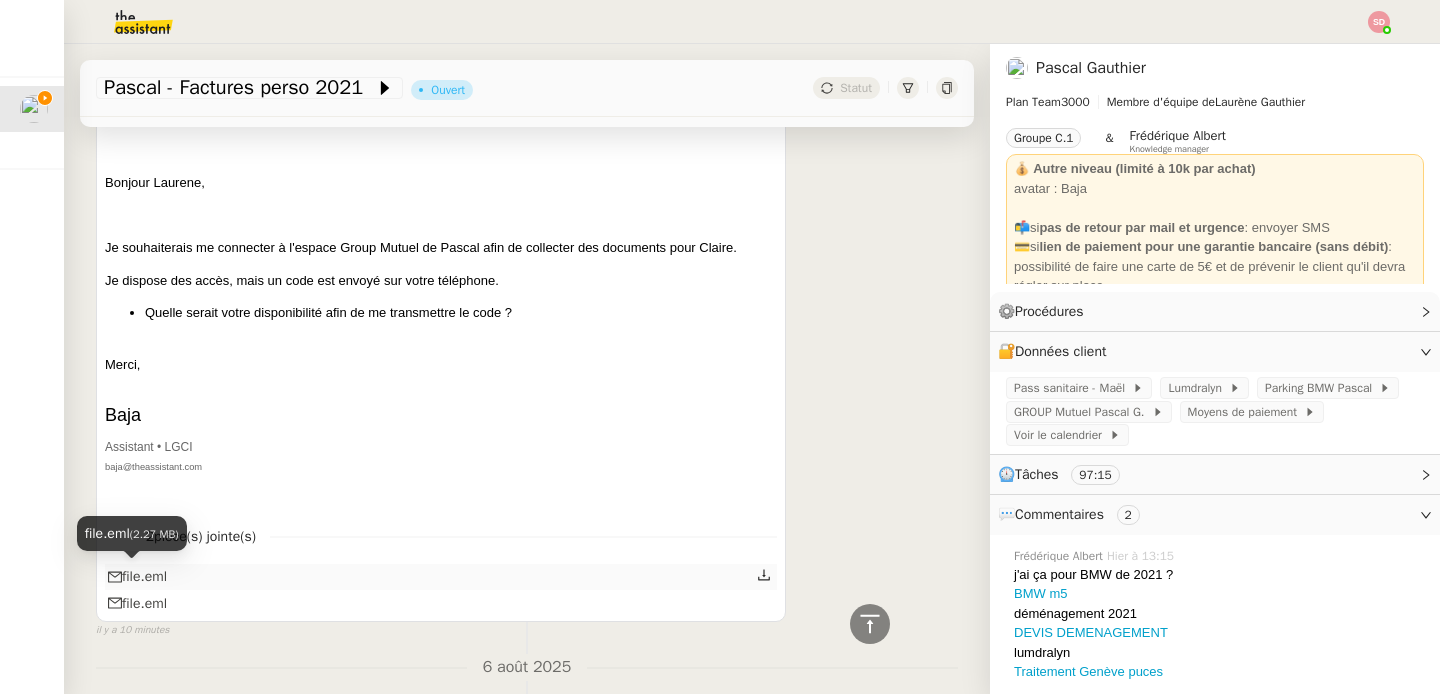 click on "file.eml" 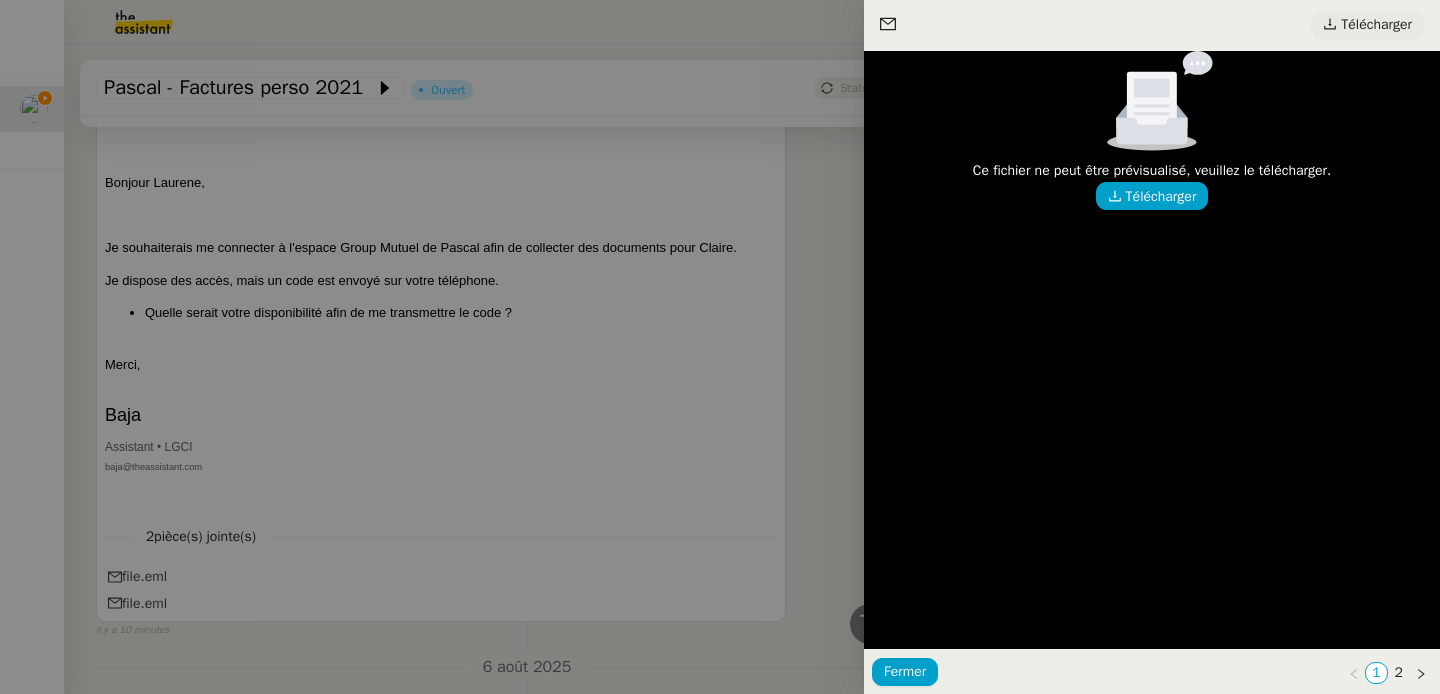 click on "Télécharger" at bounding box center [1376, 25] 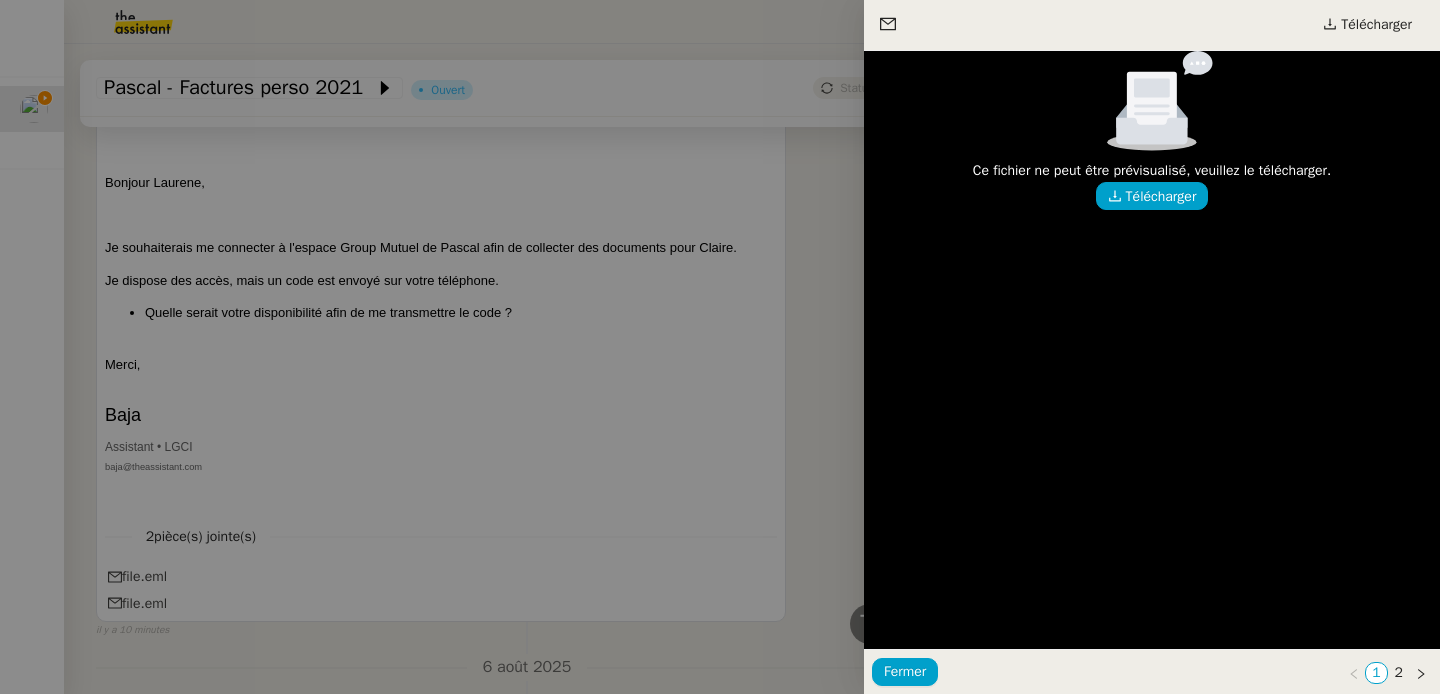 click at bounding box center [720, 347] 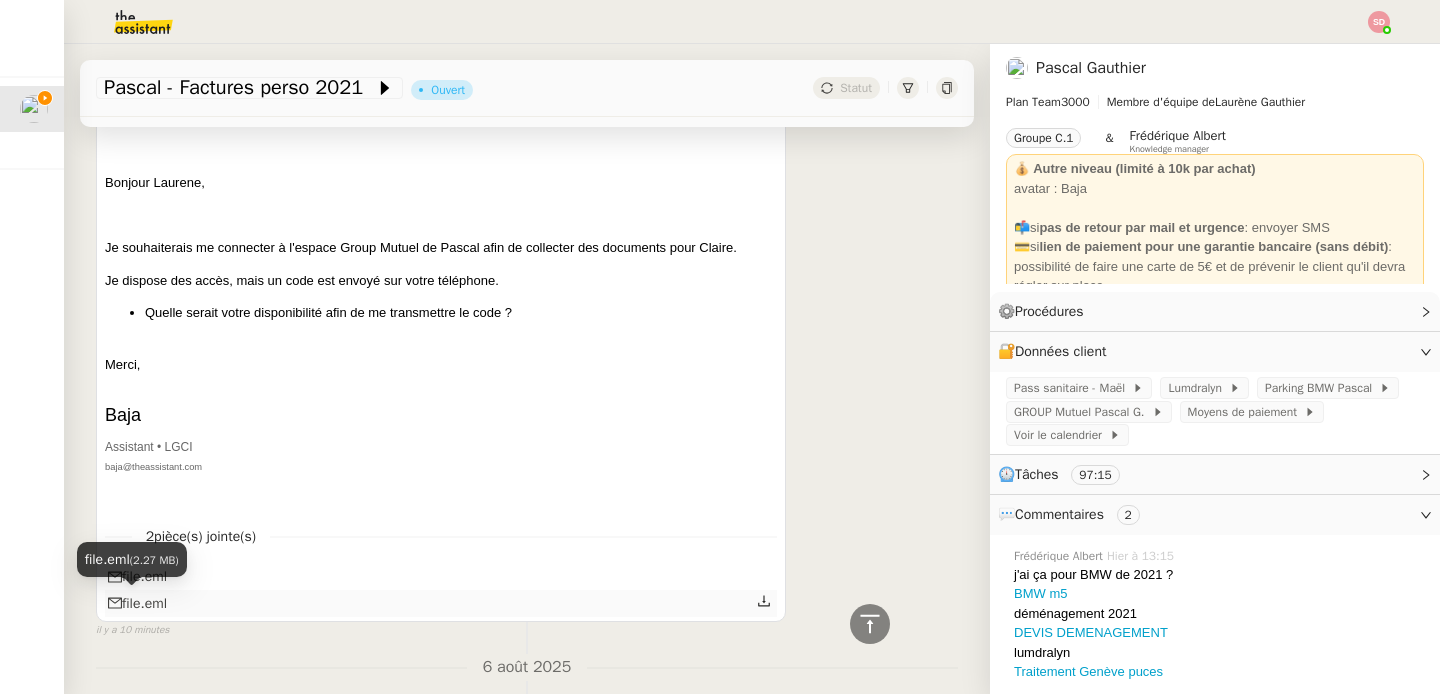 click on "file.eml" 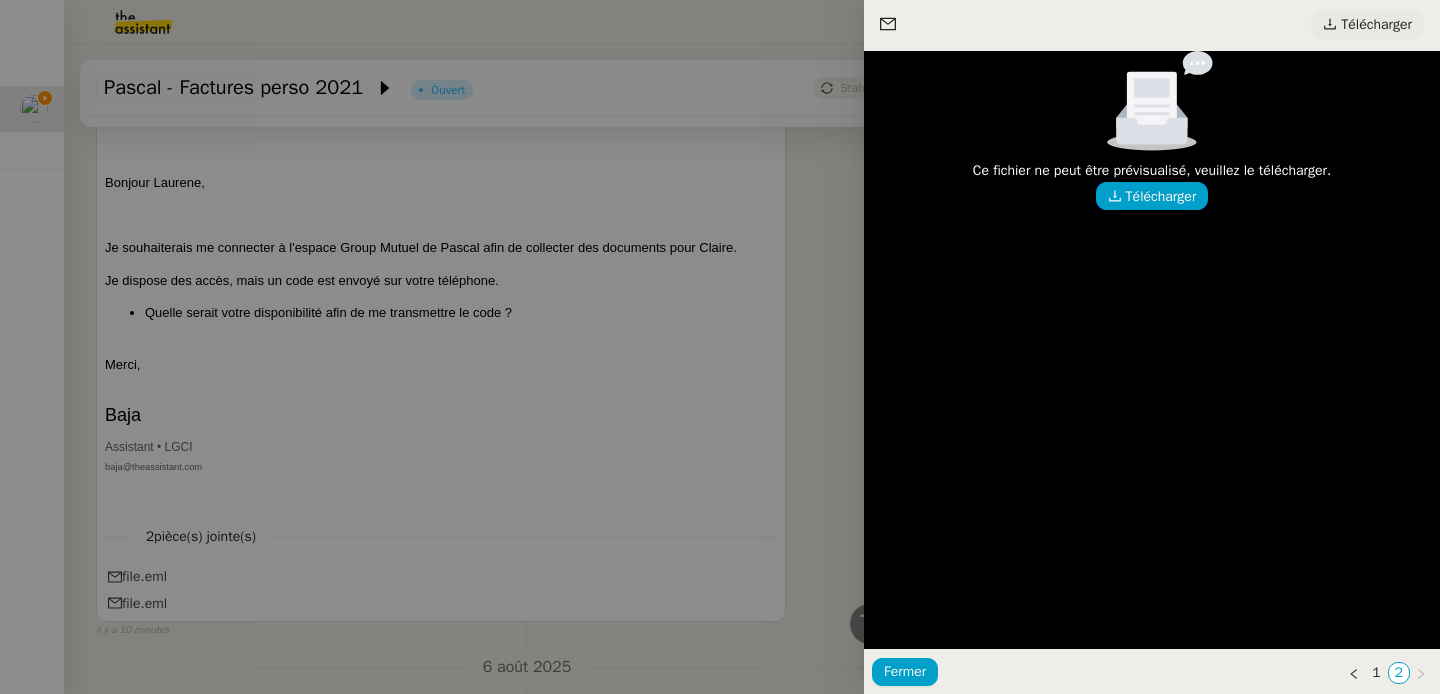 click on "Télécharger" at bounding box center (1367, 25) 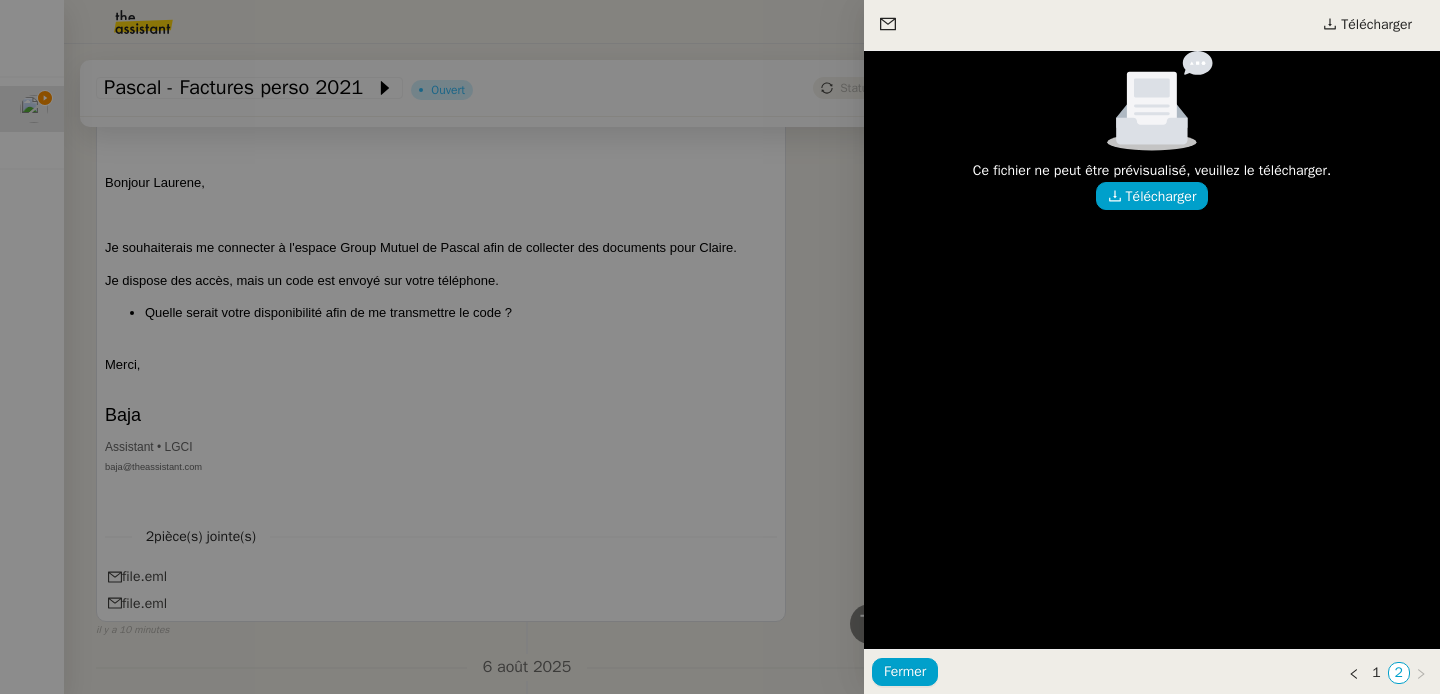 click at bounding box center (720, 347) 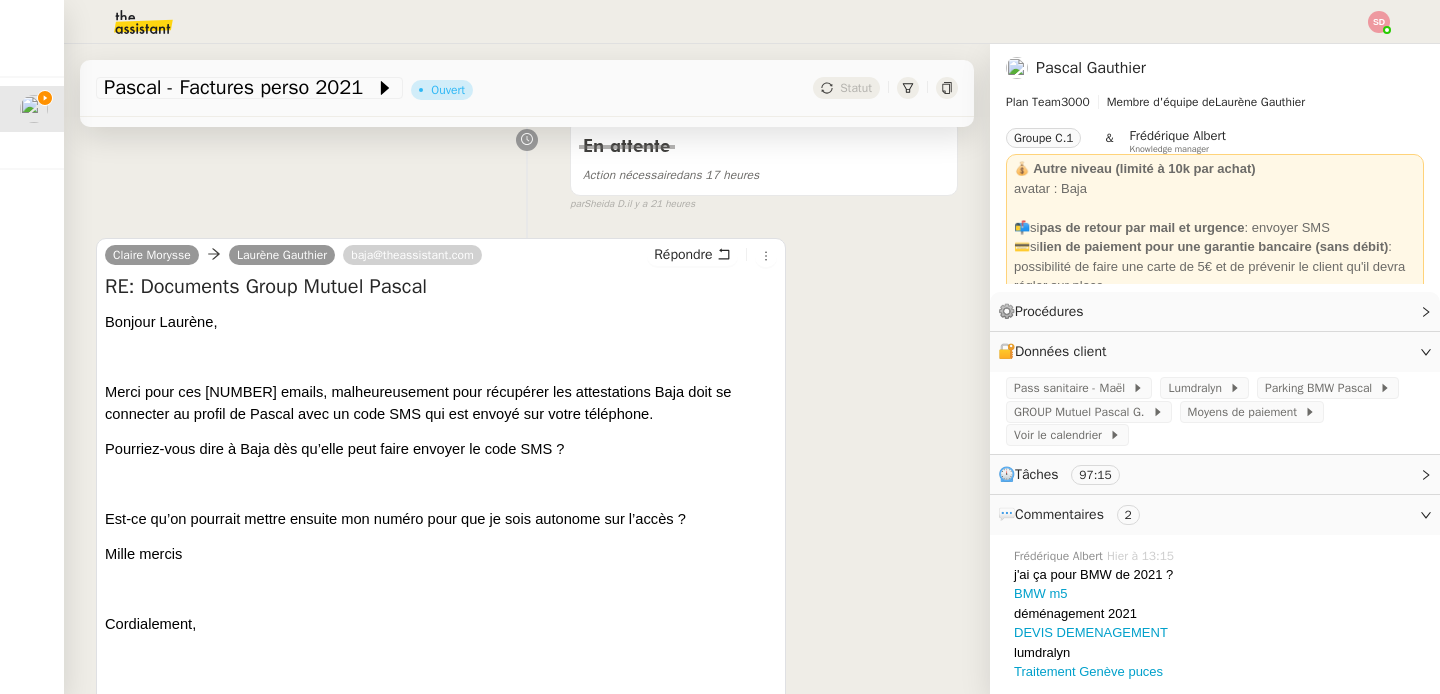 scroll, scrollTop: 220, scrollLeft: 0, axis: vertical 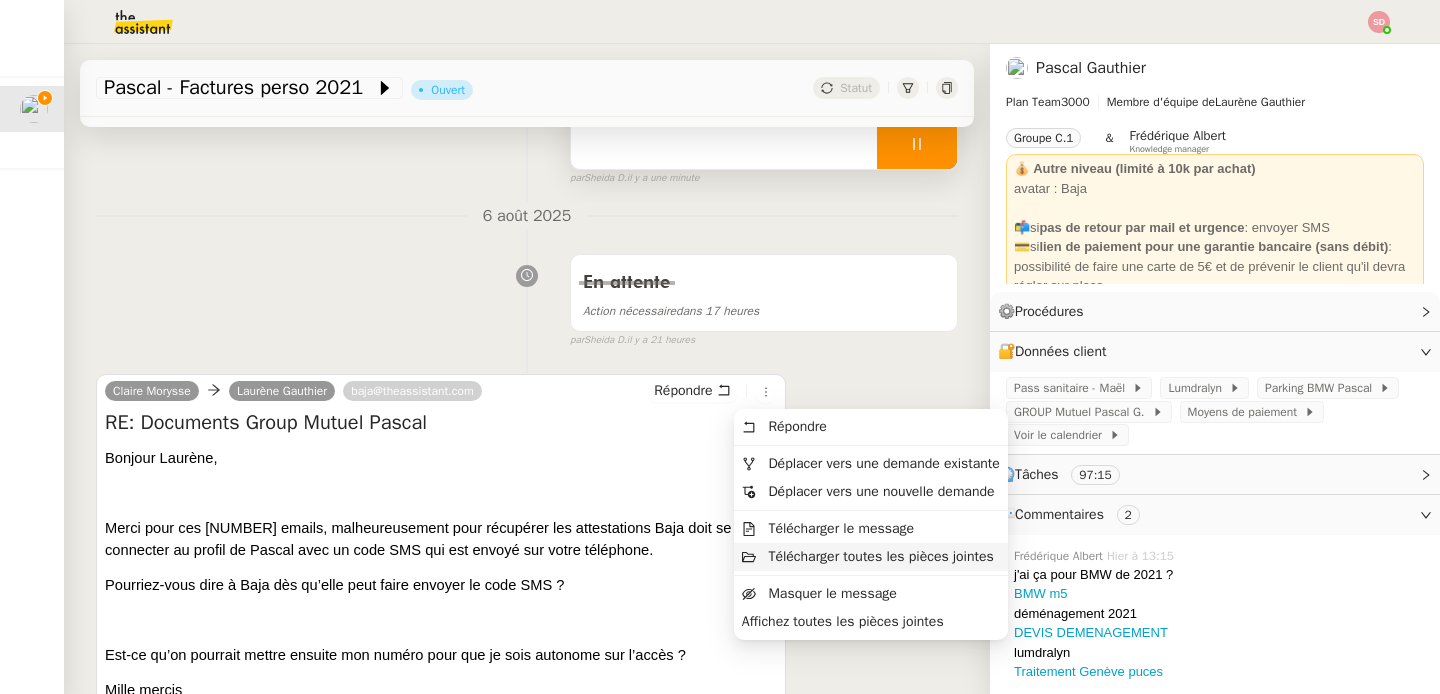click on "Télécharger toutes les pièces jointes" at bounding box center (880, 556) 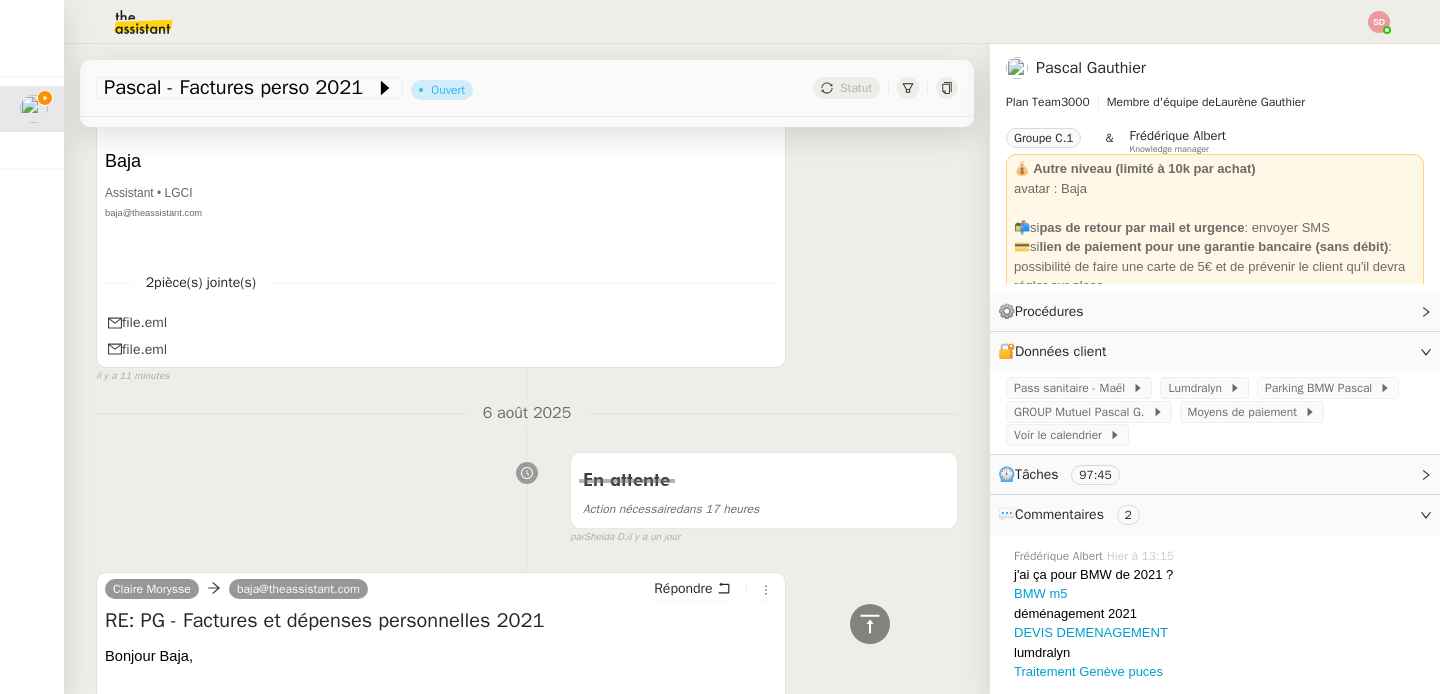 scroll, scrollTop: 1463, scrollLeft: 0, axis: vertical 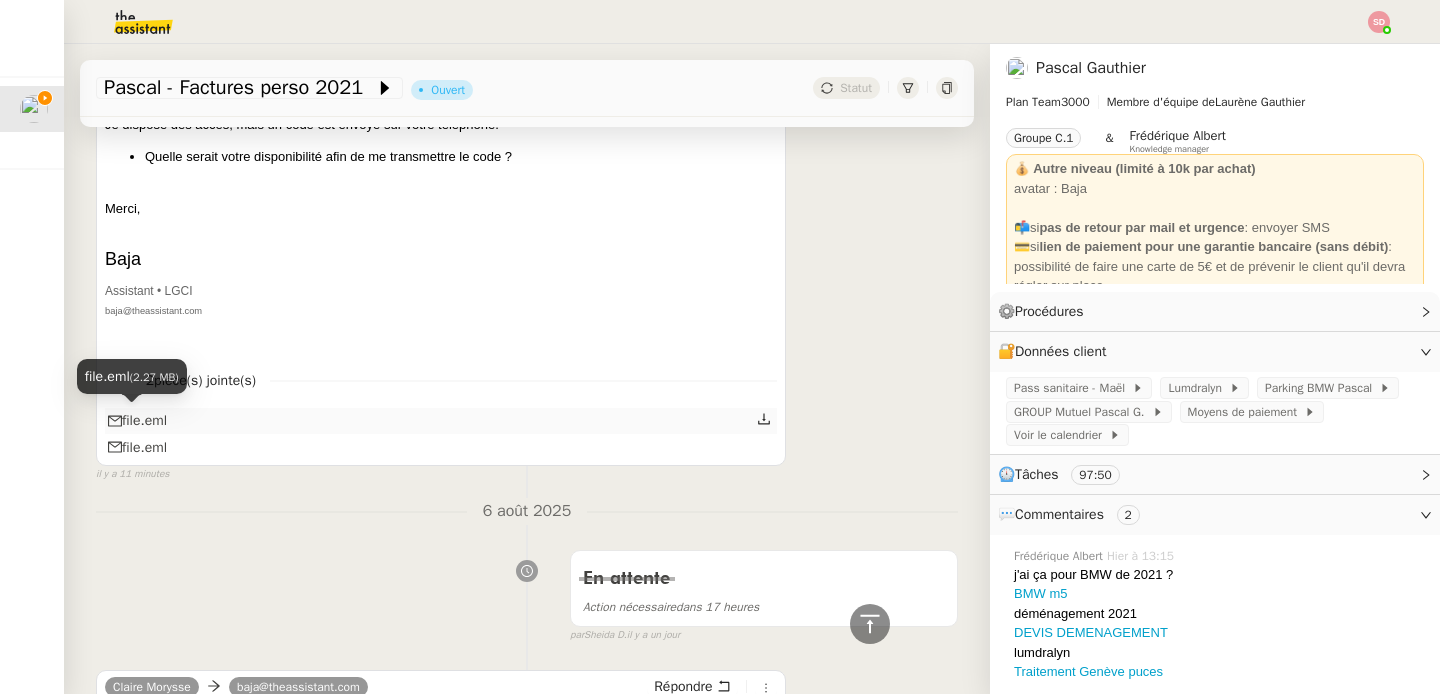 click on "file.eml" 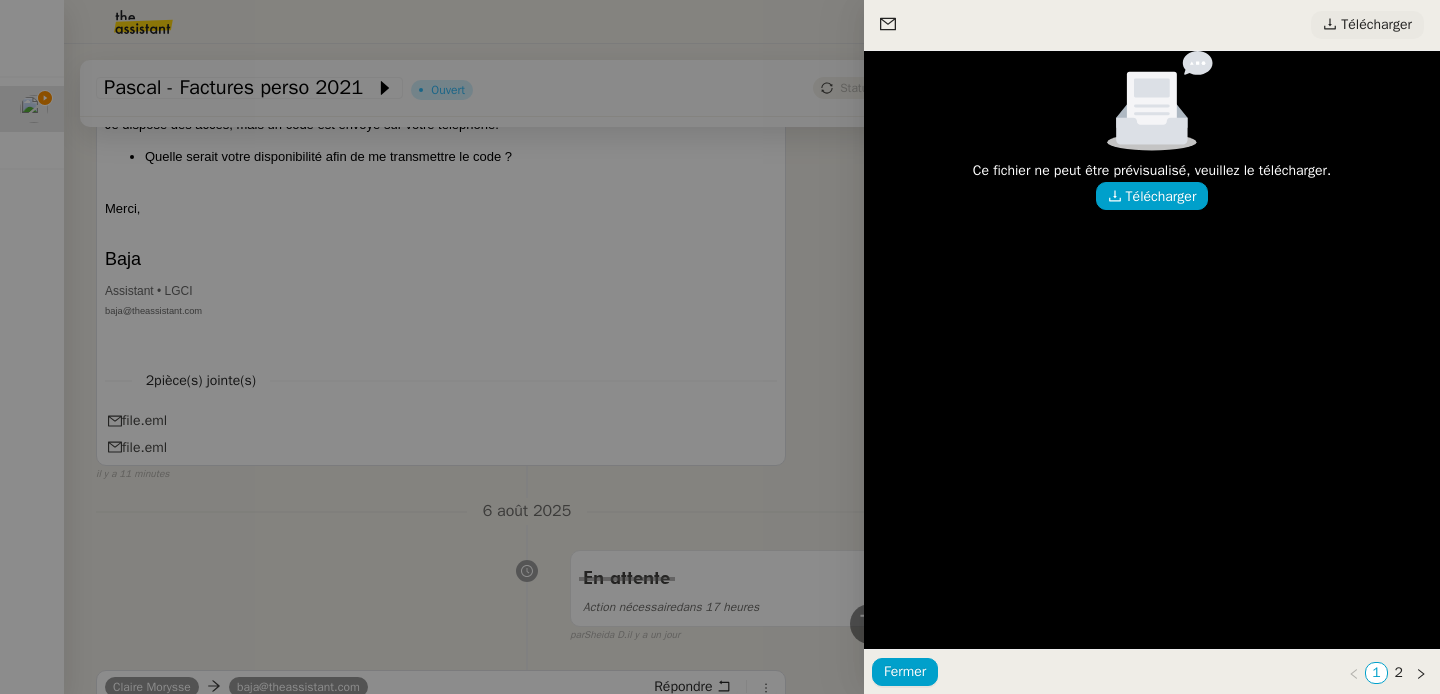 click on "Télécharger" at bounding box center (1376, 25) 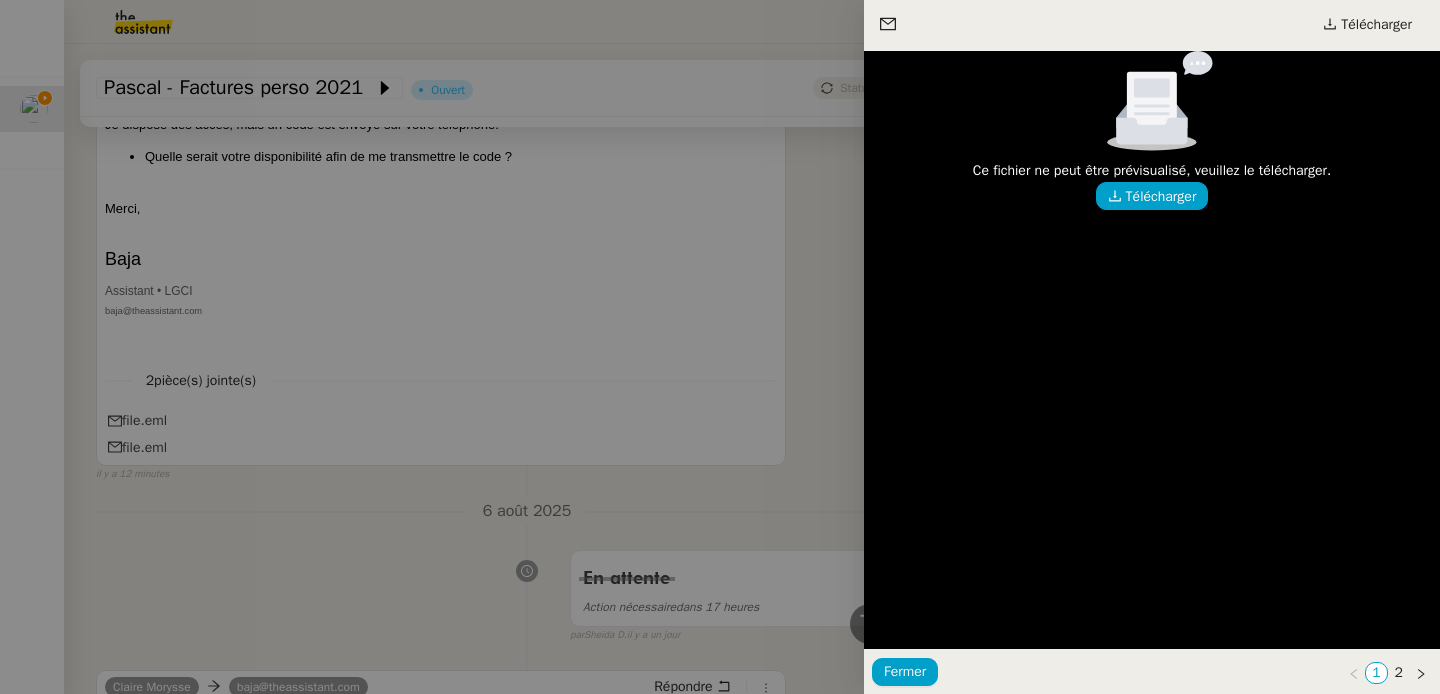 click at bounding box center [720, 347] 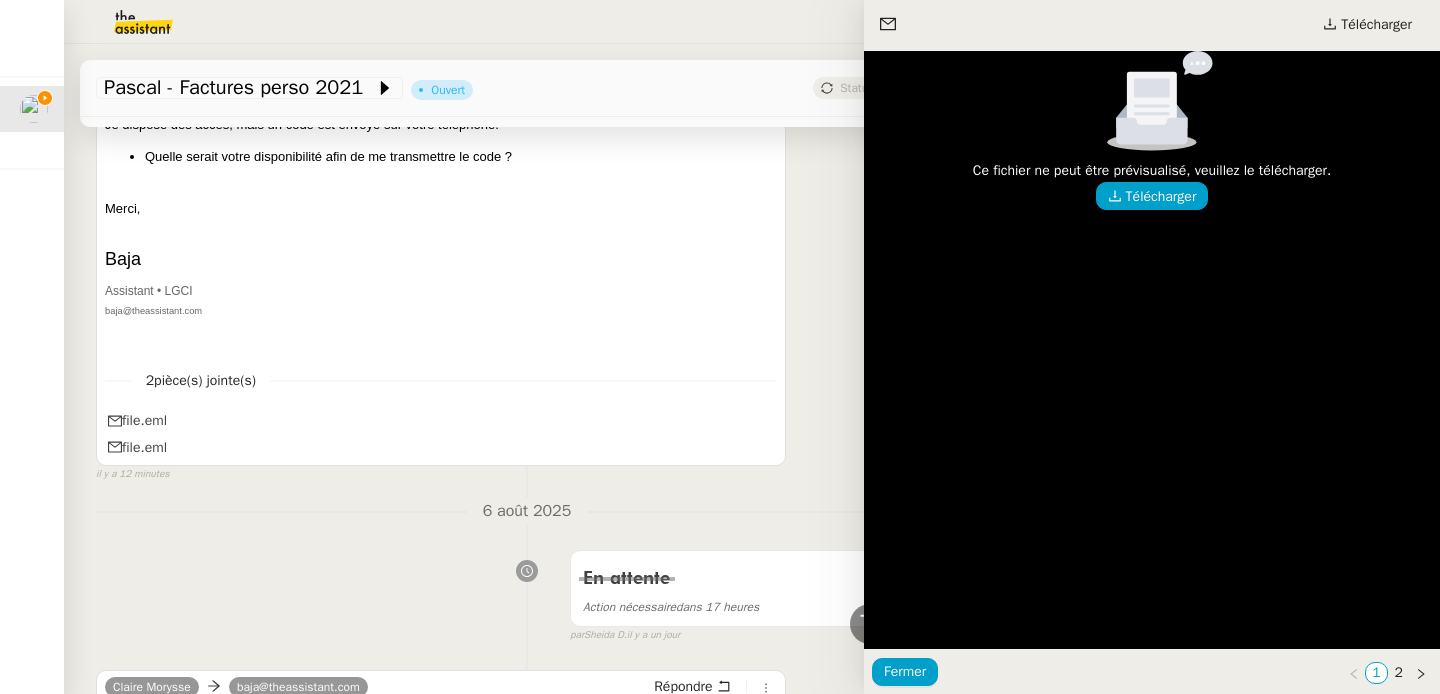 click at bounding box center (720, 347) 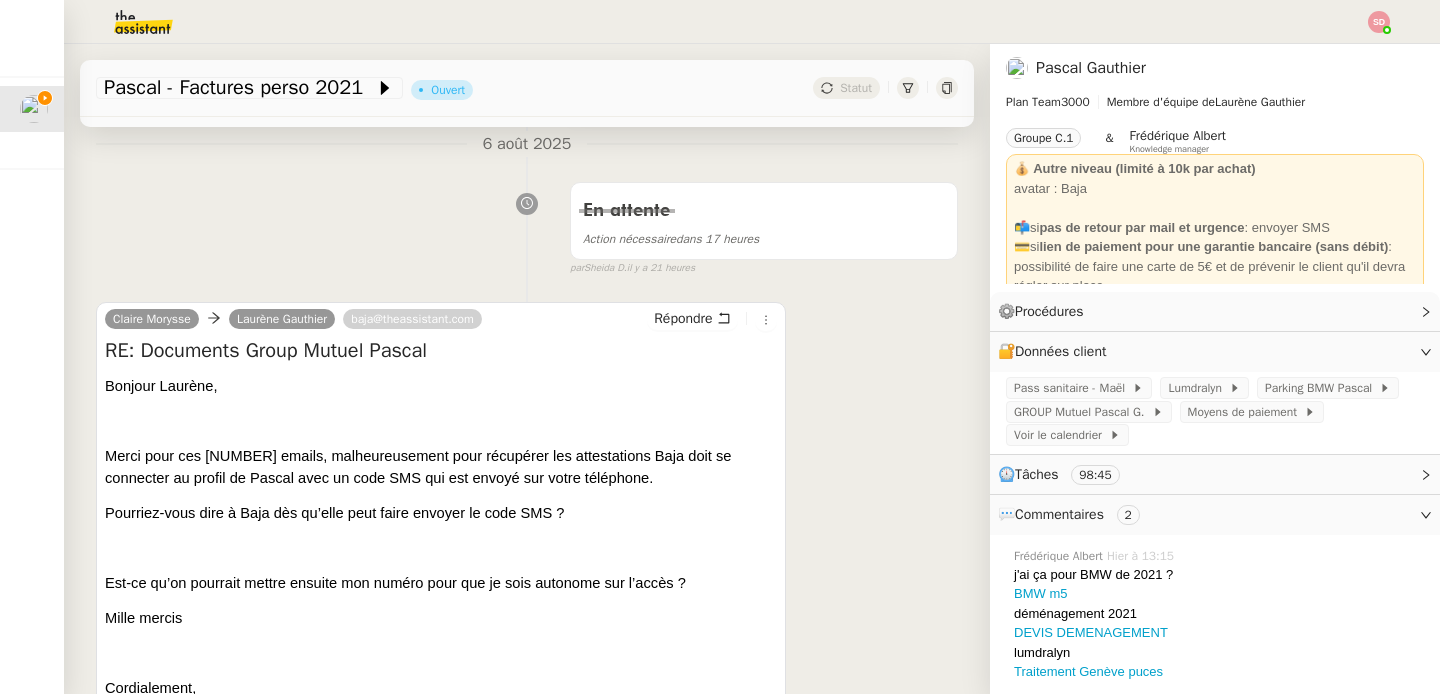 scroll, scrollTop: 455, scrollLeft: 0, axis: vertical 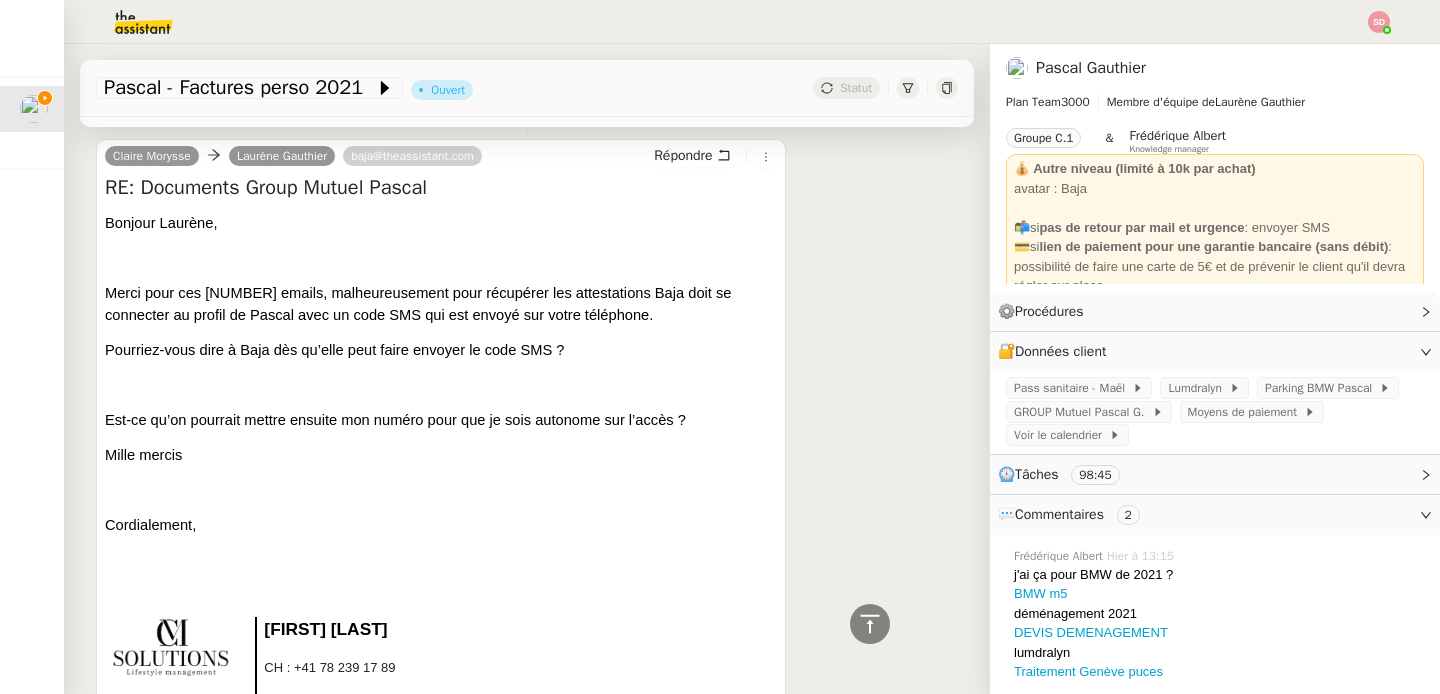click on "Claire  Morysse      Laurène Gauthier  [EMAIL] RE: Documents Group Mutuel Pascal
Bonjour Laurène,   Merci pour ces 2 emails, malheureusement pour récupérer les attestations Baja doit se connecter au profil de Pascal avec un code SMS qui est envoyé sur votre téléphone. Pourriez-vous dire à Baja dès qu’elle peut faire envoyer le code SMS ?   Est-ce qu’on pourrait mettre ensuite mon numéro pour que je sois autonome sur l’accès ? Mille mercis   Cordialement,     Claire MORYSSE CH : +[PHONE_NUMBER] [EMAIL]   ​Cet e-mail et ses pièces jointes sont confidentiels et l'accès à cet e-mail ou à ses pièces jointes par toute personne autre que le destinataire n'est pas autorisé. Si vous n'êtes pas le destinataire prévu, veuillez en informer l'expéditeur et supprimer définitivement l'e-mail et ses pièces jointes. Vous ne devez pas copier, divulguer ou distribuer le contenu à une autre personne.   De : Envoyé : À : Cc : Objet :" at bounding box center [527, 805] 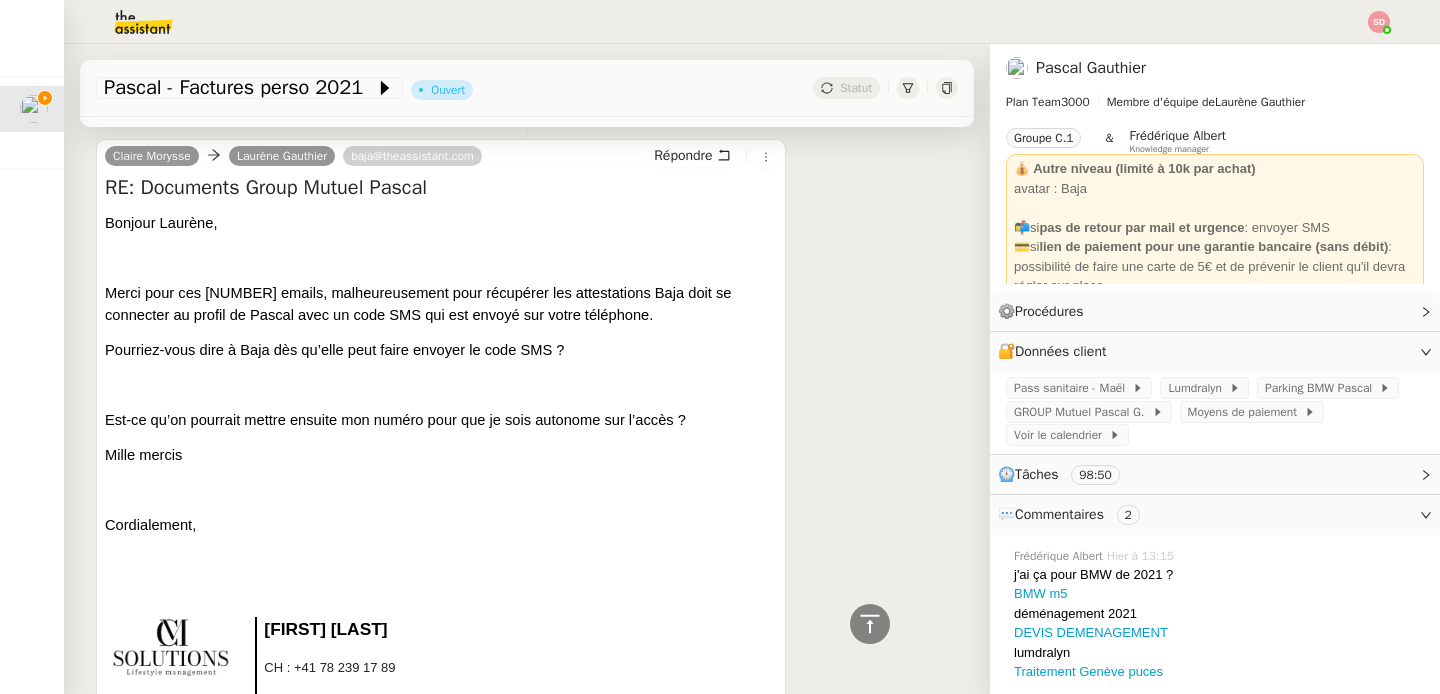 scroll, scrollTop: 0, scrollLeft: 0, axis: both 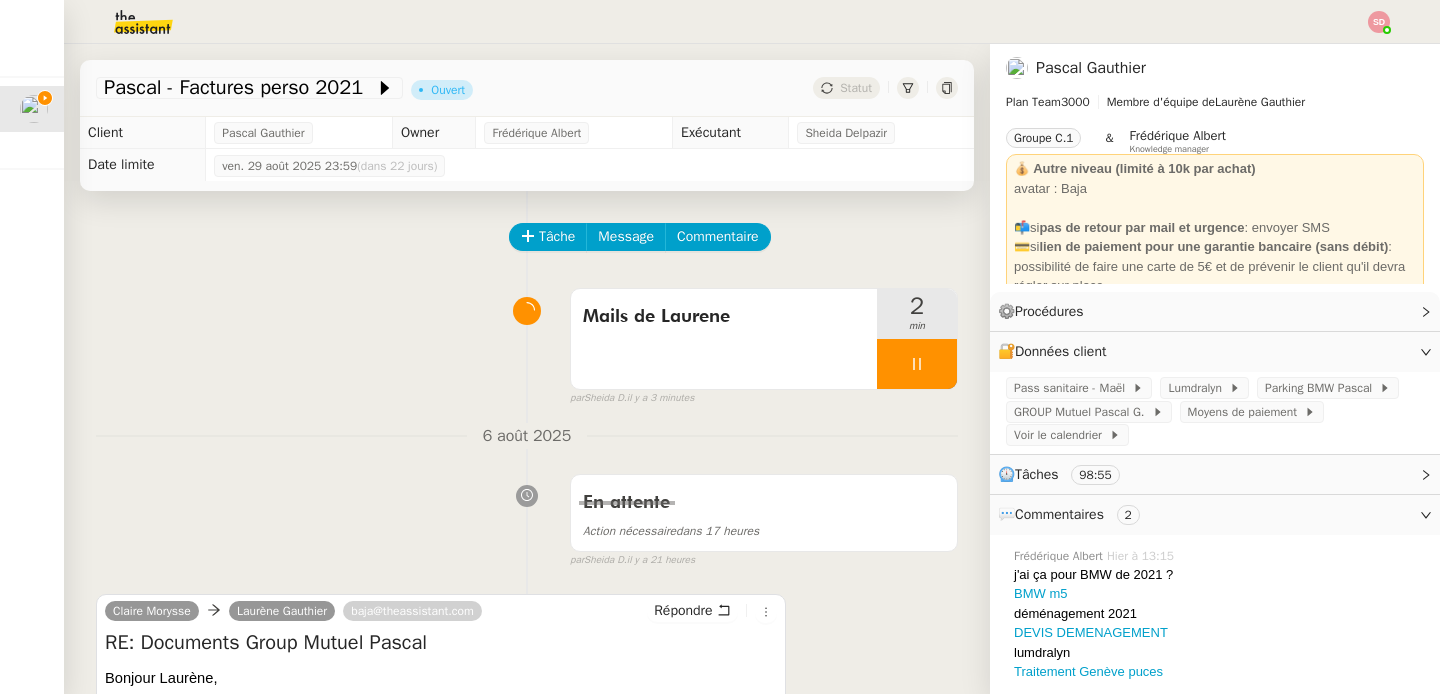 click at bounding box center [917, 364] 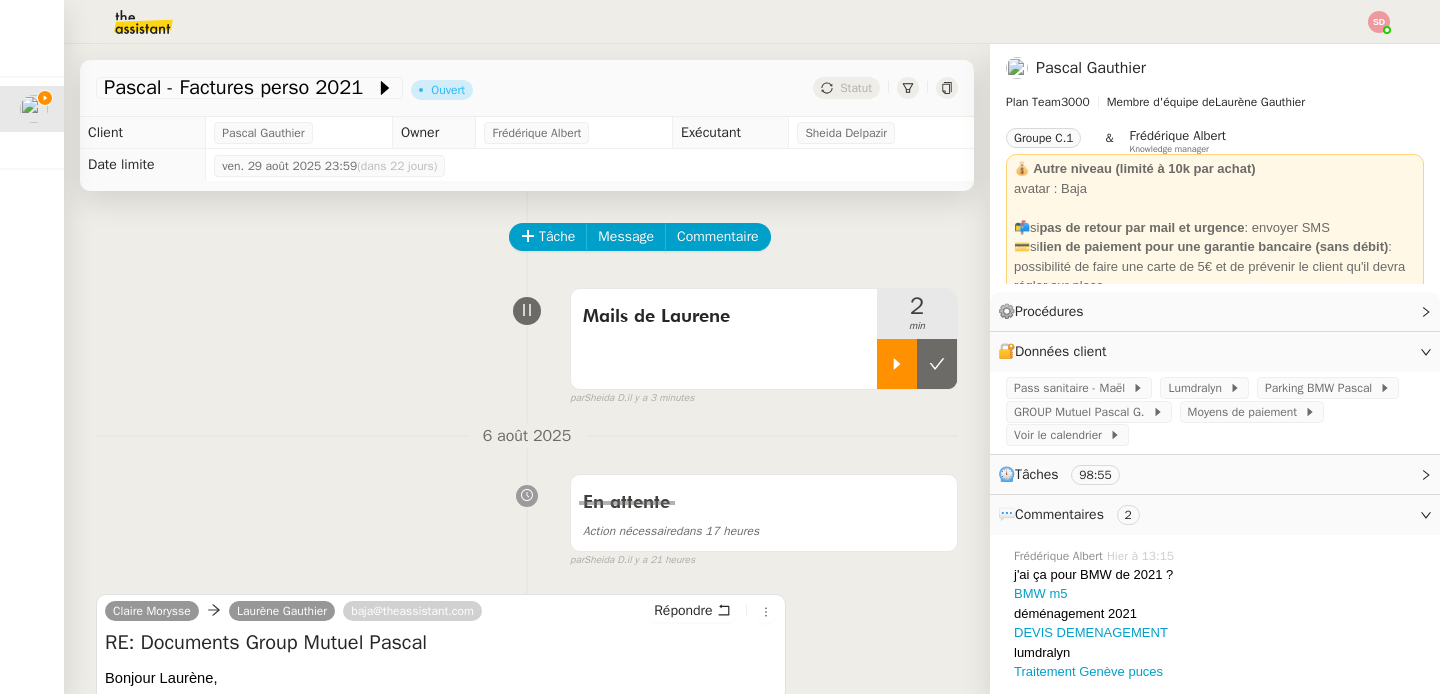 click at bounding box center [937, 364] 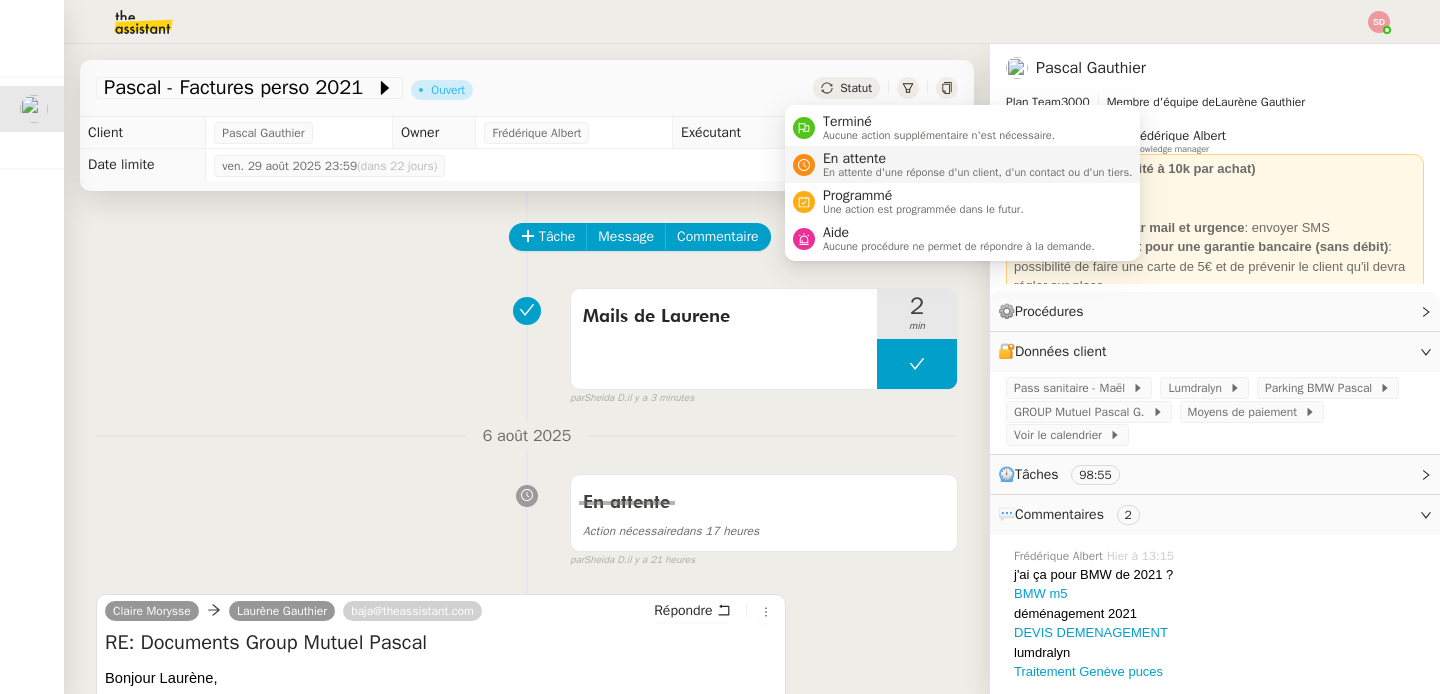 click on "En attente" at bounding box center (978, 159) 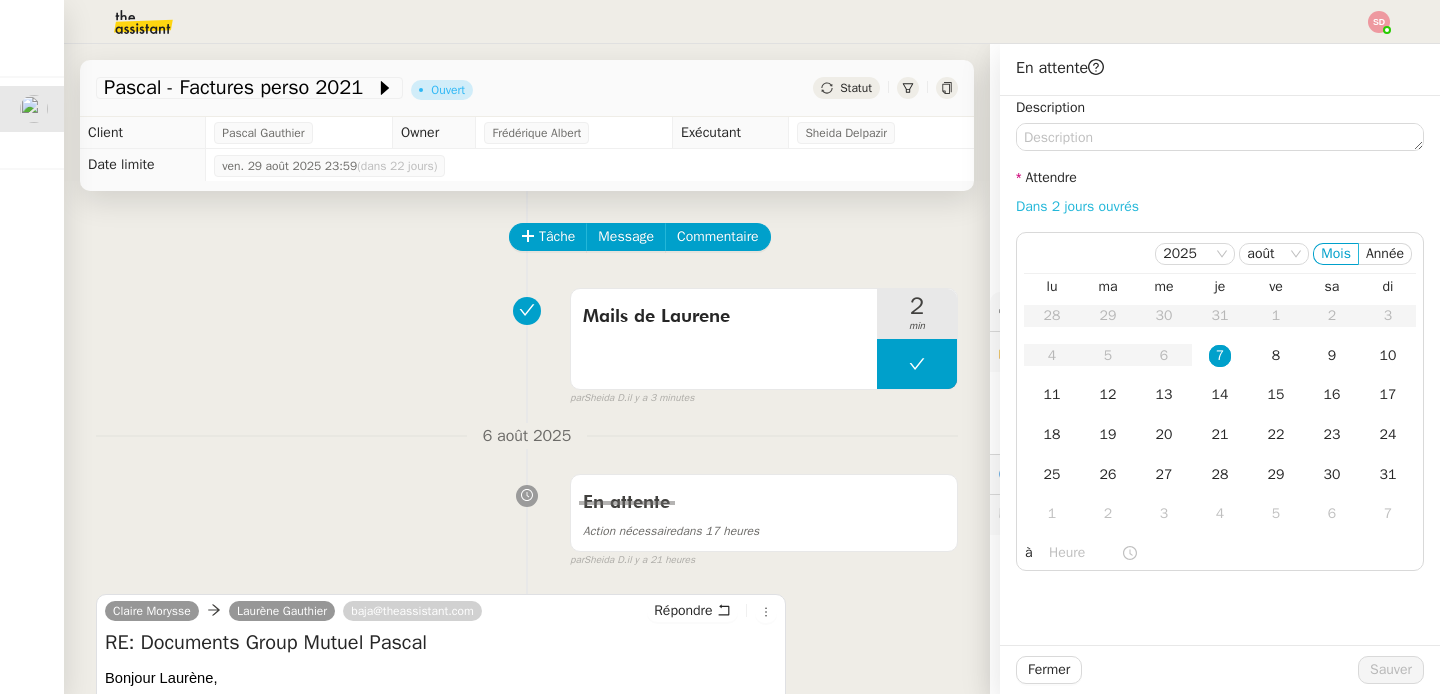 click on "Dans 2 jours ouvrés" 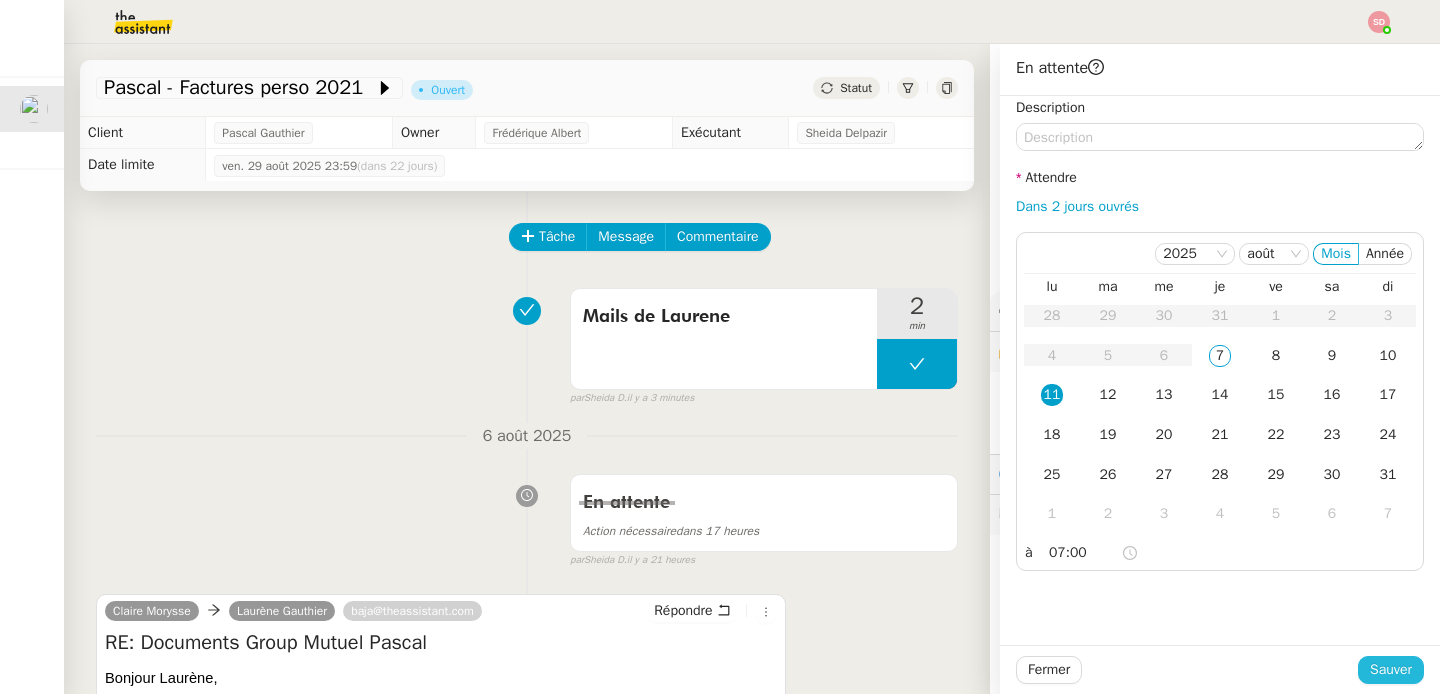 click on "Sauver" 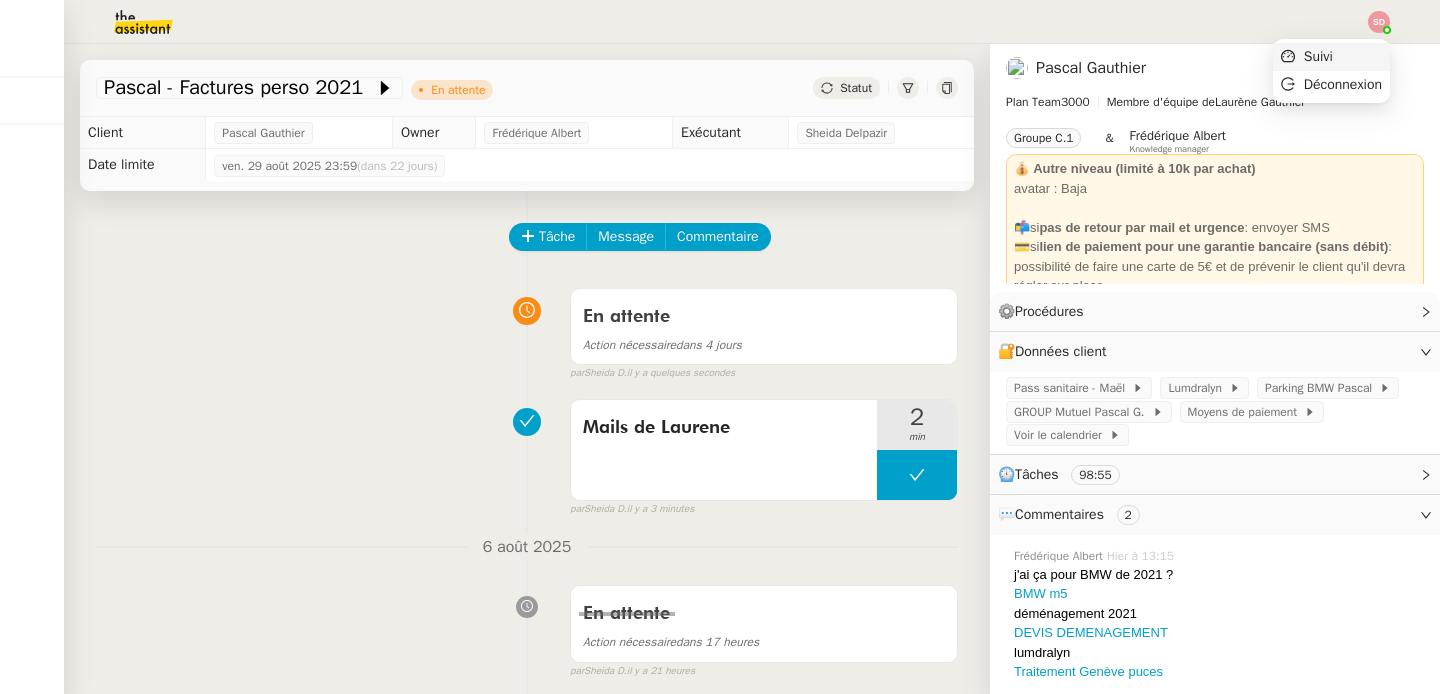 click on "Suivi" at bounding box center (1318, 56) 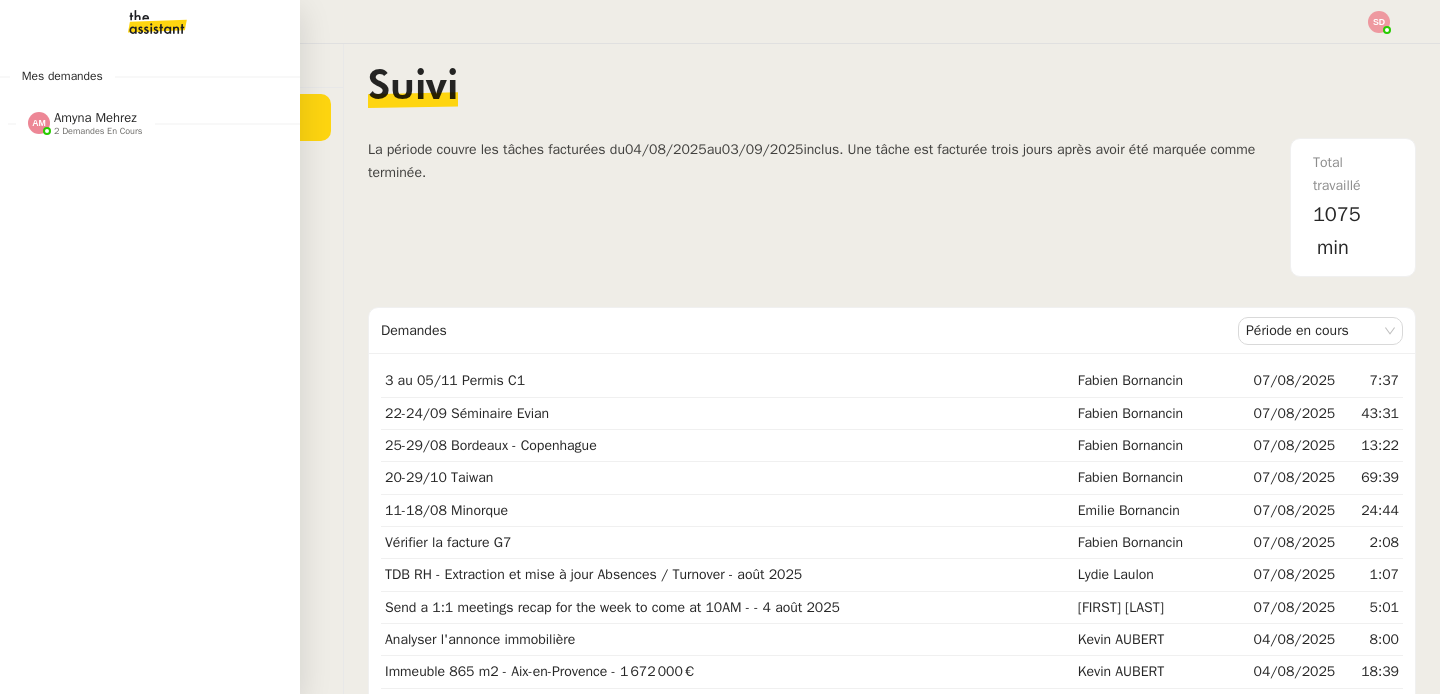 click on "Amyna Mehrez" 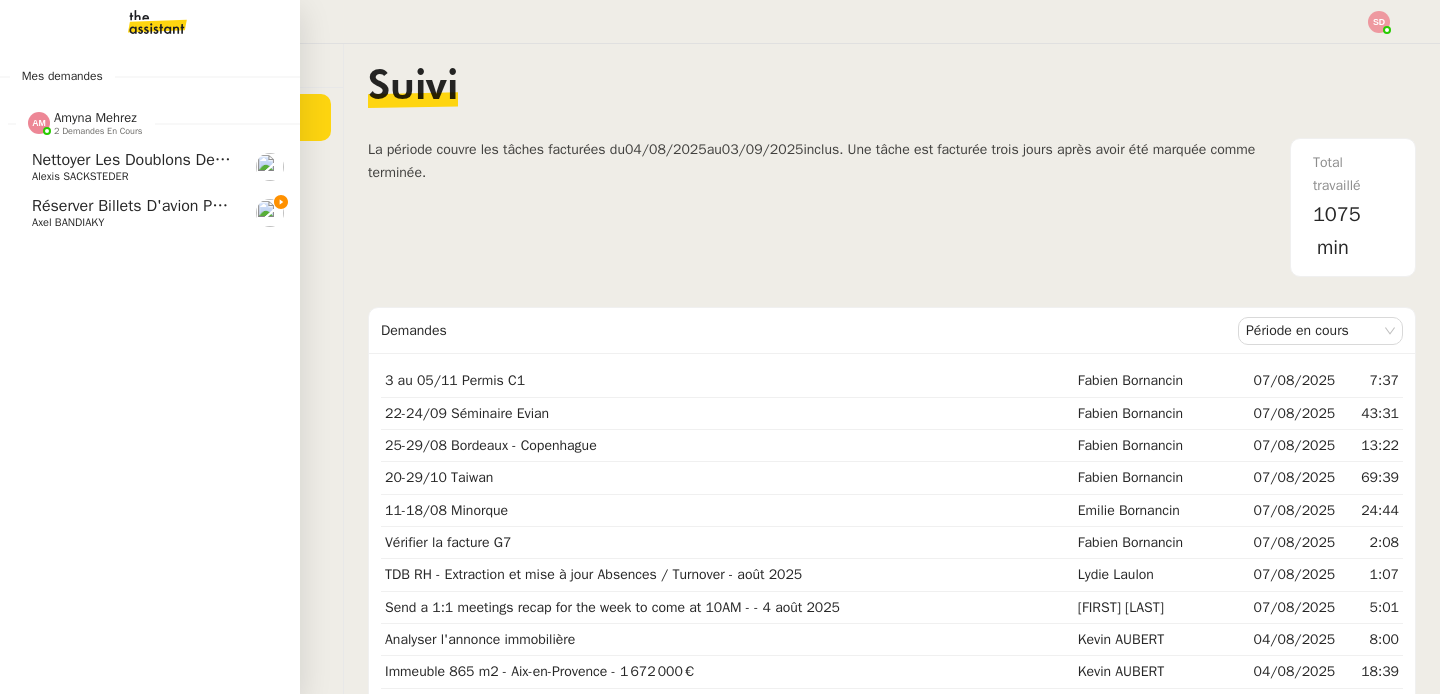 click on "Réserver billets d'avion pour Londres" 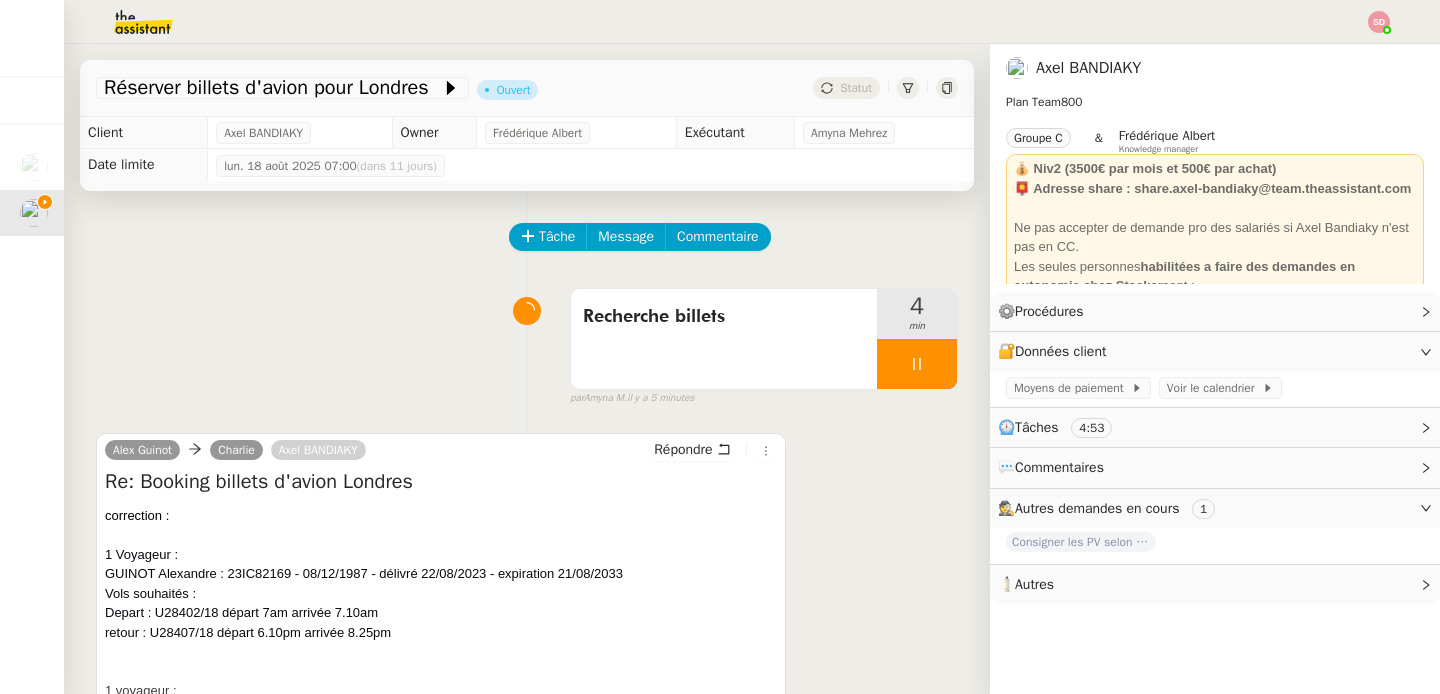 scroll, scrollTop: 341, scrollLeft: 0, axis: vertical 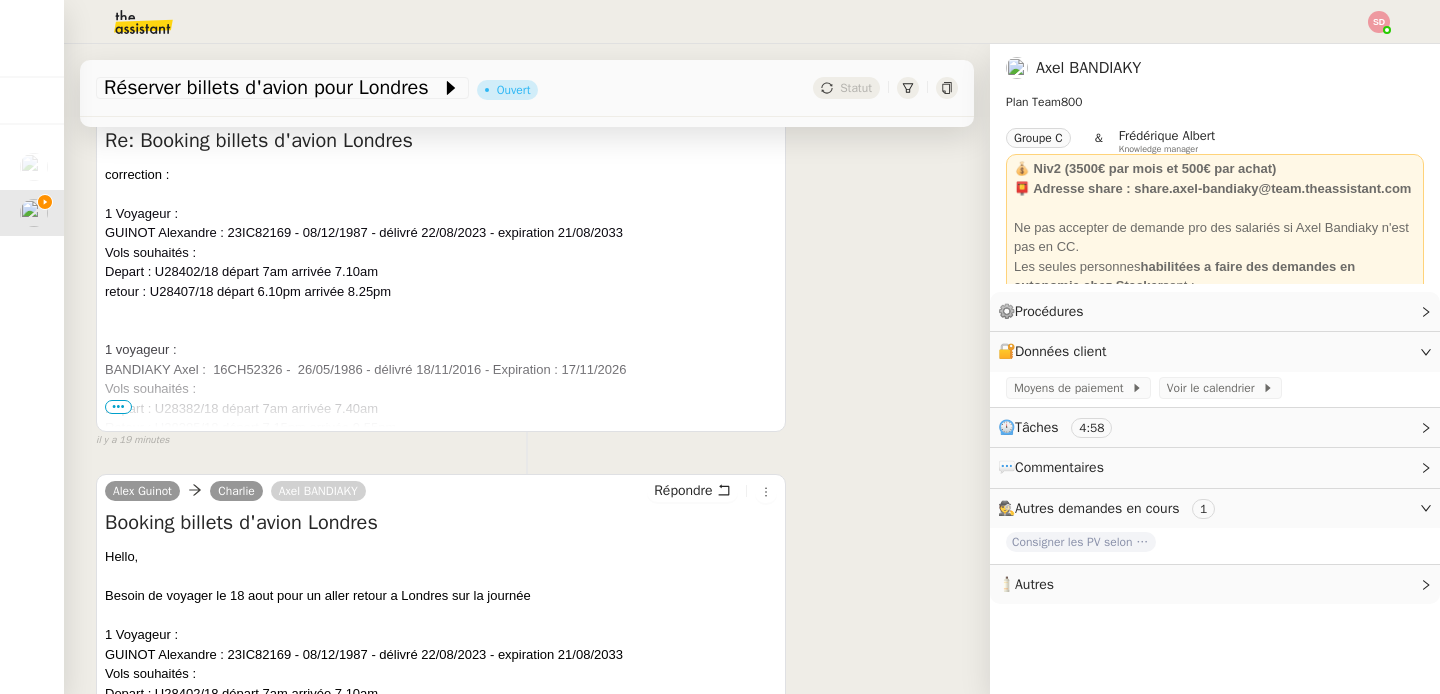 click on "[FIRSTNAME] [LASTNAME]      [FIRSTNAME]   [FIRSTNAME] [LASTNAME] Répondre Re: Booking billets d'avion Londres
correction :   1 Voyageur : [LASTNAME] [FIRSTNAME] : [NUMBER] - [DAY]/[MONTH]/[YEAR] - délivré [DAY]/[MONTH]/[YEAR] - expiration [DAY]/[MONTH]/[YEAR] Vols souhaités :   Depart : [CODE][NUMBER]/[NUMBER] départ [HOUR]am arrivée [HOUR].[MINUTE]am retour : [CODE][NUMBER]/[NUMBER] départ [HOUR].[MINUTE]am arrivée [HOUR].[MINUTE]pm 1 voyageur : [LASTNAME] [FIRSTNAME] :   [NUMBER] -   [DAY]/[MONTH]/[YEAR] - délivré  [DAY]/[MONTH]/[YEAR] - Expiration : [DAY]/[MONTH]/[YEAR] Vols souhaités :   Départ : [CODE][NUMBER]/[NUMBER] départ [HOUR]am arrivée [HOUR].[MINUTE]am Retour : [CODE][NUMBER]/[NUMBER] départ [HOUR].[MINUTE]am arrivée [HOUR].[MINUTE]pm Salutations, Best Regards, — STRACKER SAS  I  [FIRSTNAME] [LASTNAME] Sales Account Executive Customers :    [EMAIL]  / [PHONE] Operations :   [EMAIL]  / [PHONE] Mobile : [PHONE] Billing :   [EMAIL]
•••
On [MONTH] [DAY], [YEAR] at [HOUR]:[MINUTE] [AMPM]+[NUMBER] [EMAIL]  wrote: Hello, Besoin de voyager le [DAY] aout pour un aller retour a Londres sur la journée —  I" at bounding box center (441, 262) 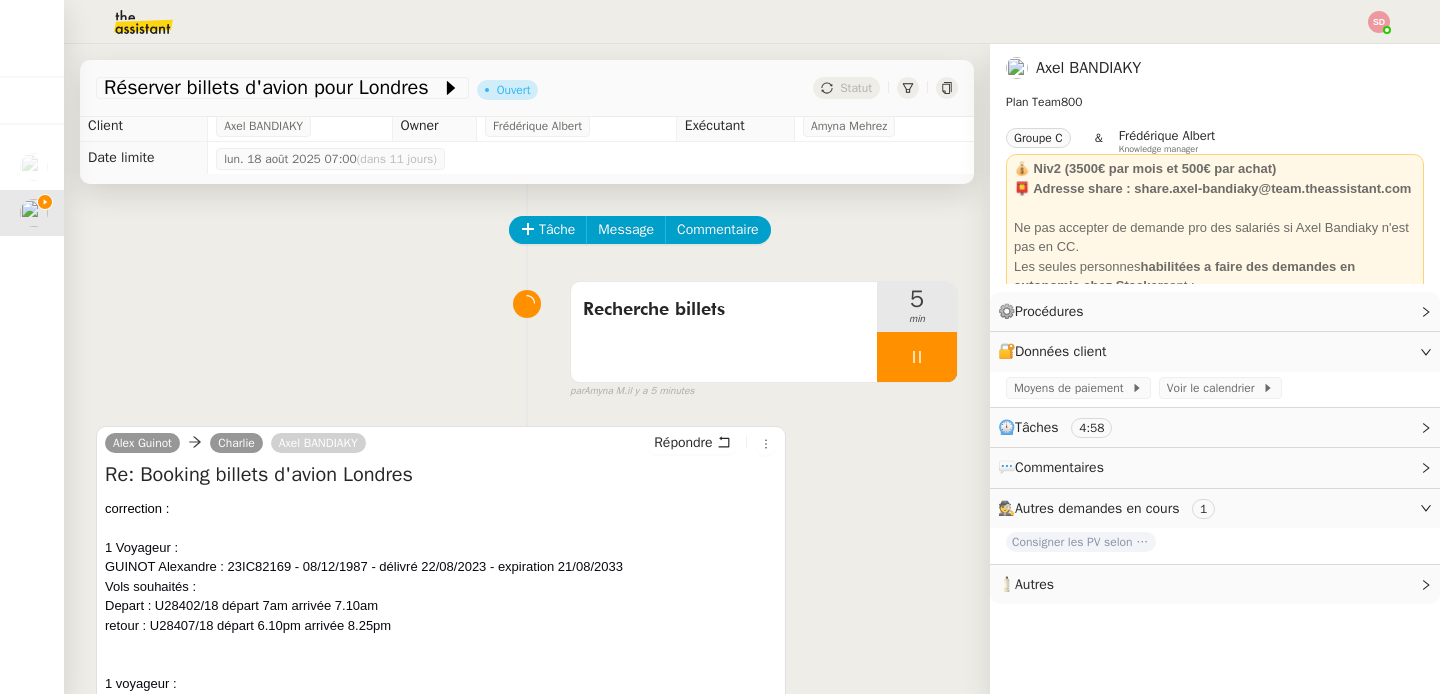 scroll, scrollTop: 0, scrollLeft: 0, axis: both 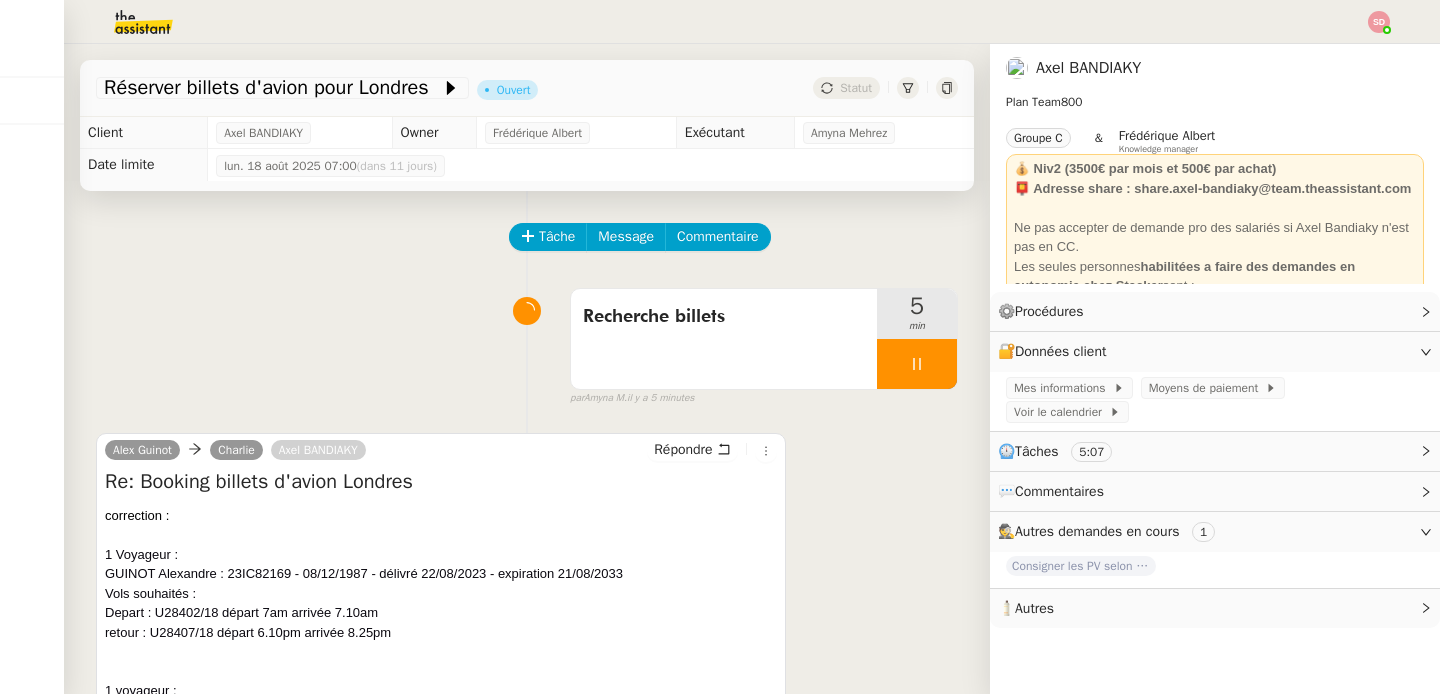 click on "Tâche Message Commentaire" 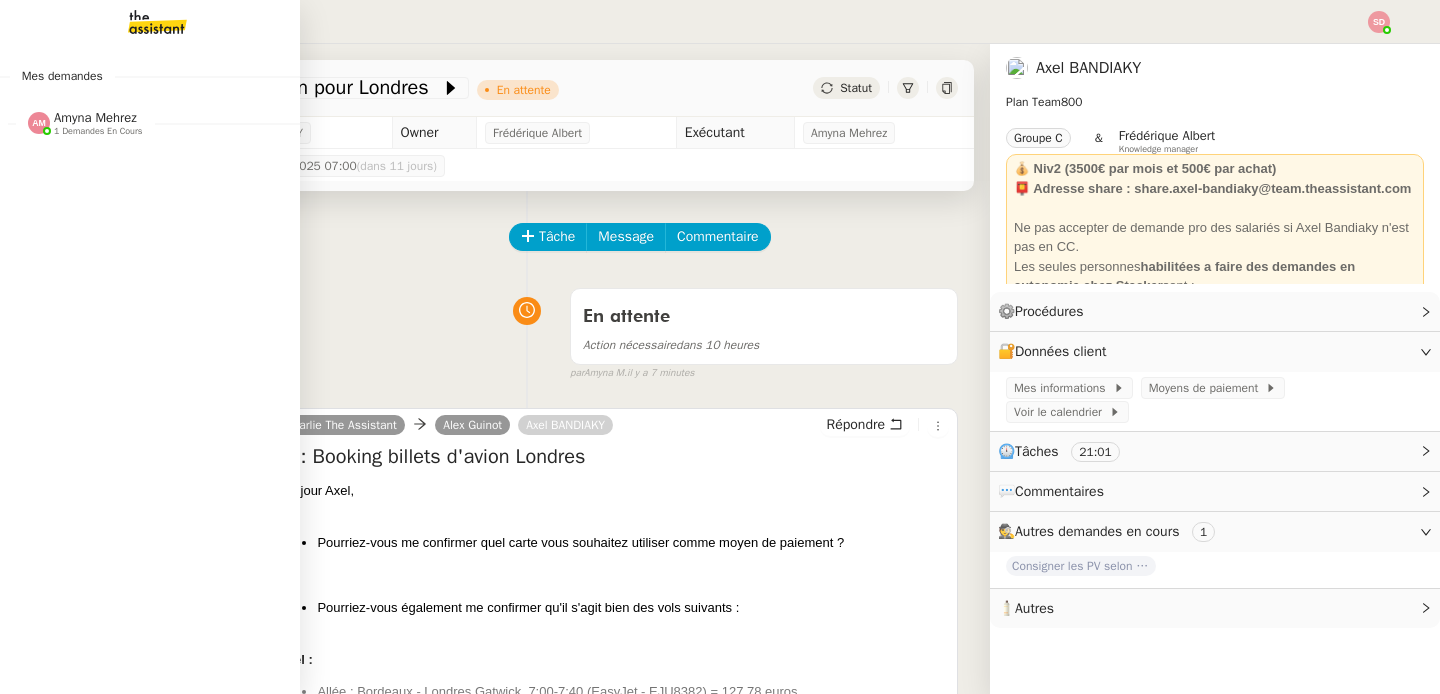 click on "[FIRSTNAME] [LASTNAME]    1 demandes en cours" 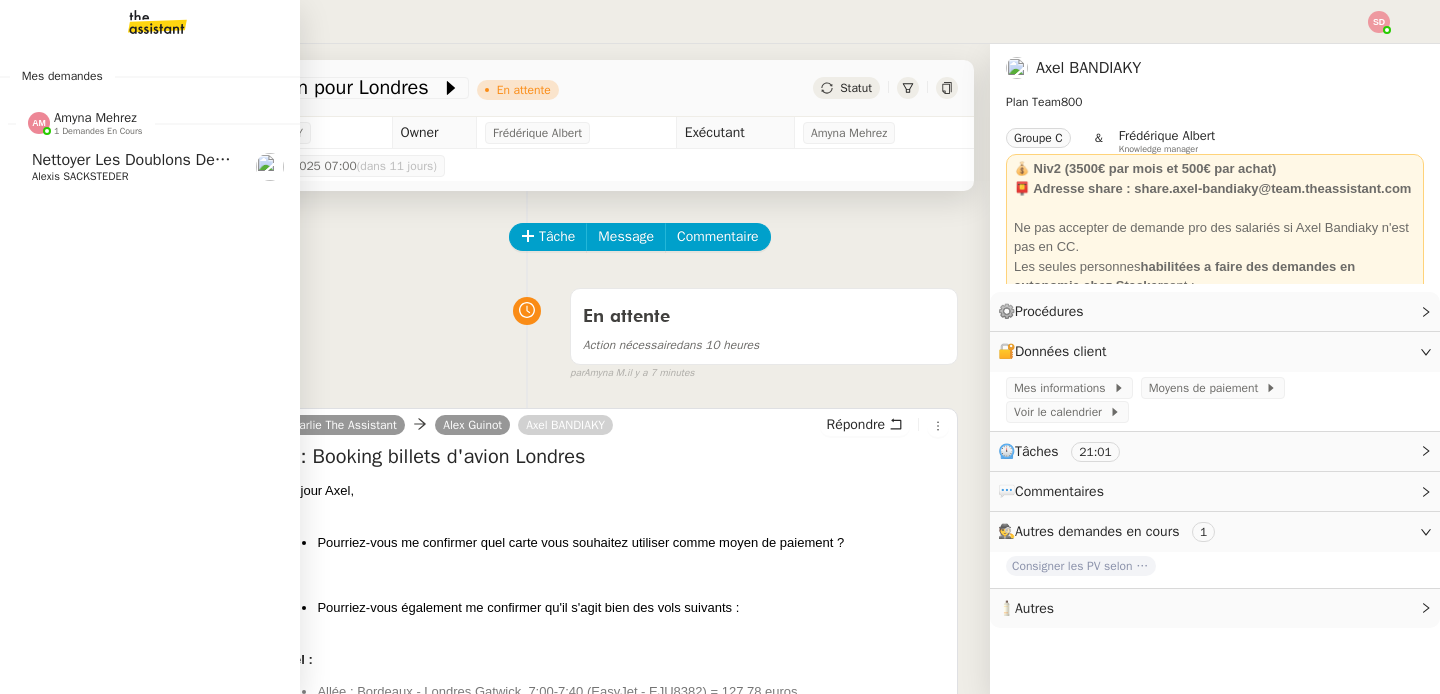 click on "[FIRSTNAME] [LASTNAME]    1 demandes en cours" 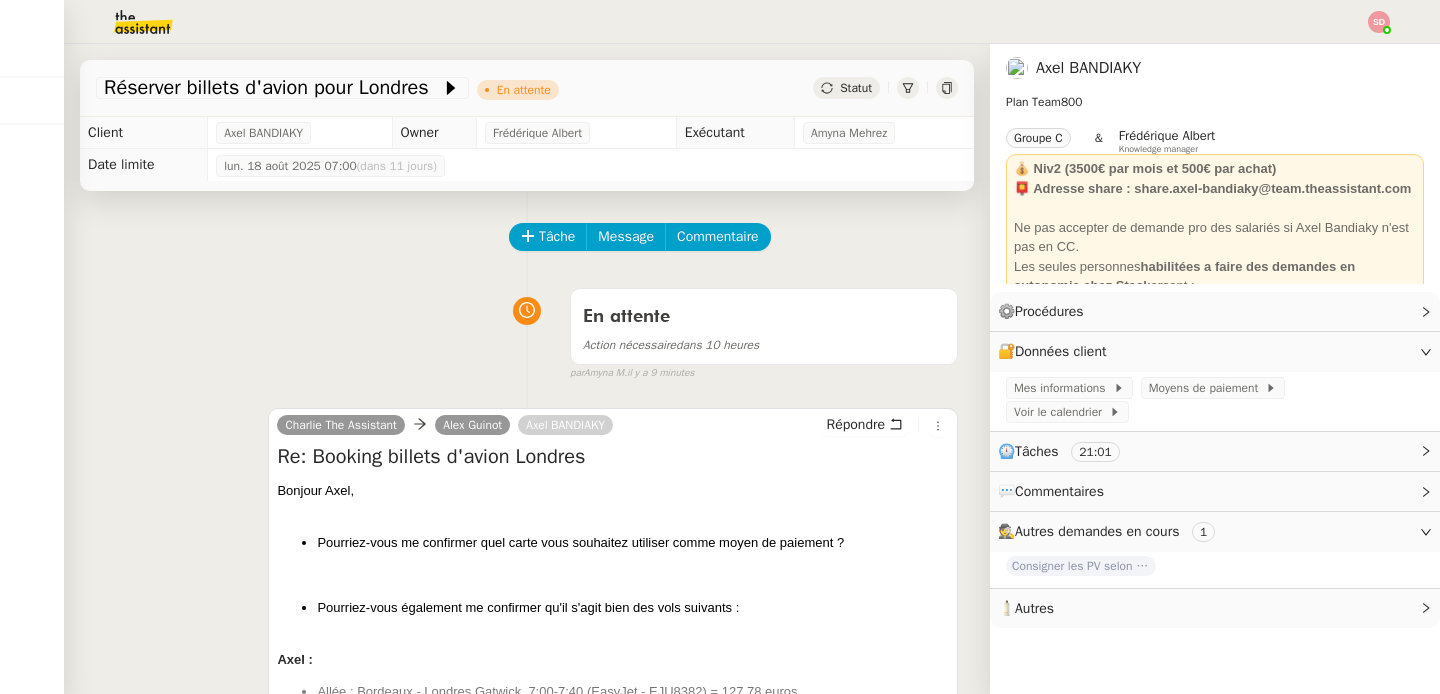 click on "En attente Action nécessaire dans 10 heures false par  [FIRST] [LAST]  il y a 9 minutes" at bounding box center [527, 330] 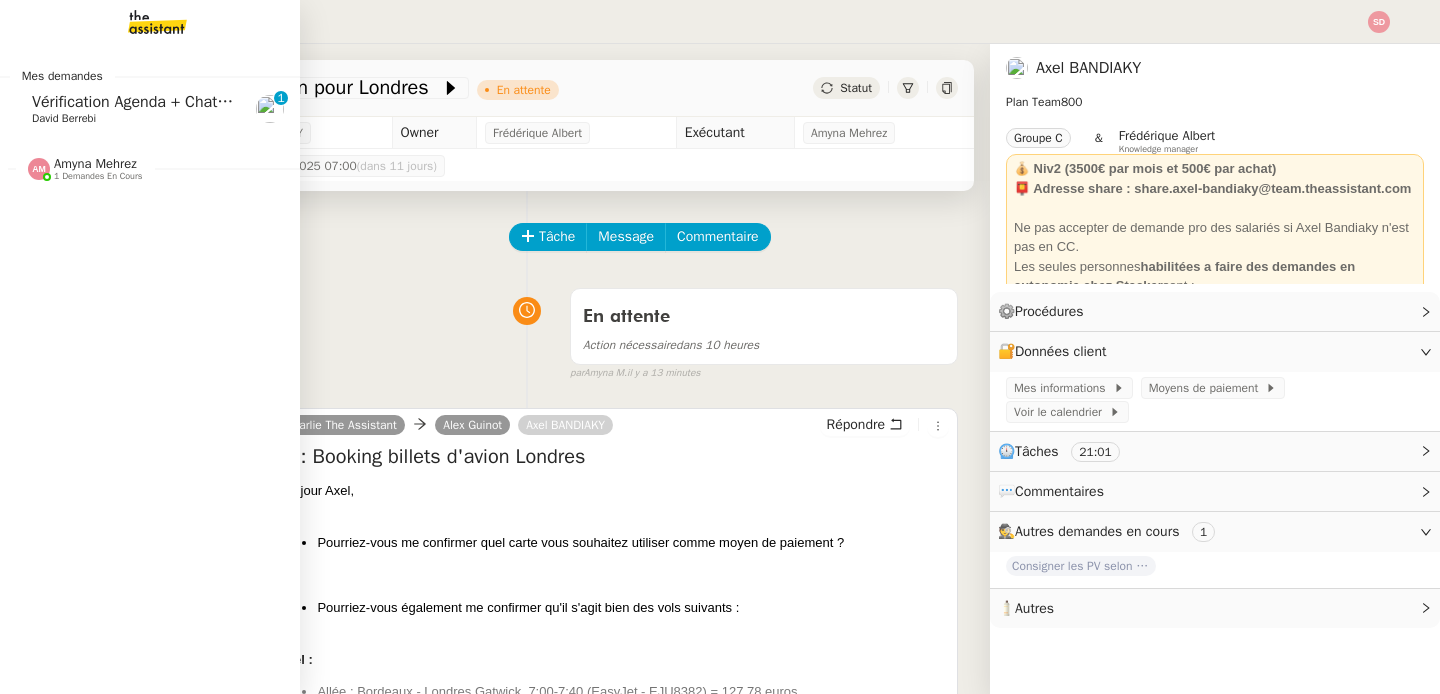 click on "David Berrebi" 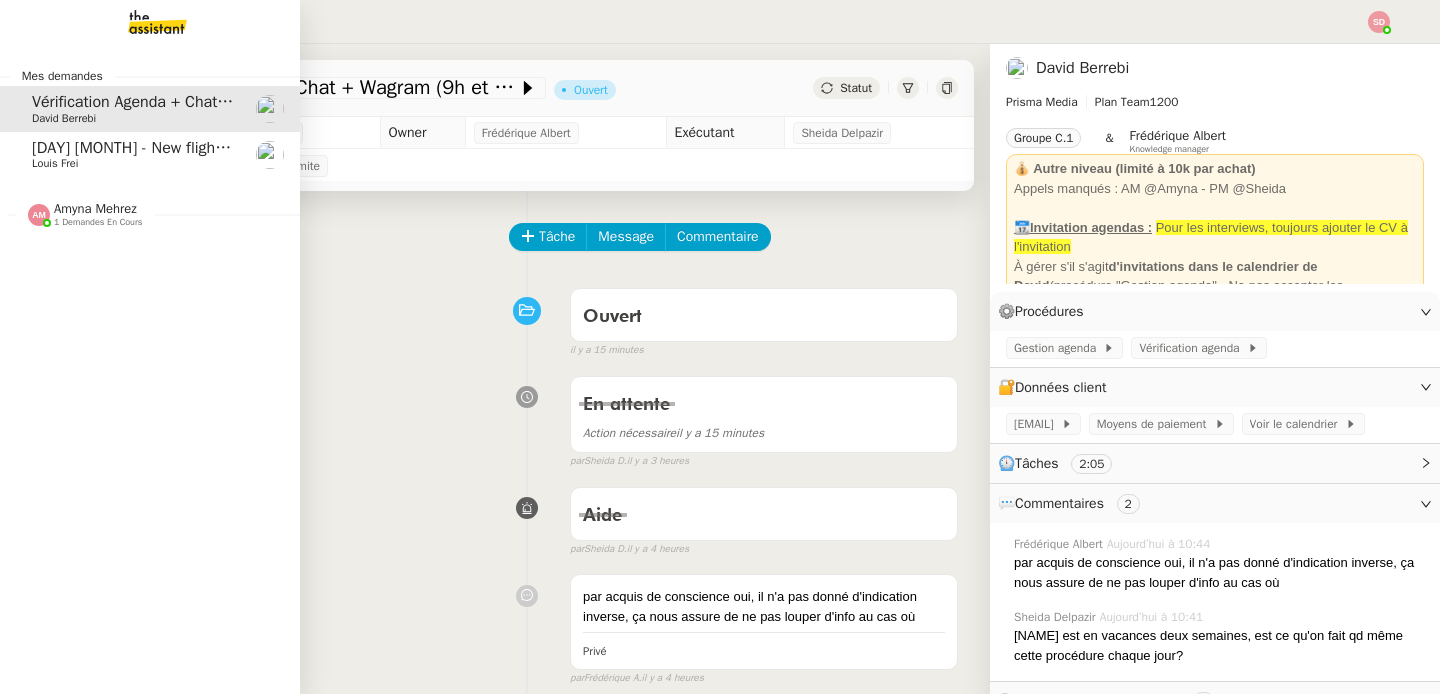 click on "Louis Frei" 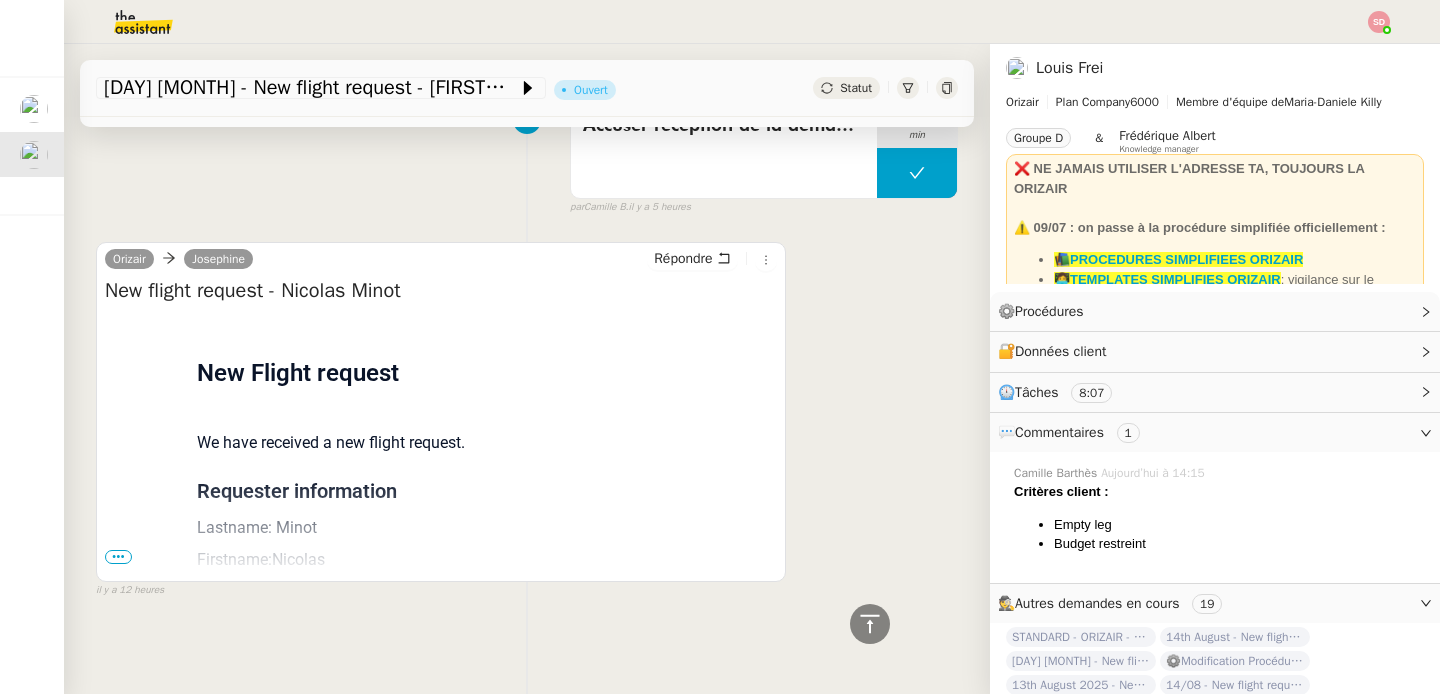 scroll, scrollTop: 2075, scrollLeft: 0, axis: vertical 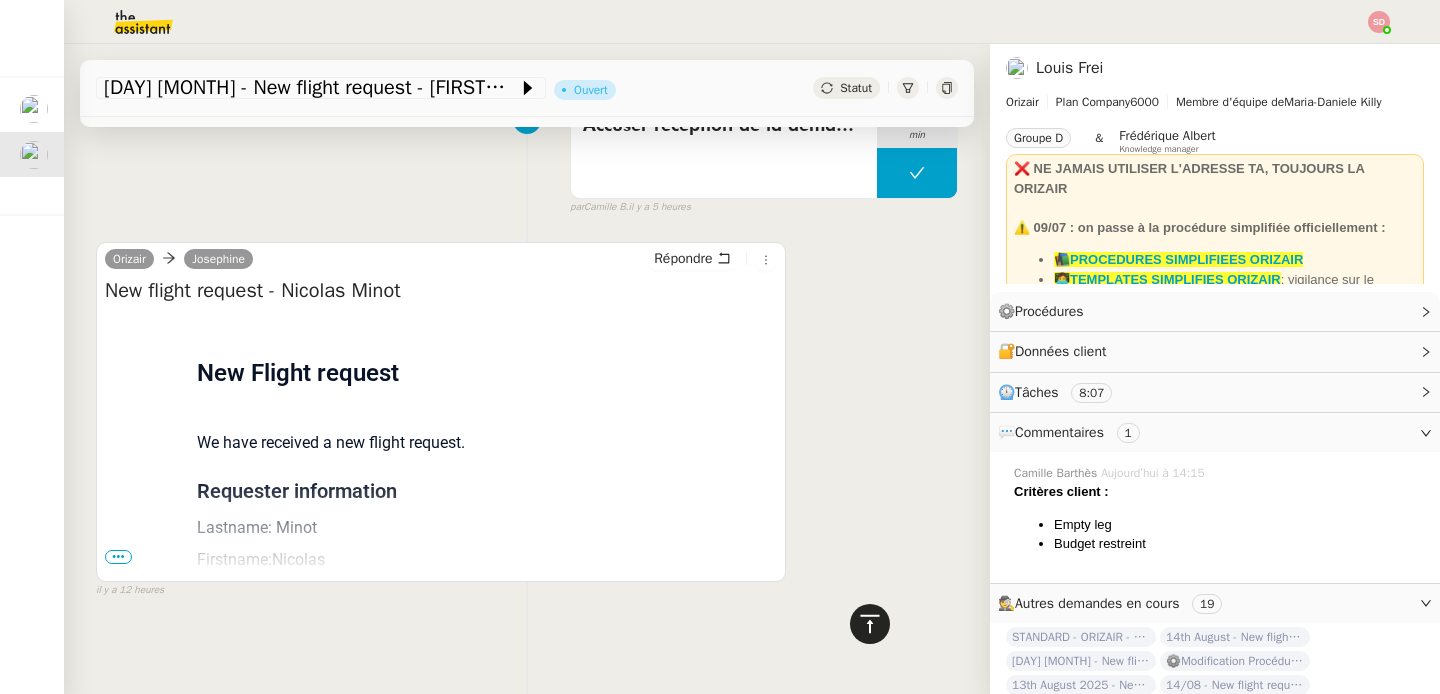 click 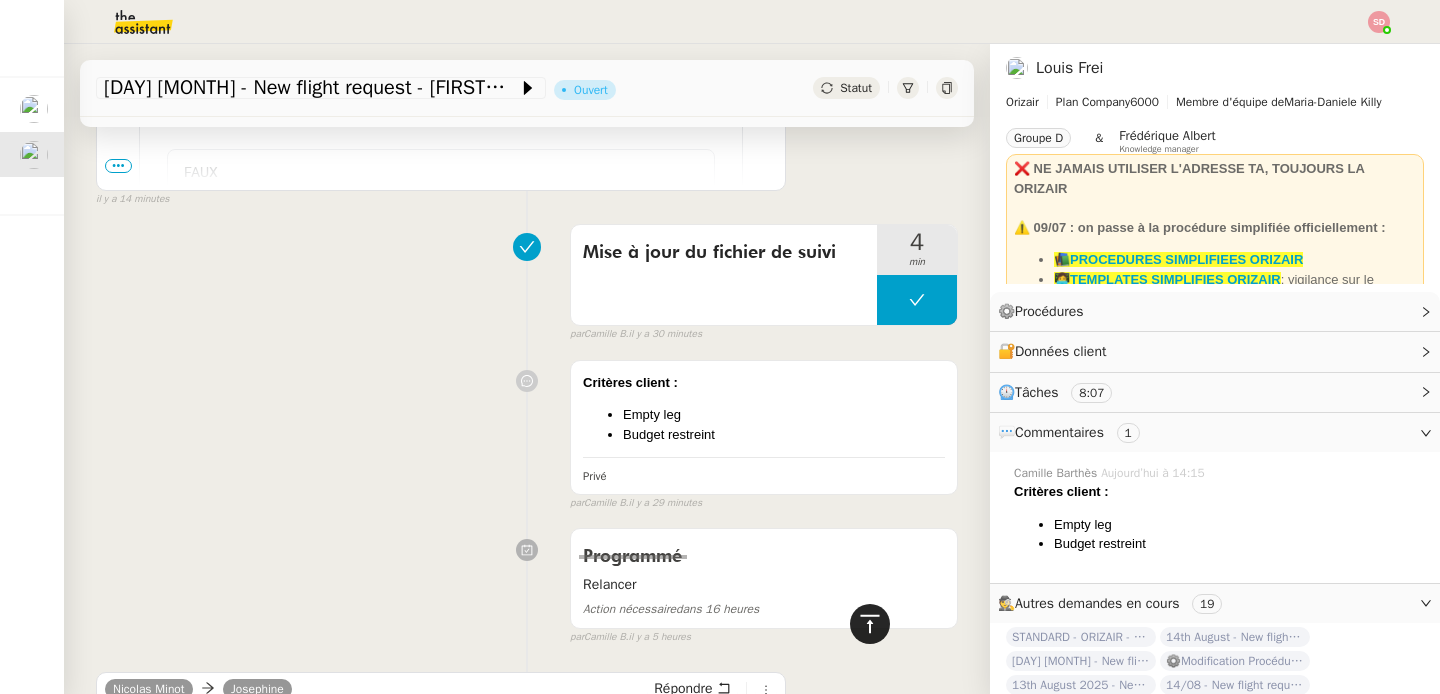 scroll, scrollTop: 0, scrollLeft: 0, axis: both 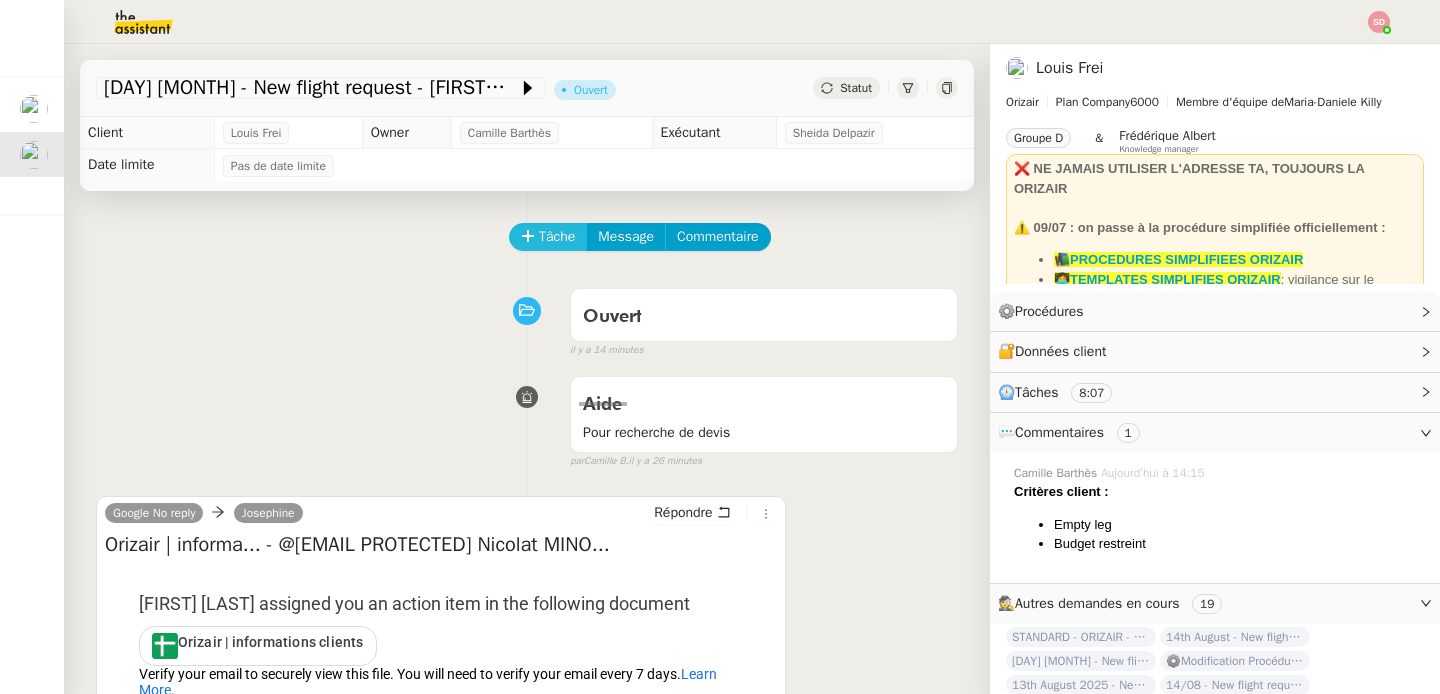 click on "Tâche" 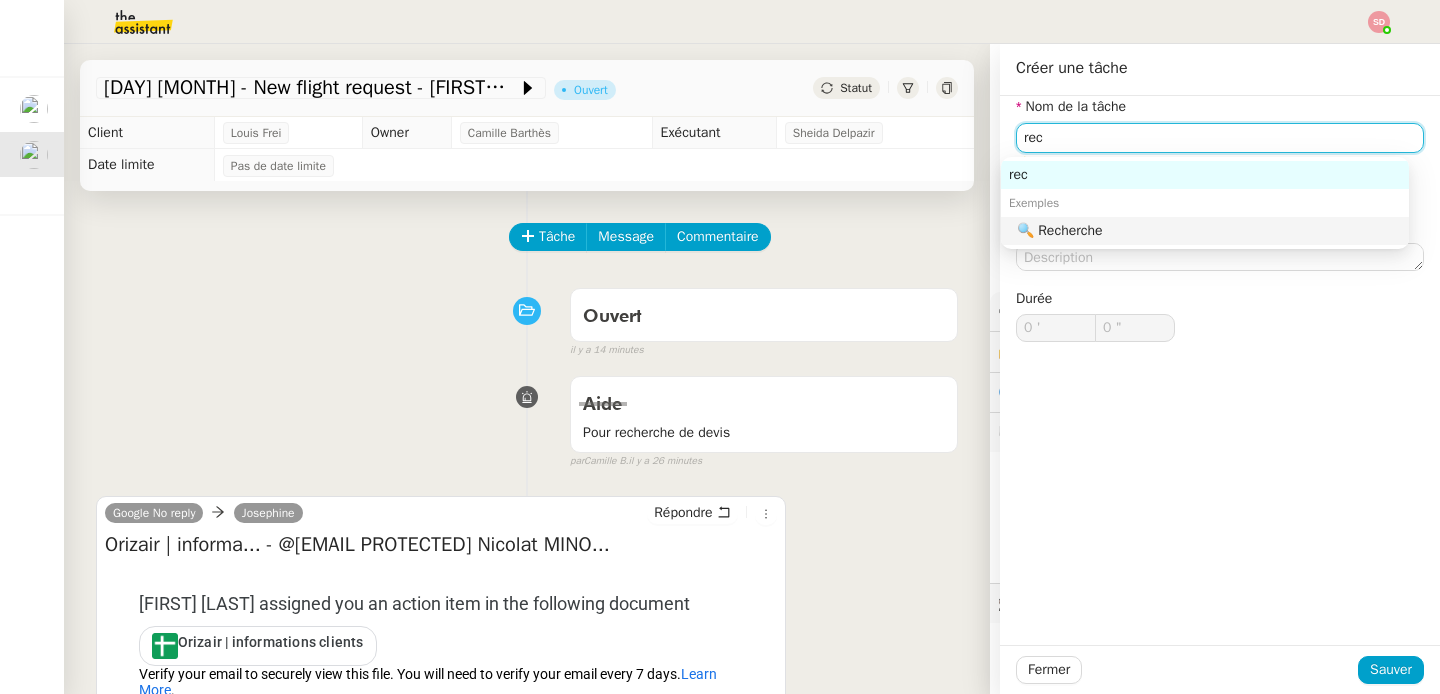 click on "🔍 Recherche" 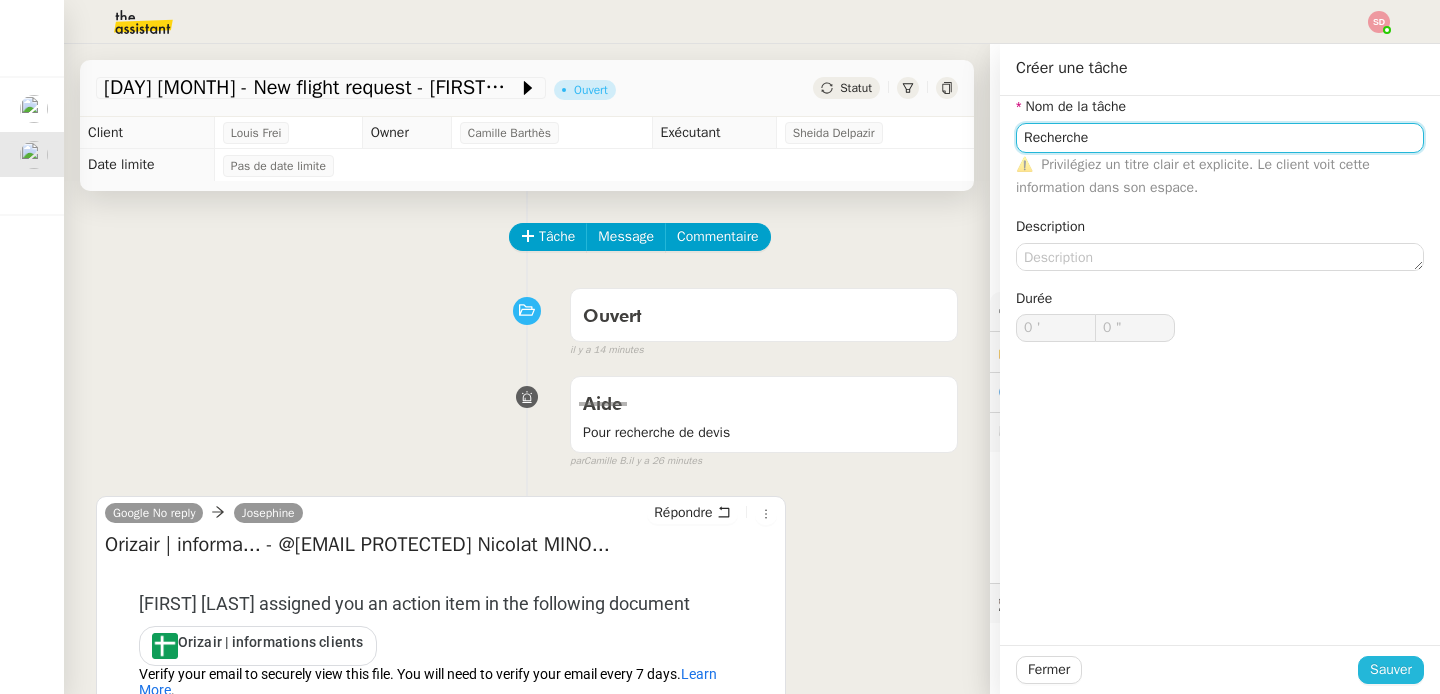 type on "Recherche" 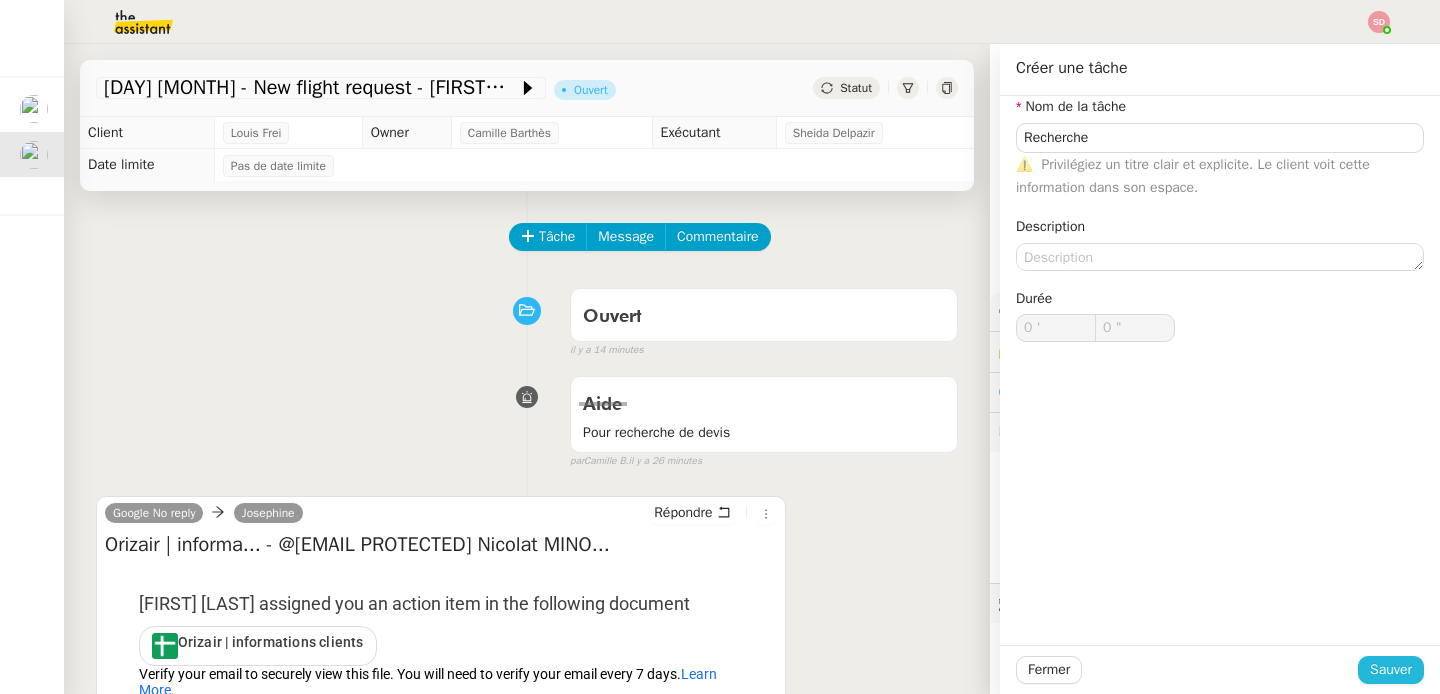 click on "Sauver" 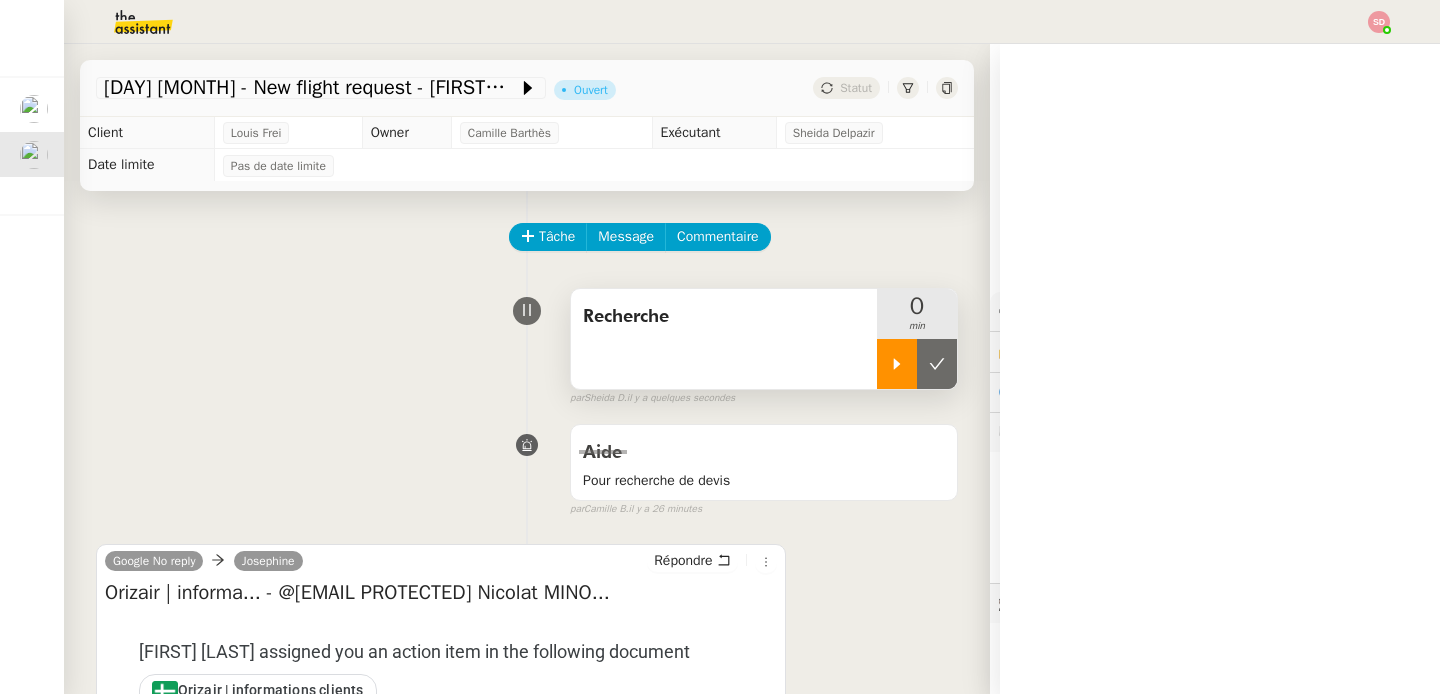 click at bounding box center (897, 364) 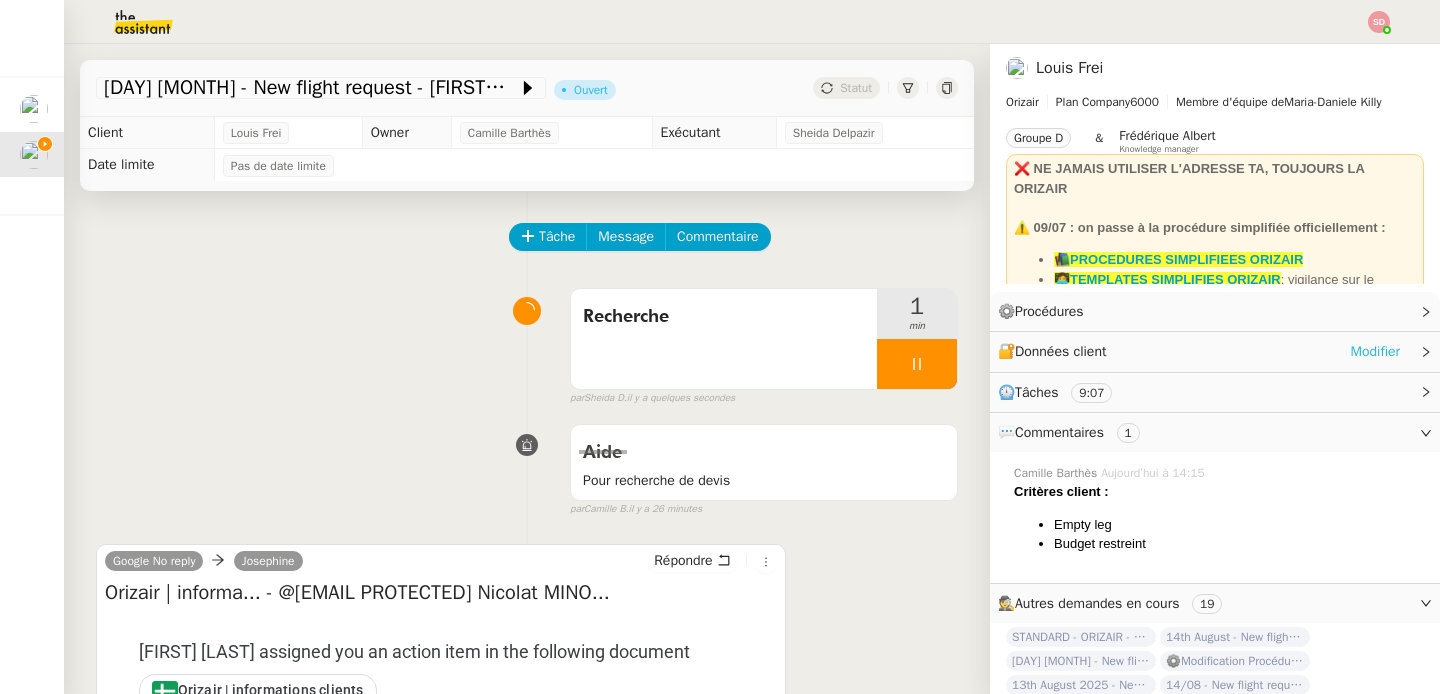 click on "Modifier" 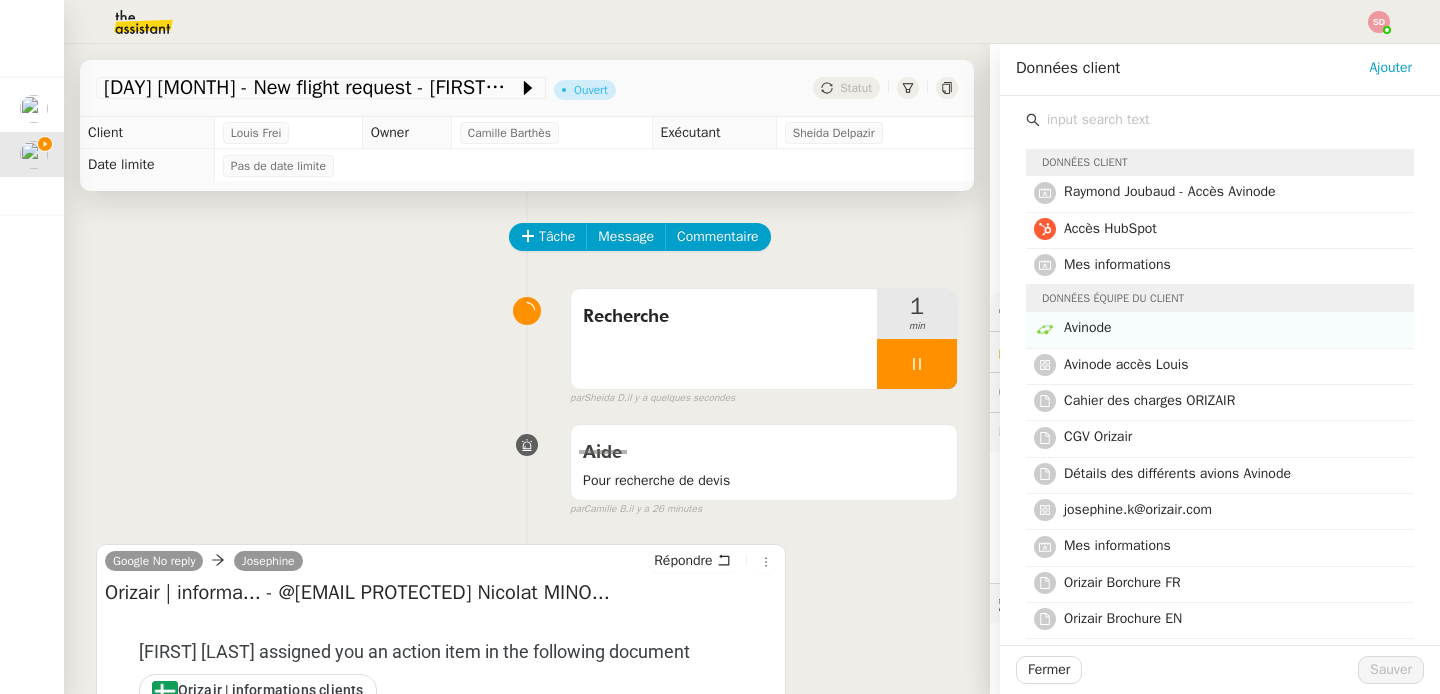click on "Avinode" 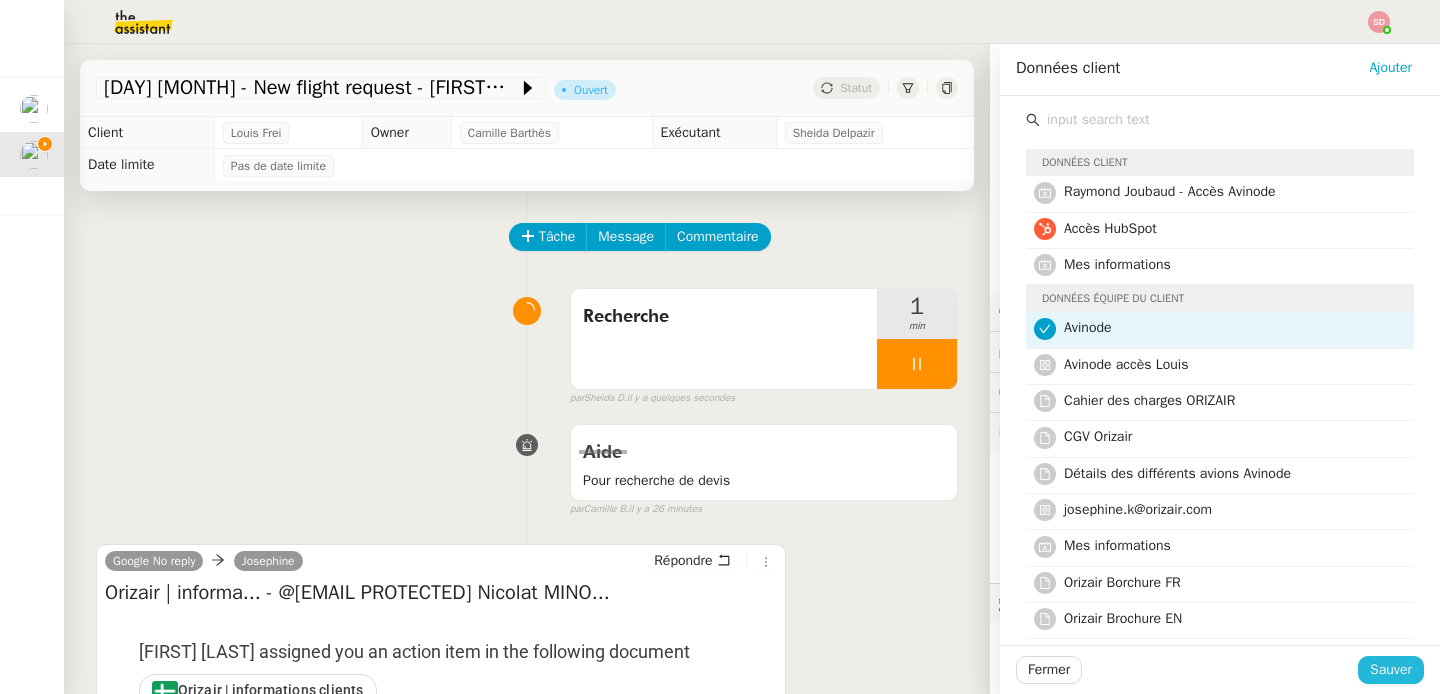 click on "Sauver" 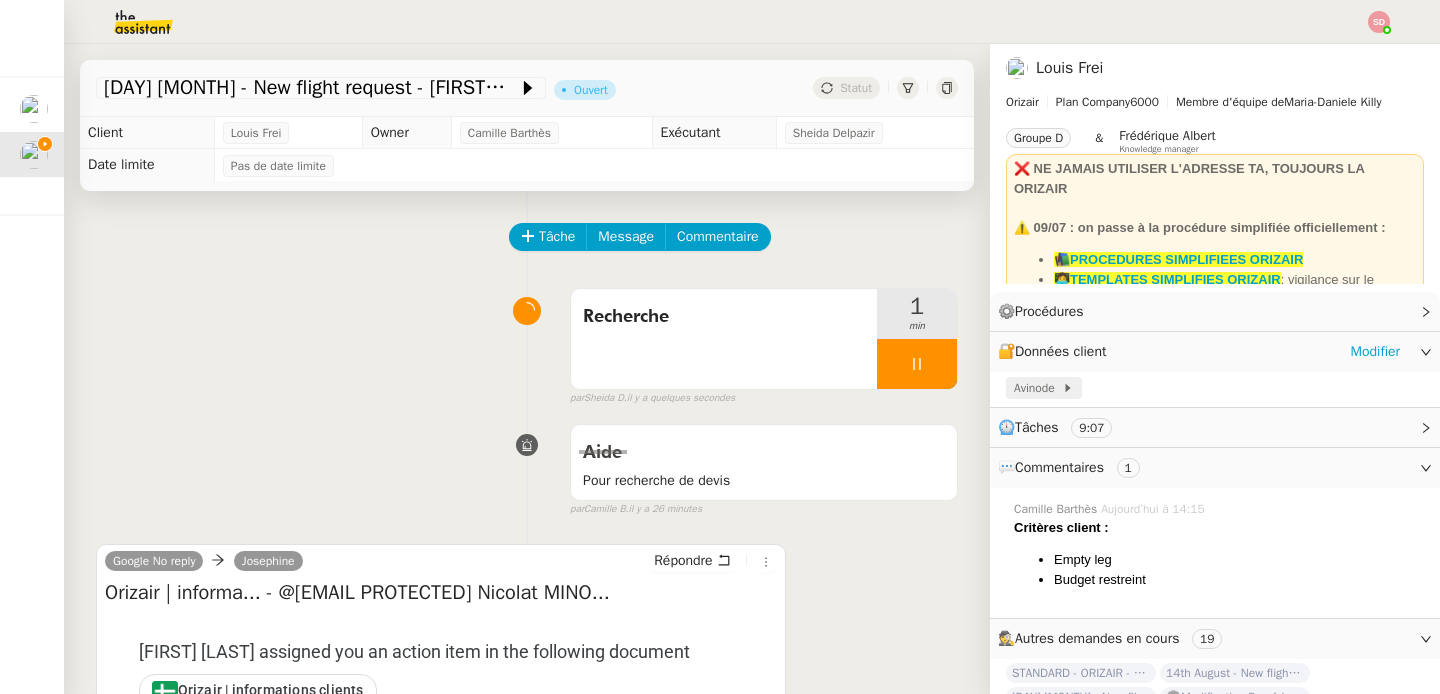 click 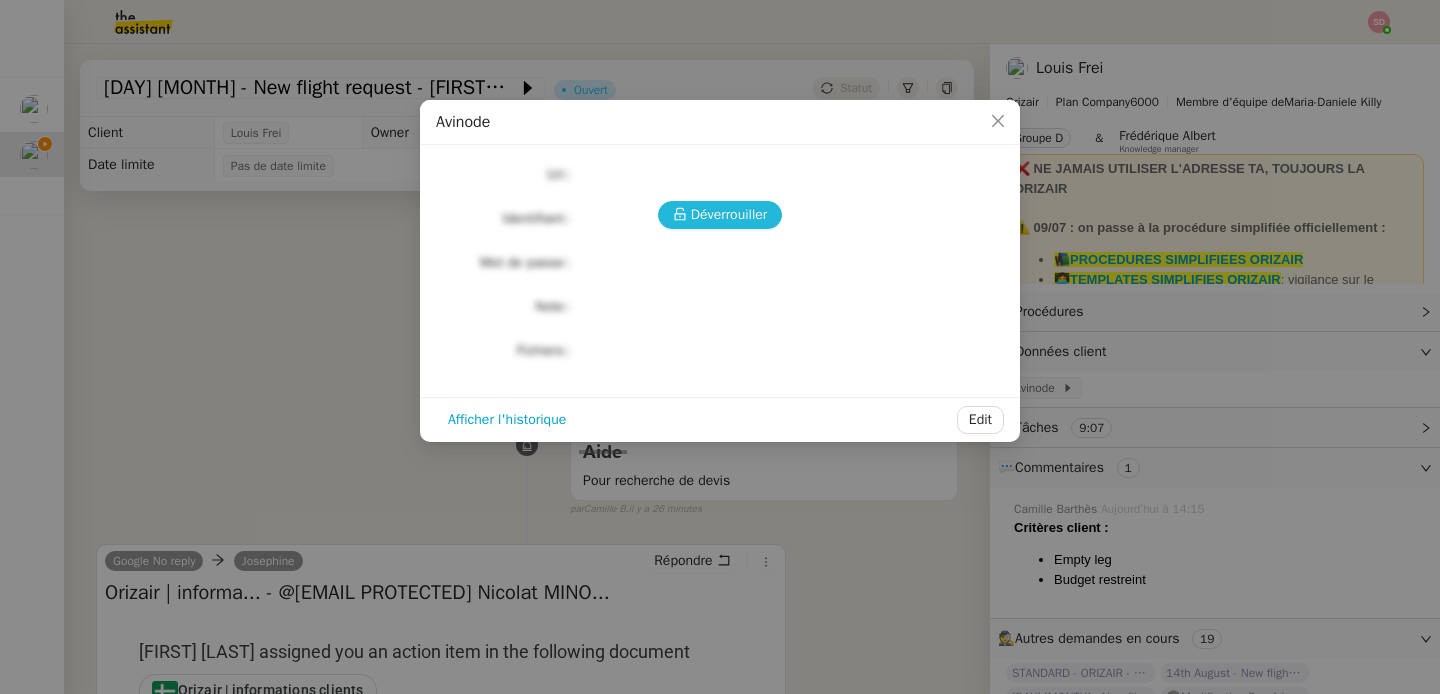 click on "Déverrouiller" at bounding box center (729, 214) 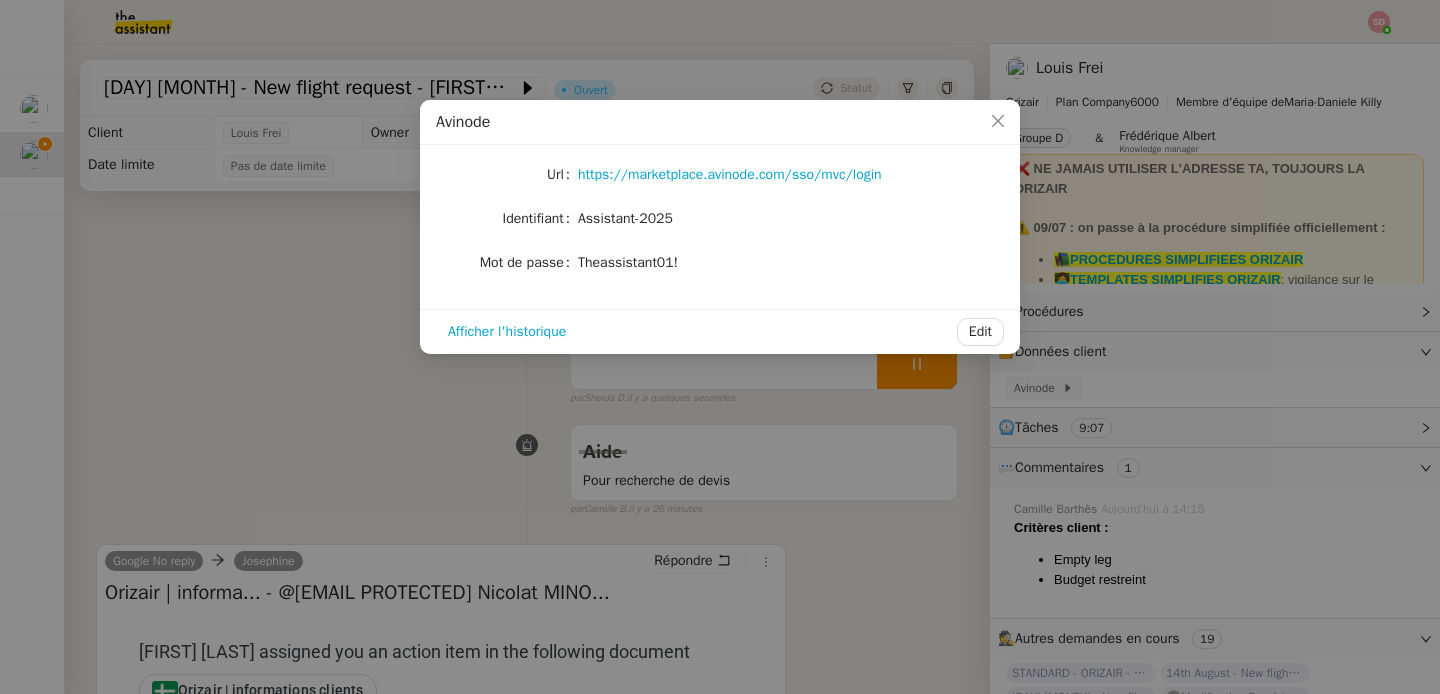 click on "https://marketplace.avinode.com/sso/mvc/login" 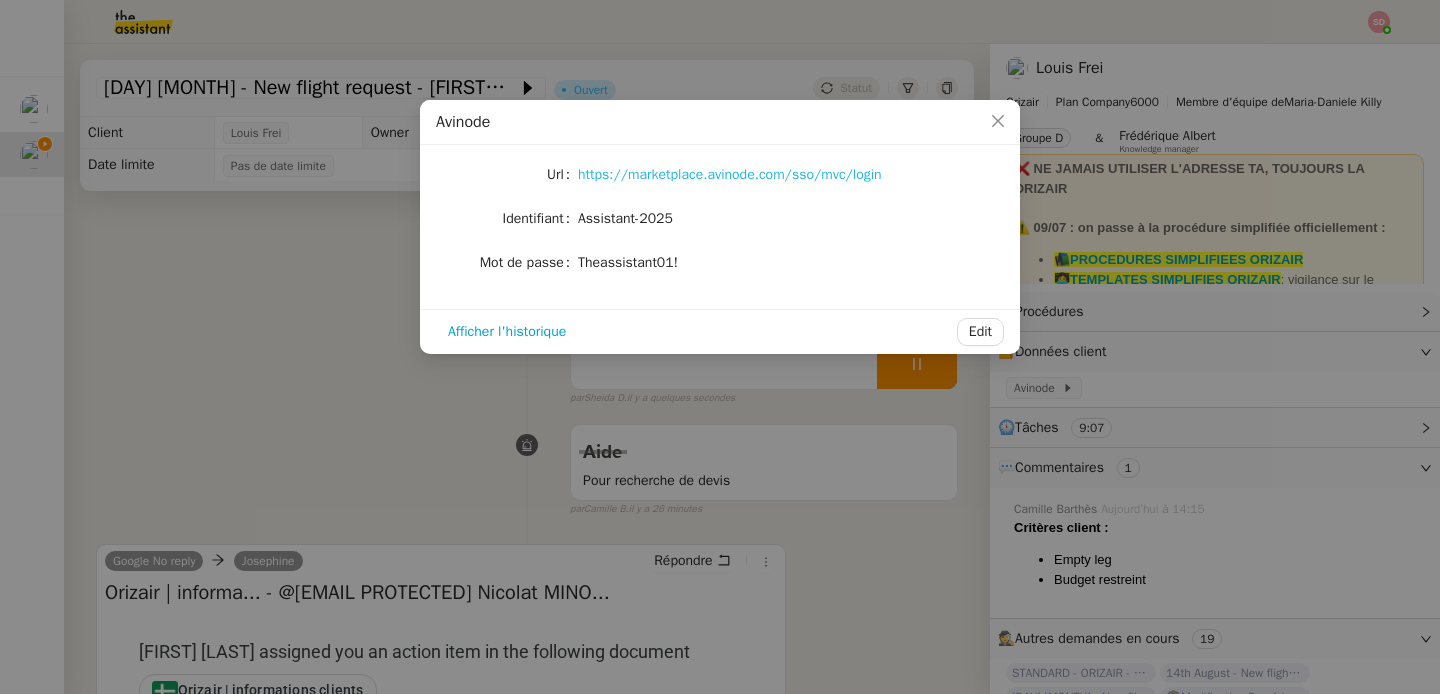 click on "https://marketplace.avinode.com/sso/mvc/login" 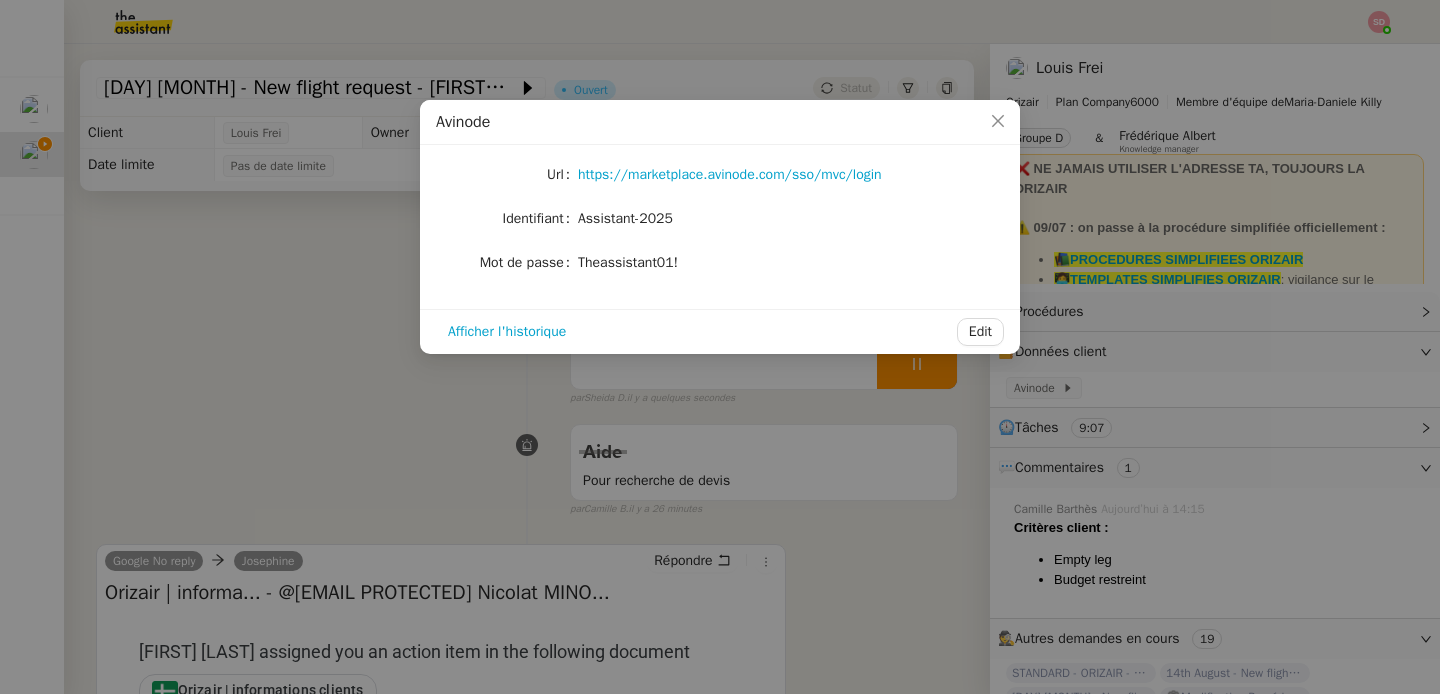 click on "Avinode  Url https://marketplace.avinode.com/sso/mvc/login    Identifiant Assistant-2025 Mot de passe Theassistant01! Afficher l'historique Edit" at bounding box center (720, 347) 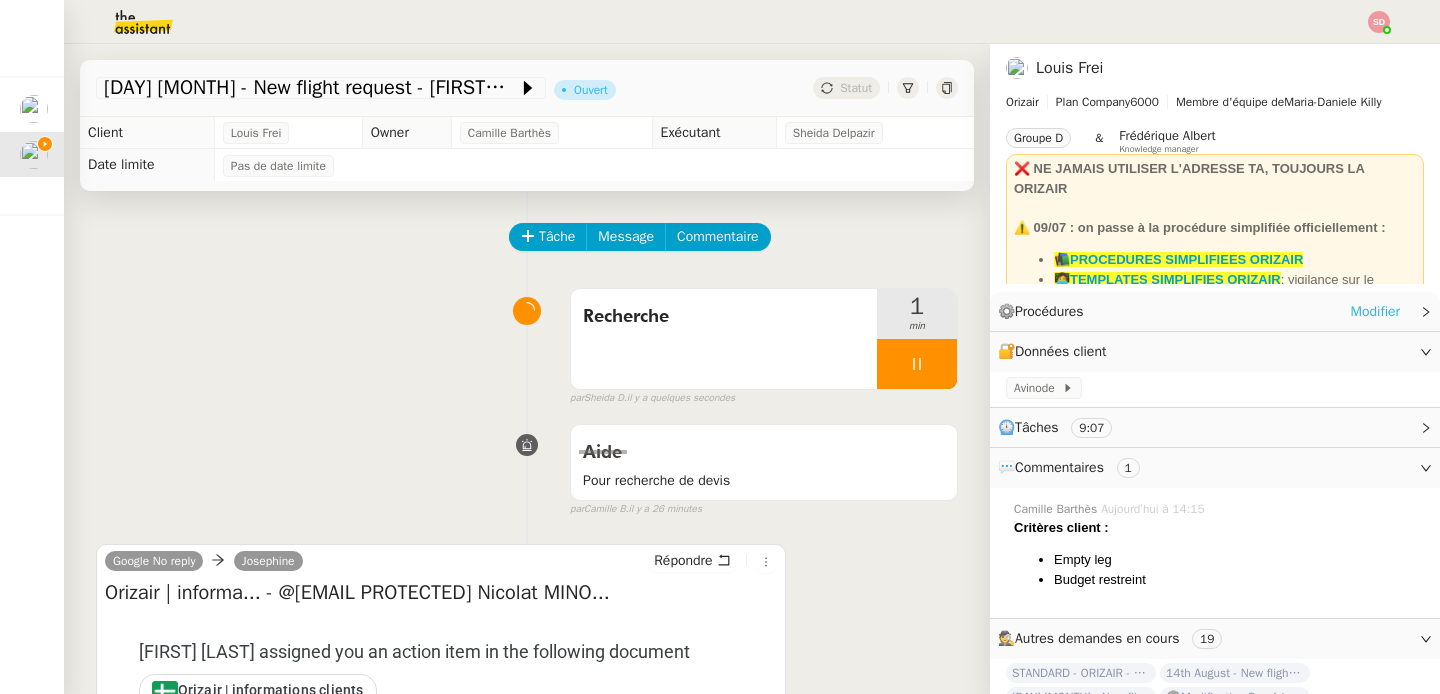 click on "Modifier" 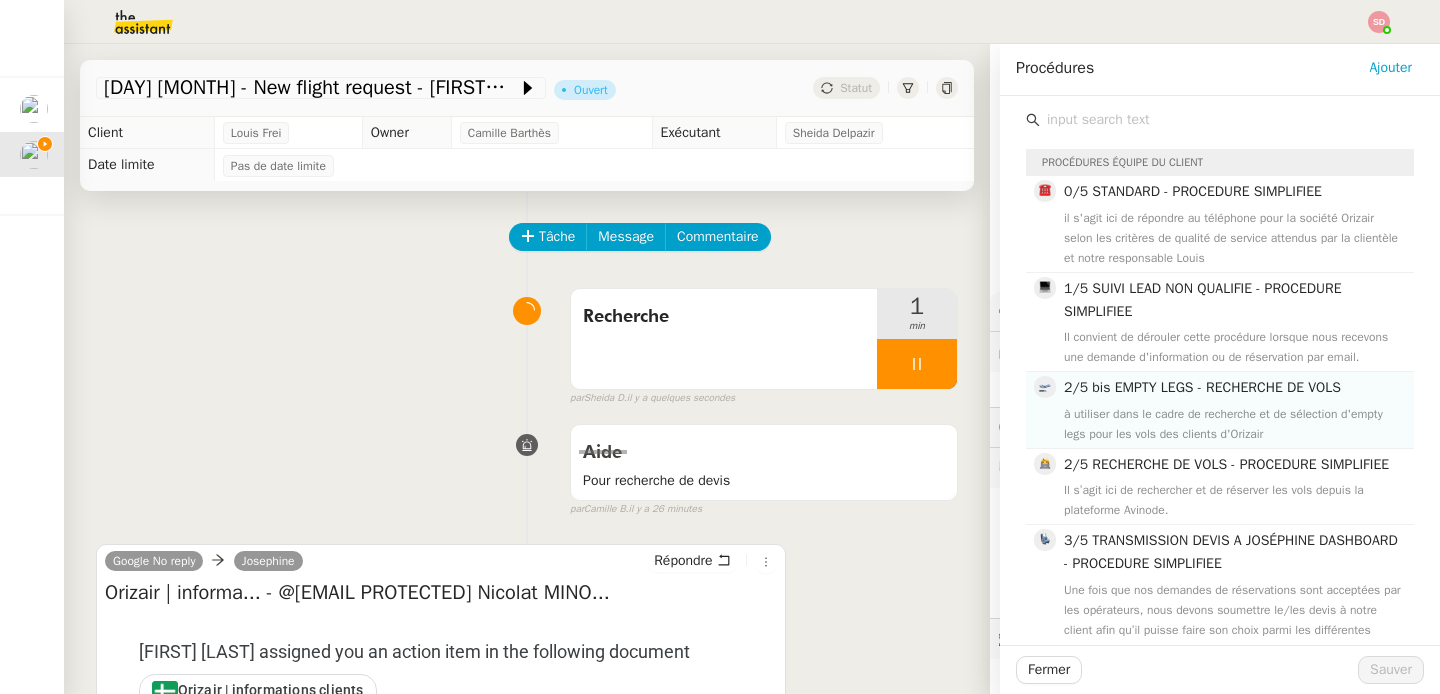 click on "à utiliser dans le cadre de recherche et de sélection d'empty legs pour les vols des clients d'Orizair" 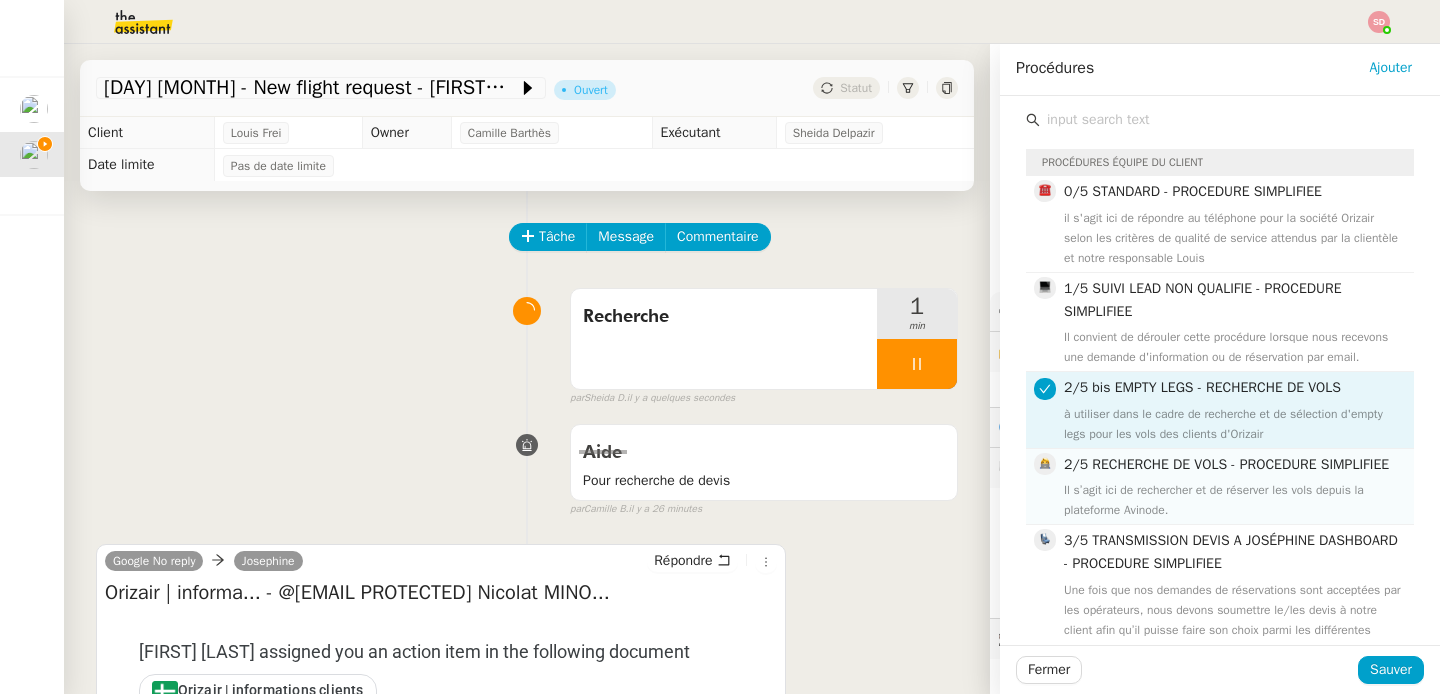 click on "2/5 RECHERCHE DE VOLS - PROCEDURE SIMPLIFIEE" 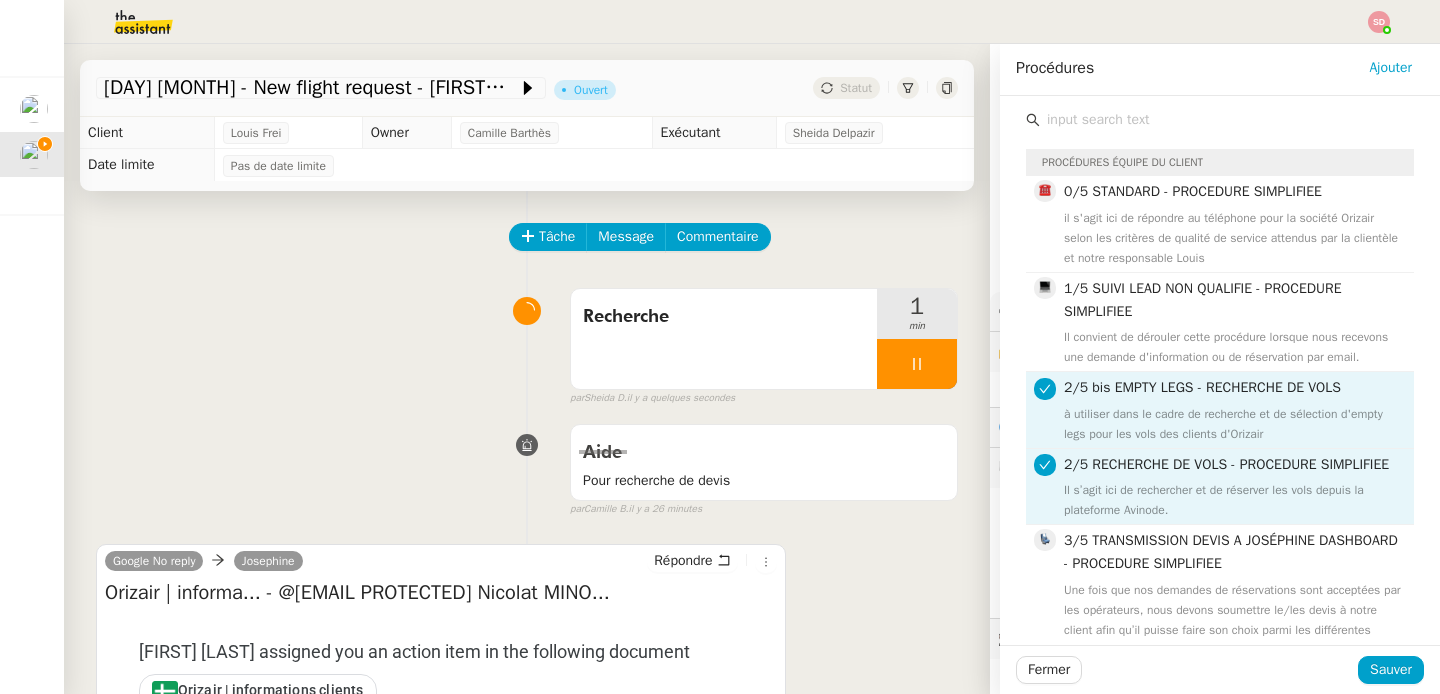 click on "à utiliser dans le cadre de recherche et de sélection d'empty legs pour les vols des clients d'Orizair" 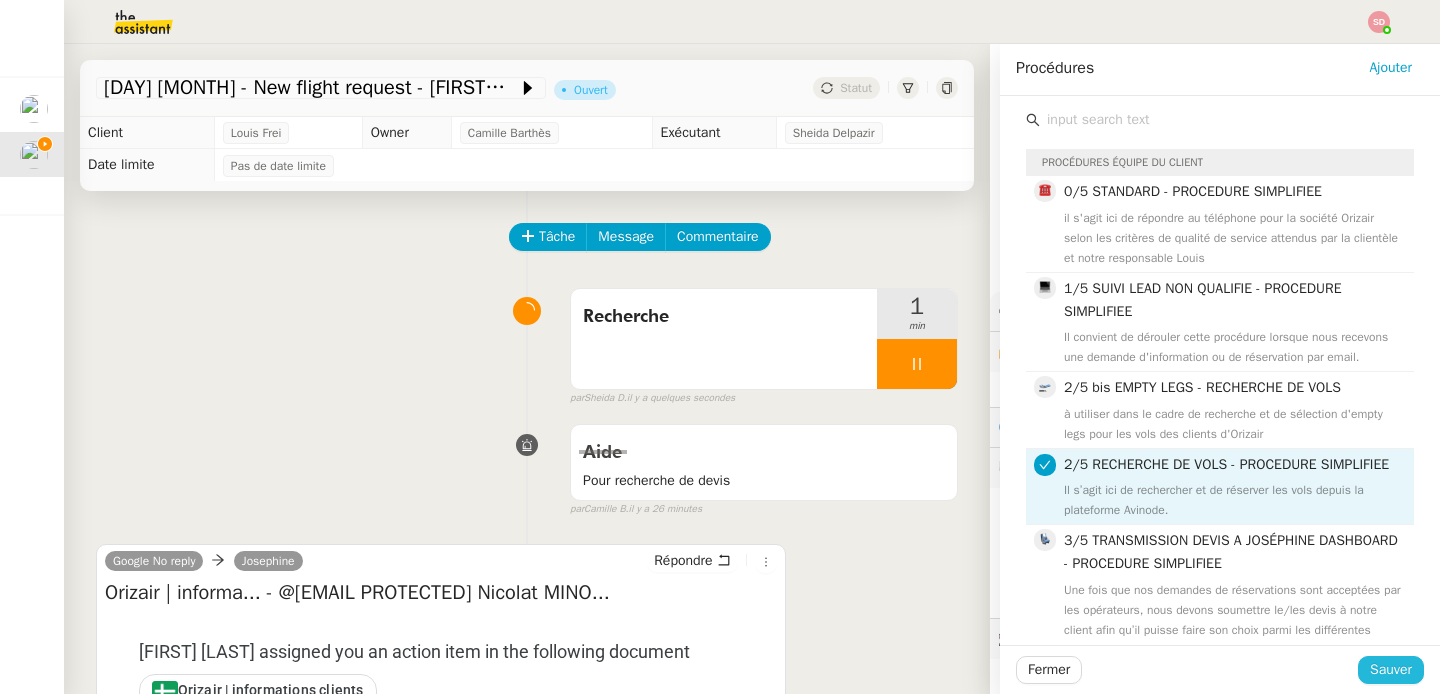 click on "Sauver" 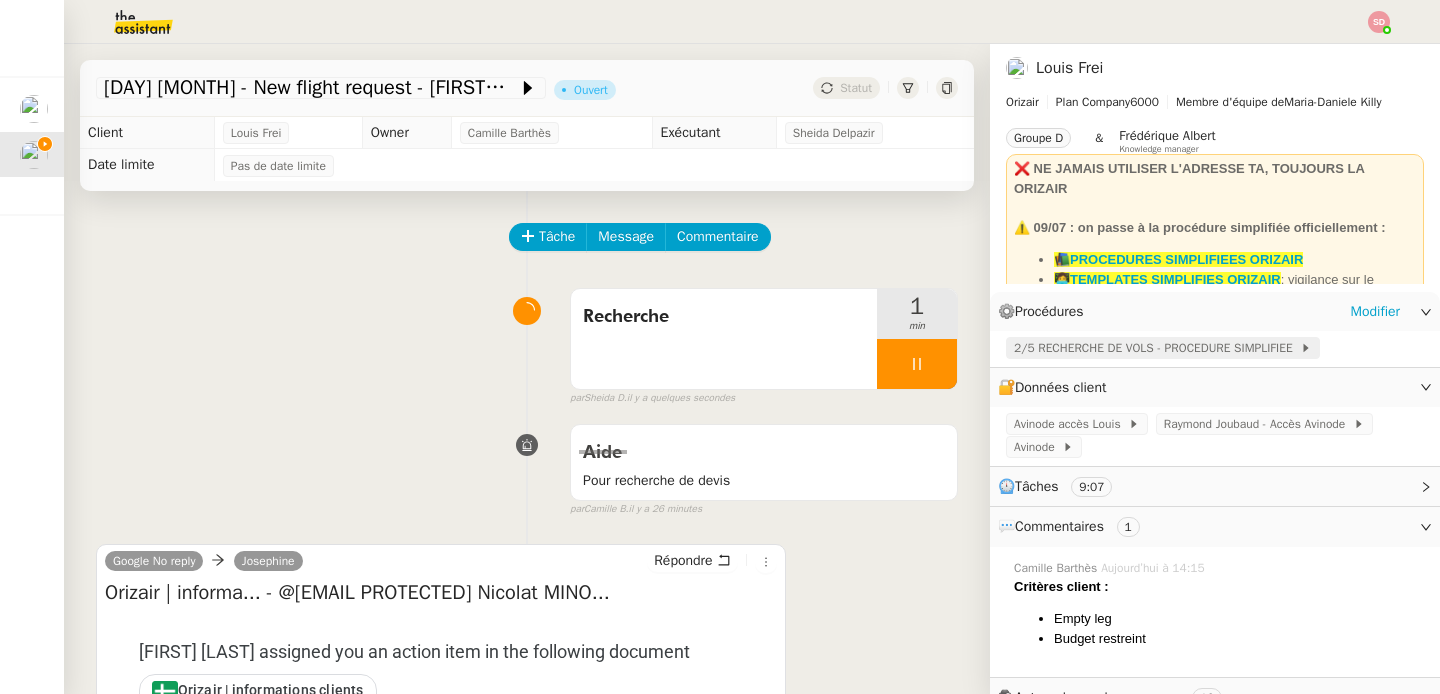 click on "2/5 RECHERCHE DE VOLS - PROCEDURE SIMPLIFIEE" 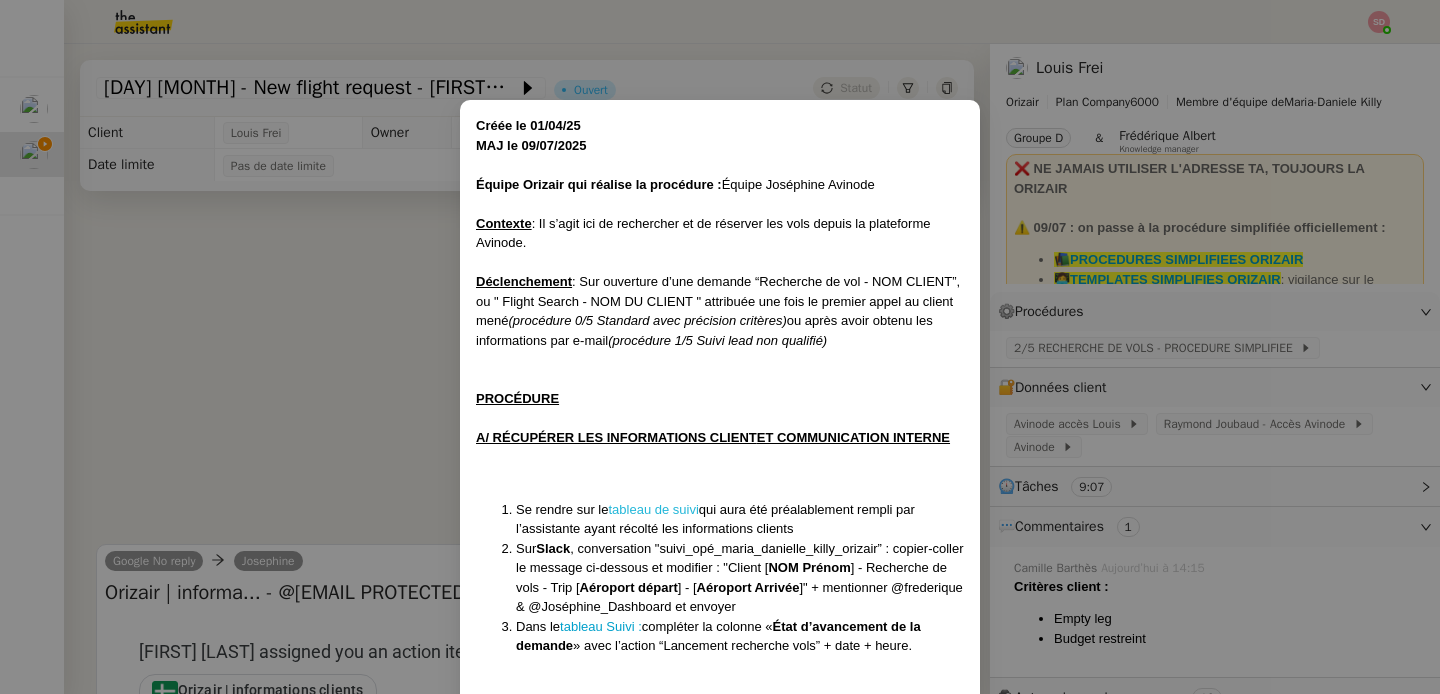 click on "tableau de suivi" at bounding box center (654, 509) 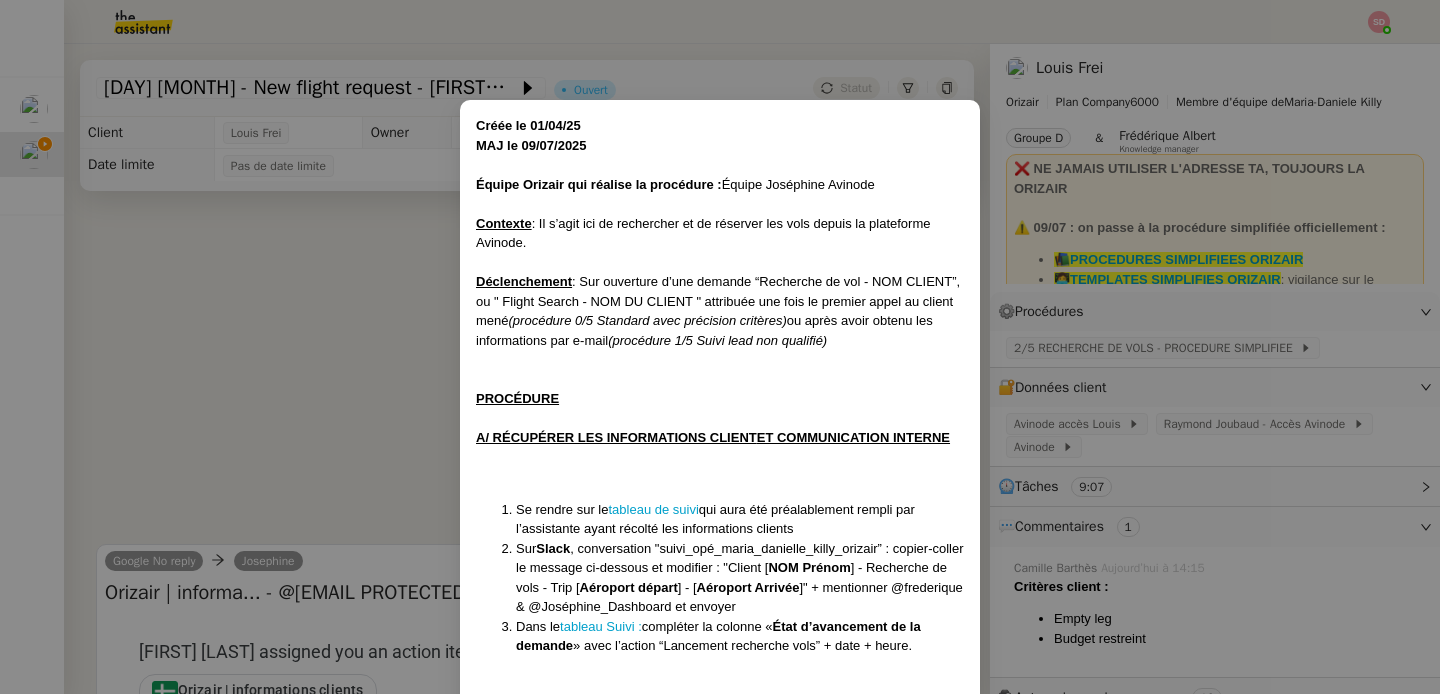 click on "Créée le 01/04/25 MAJ le 09/07/2025 Équipe Orizair qui réalise la procédure : Équipe Joséphine Avinode Contexte : Il s’agit ici de rechercher et de réserver les vols depuis la plateforme Avinode. Déclenchement : Sur ouverture d’une demande “Recherche de vol - NOM CLIENT”, ou " Flight Search - NOM DU CLIENT " attribuée une fois le premier appel au client mené (procédure 0/5 Standard avec précision critères) ou après avoir obtenu les informations par e-mail (procédure 1/5 Suivi lead non qualifié) PROCÉDURE A/ RÉCUPÉRER LES INFORMATIONS CLIENT ET COMMUNICATION INTERNE Se rendre sur le tableau de suivi qui aura été préalablement rempli par l’assistante ayant récolté les informations clients Sur Slack , conversation "suivi_opé_maria_danielle_killy_orizair” : copier-coller le message ci-dessous et modifier : "Client [ NOM Prénom ] - Recherche de vols - Trip [ Aéroport départ ] - [ Aéroport Arrivée Dans le tableau Suivi : compléter la colonne « M +" at bounding box center [720, 347] 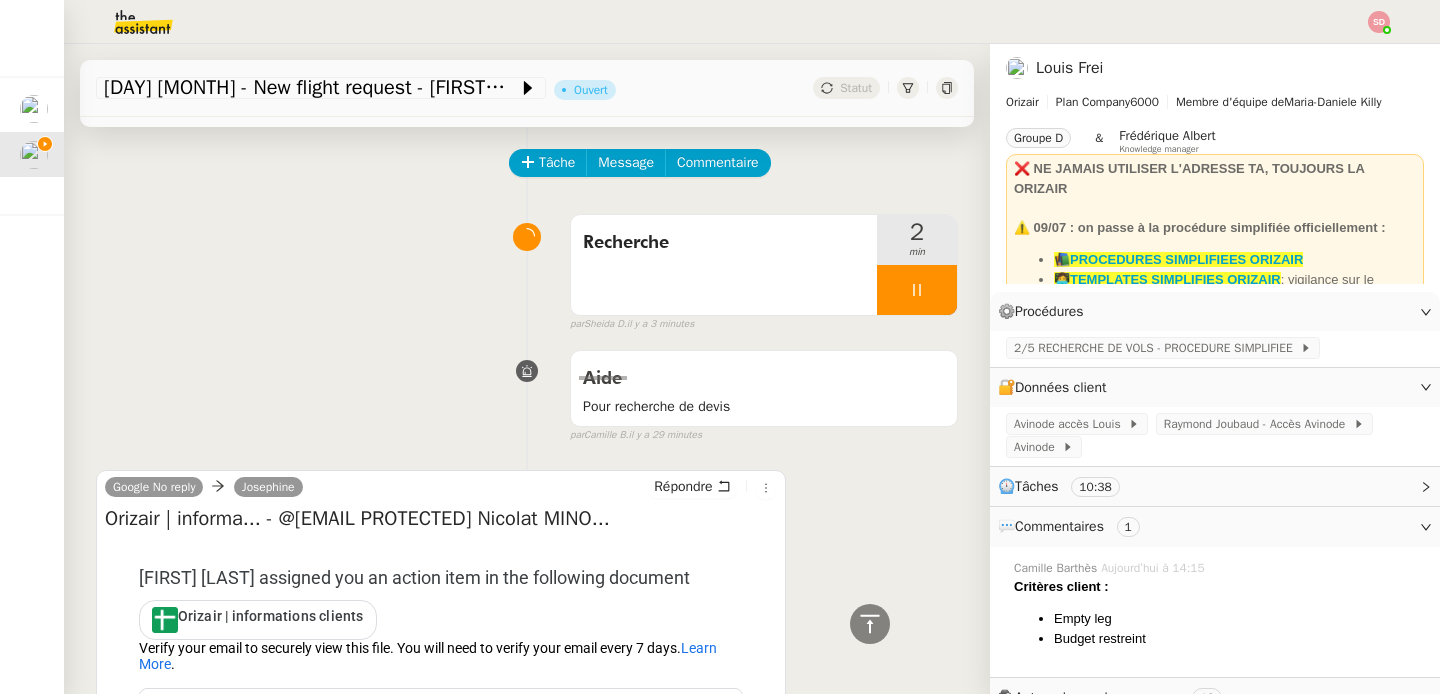 scroll, scrollTop: 0, scrollLeft: 0, axis: both 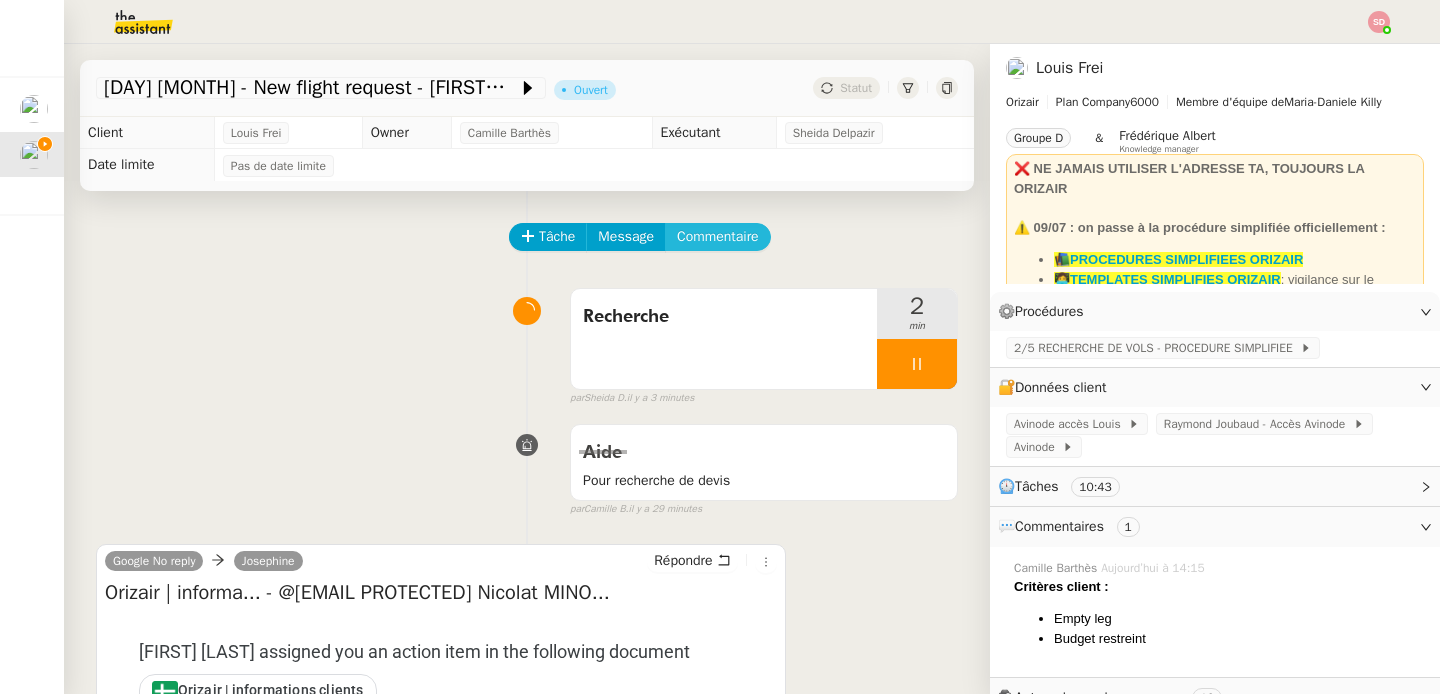 click on "Commentaire" 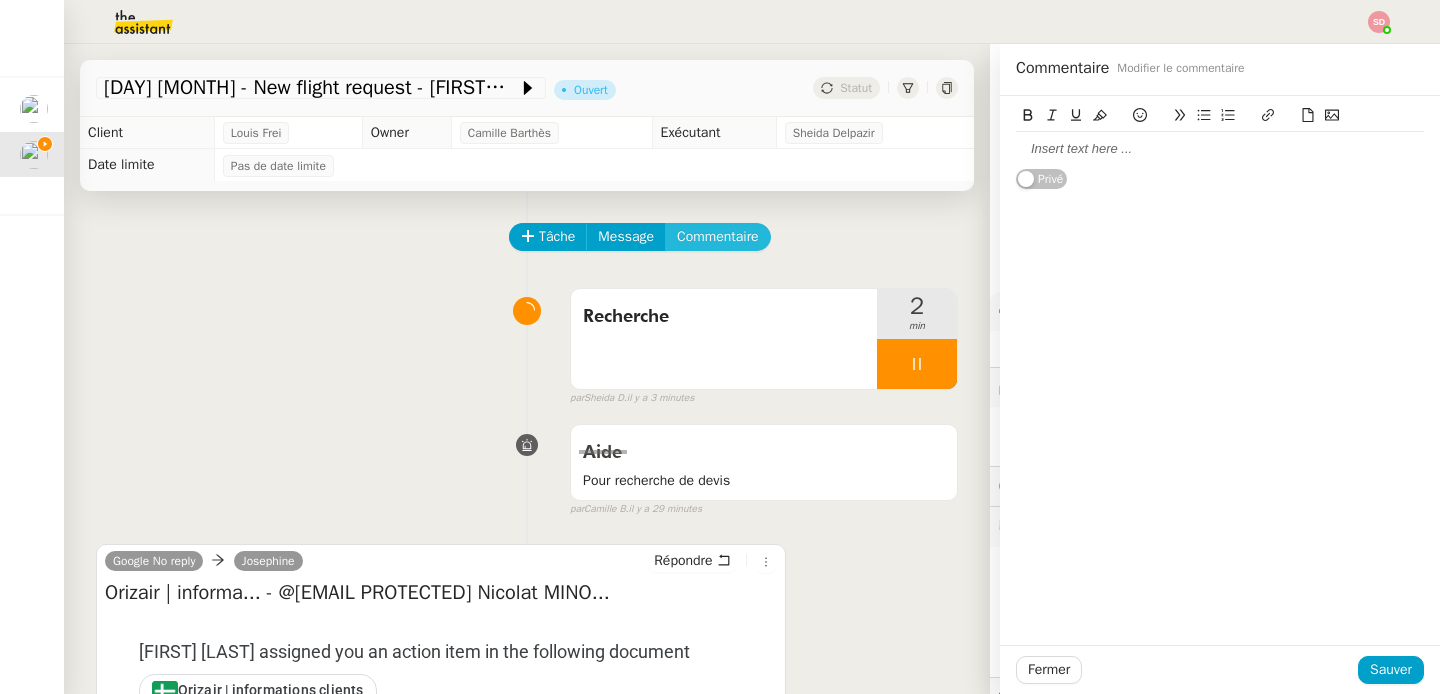type 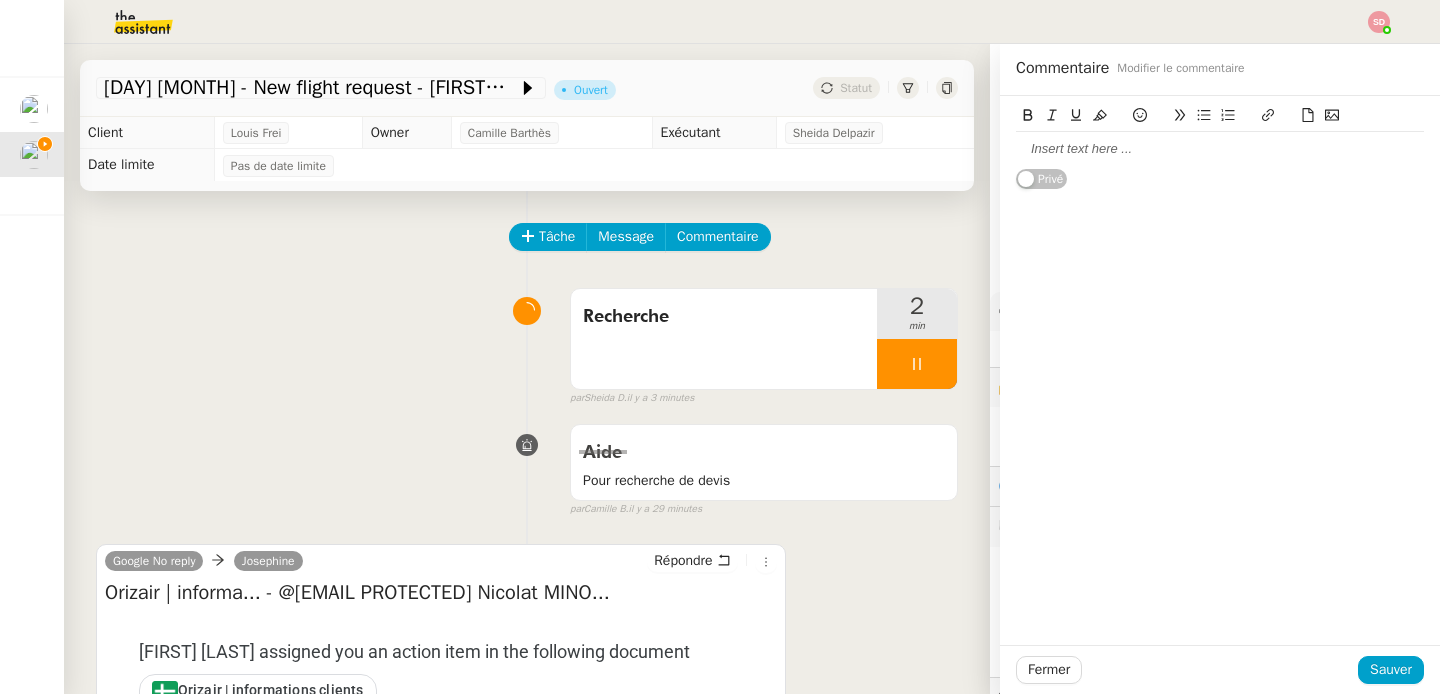 click 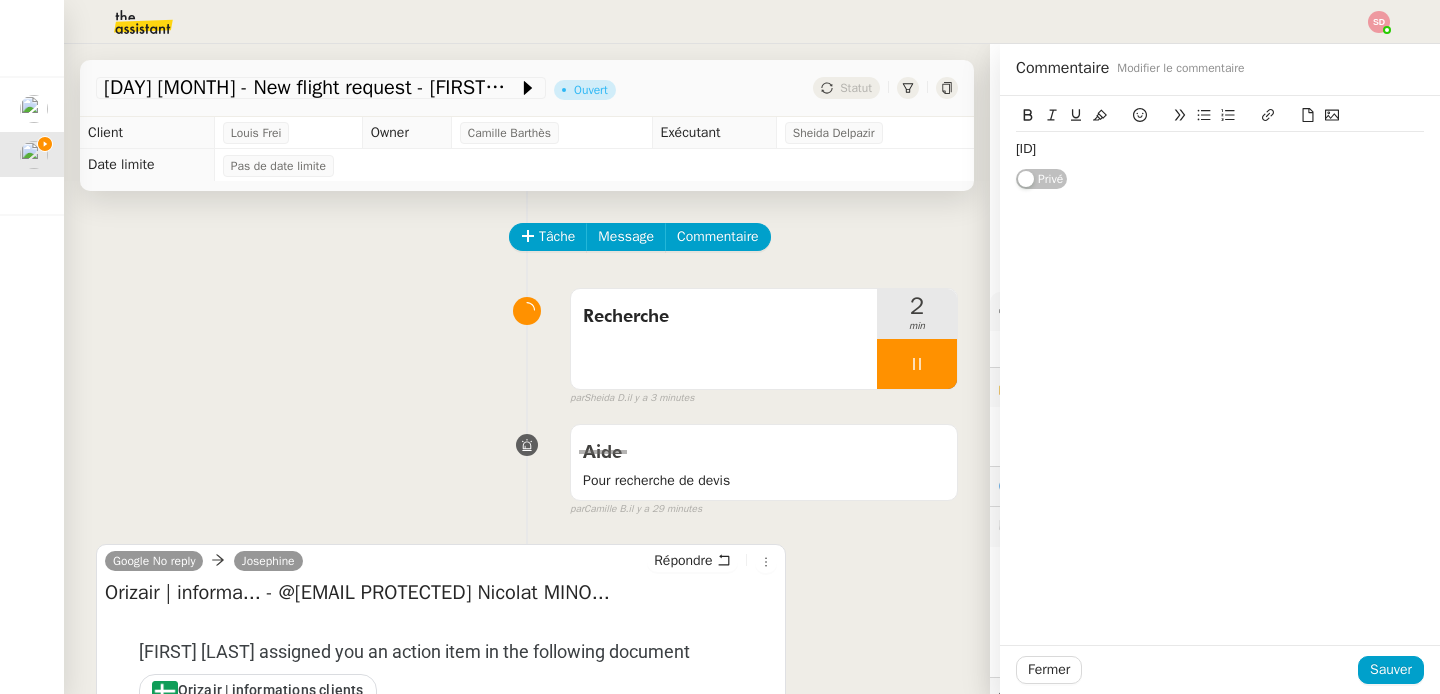 scroll, scrollTop: 0, scrollLeft: 0, axis: both 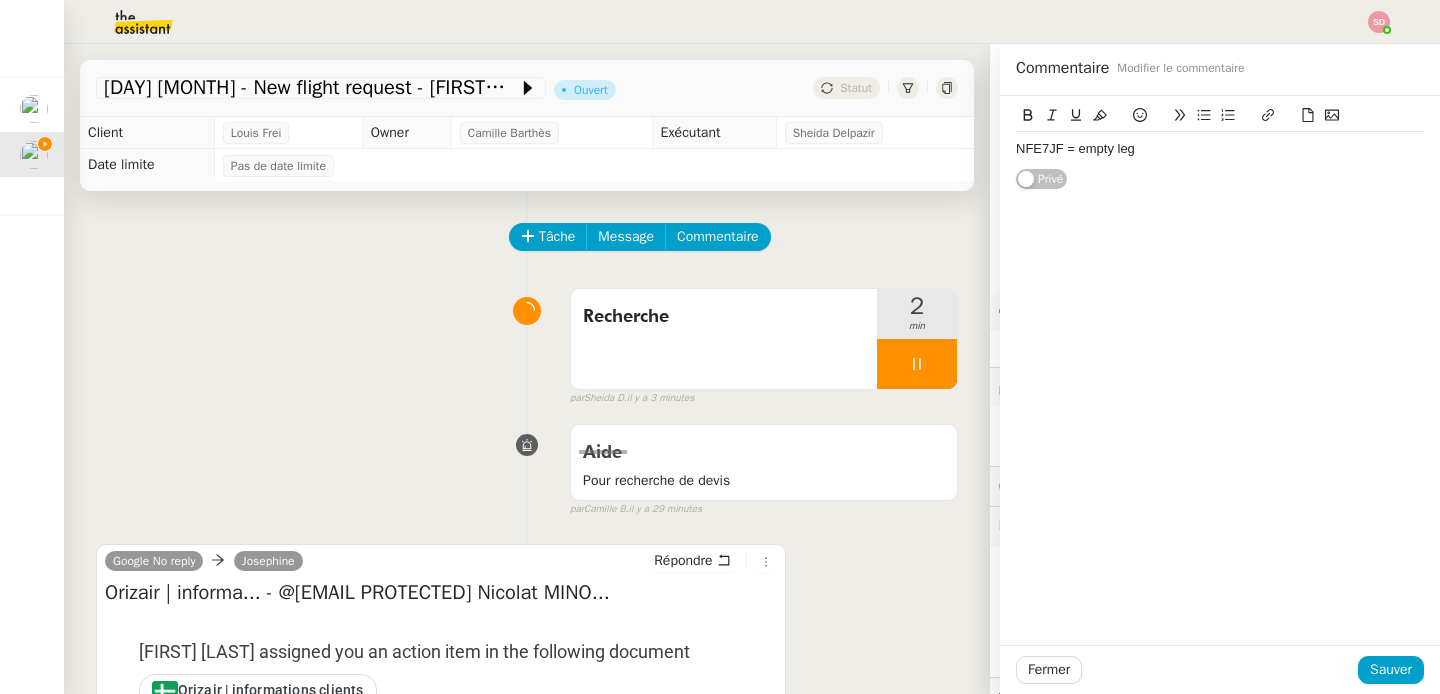 click on "Fermer Sauver" 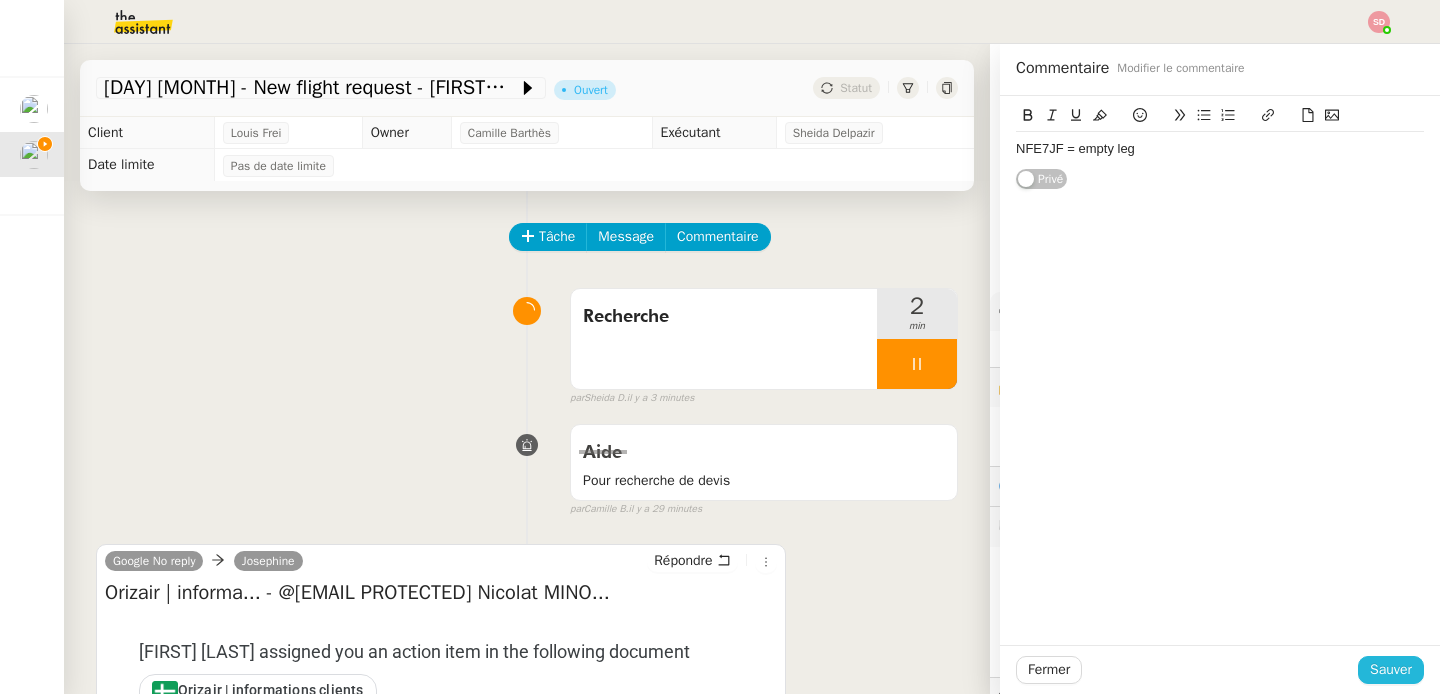 click on "Sauver" 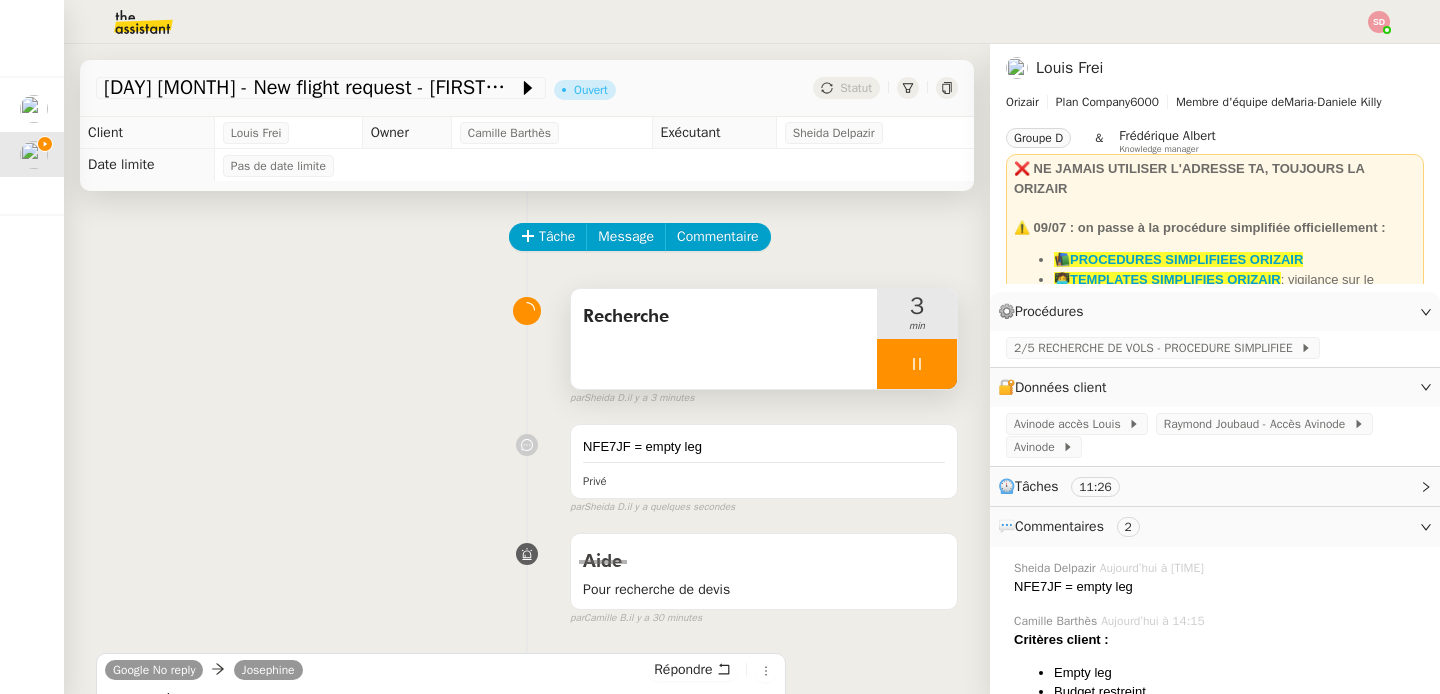 click at bounding box center [917, 364] 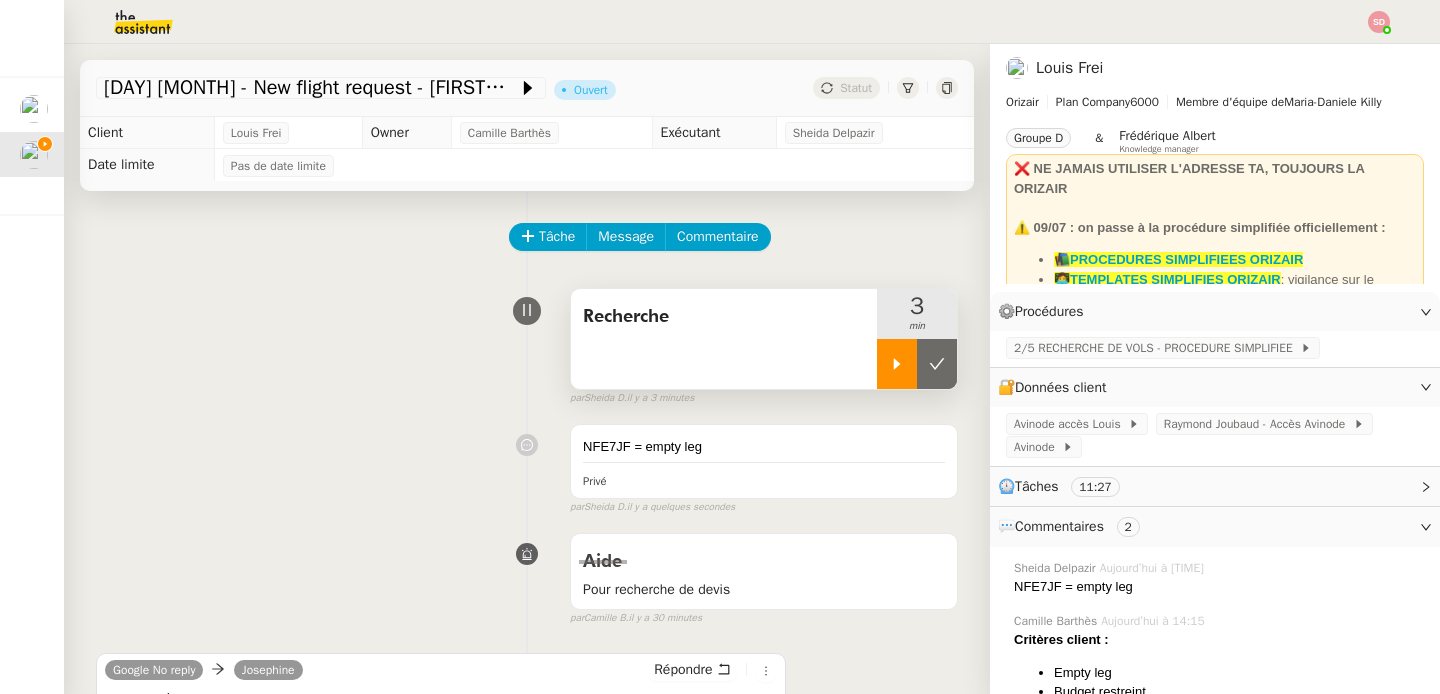 click at bounding box center [937, 364] 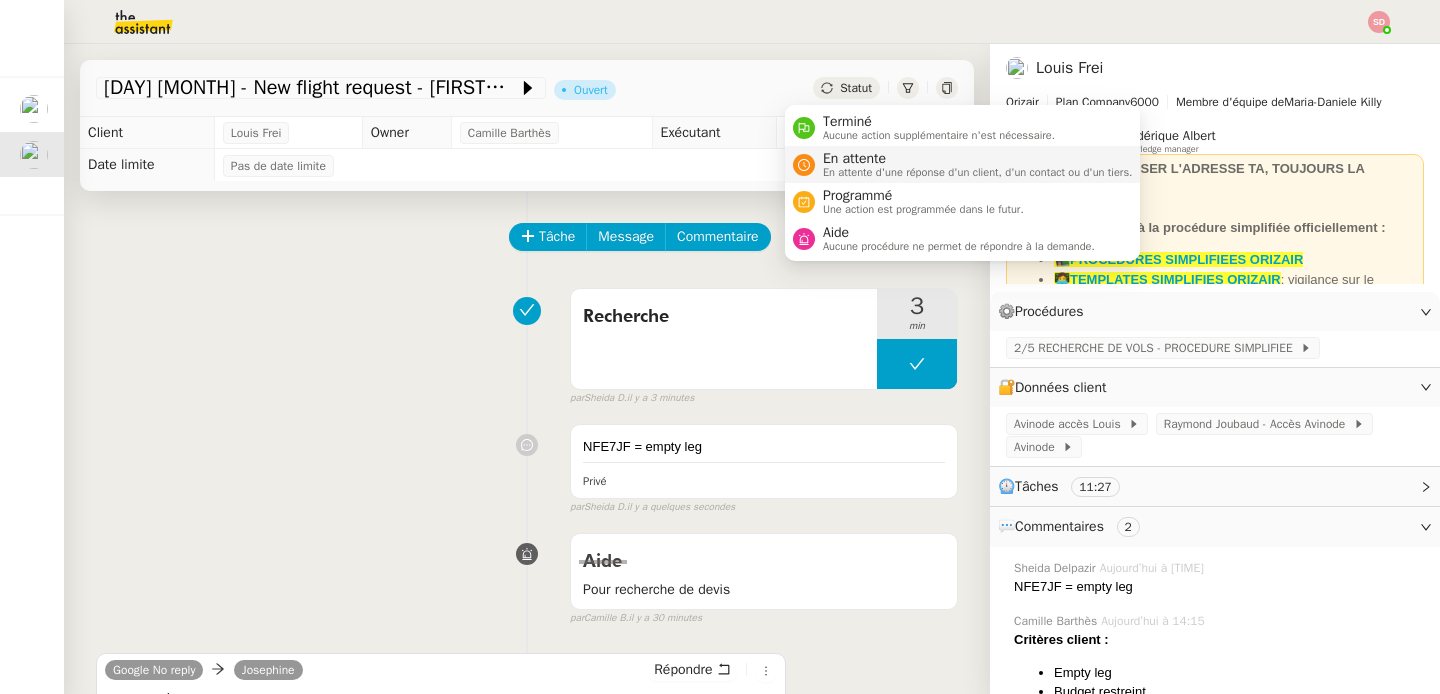 click 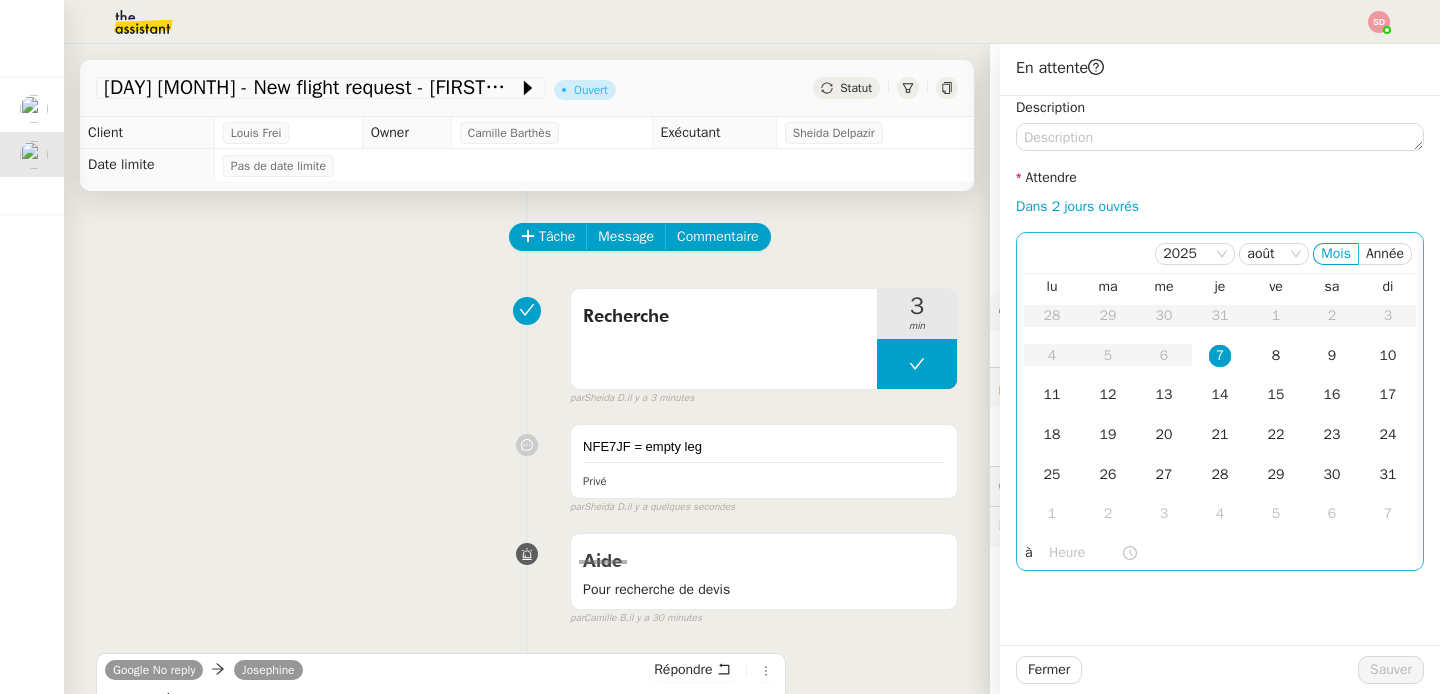 click 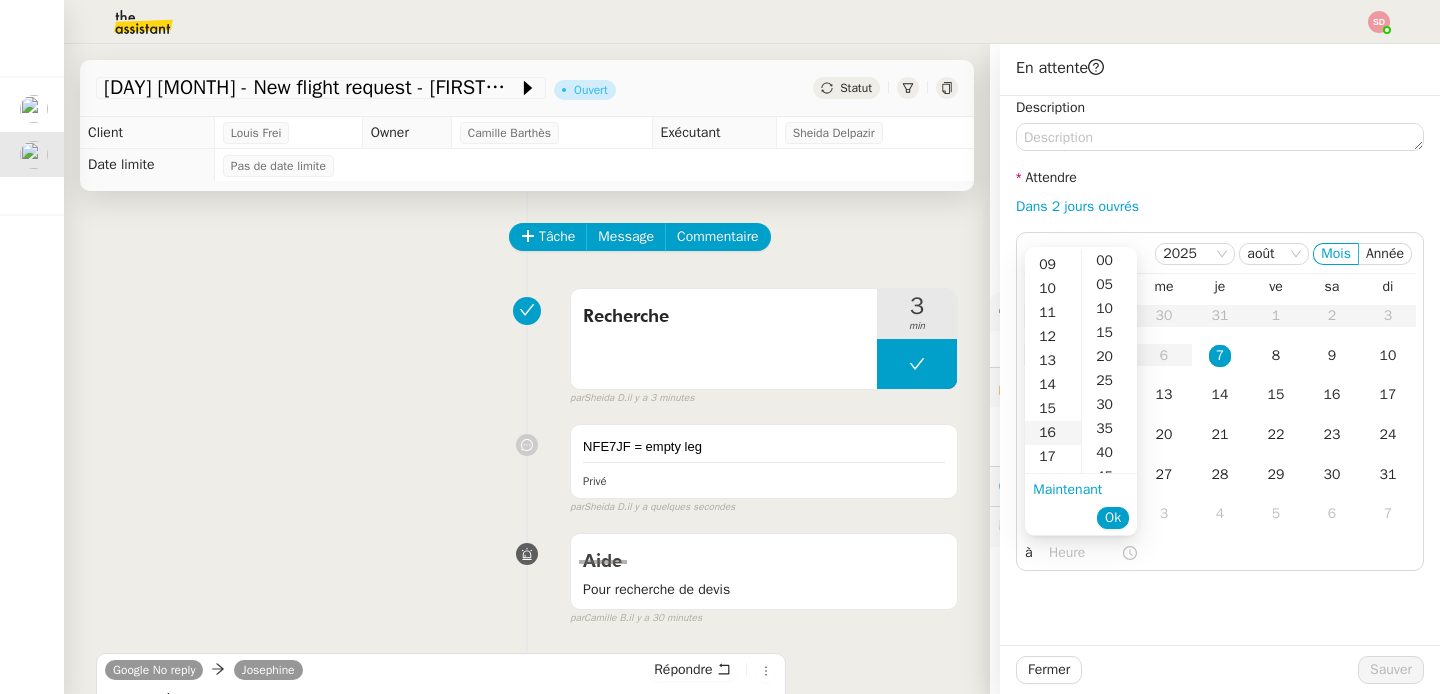 click on "16" at bounding box center [1053, 433] 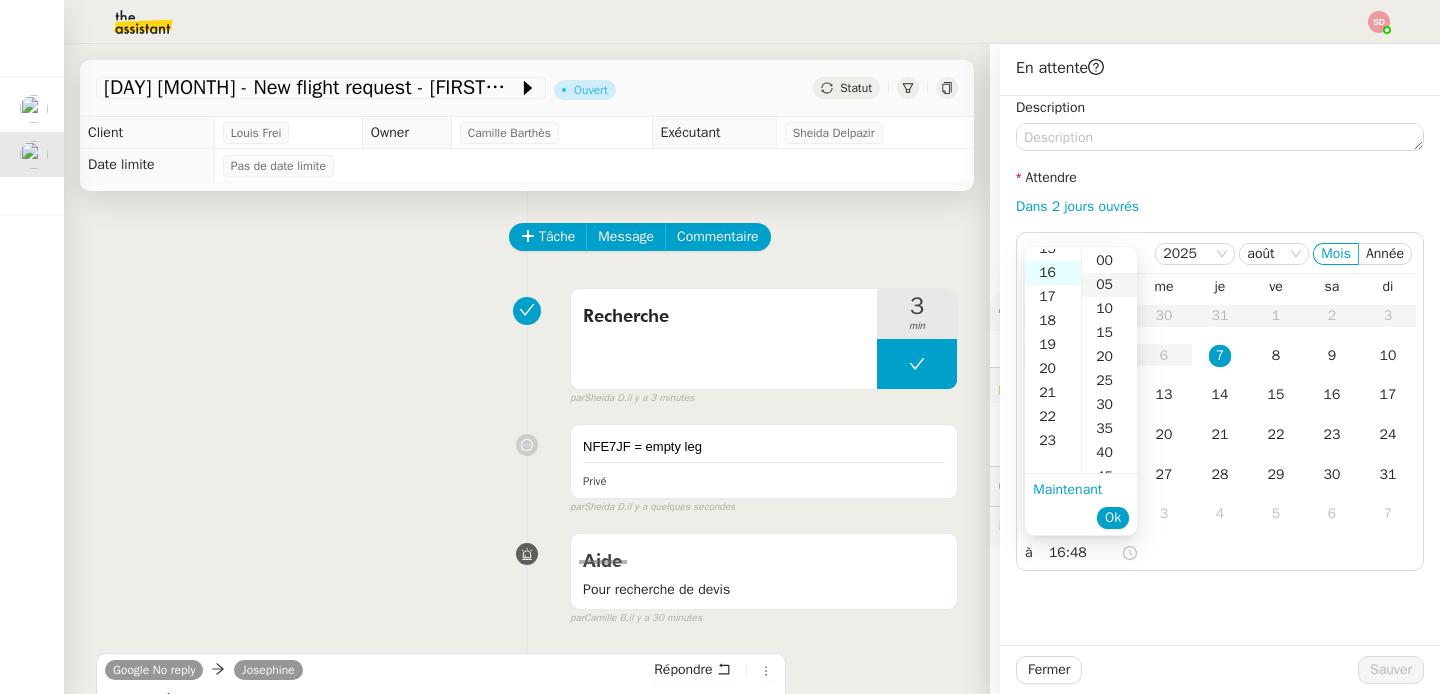 scroll, scrollTop: 384, scrollLeft: 0, axis: vertical 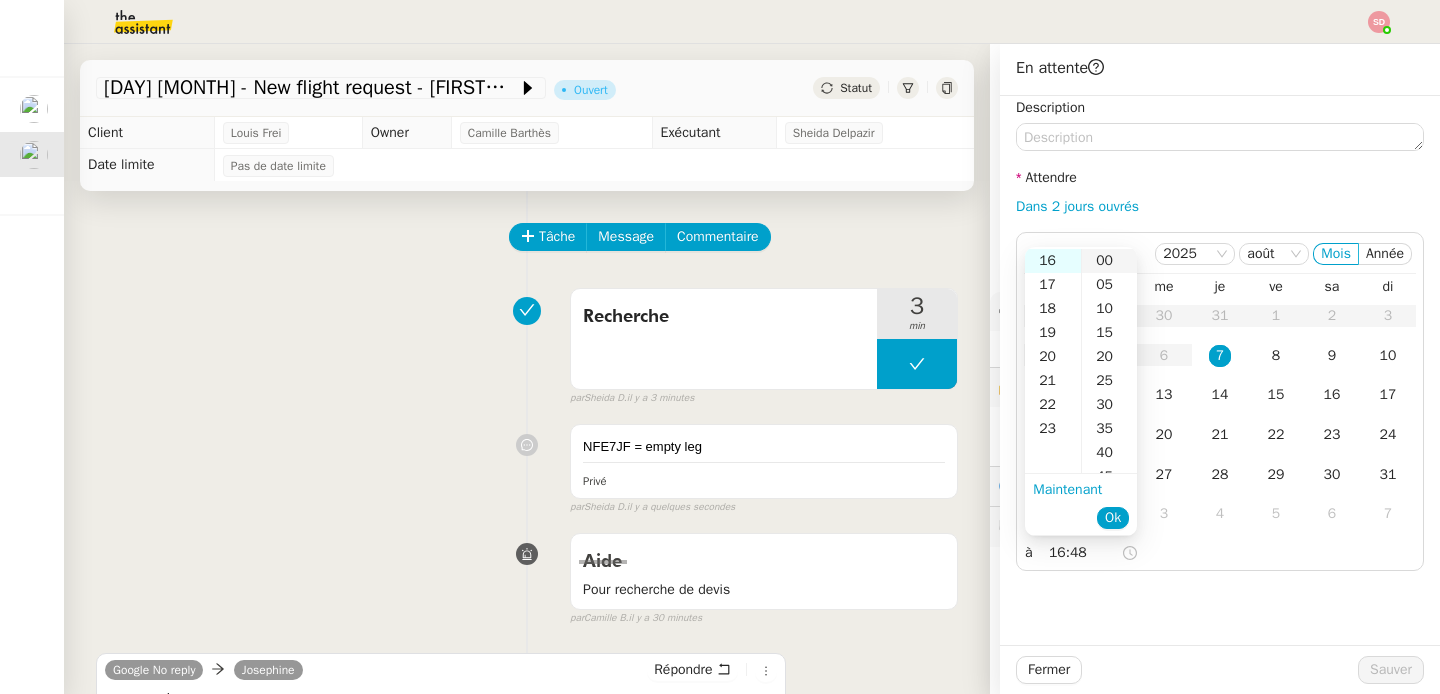 click on "00" at bounding box center (1109, 261) 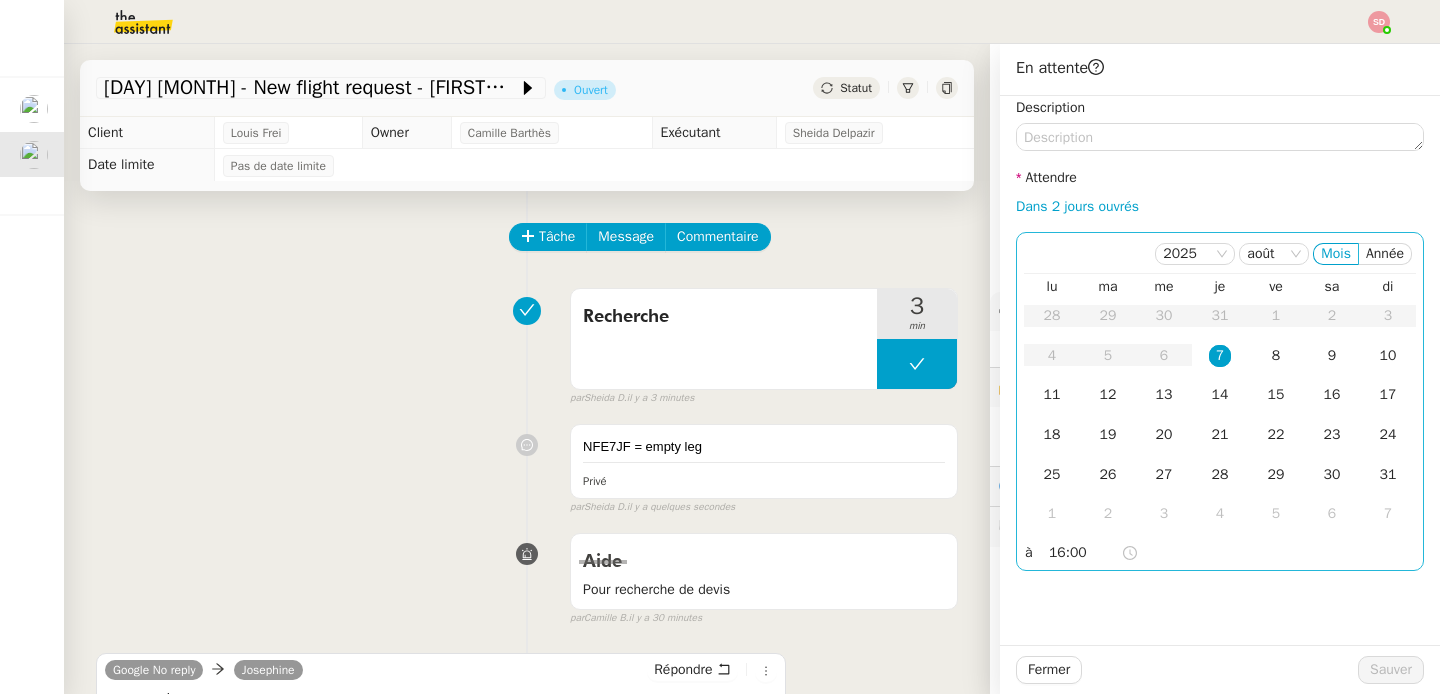 click on "7" 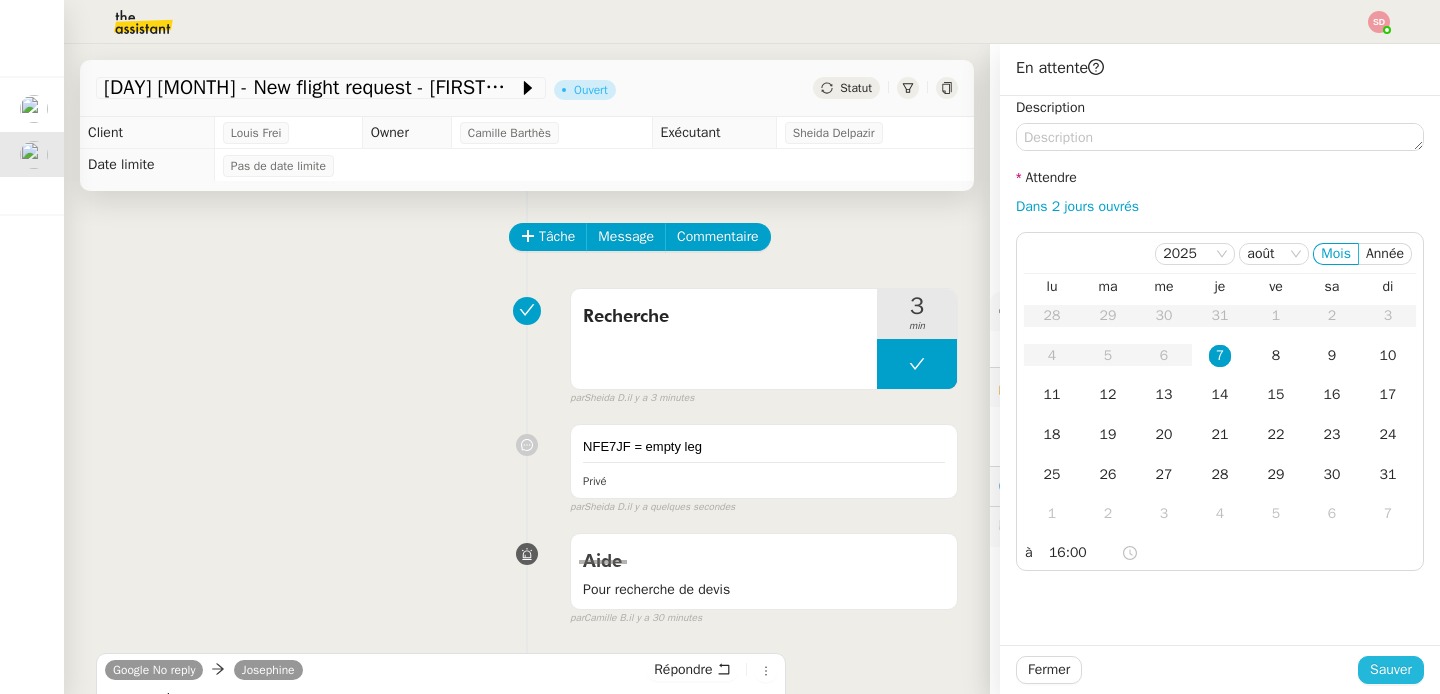 click on "Sauver" 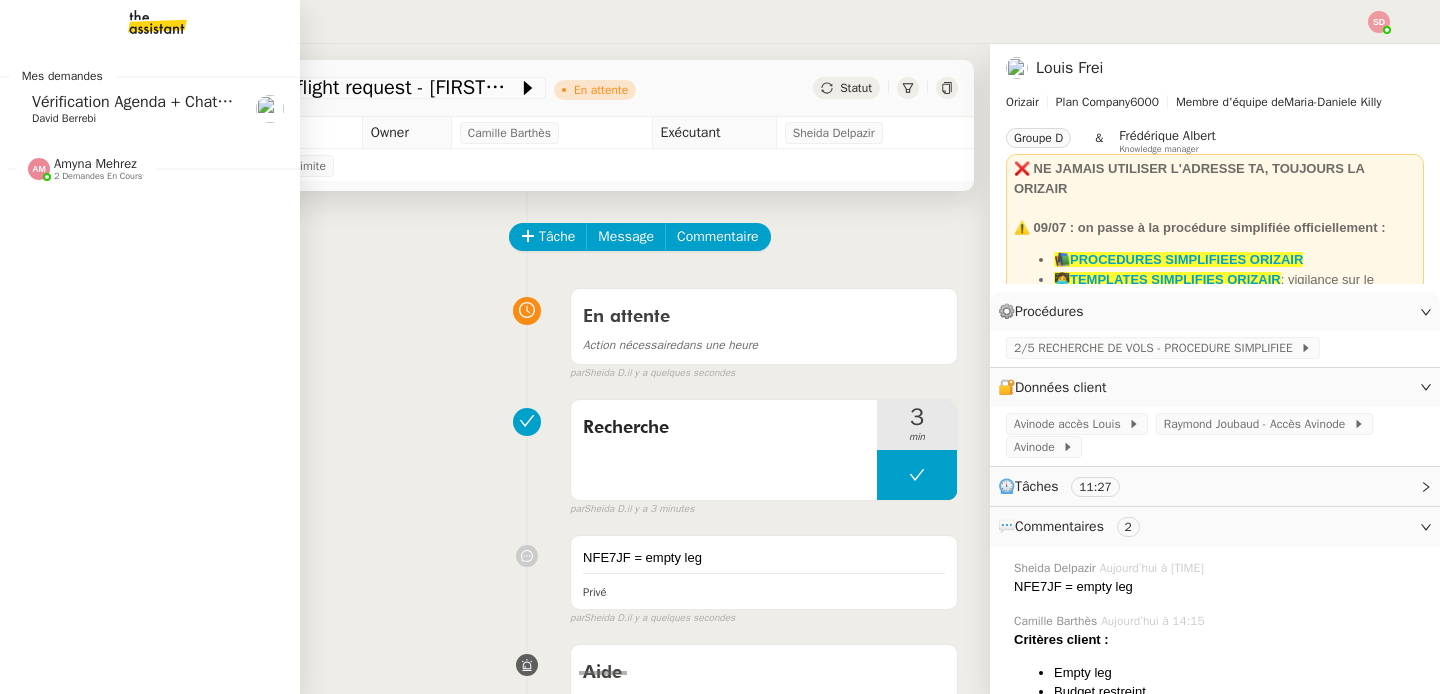 click on "Amyna Mehrez" 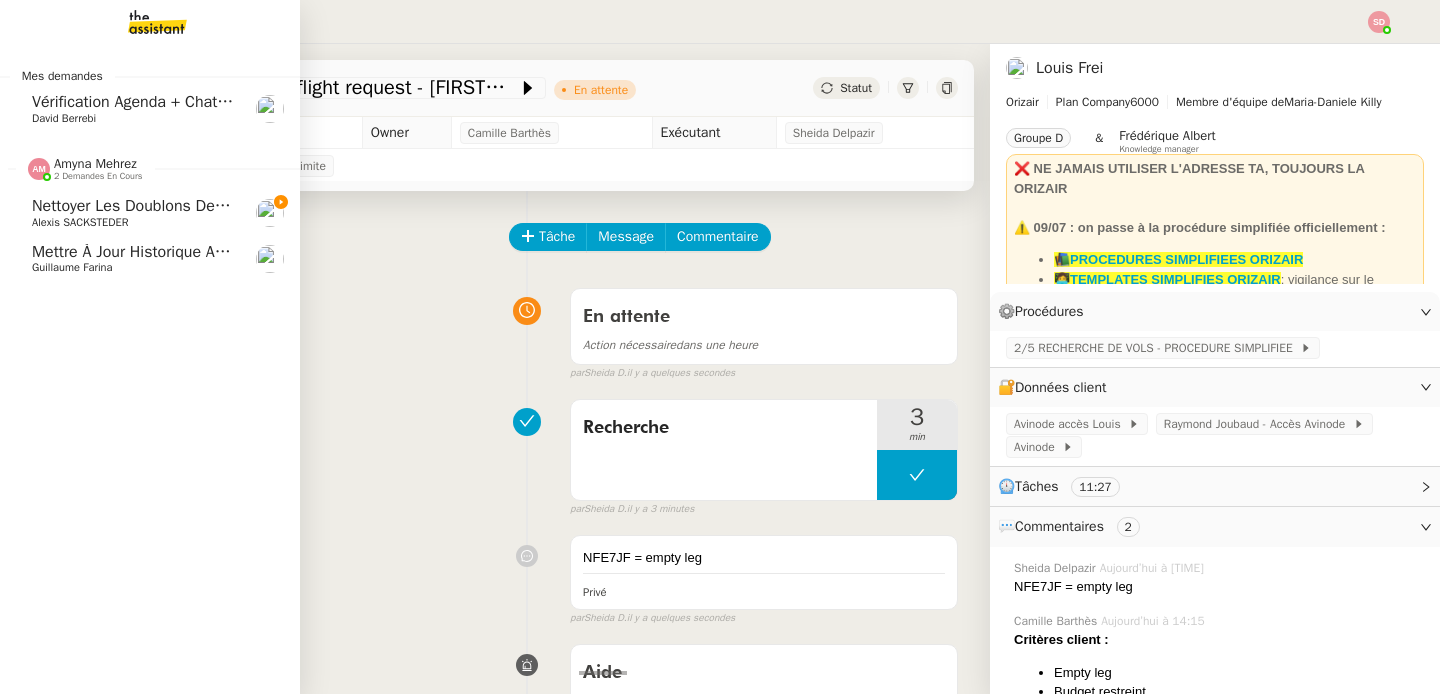 click on "Nettoyer les doublons de la base de contacts" 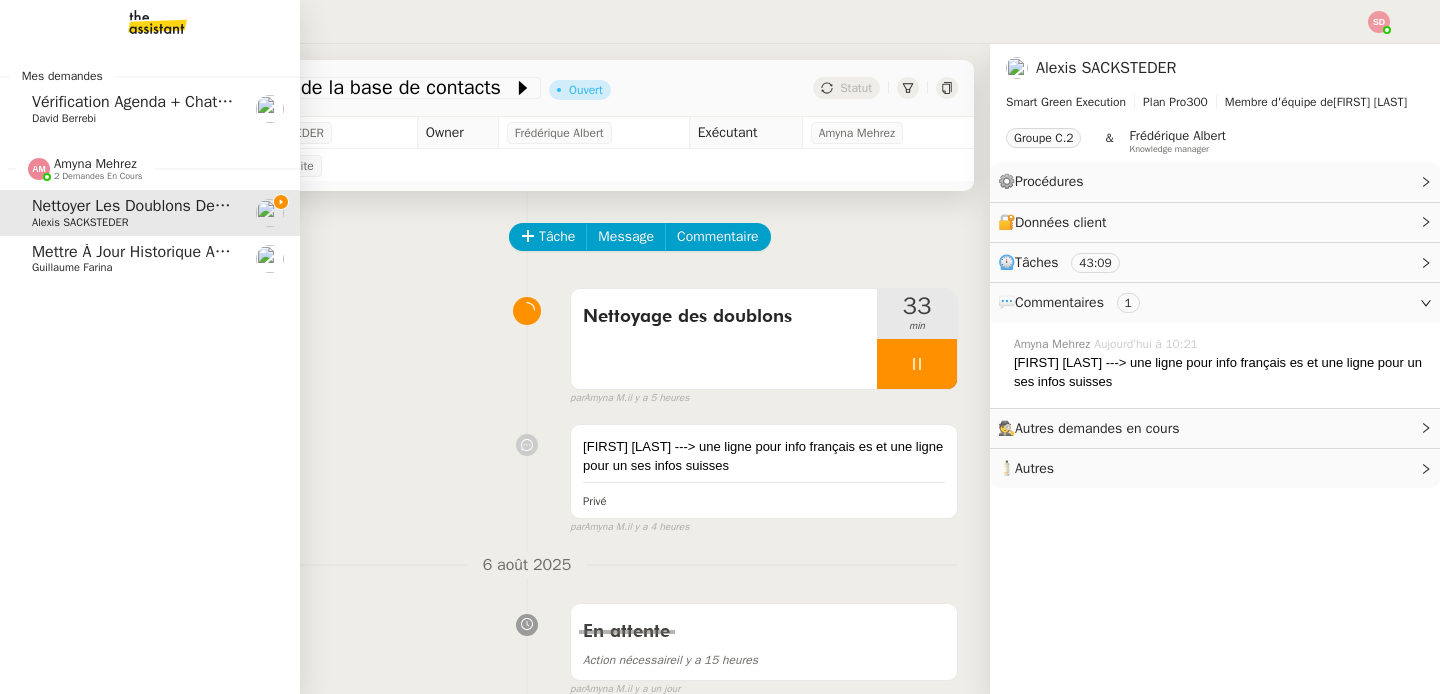 click on "Mettre à jour historique Abaco Exercice [YEAR] - [YEAR]    Guillaume Farina" 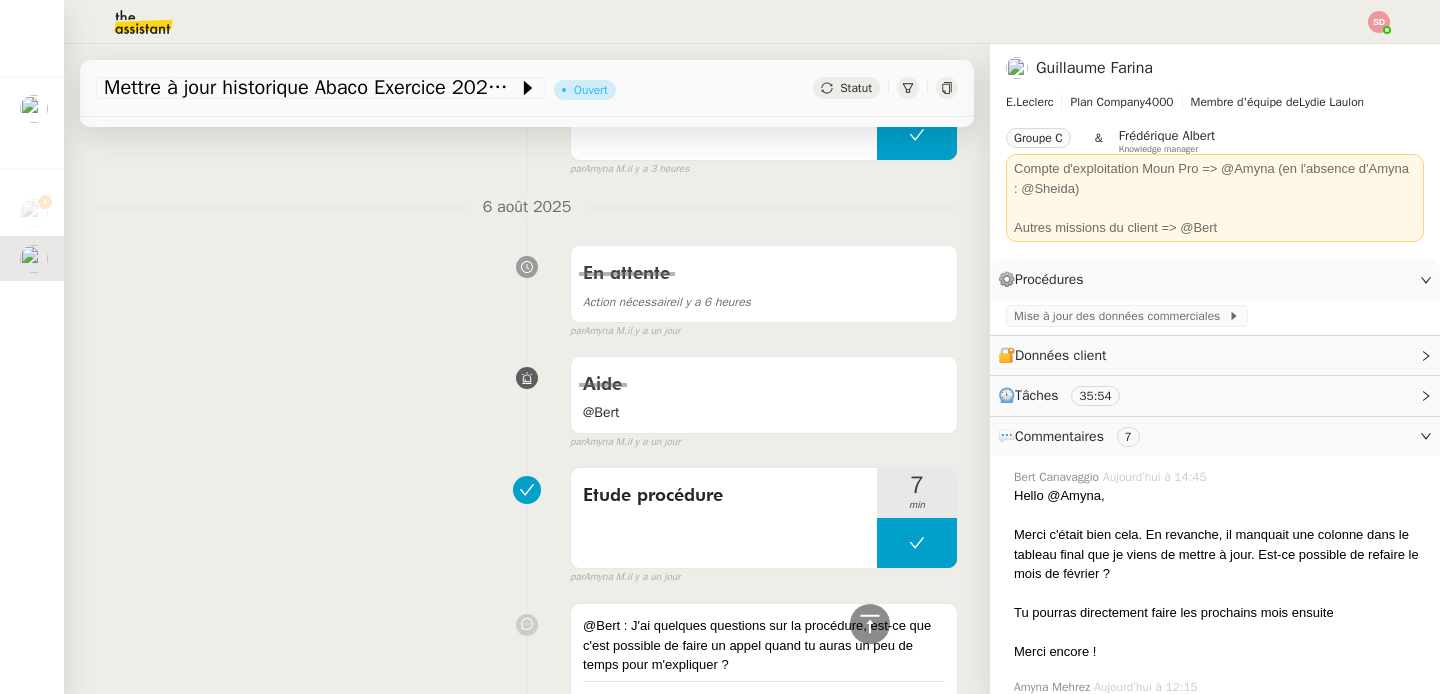 scroll, scrollTop: 0, scrollLeft: 0, axis: both 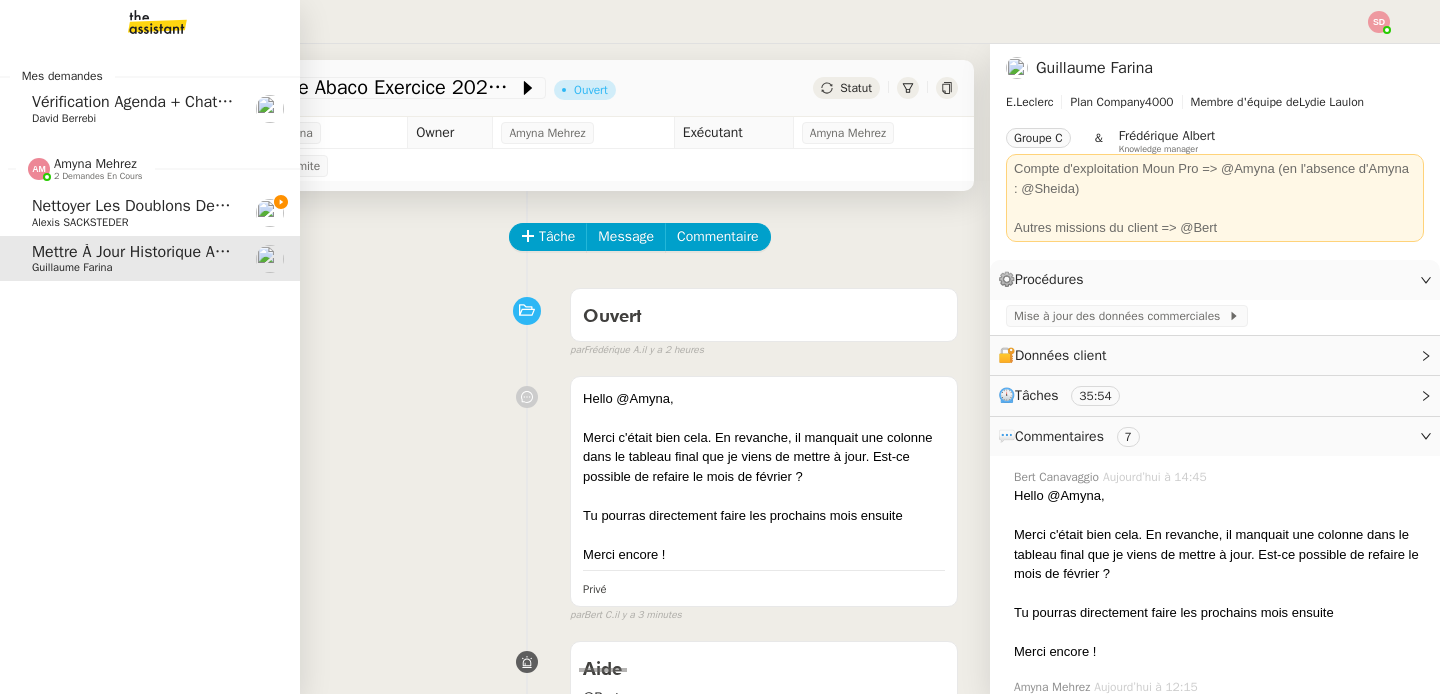 click on "2 demandes en cours" 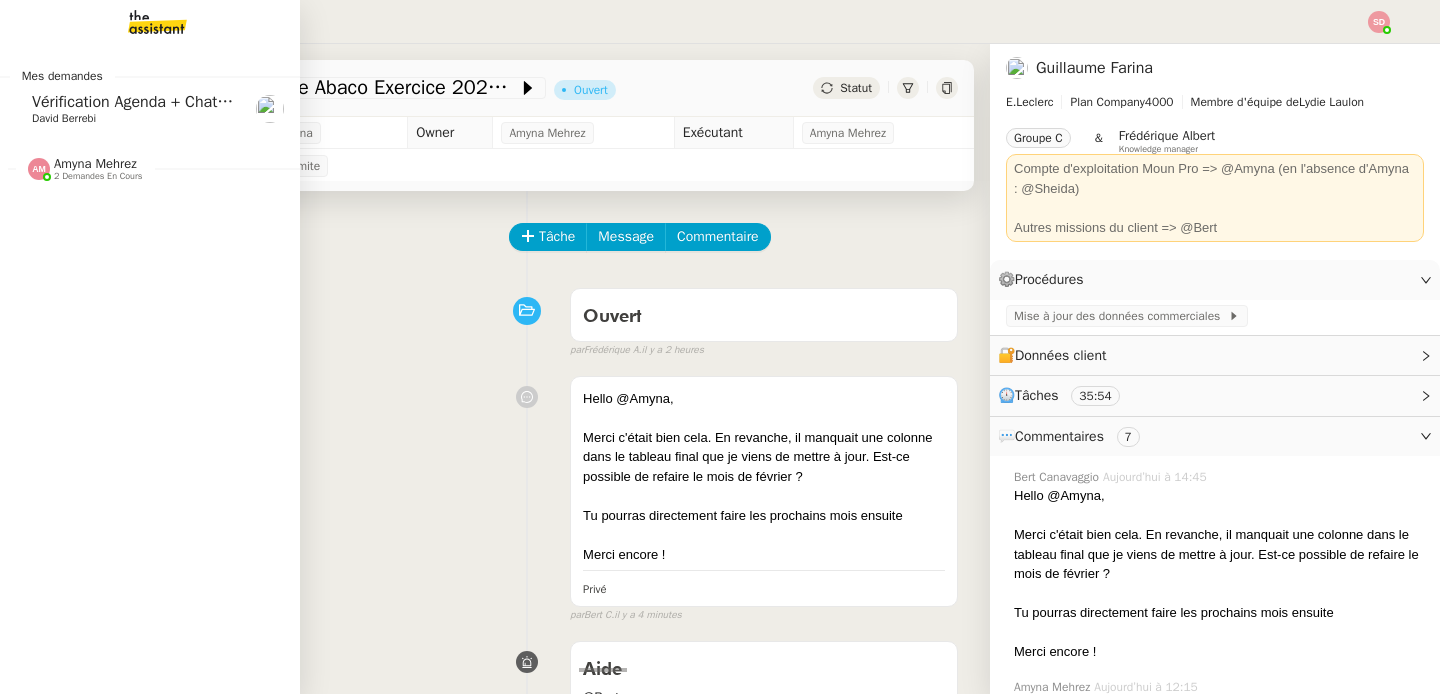 click on "Vérification Agenda + Chat + Wagram (9h et 14h)" 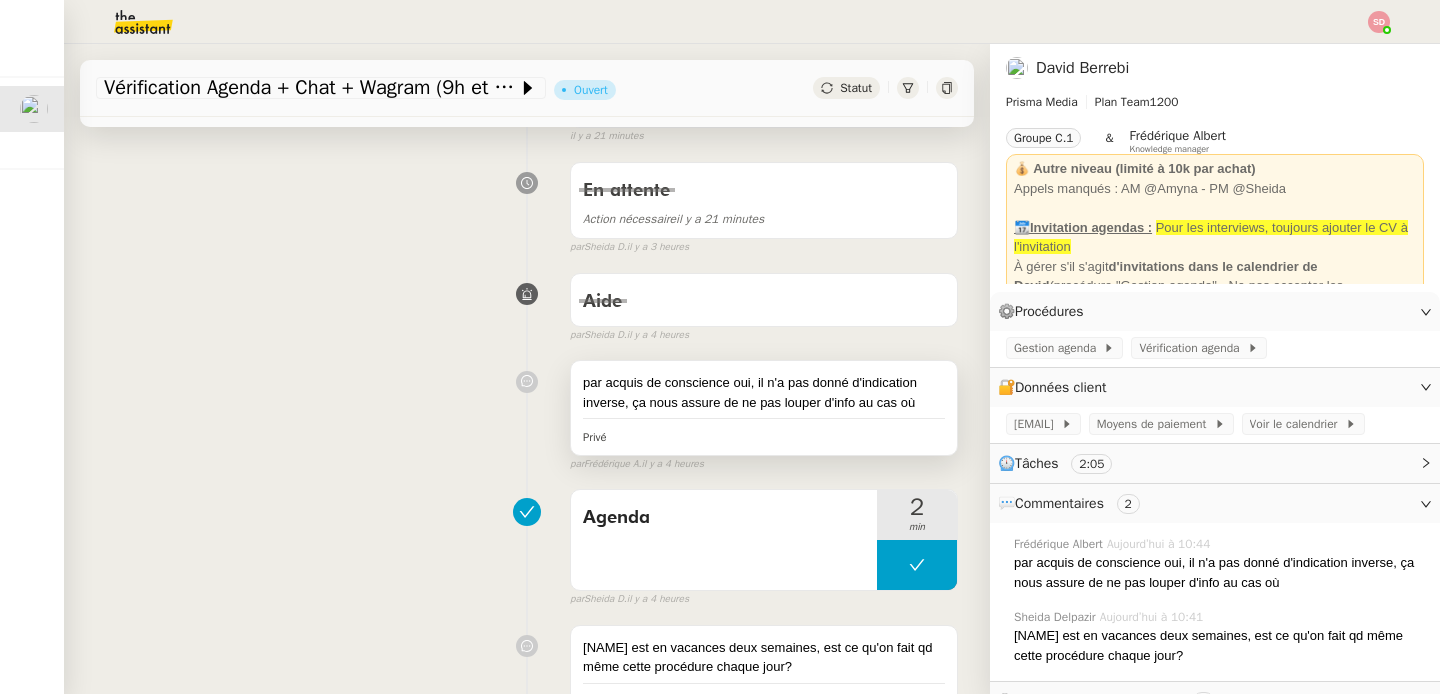 scroll, scrollTop: 253, scrollLeft: 0, axis: vertical 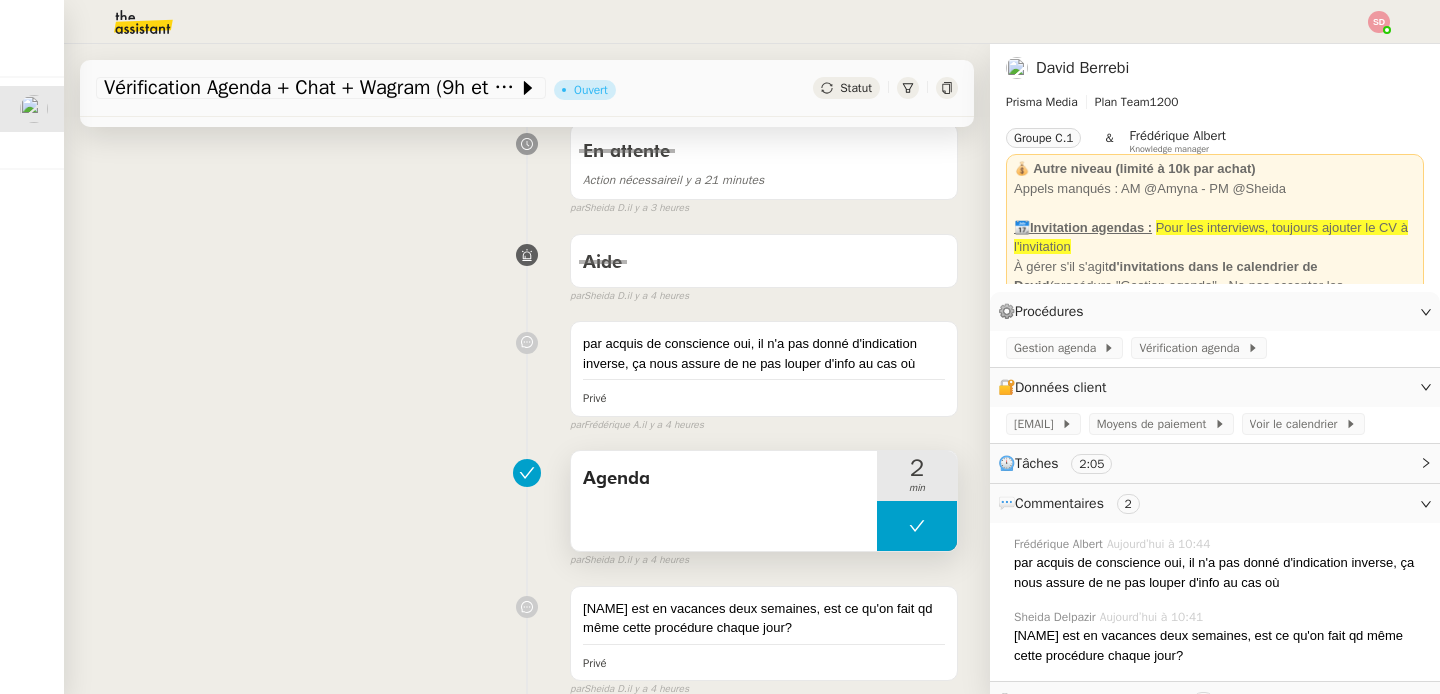 click at bounding box center (917, 526) 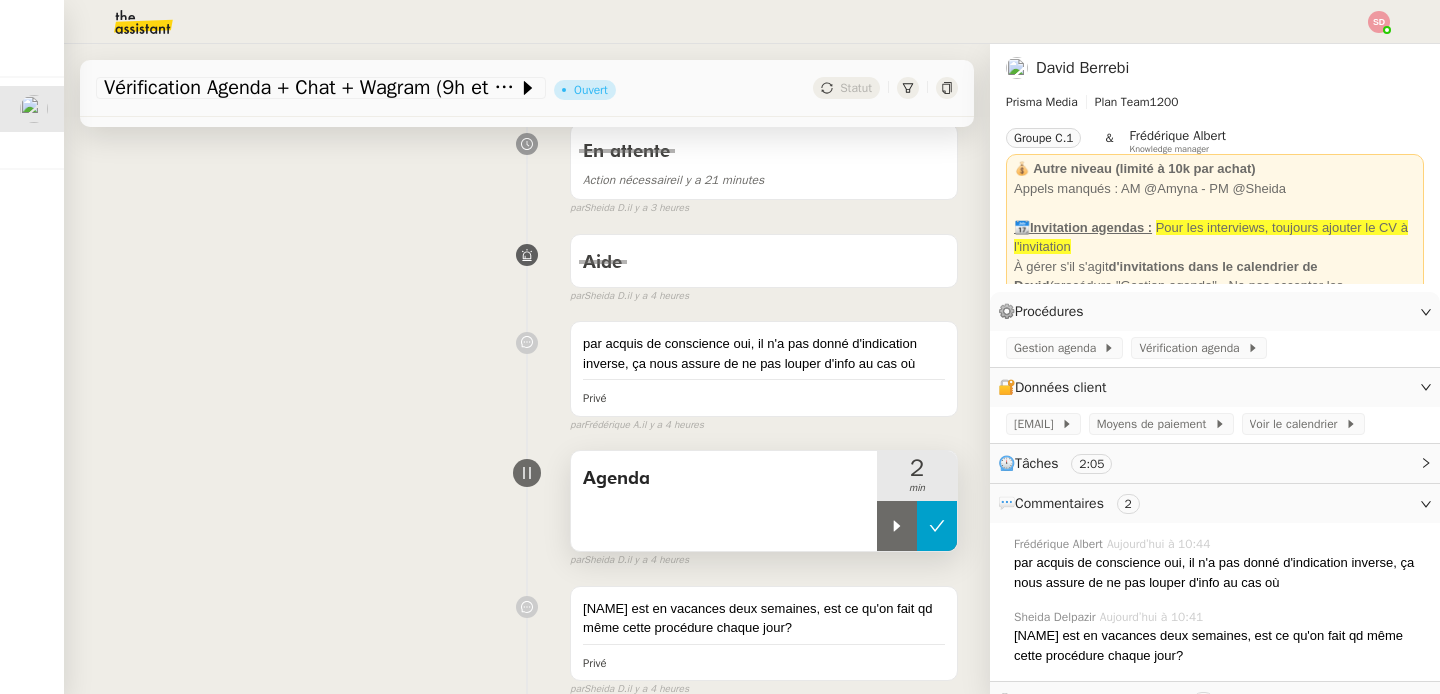 click at bounding box center (897, 526) 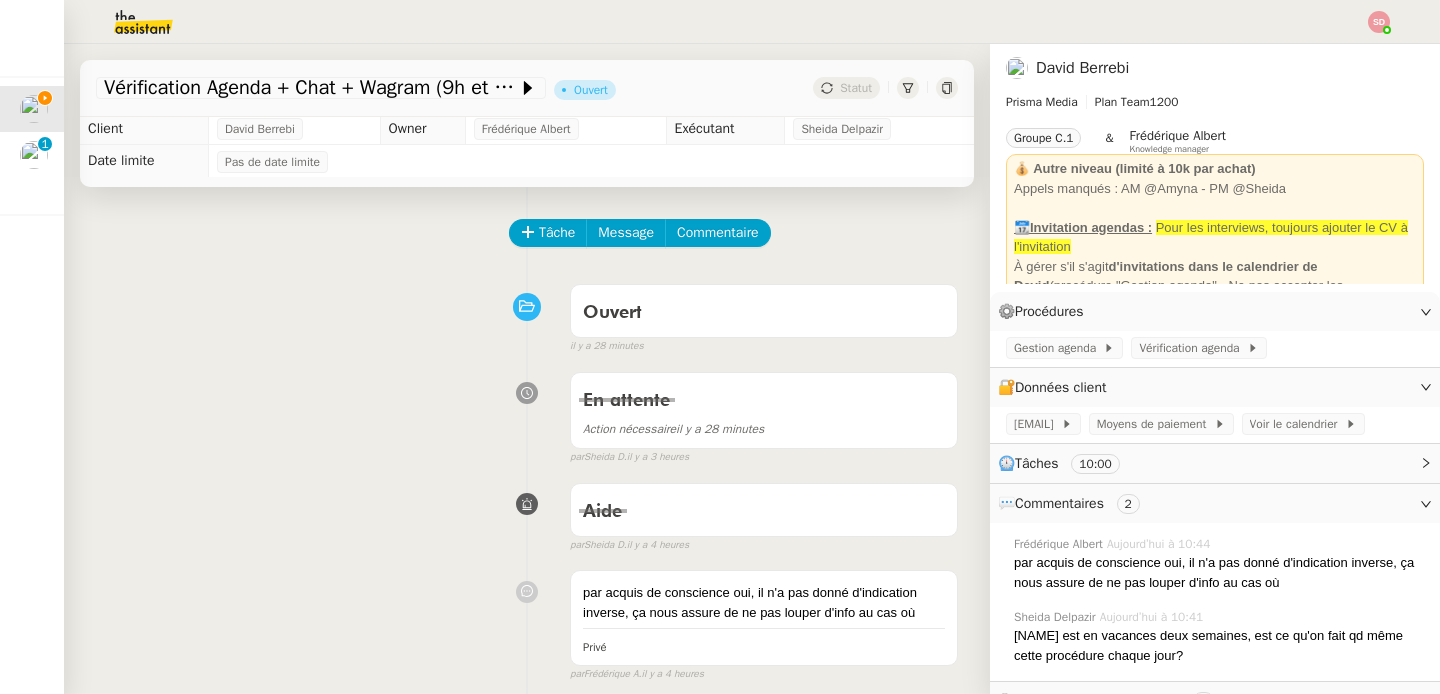 scroll, scrollTop: 0, scrollLeft: 0, axis: both 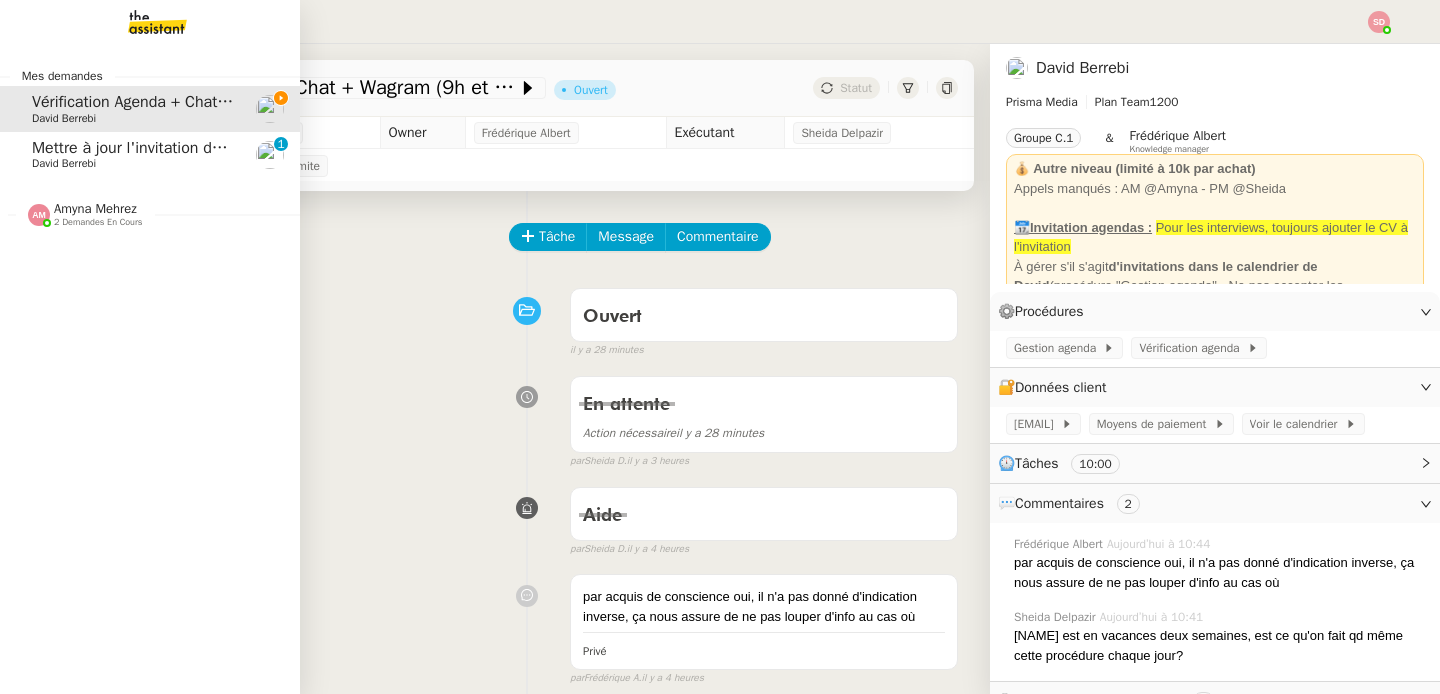 click on "Mettre à jour l'invitation du comité IT/ABO" 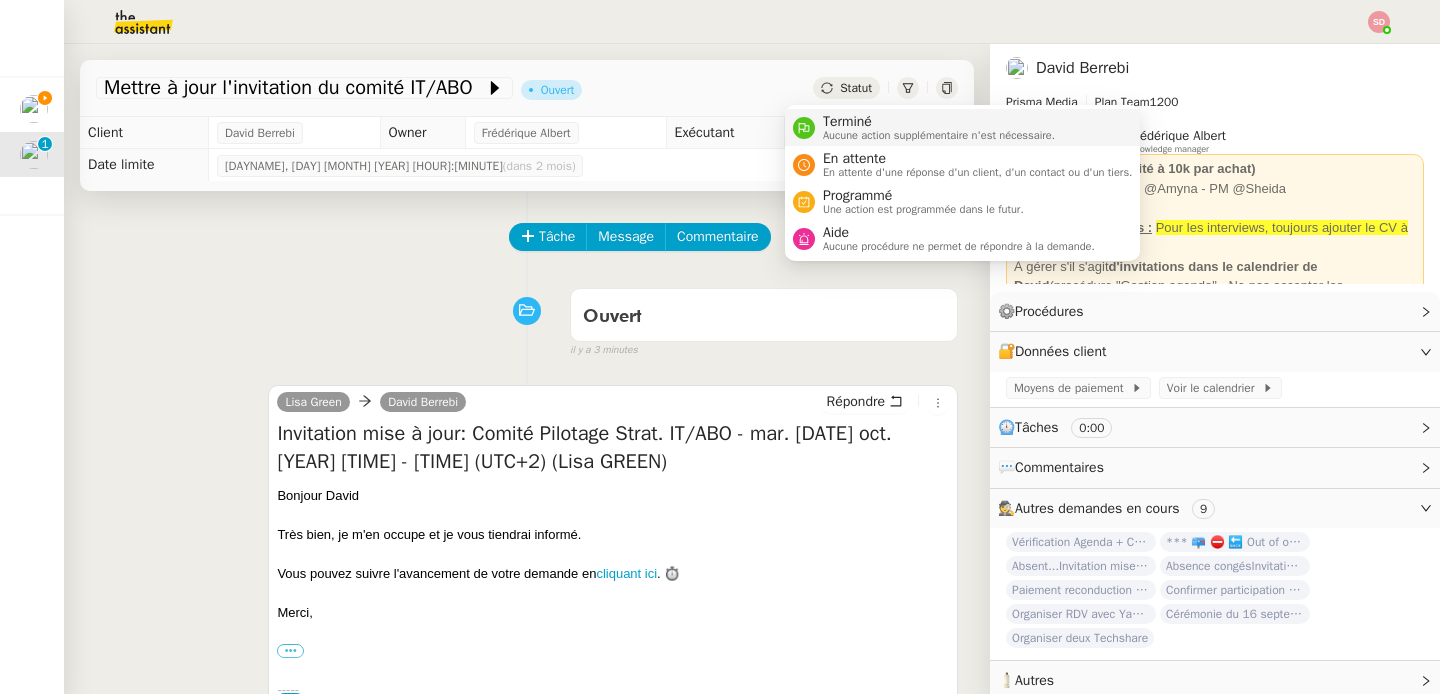 click on "Terminé" at bounding box center [939, 122] 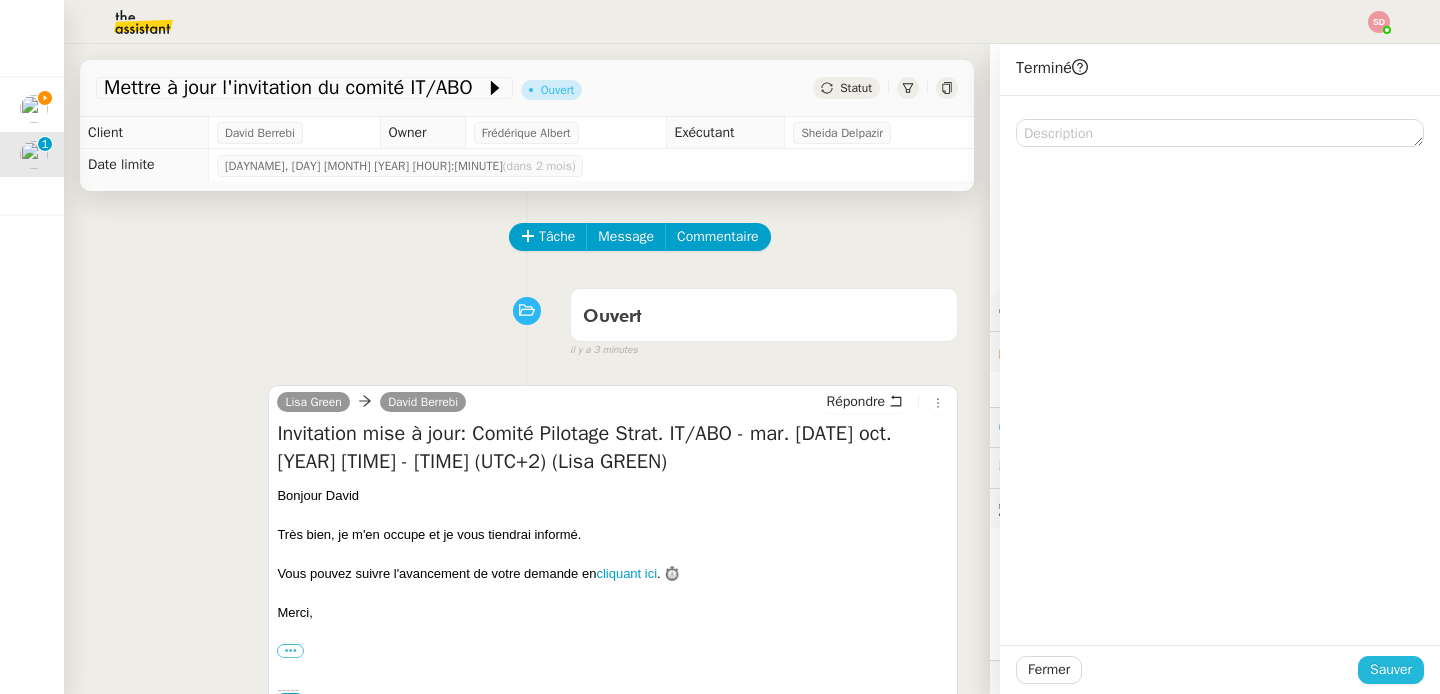 click on "Sauver" 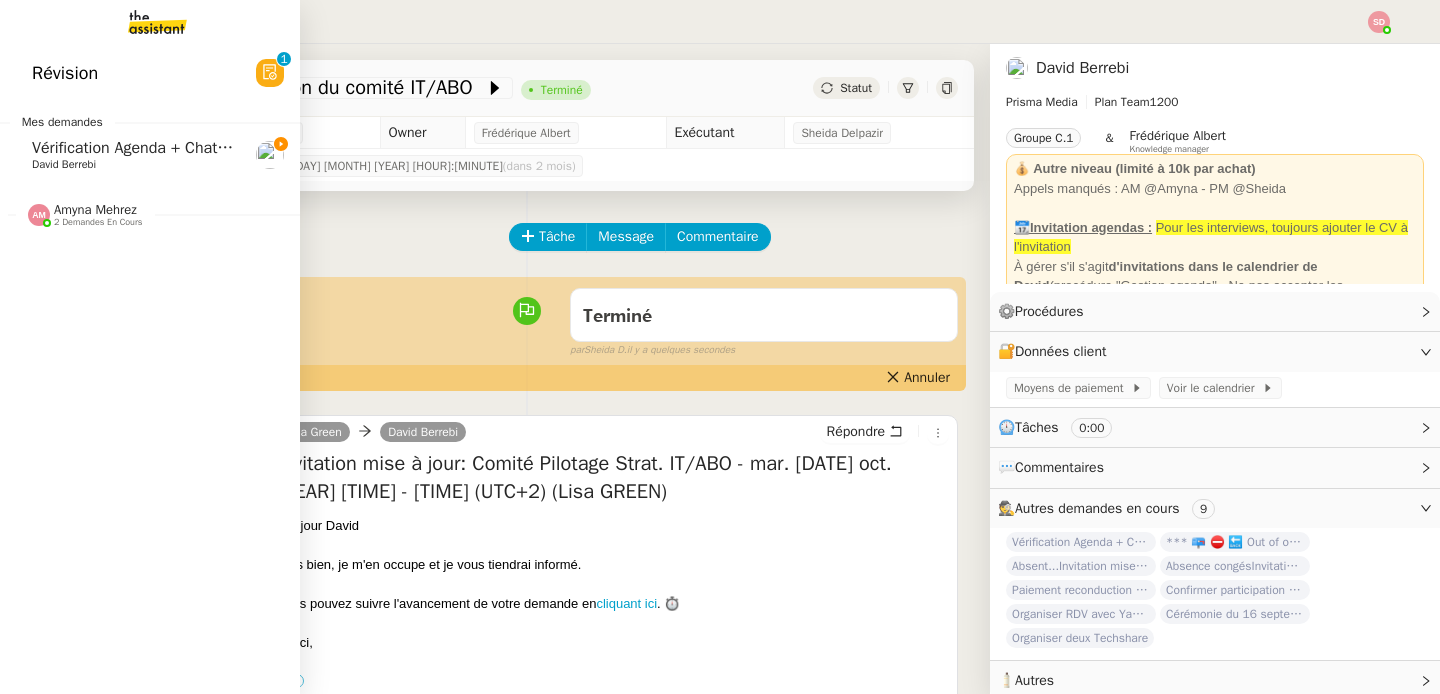click on "Vérification Agenda + Chat + Wagram (9h et 14h)" 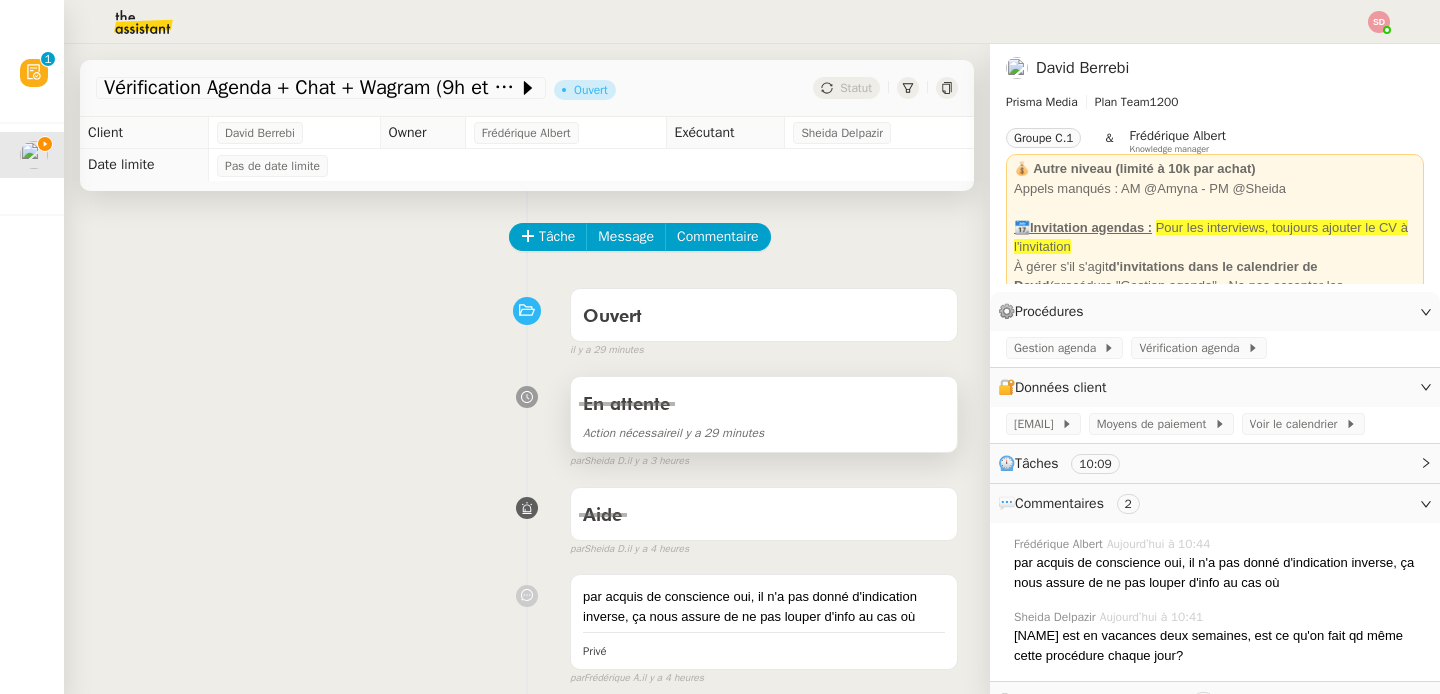 scroll, scrollTop: 384, scrollLeft: 0, axis: vertical 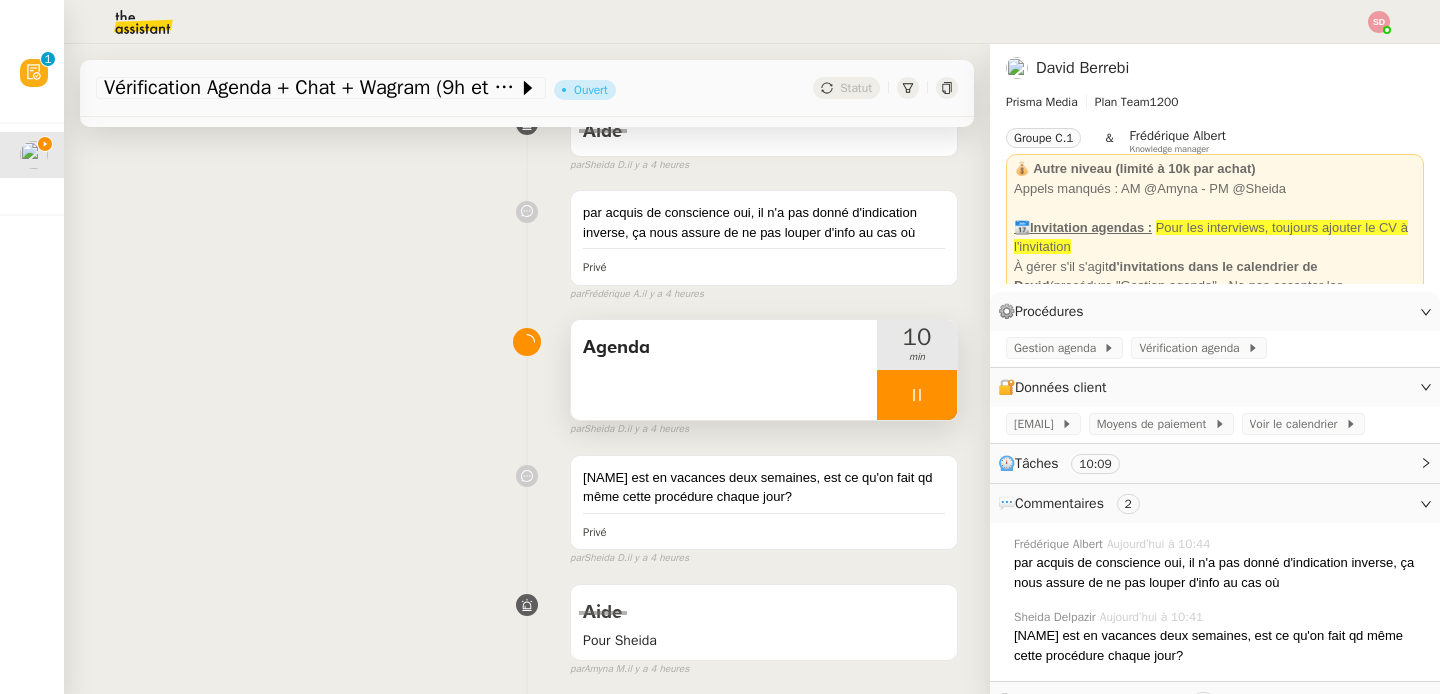 click at bounding box center [917, 395] 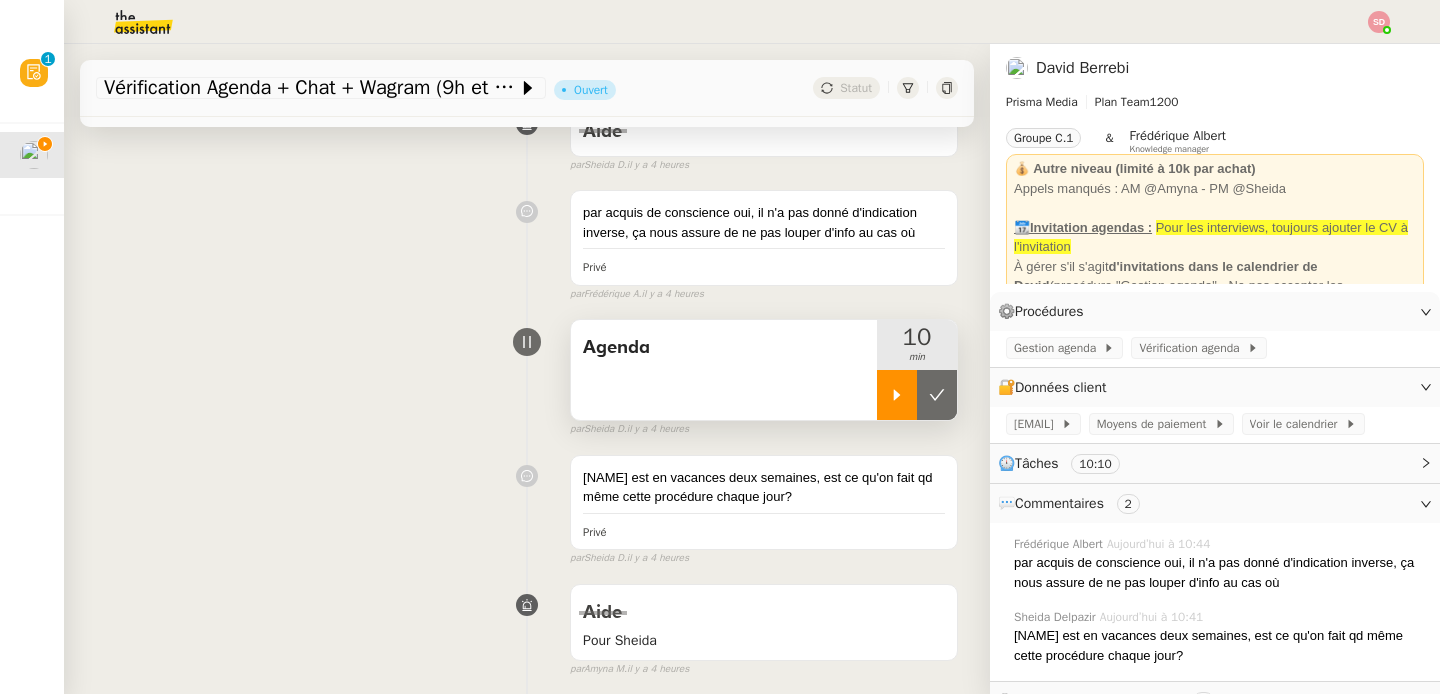 click at bounding box center (937, 395) 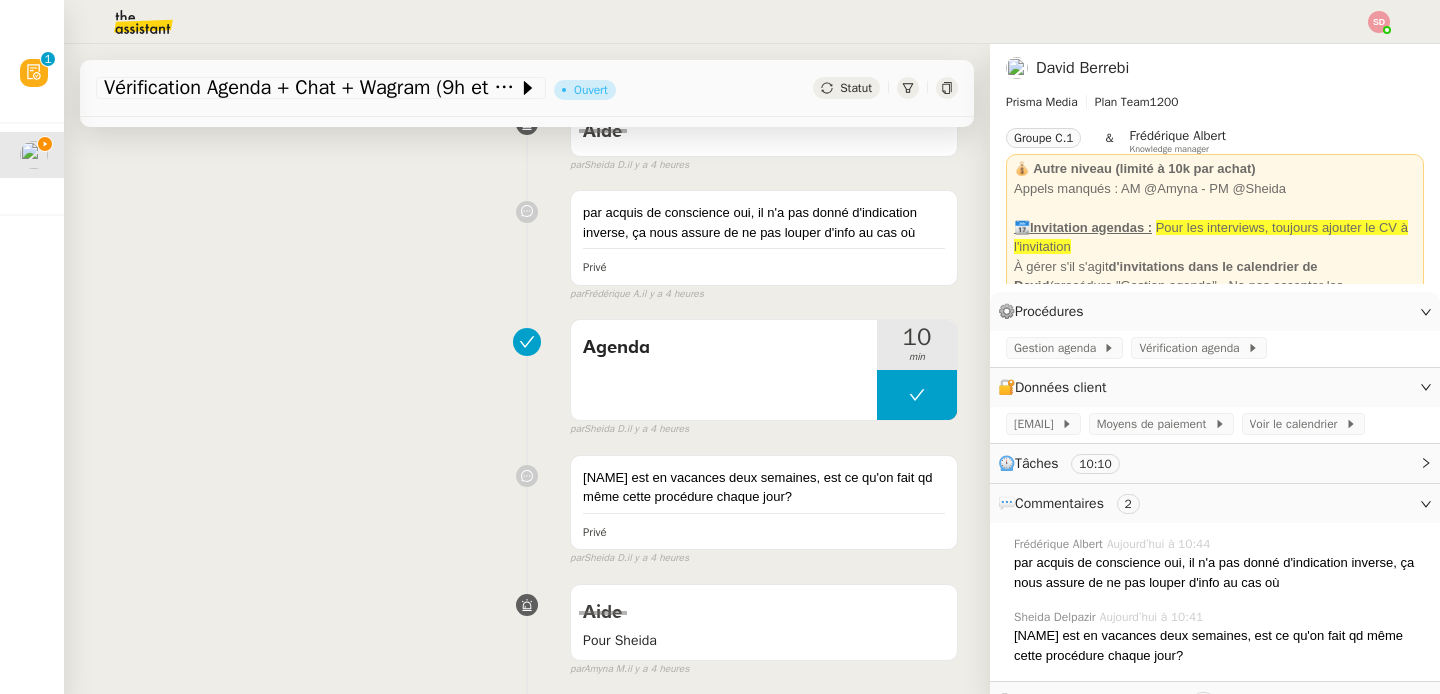 scroll, scrollTop: 0, scrollLeft: 0, axis: both 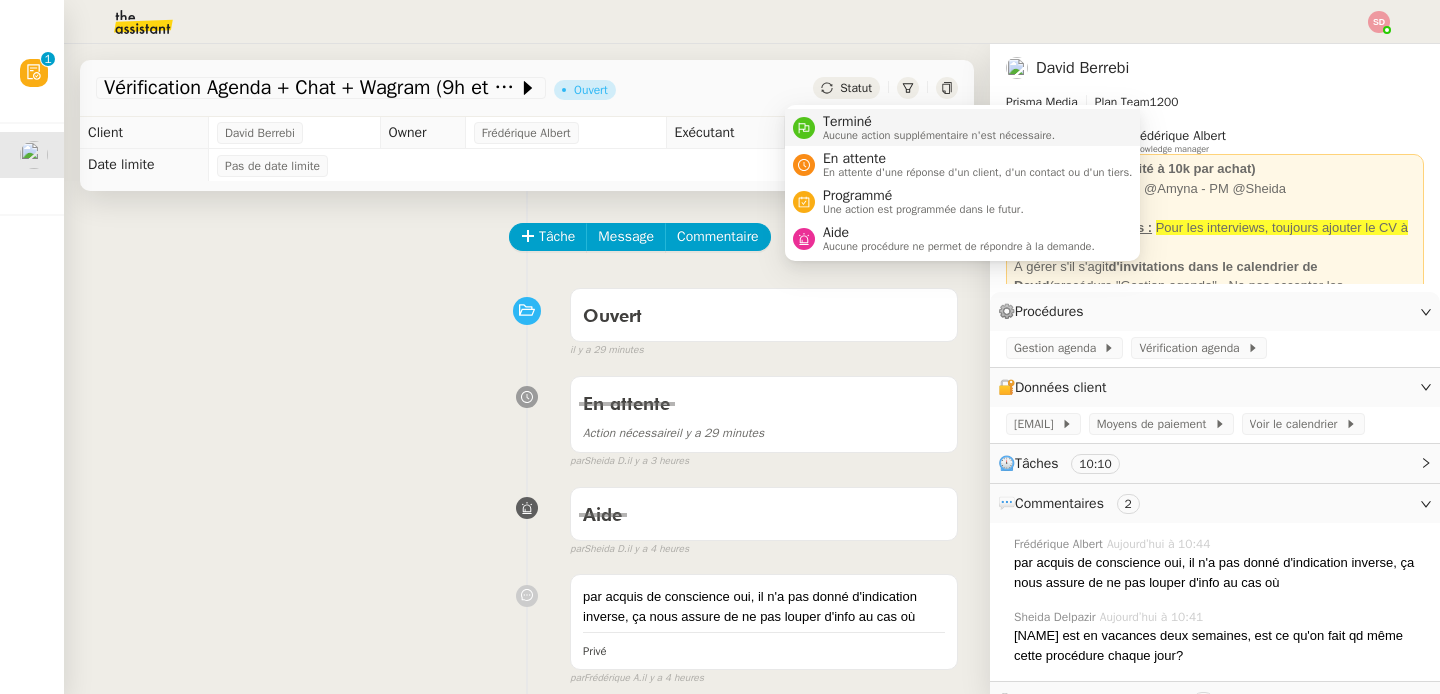 click on "Terminé Aucune action supplémentaire n'est nécessaire." at bounding box center (935, 127) 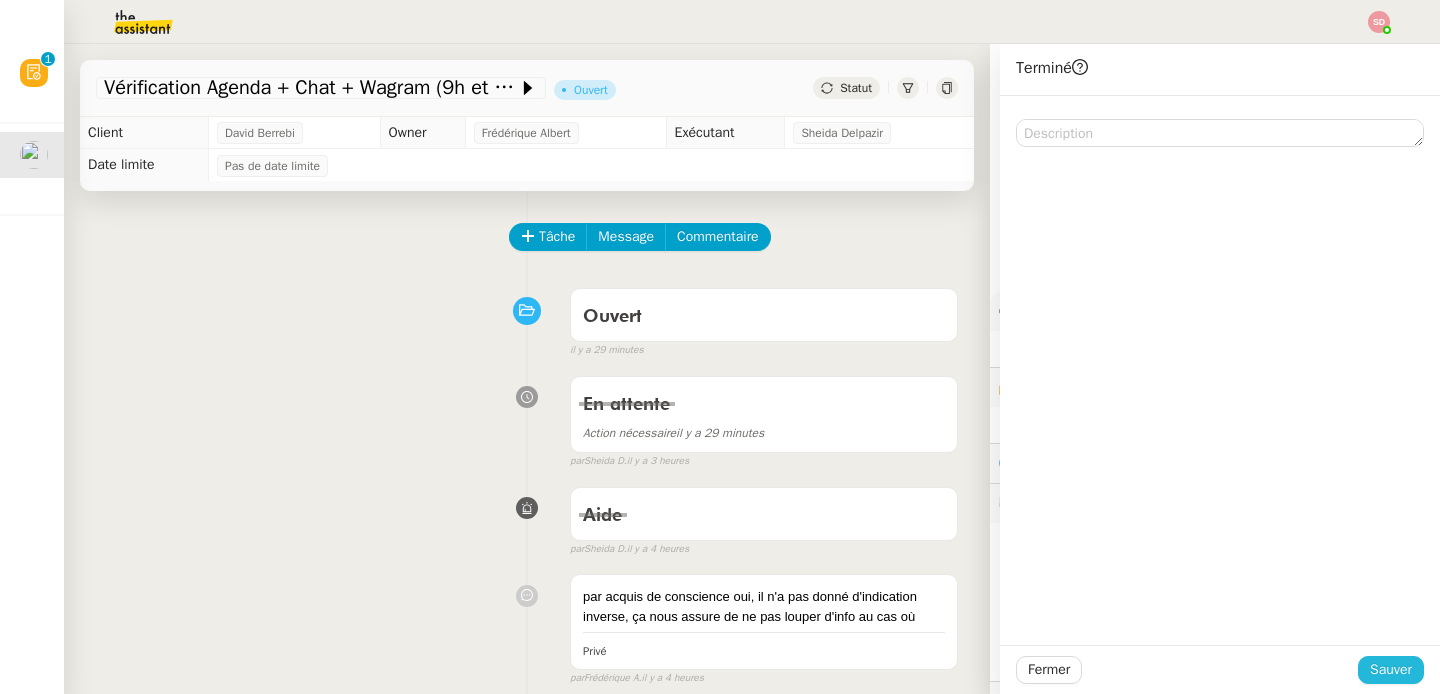 click on "Sauver" 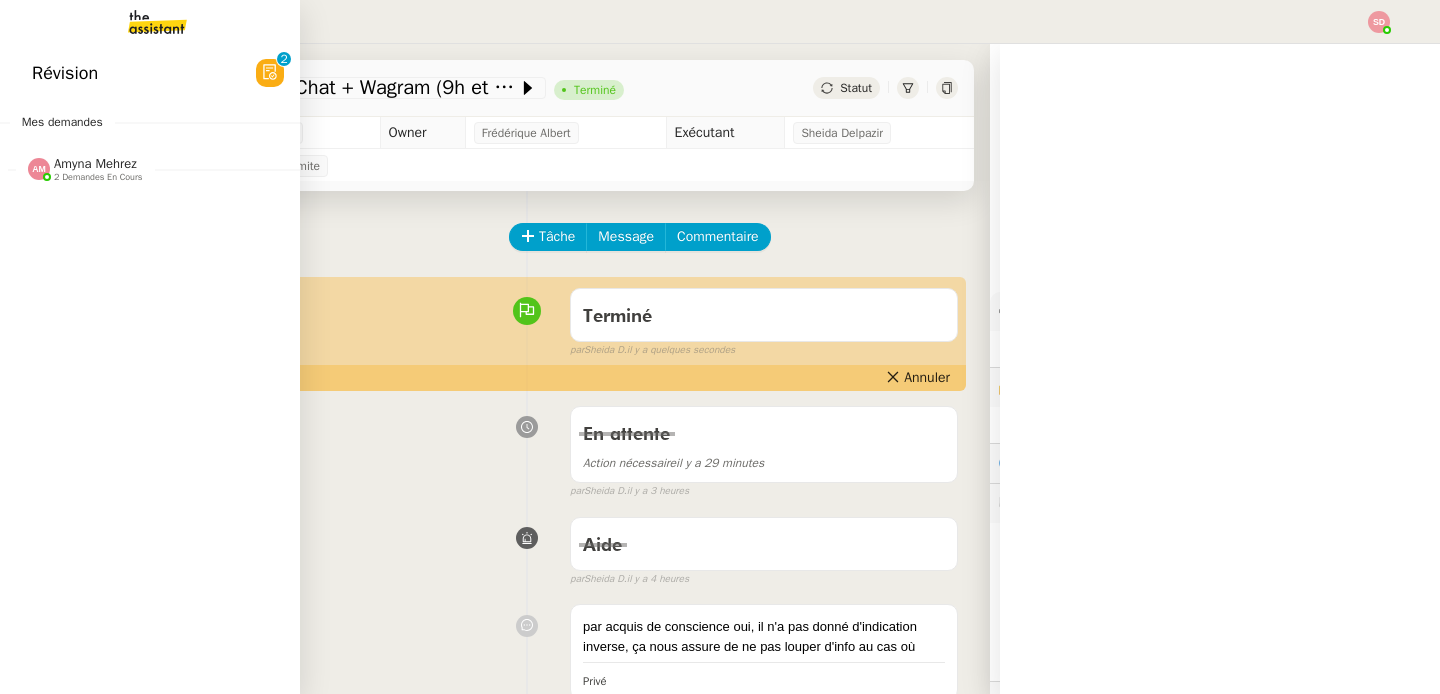 click 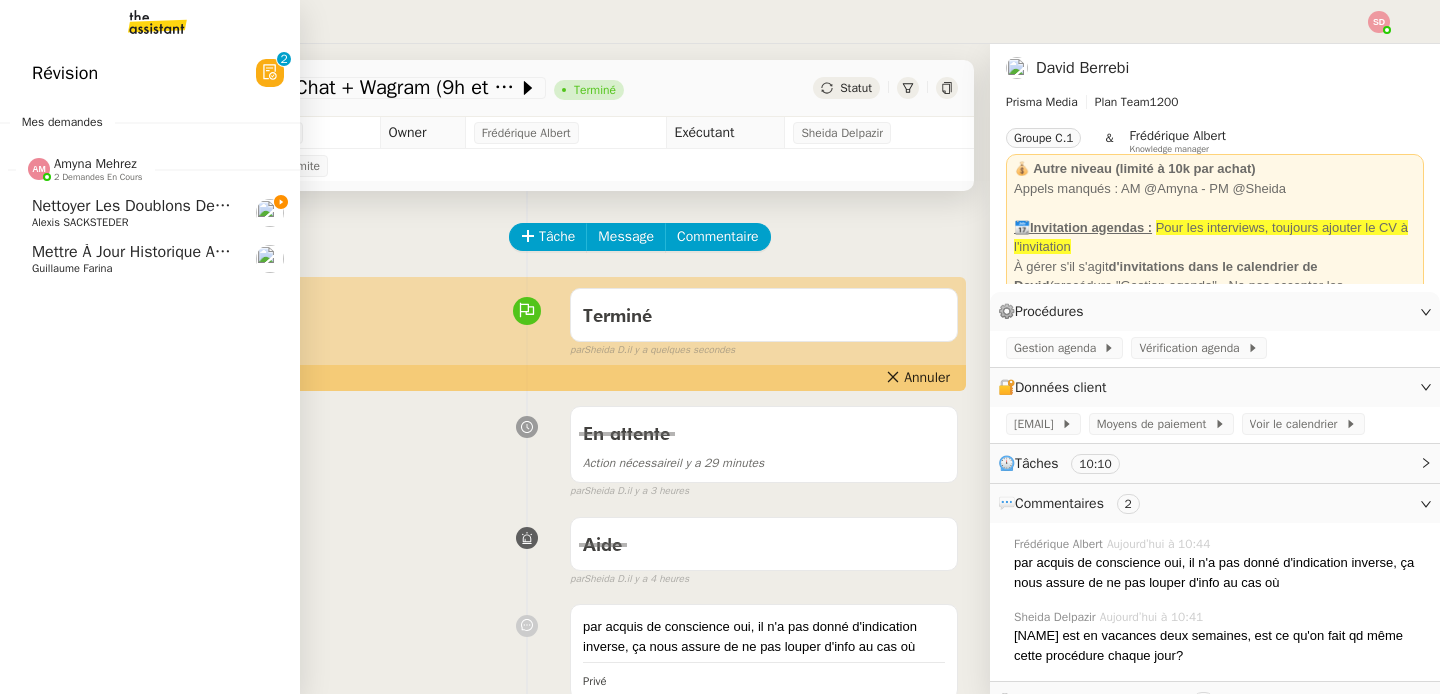 click 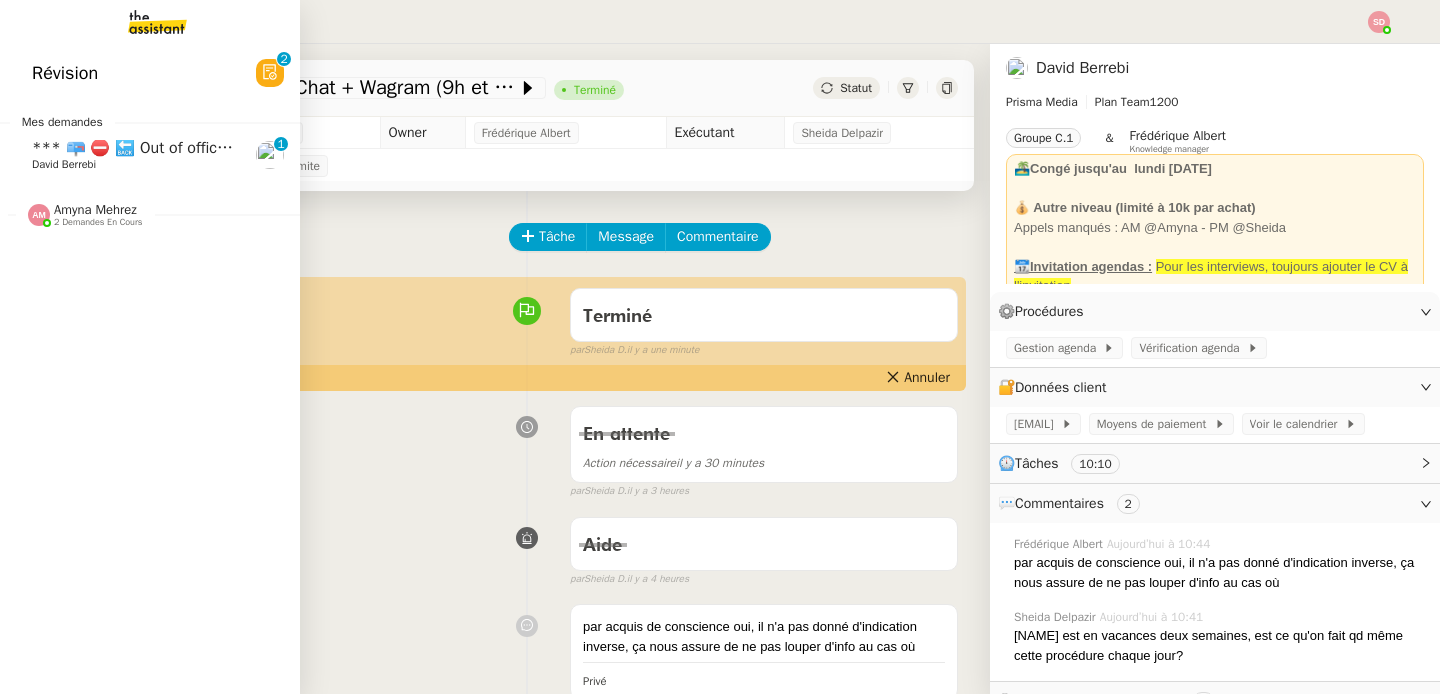 click on "*** 📪 ⛔️ 🔙 Out of office #nomailInvitation mise à jouComité Pilotage Strat. IT/ABO - mar. 21 oct. 2025 2pm - 3pm (UTC+2) ([FIRST] [LAST])    [FIRST] [LAST]     0   1   2   3   4   5   6   7   8   9" 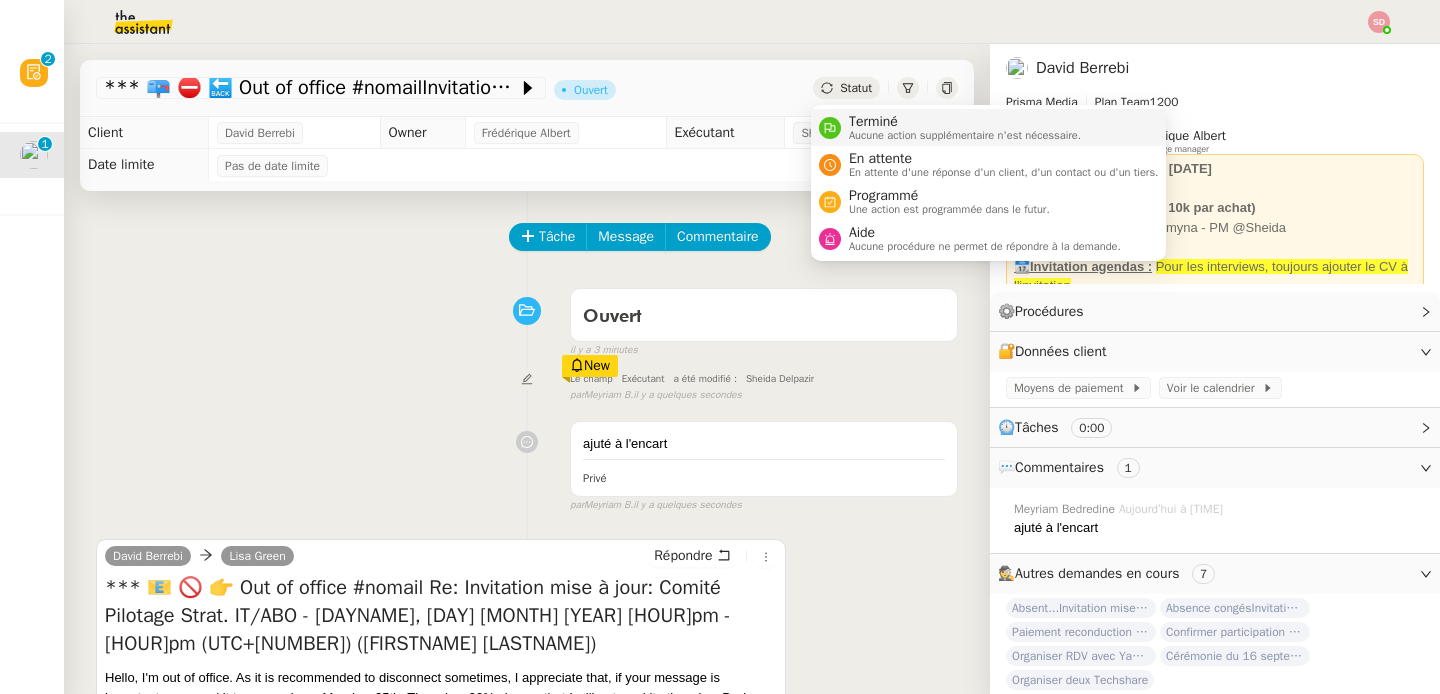 click on "Terminé Aucune action supplémentaire n'est nécessaire." at bounding box center [950, 127] 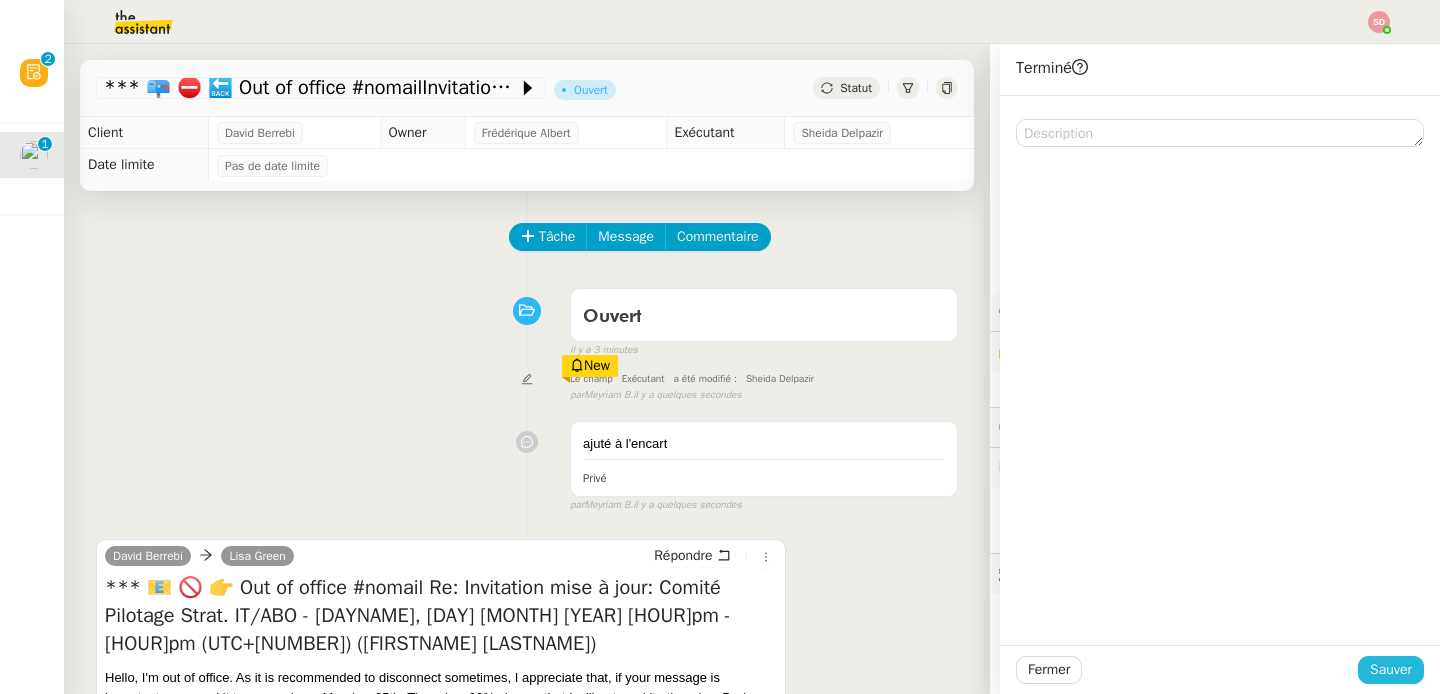 click on "Sauver" 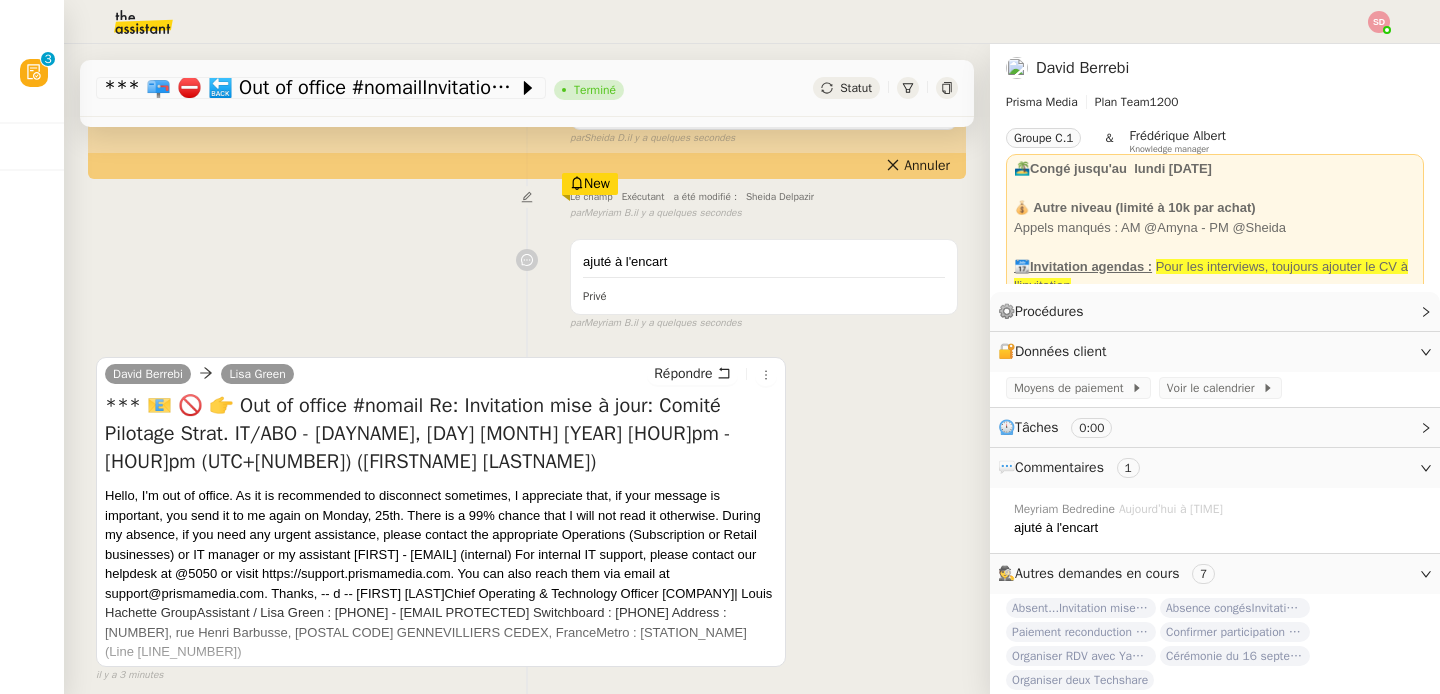 scroll, scrollTop: 278, scrollLeft: 0, axis: vertical 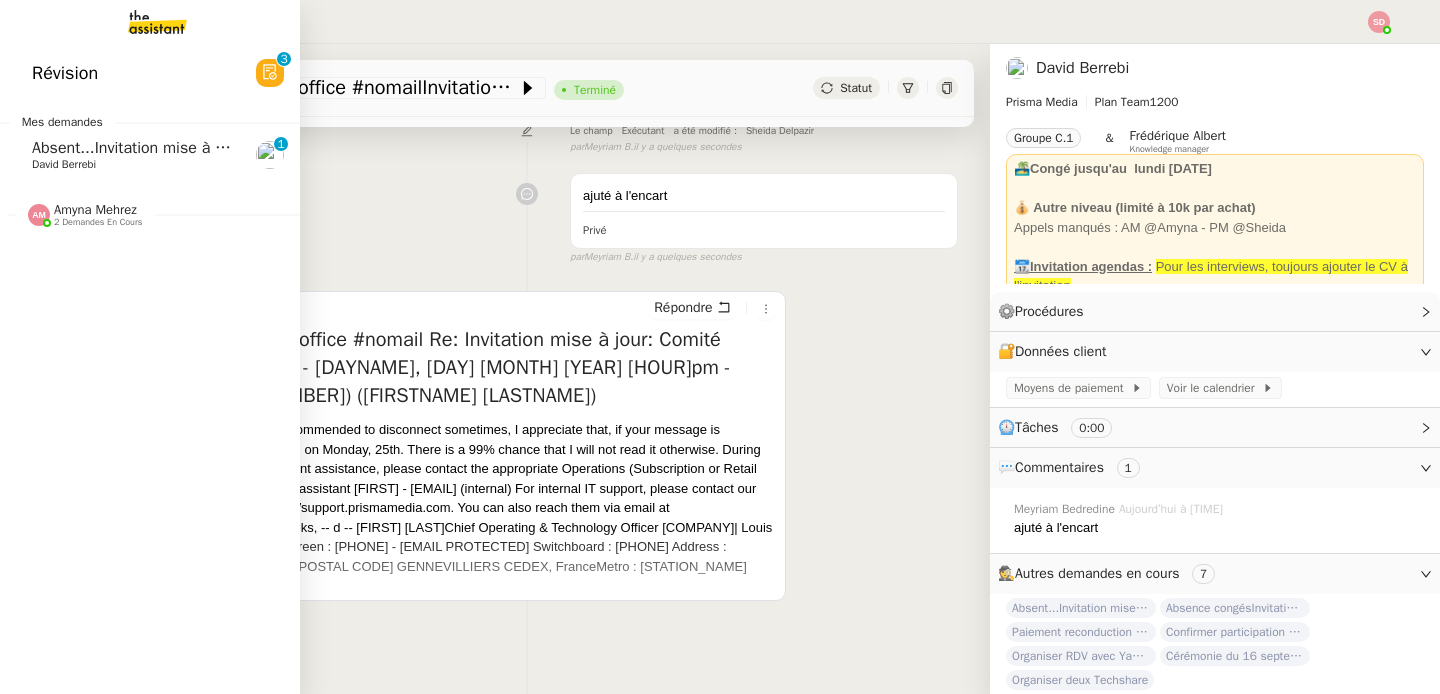 click on "David Berrebi" 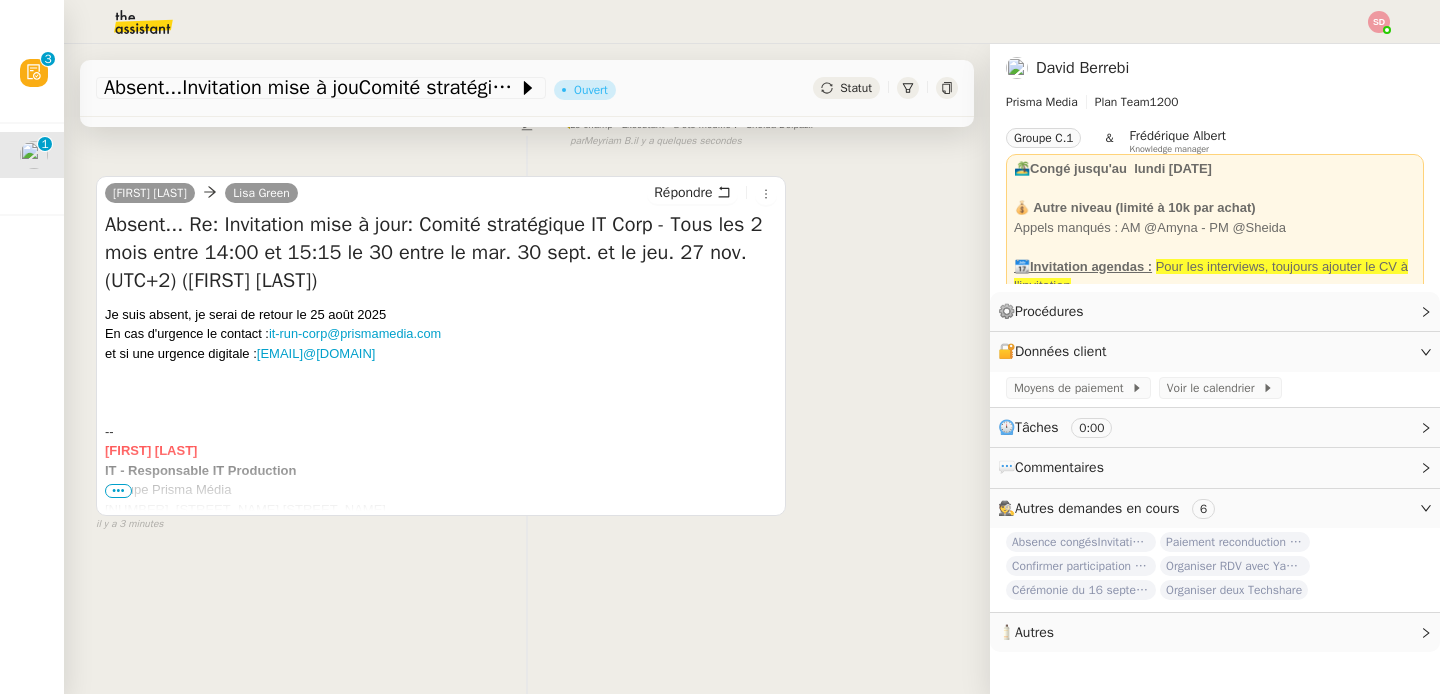 scroll, scrollTop: 0, scrollLeft: 0, axis: both 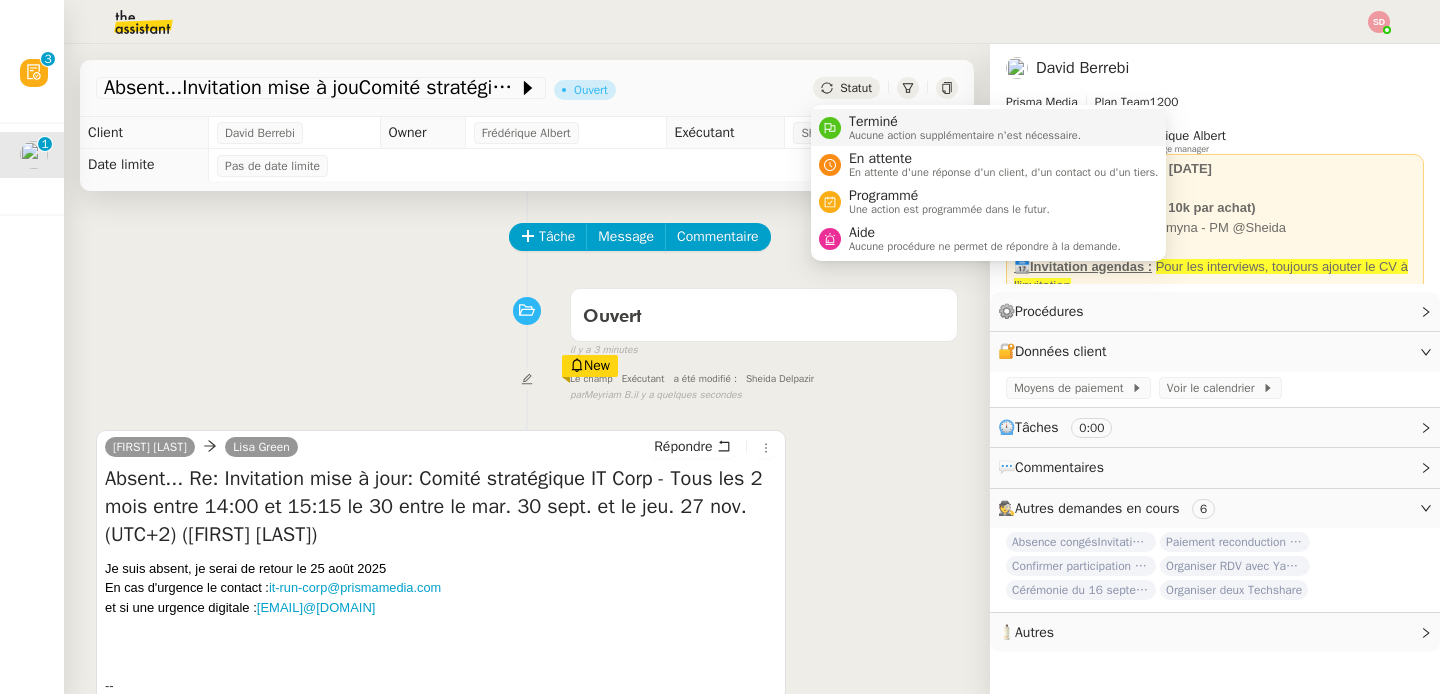click on "Terminé Aucune action supplémentaire n'est nécessaire." at bounding box center (961, 127) 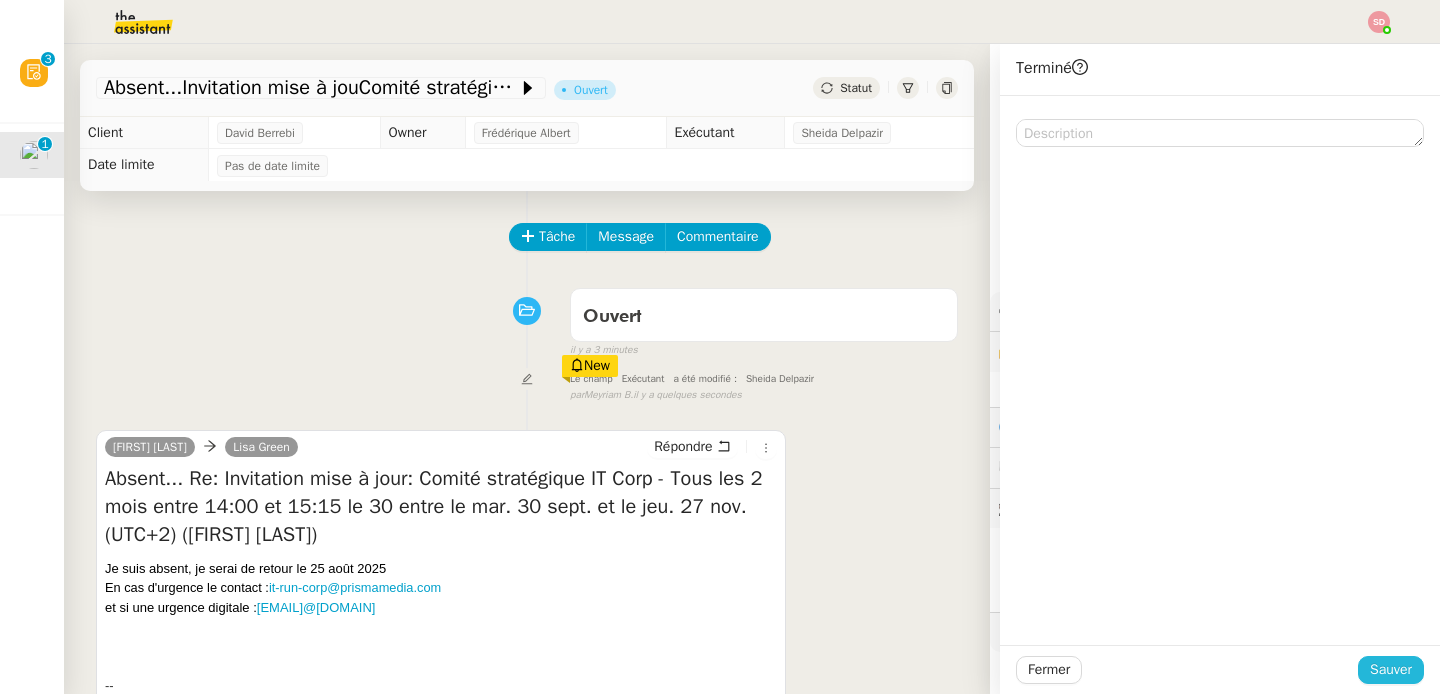 click on "Sauver" 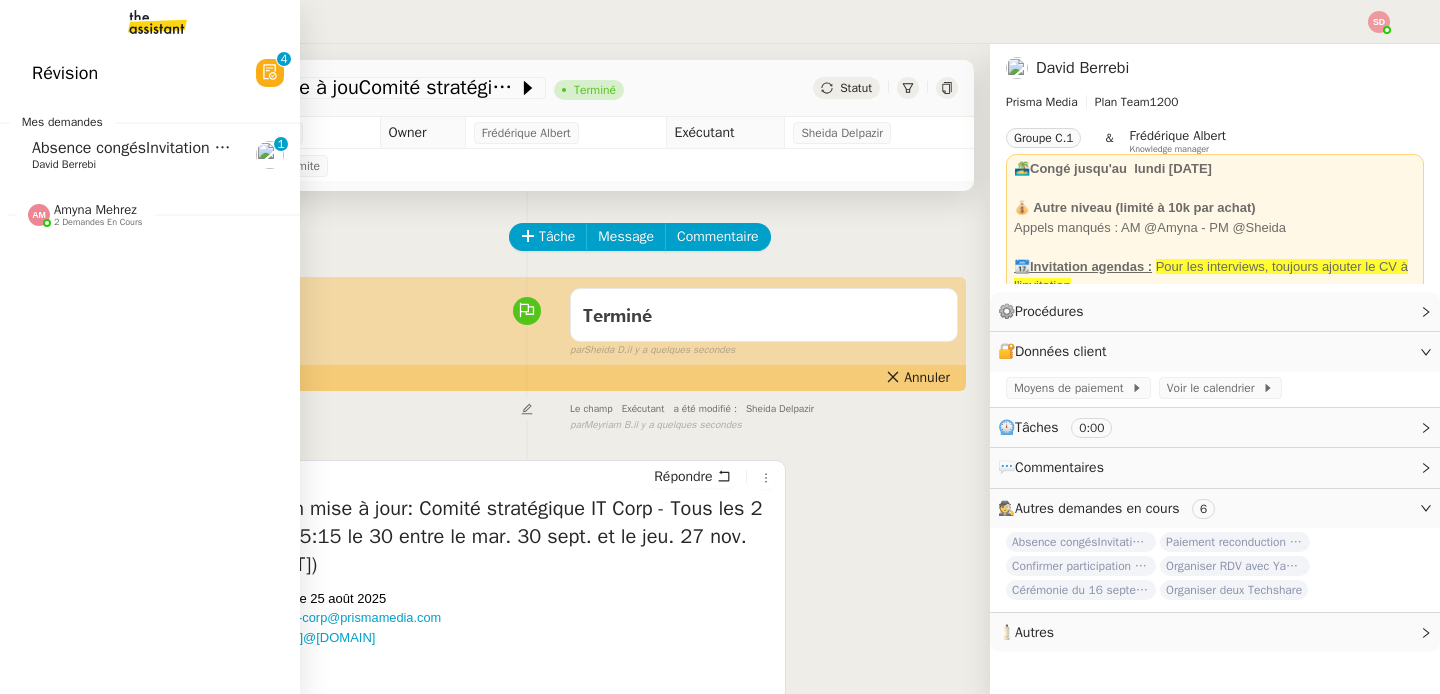click on "Absence congésInvitation mise à jouComité stratégique IT Corp - Tous les 2 mois entre [TIME] et [TIME] le [DATE] entre le mar. [DATE] [MONTH] et le jeu. [DATE] [MONTH] (UTC+2) (Jerome Tharaud)" 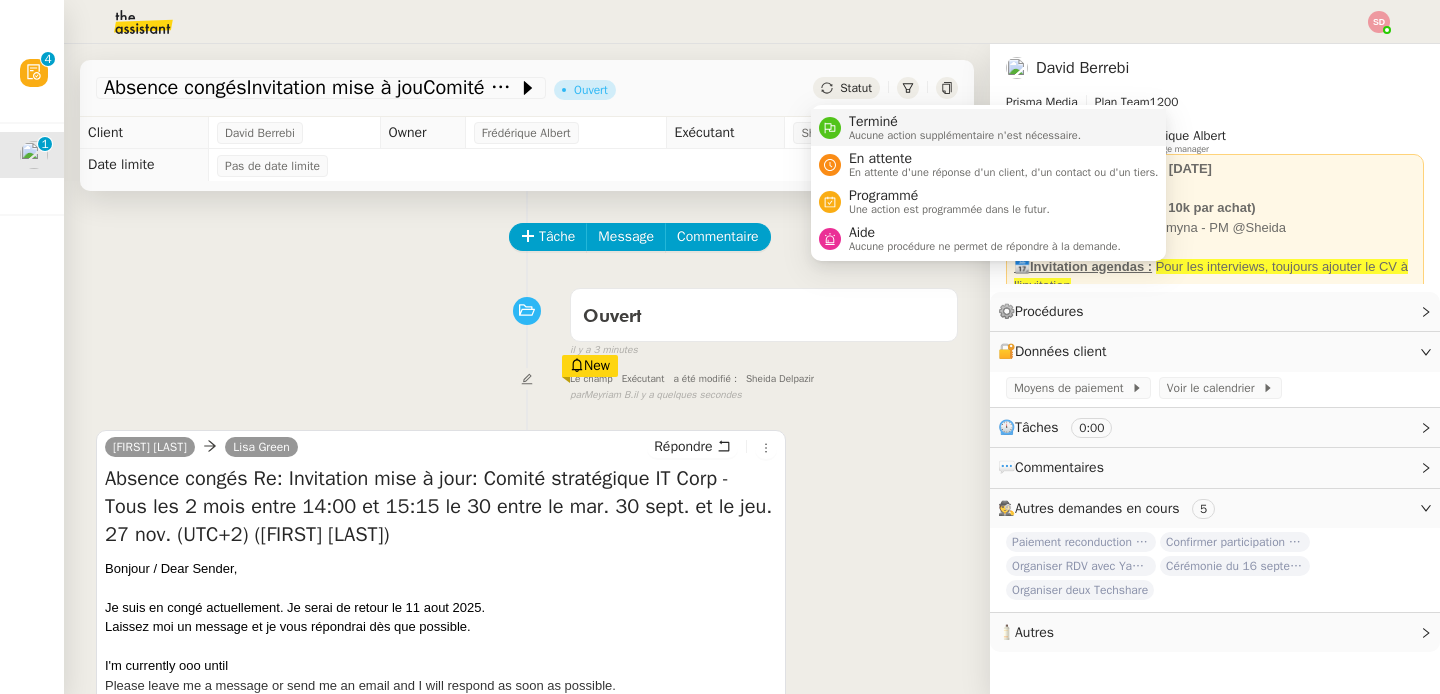 click on "Terminé" at bounding box center (965, 122) 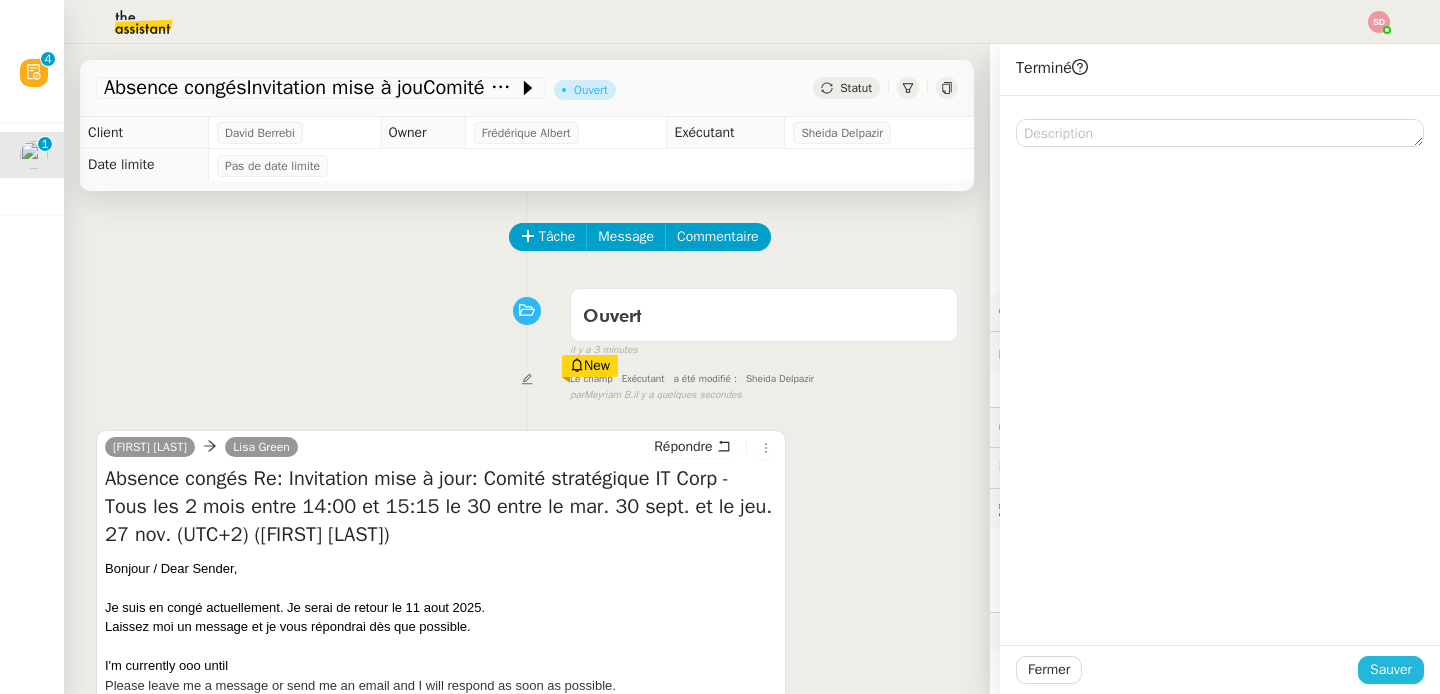 click on "Sauver" 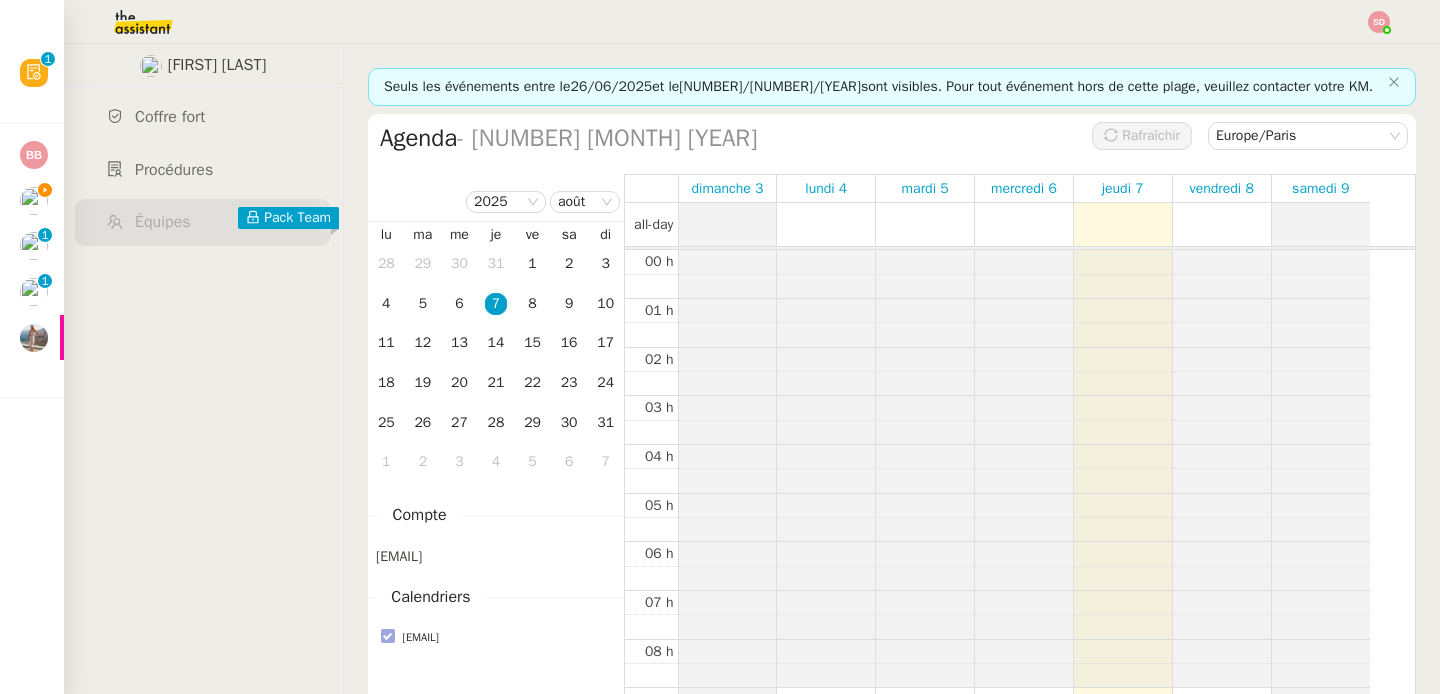 scroll, scrollTop: 0, scrollLeft: 0, axis: both 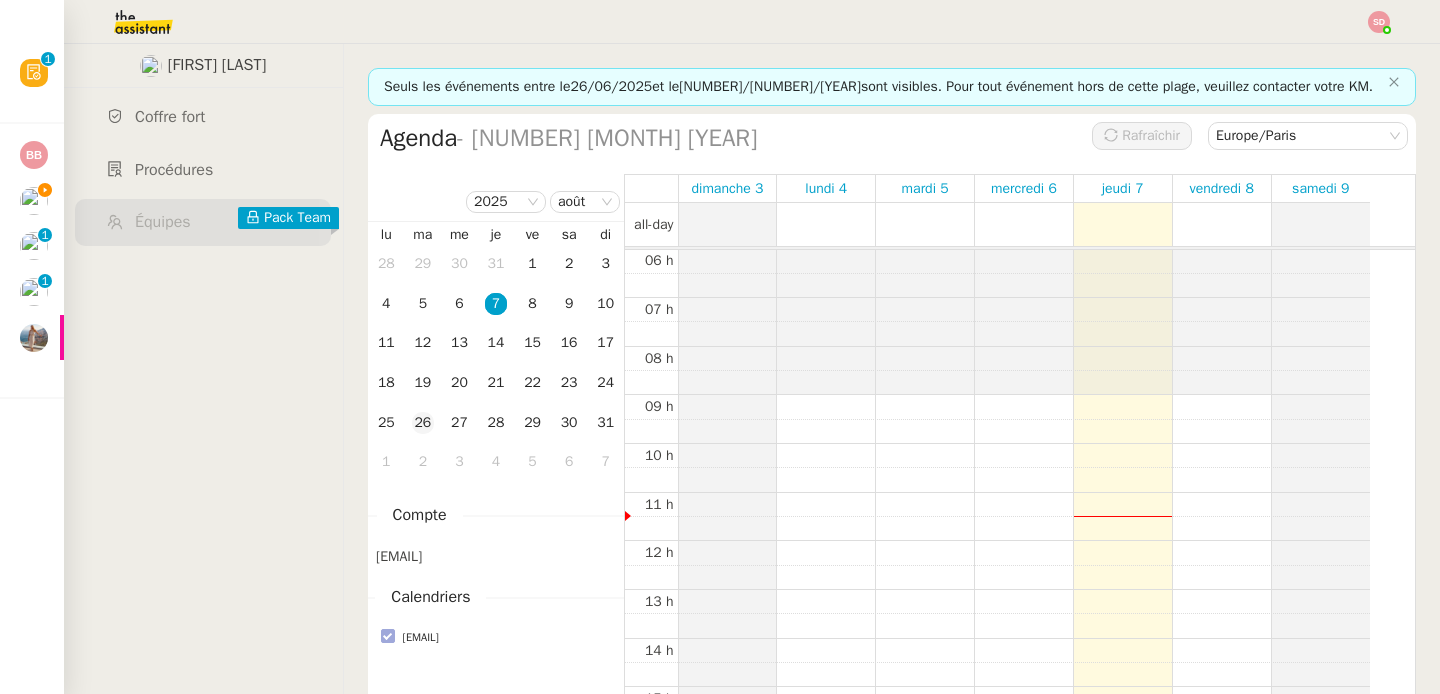 click on "26" 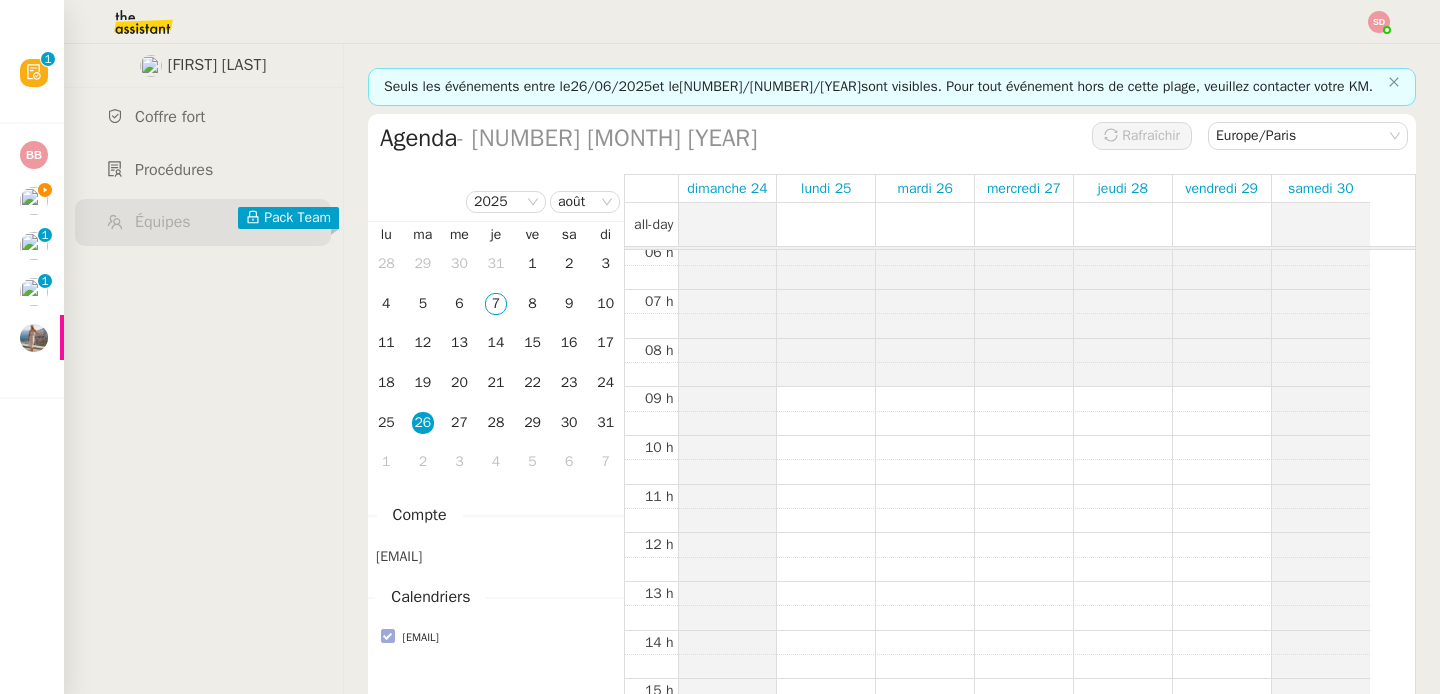 scroll, scrollTop: 319, scrollLeft: 0, axis: vertical 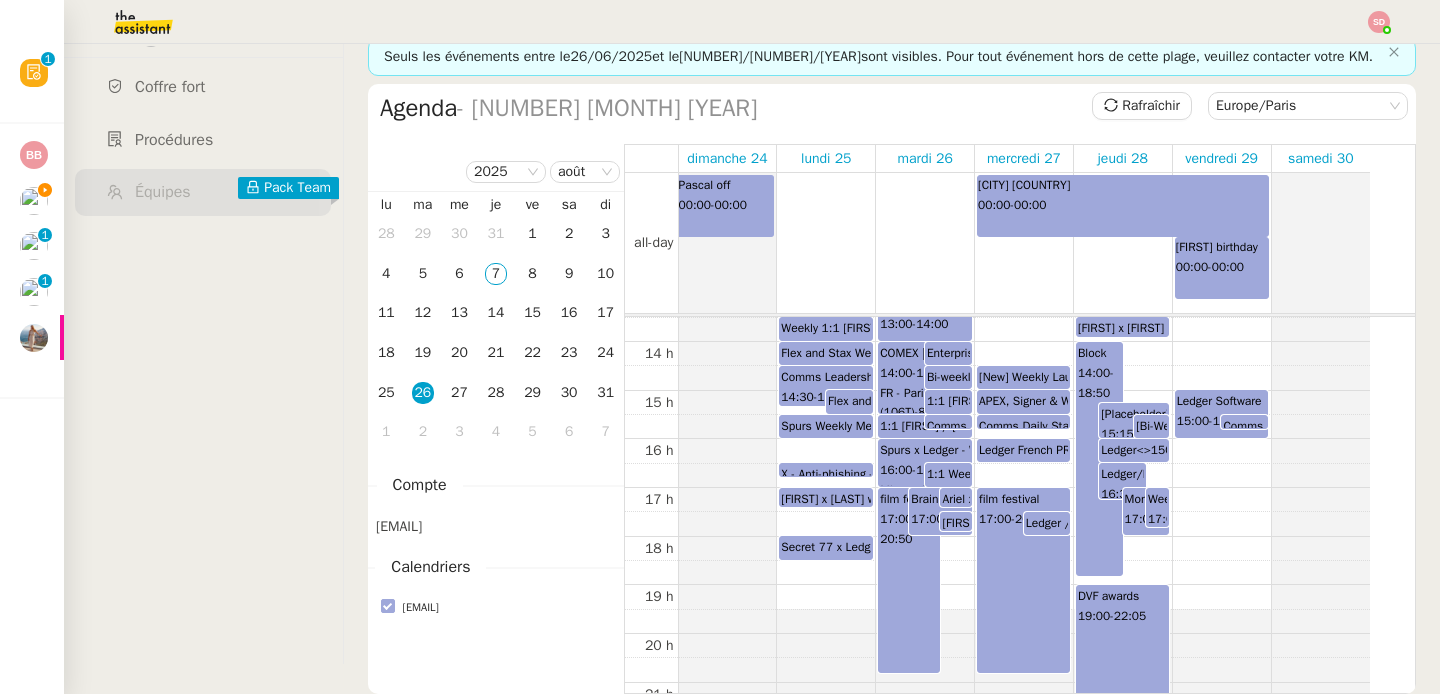 click on "film festival 17:00  -  20:50" 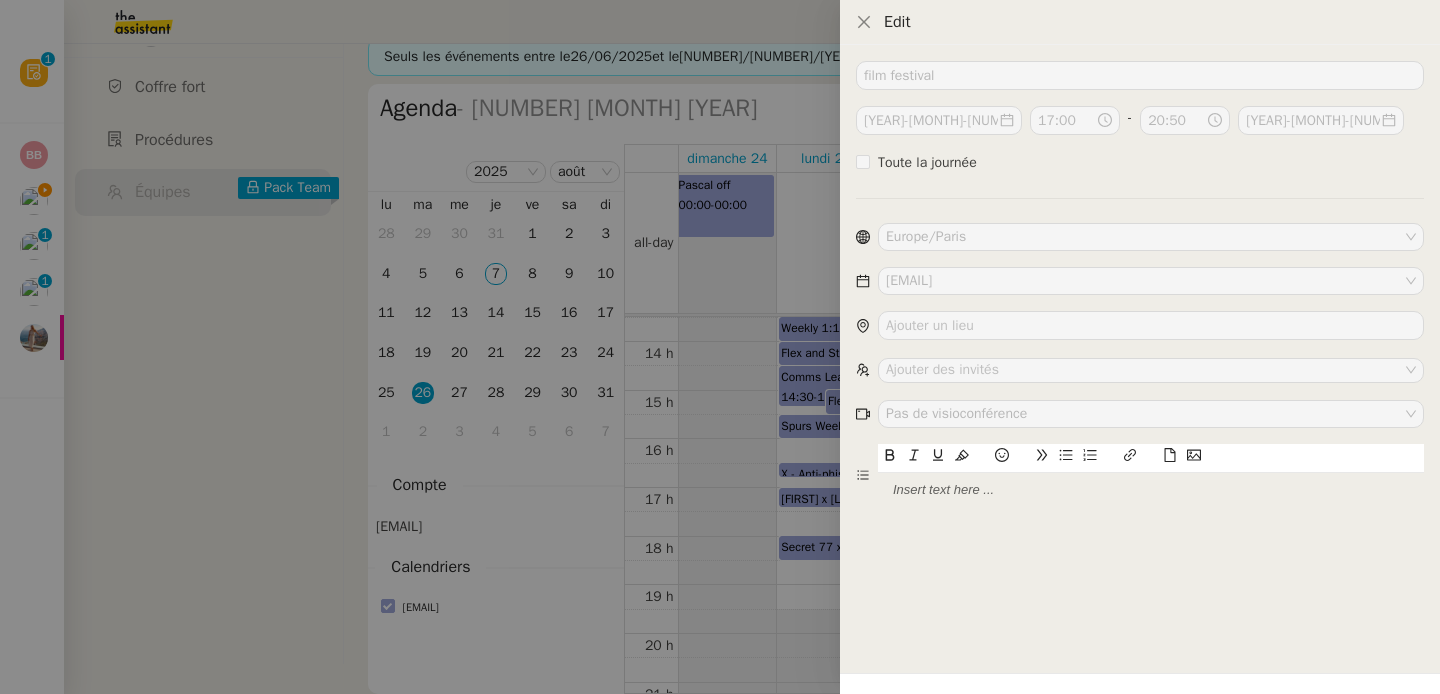 click at bounding box center (720, 347) 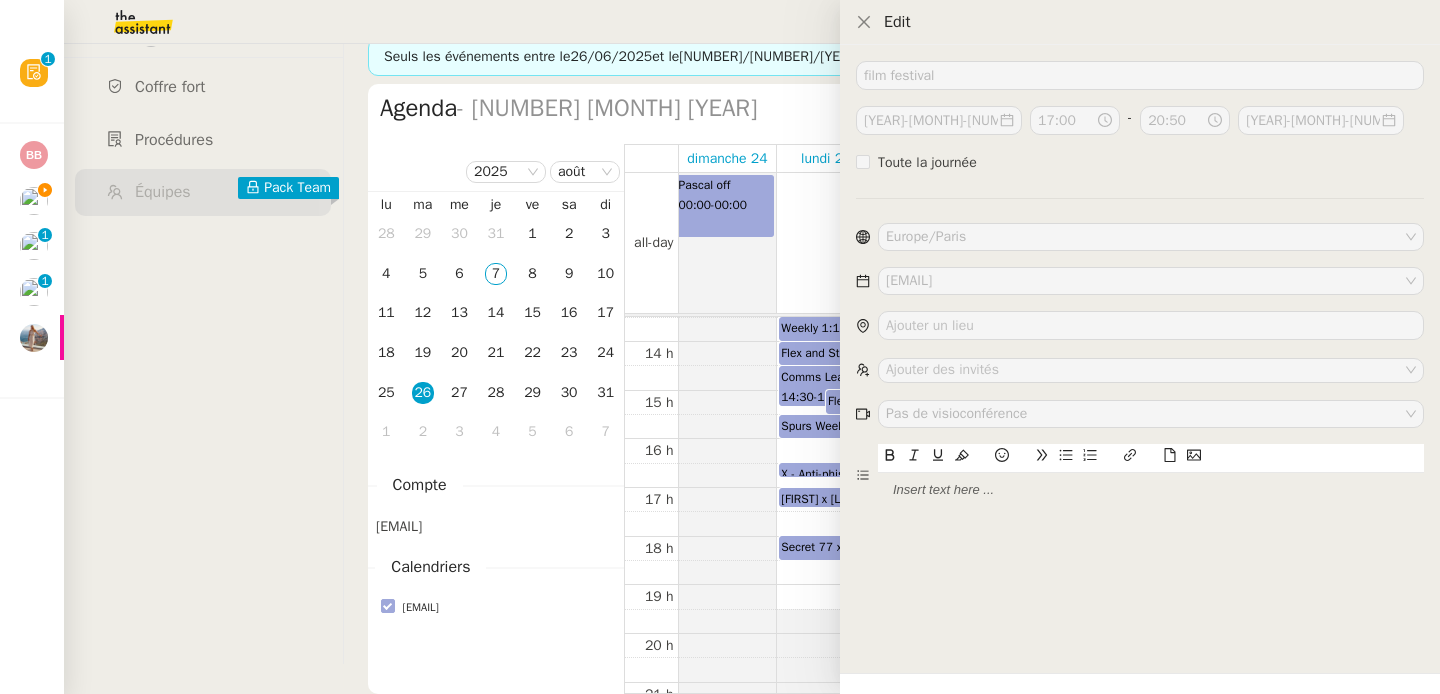 type 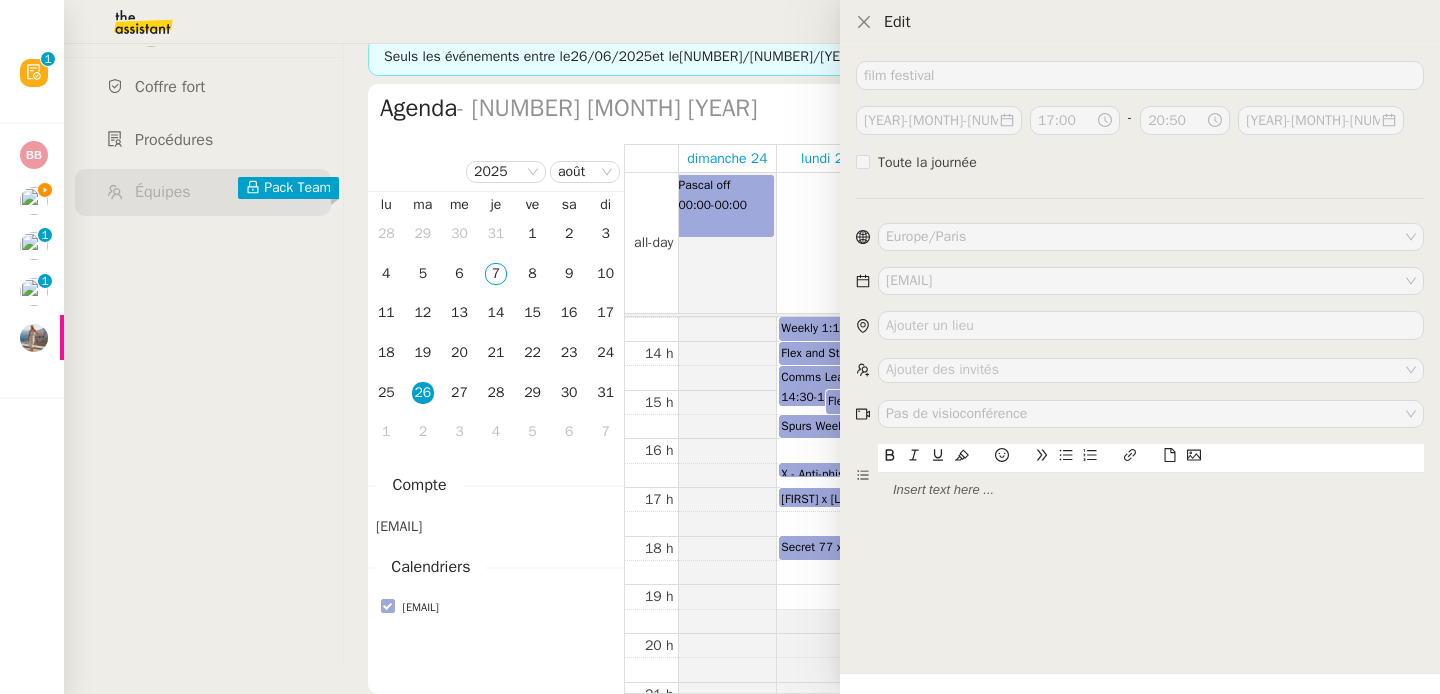 type 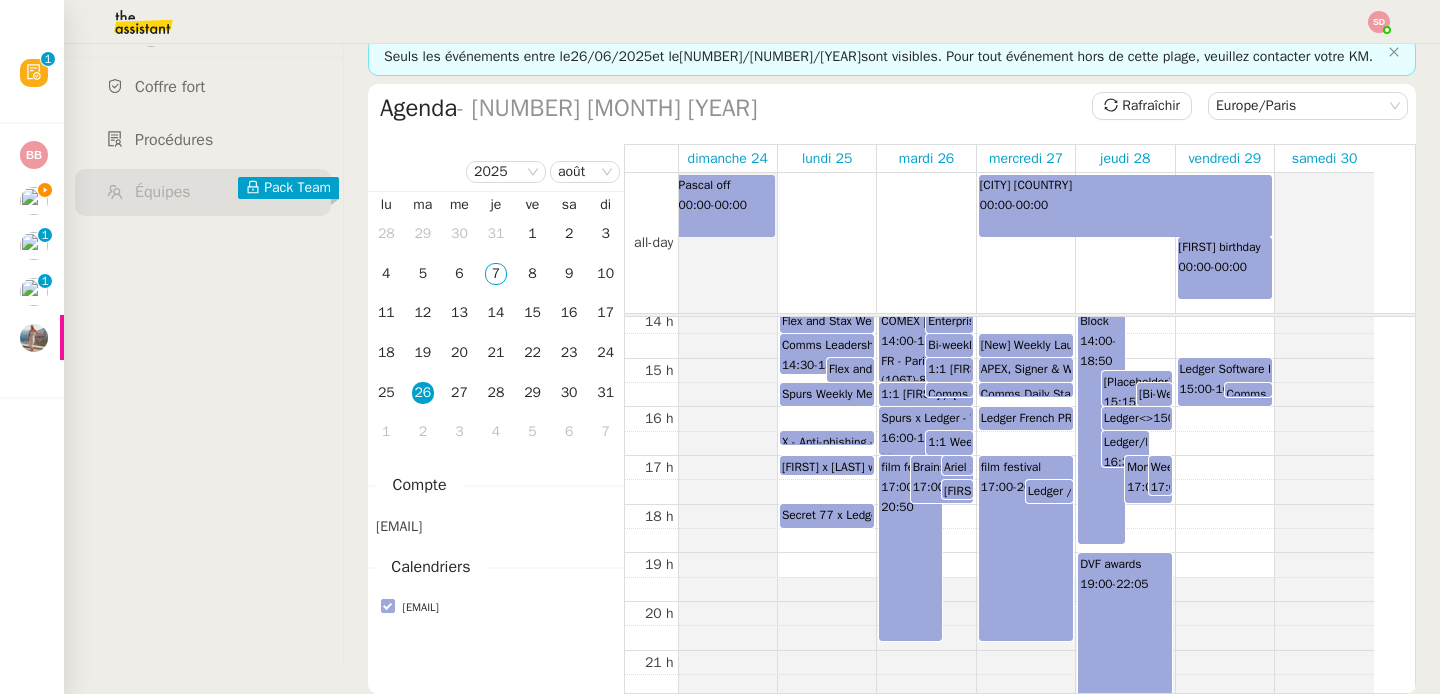 scroll, scrollTop: 689, scrollLeft: 0, axis: vertical 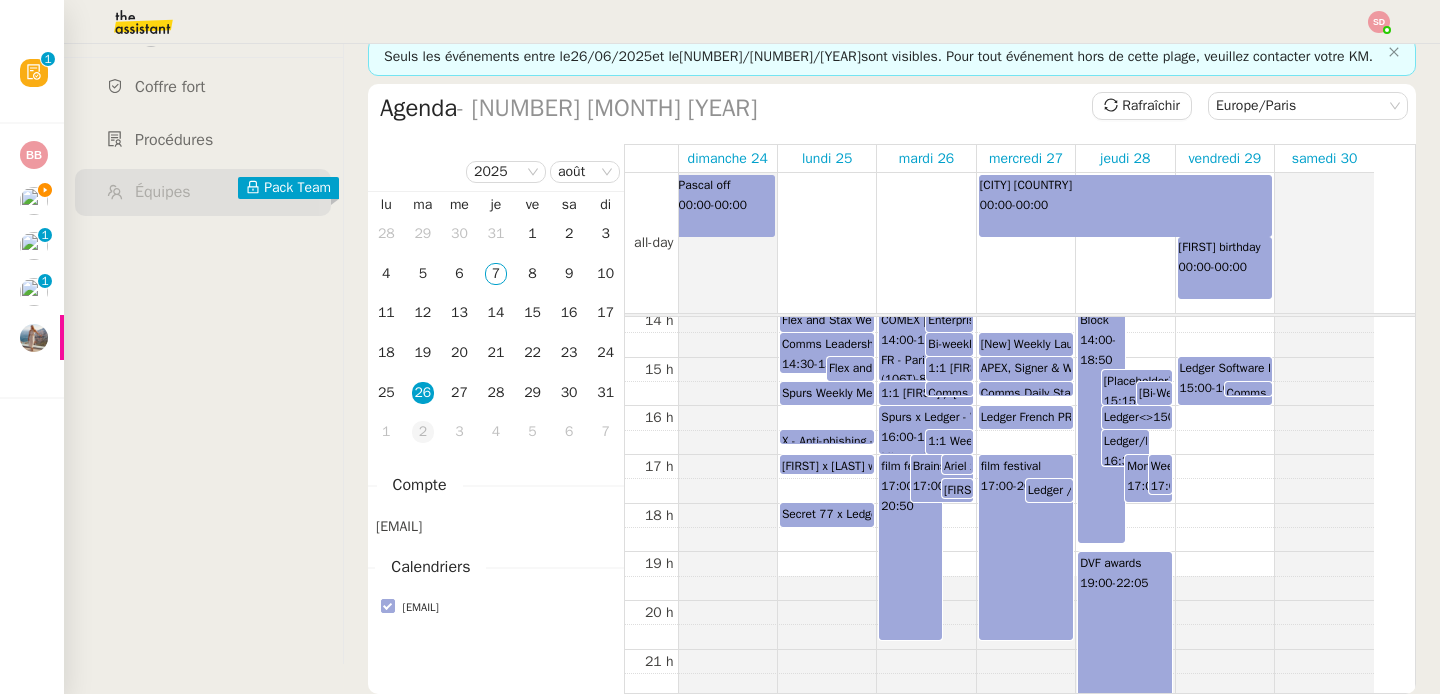 click on "2" 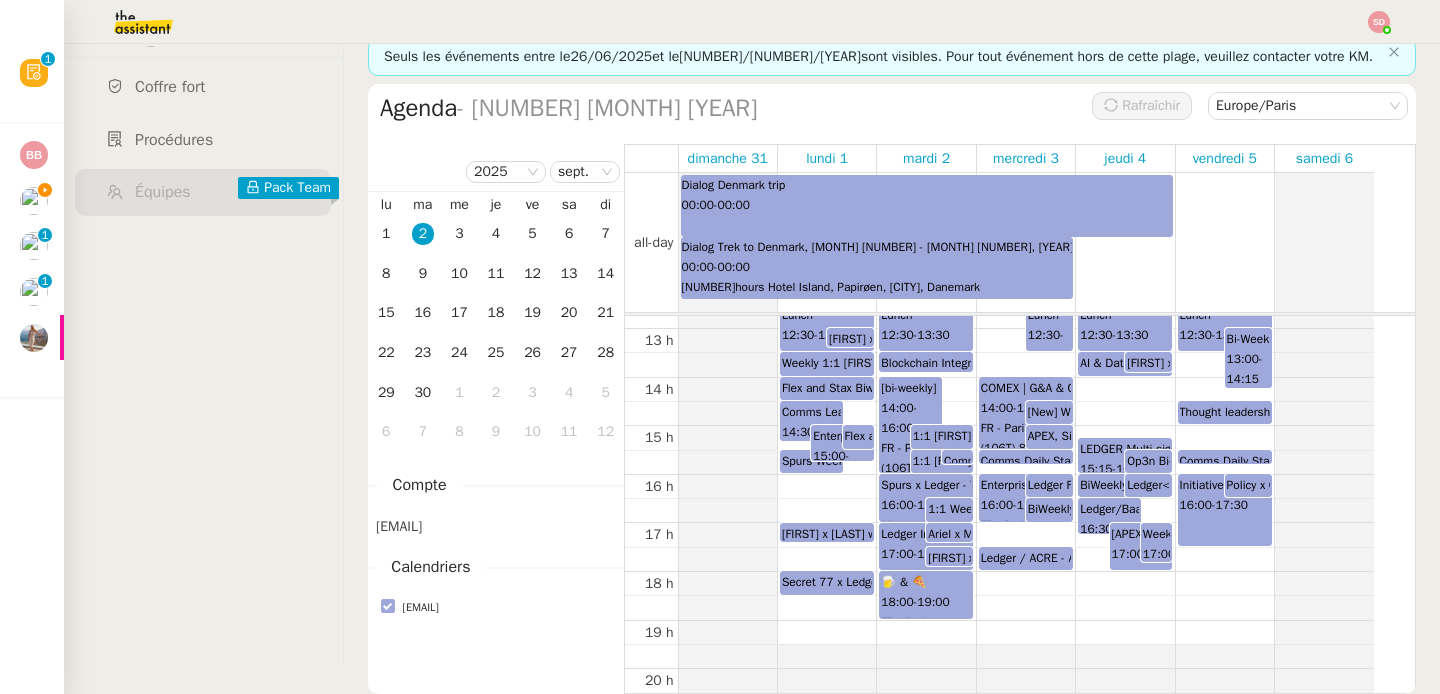 scroll, scrollTop: 650, scrollLeft: 0, axis: vertical 